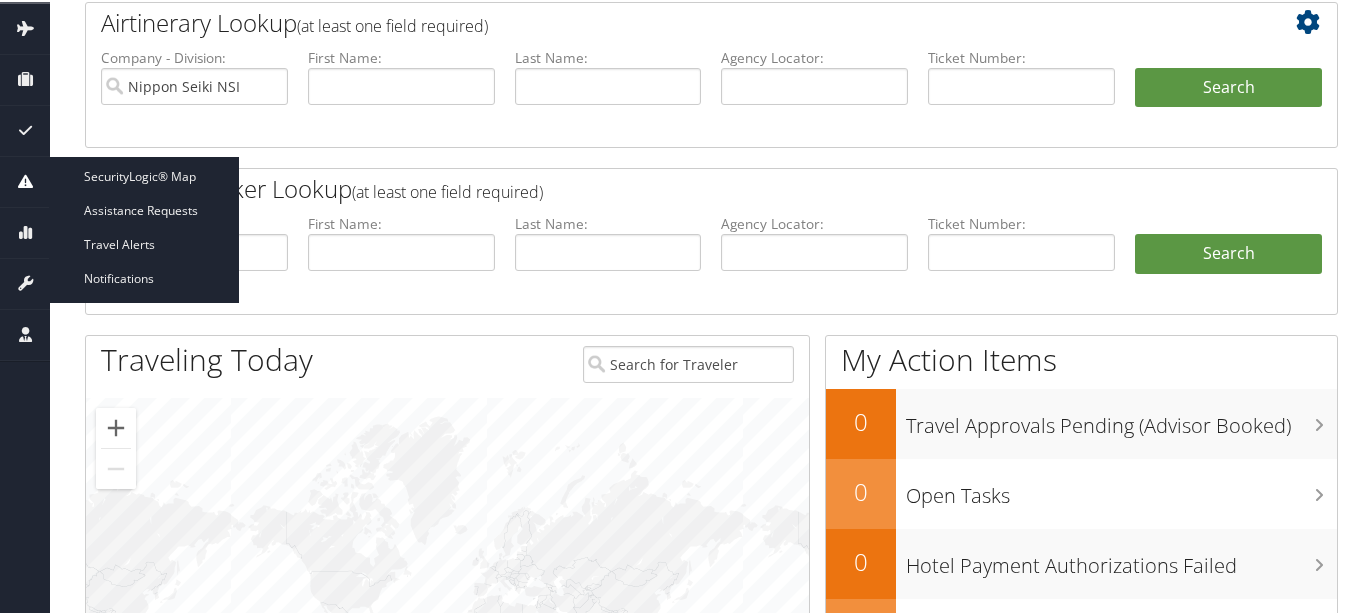 scroll, scrollTop: 250, scrollLeft: 0, axis: vertical 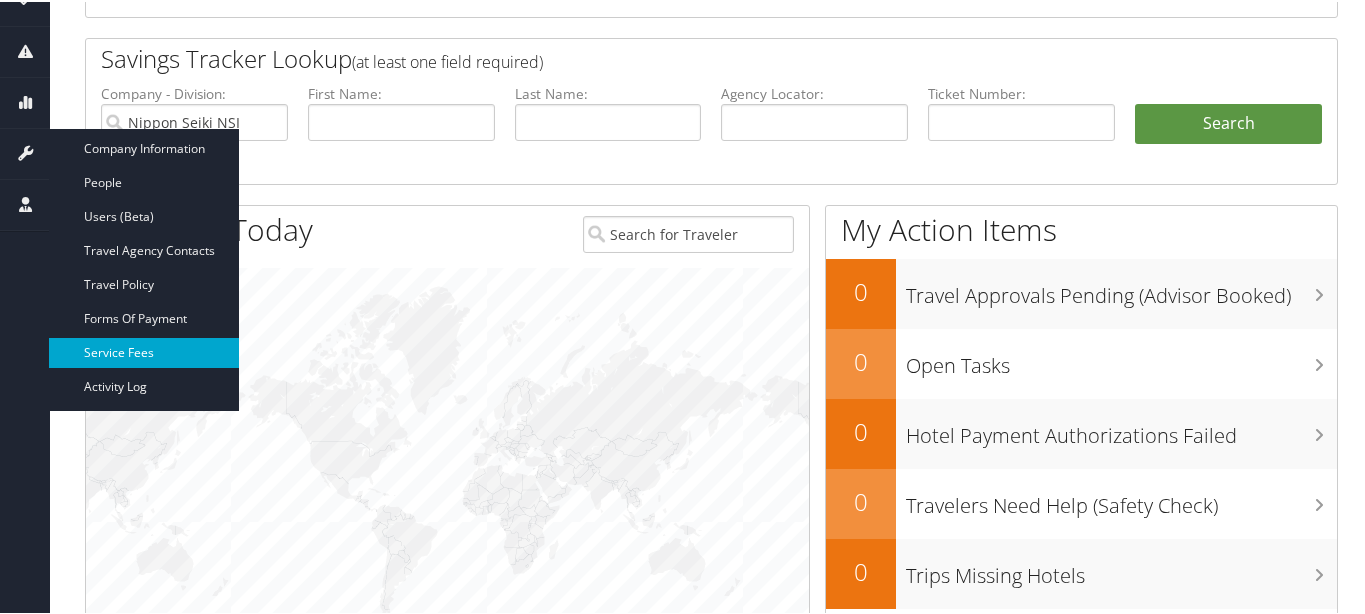 click on "Service Fees" at bounding box center [144, 351] 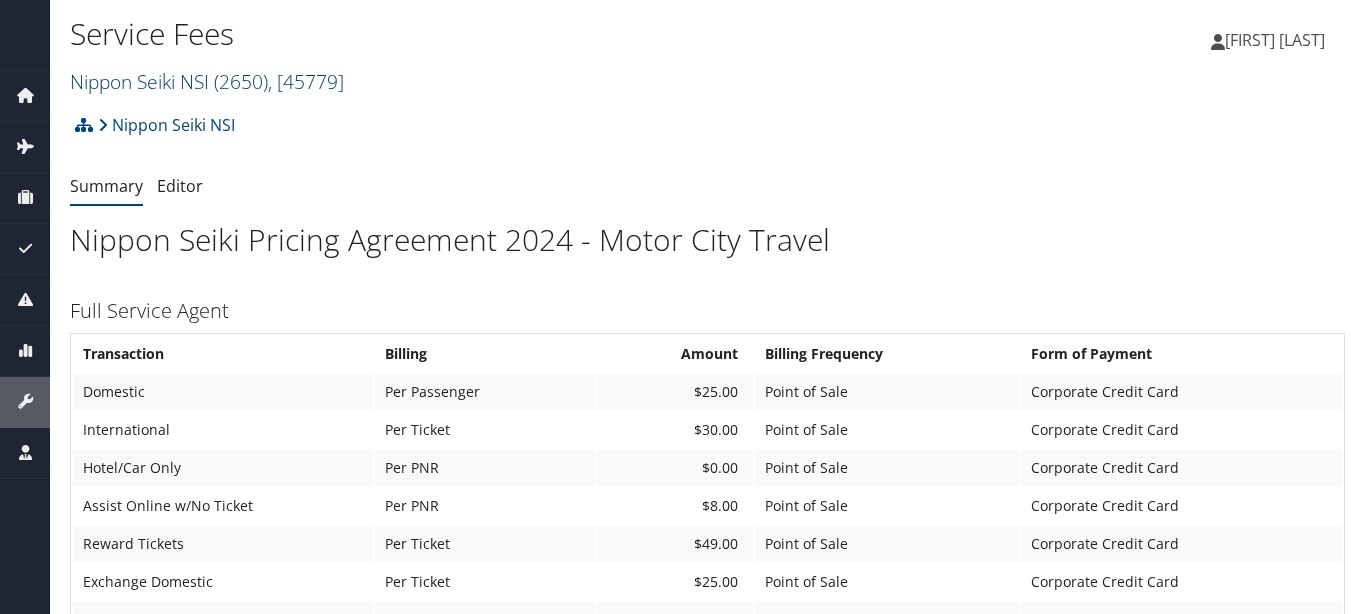 scroll, scrollTop: 0, scrollLeft: 0, axis: both 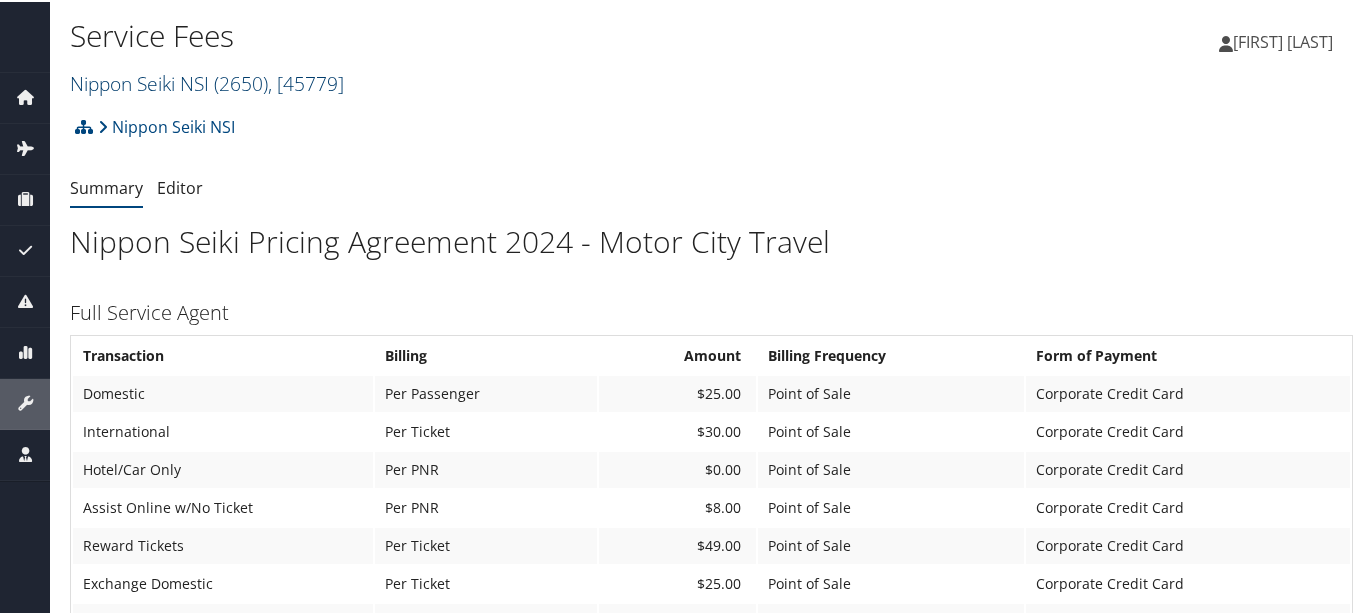 click on ", [ 45779 ]" at bounding box center [306, 81] 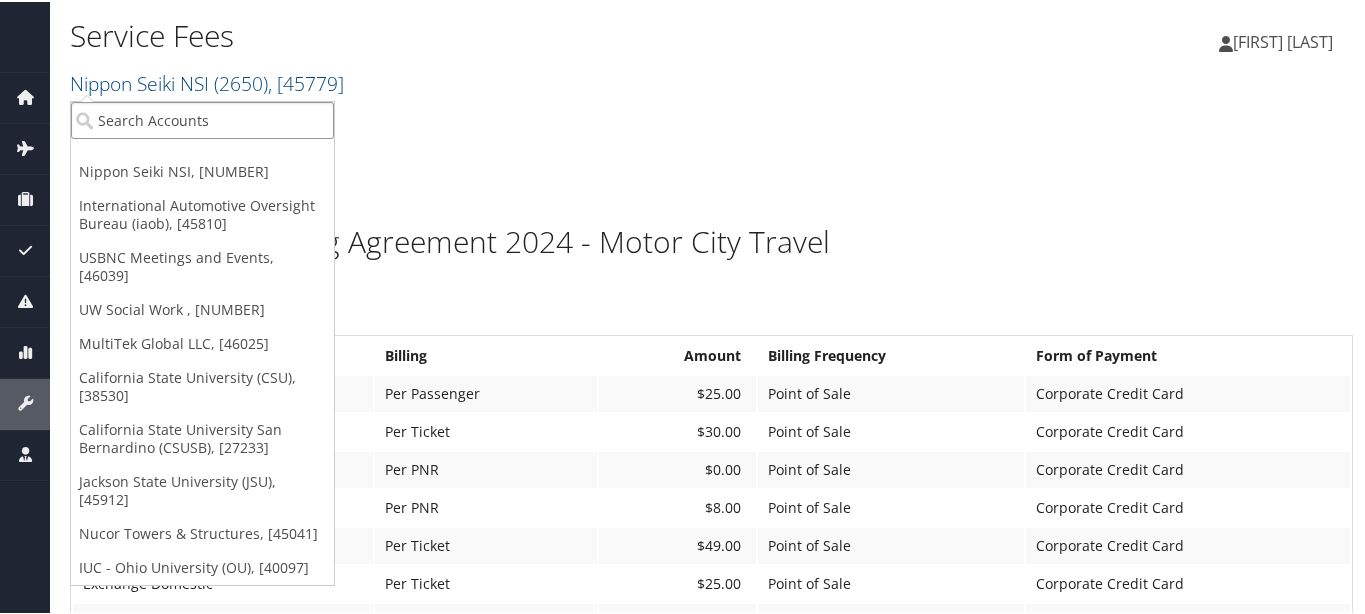 click at bounding box center (202, 118) 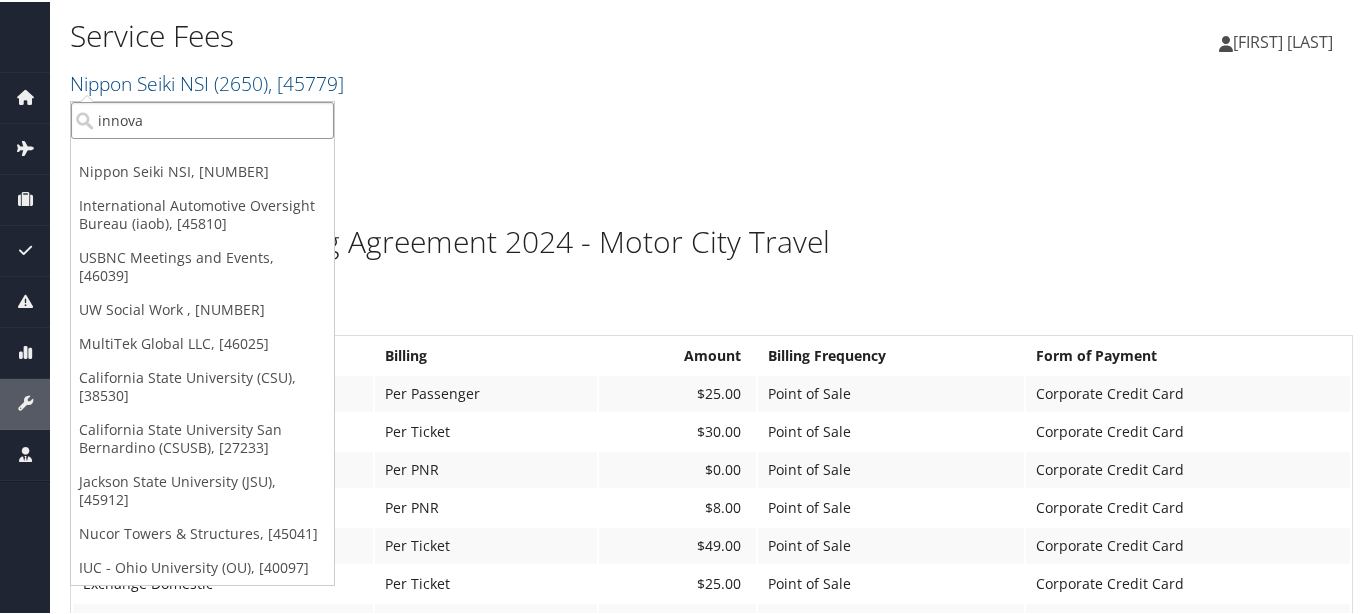 type on "innova e" 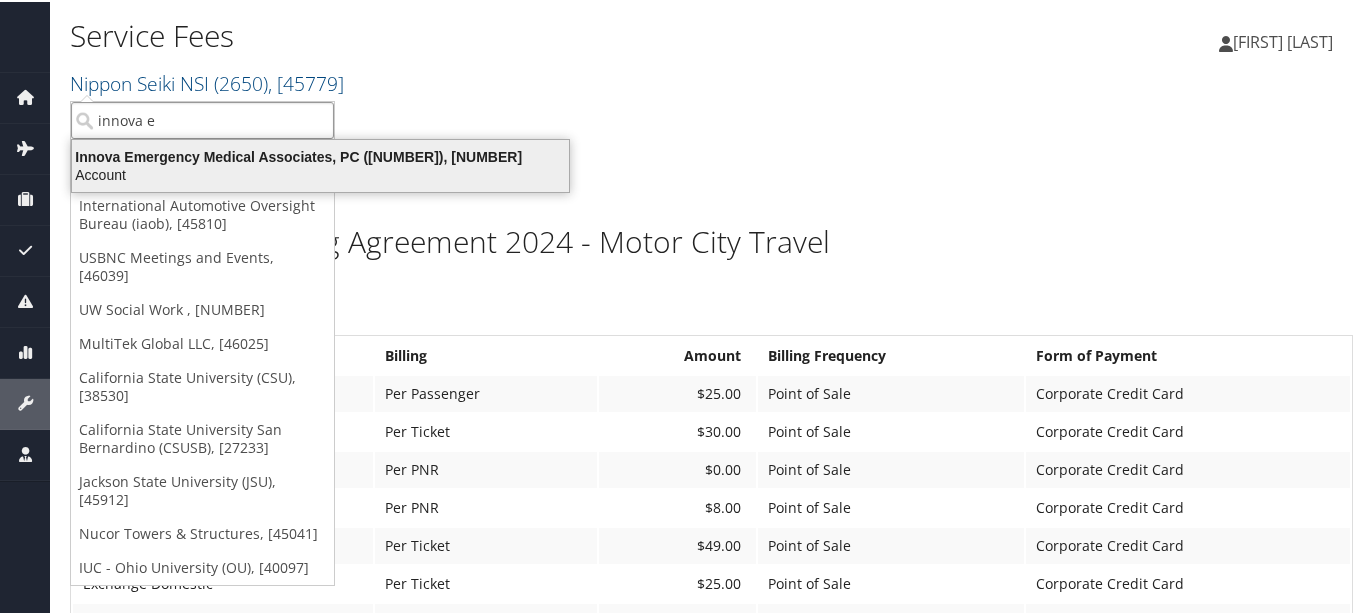 click on "Account" at bounding box center (320, 173) 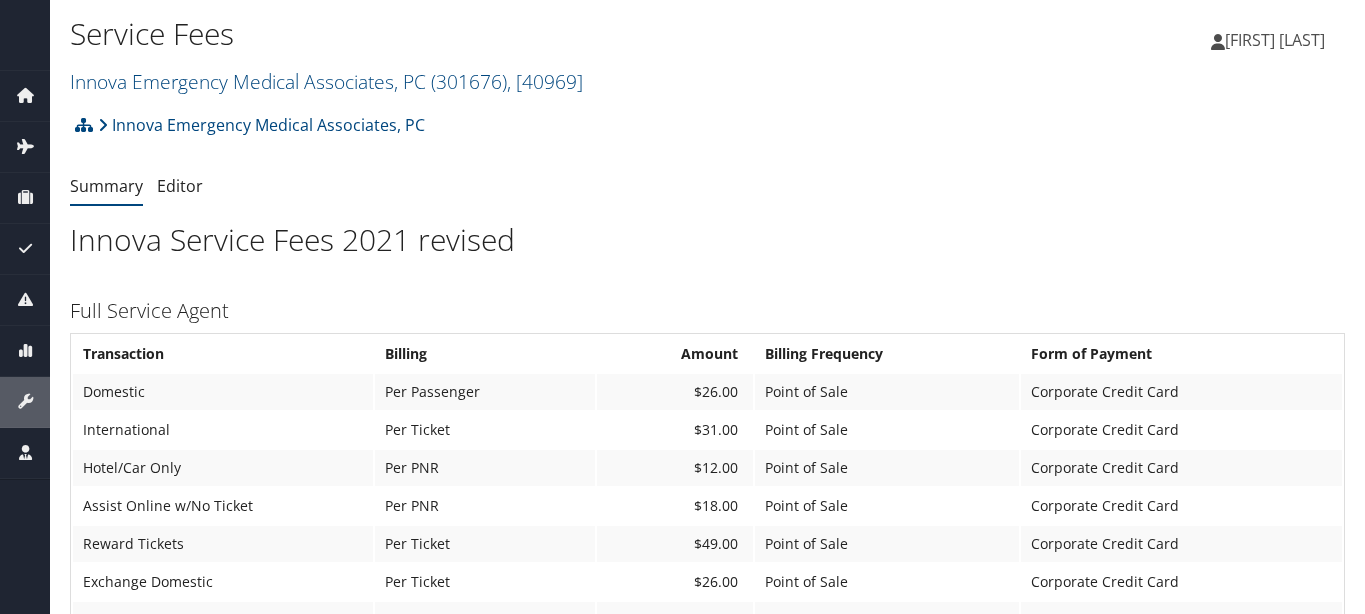 scroll, scrollTop: 0, scrollLeft: 0, axis: both 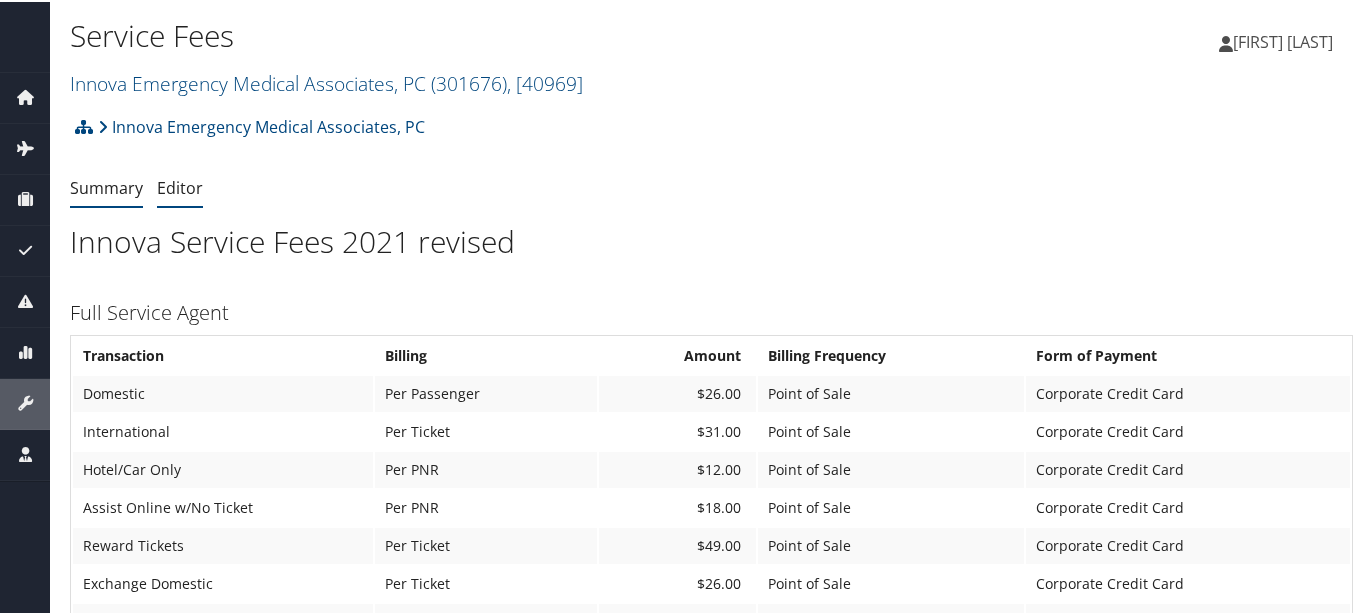 click on "Editor" at bounding box center (180, 187) 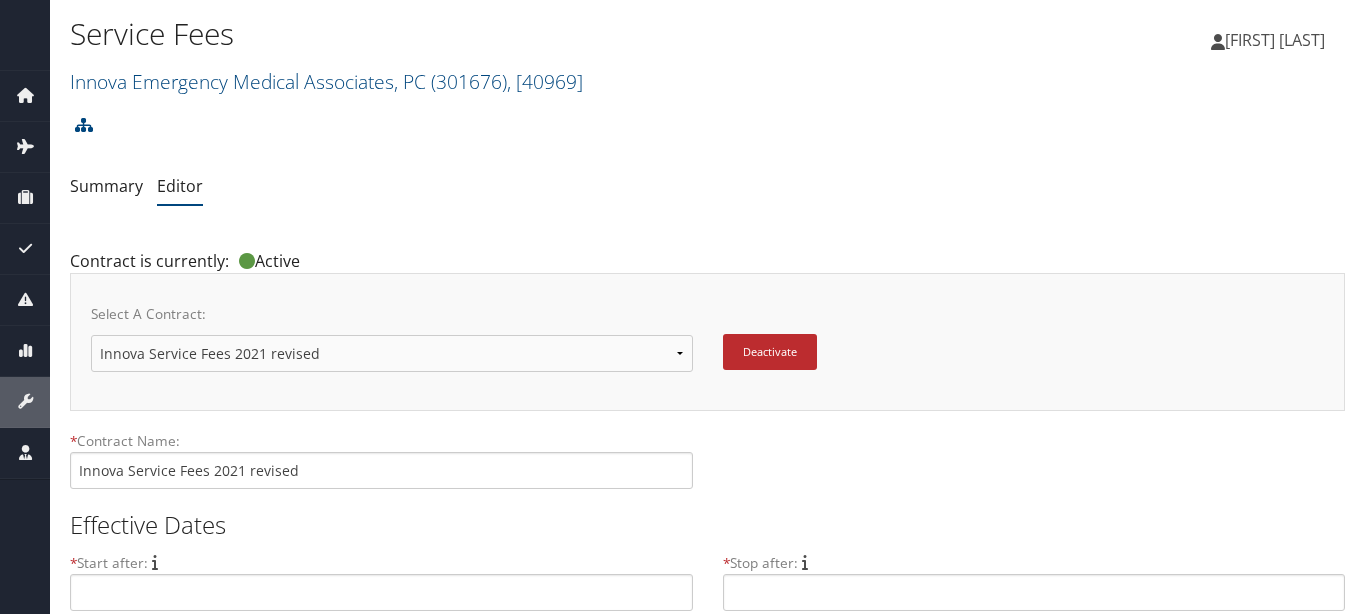 scroll, scrollTop: 0, scrollLeft: 0, axis: both 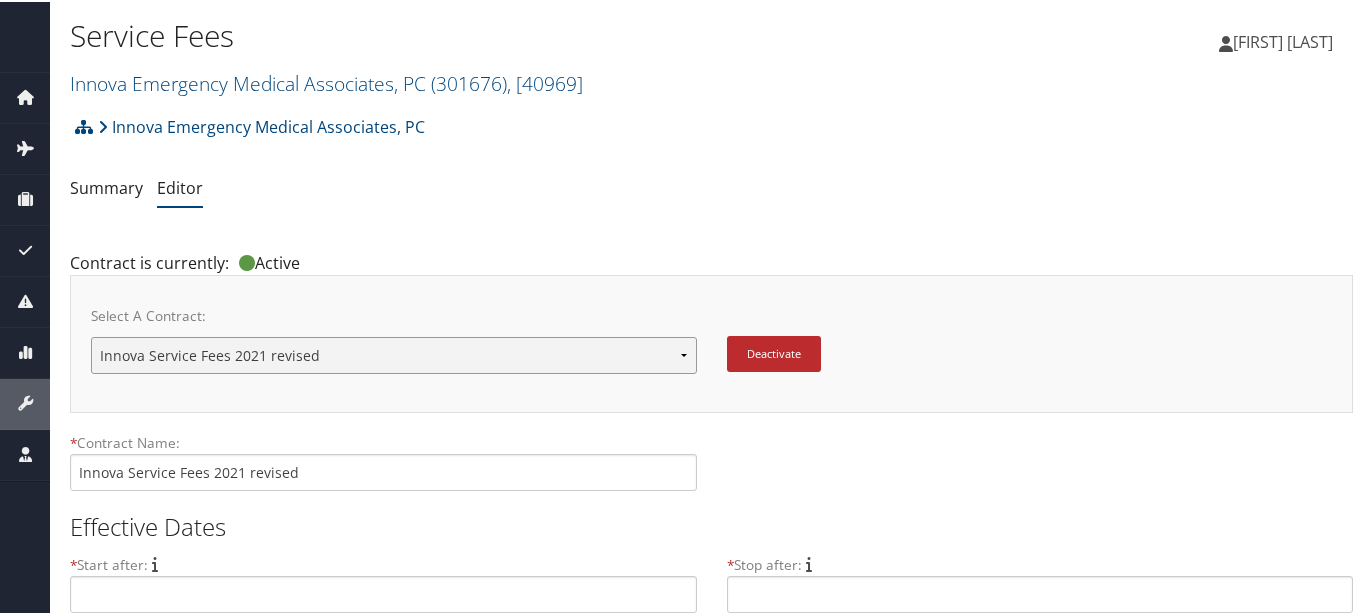 click on "Innova Emergency Medical Associates, PC 2019 Pricing
Innova Service Fees 2021 revised
New Contract..." at bounding box center (394, 353) 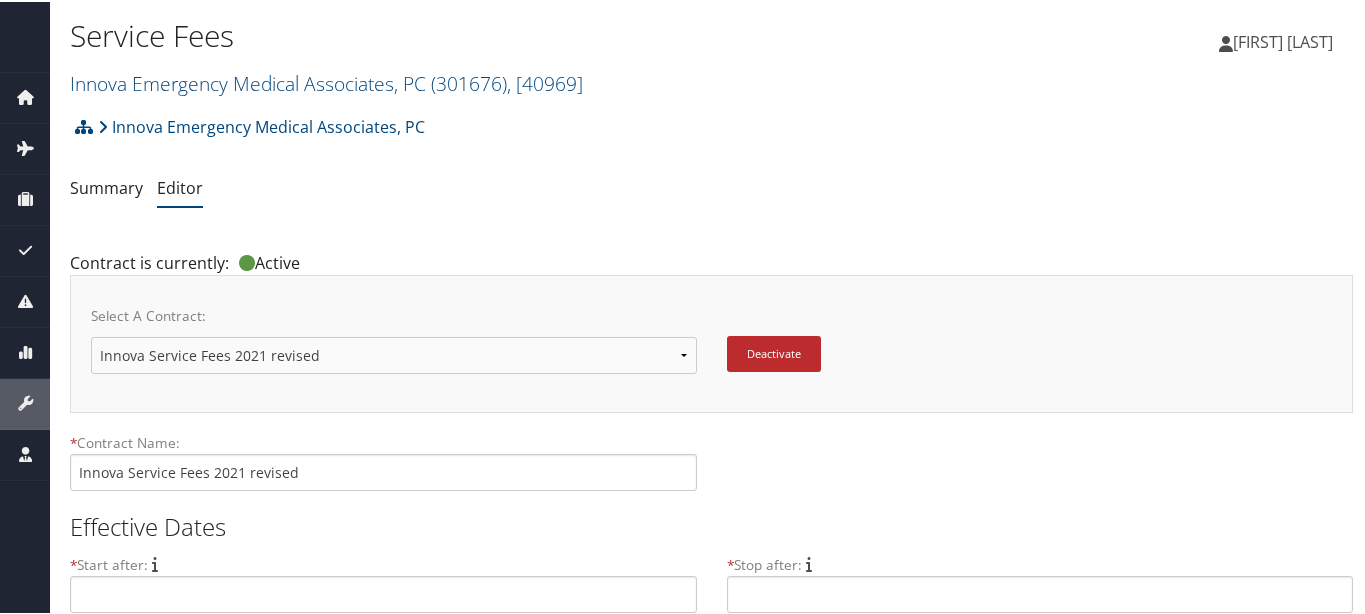 click on "Innova Emergency Medical Associates, PC   Account Structure   Innova Emergency Medical Associates, PC   (301676) ACTIVE     Create Child ×   Create Client   New child of undefined  Name Required Type Choose a Client Type... Department Division Account Required Submit Cancel ×
Summary
Editor
Summary
Editor
*" at bounding box center (711, 1182) 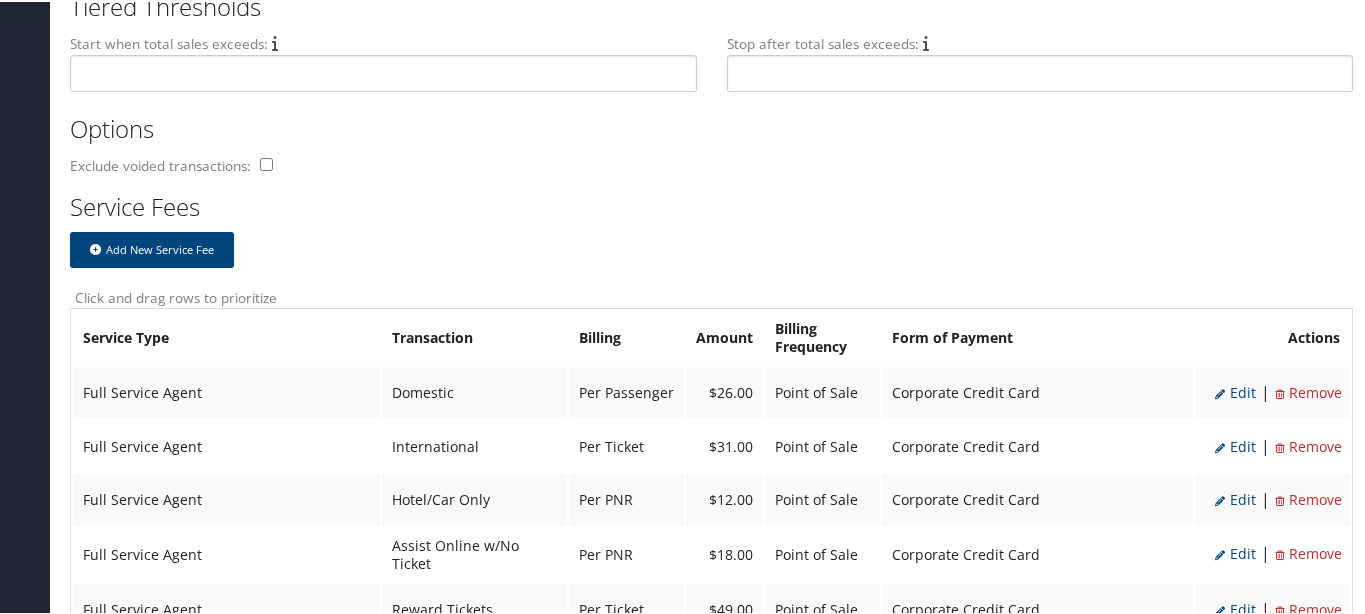 scroll, scrollTop: 750, scrollLeft: 0, axis: vertical 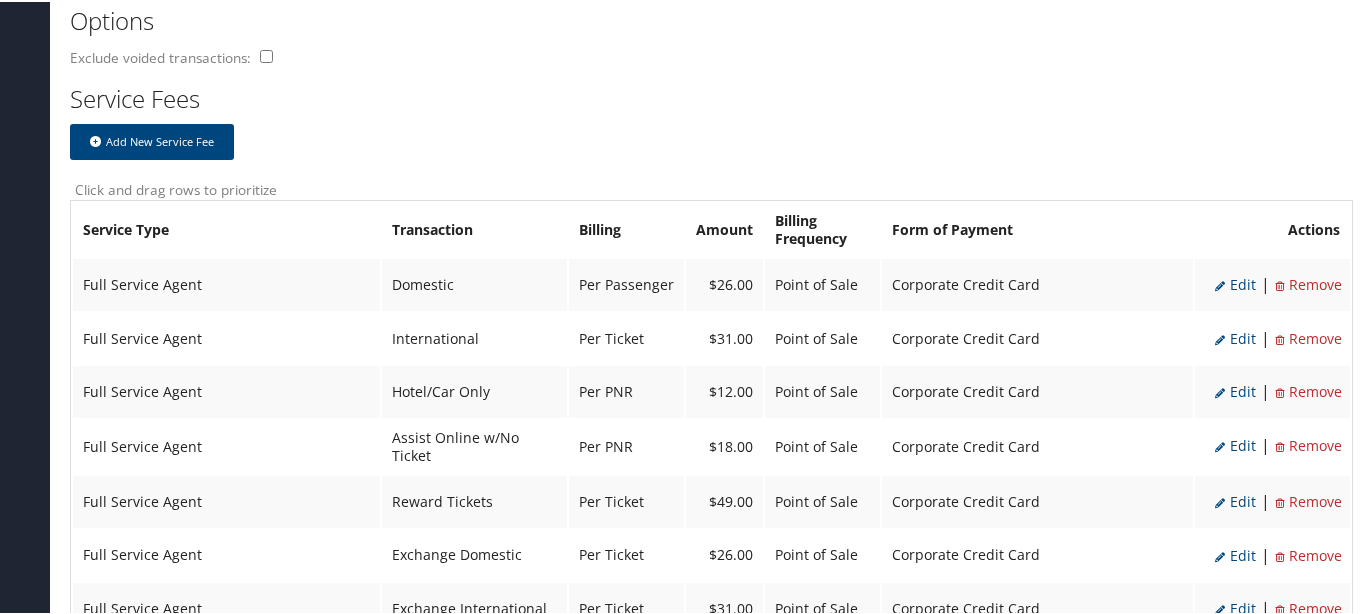 click on "Edit" at bounding box center (1235, 282) 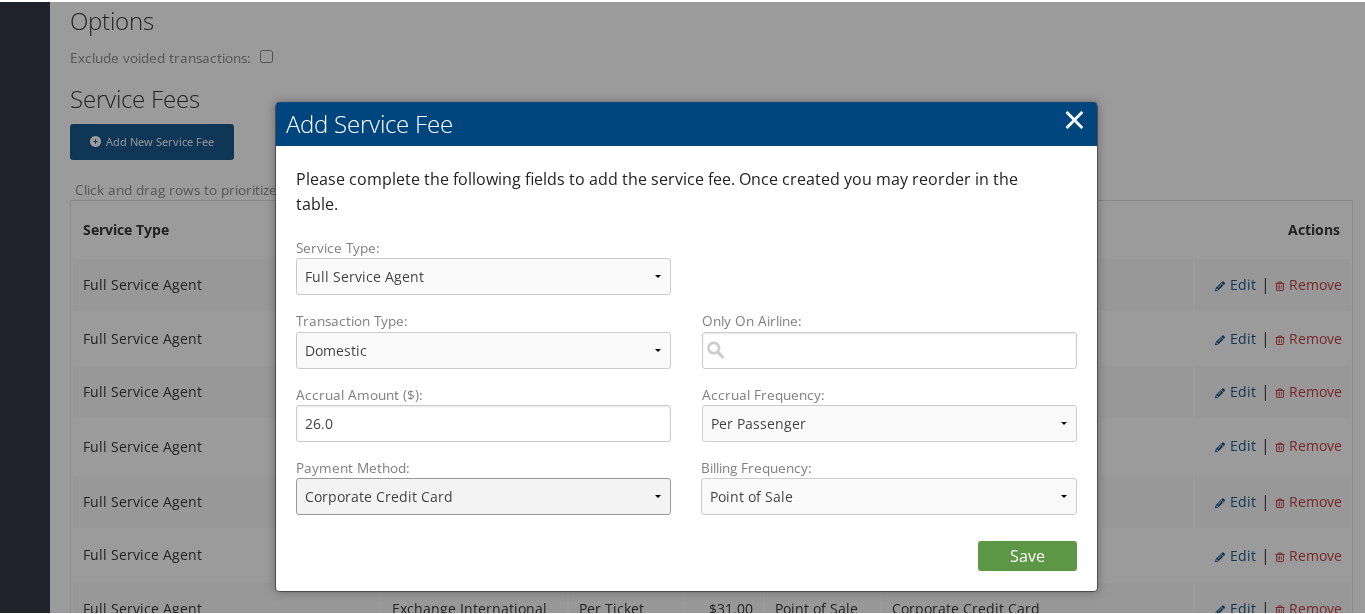 click on "ACH Transfer
Cash / Check (AR)
Corporate Credit Card
Ghost Credit Card
Hotel Guarantee Card
Individual Corp Credit Card
Service Fee Backup
Traveler Credit Card
Virtual Pay Lite Card
Corporate Credit Card ending in 3014" at bounding box center [484, 494] 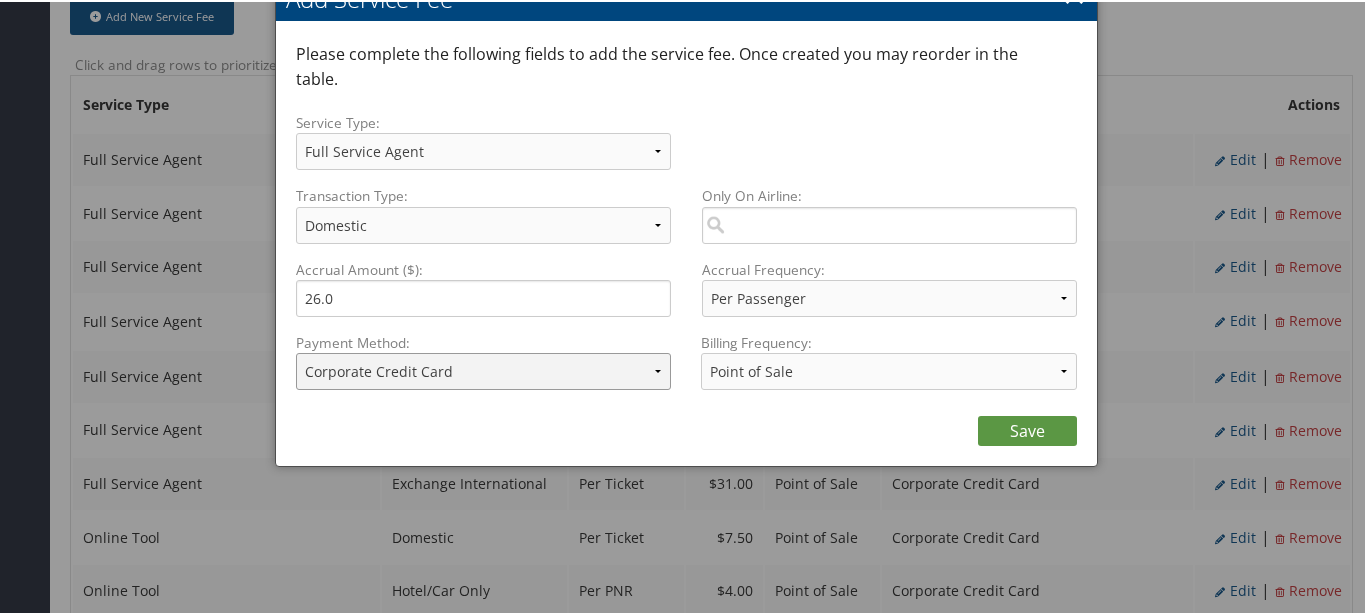 click on "ACH Transfer
Cash / Check (AR)
Corporate Credit Card
Ghost Credit Card
Hotel Guarantee Card
Individual Corp Credit Card
Service Fee Backup
Traveler Credit Card
Virtual Pay Lite Card
Corporate Credit Card ending in 3014" at bounding box center [484, 369] 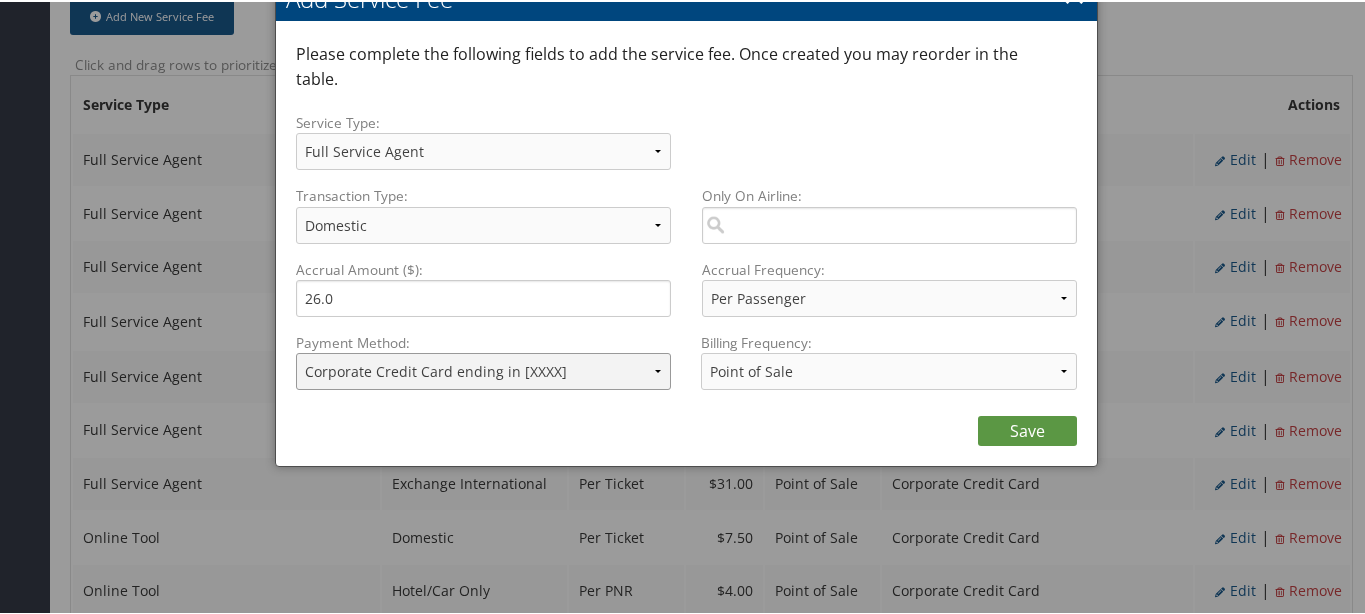 click on "ACH Transfer
Cash / Check (AR)
Corporate Credit Card
Ghost Credit Card
Hotel Guarantee Card
Individual Corp Credit Card
Service Fee Backup
Traveler Credit Card
Virtual Pay Lite Card
Corporate Credit Card ending in 3014" at bounding box center (484, 369) 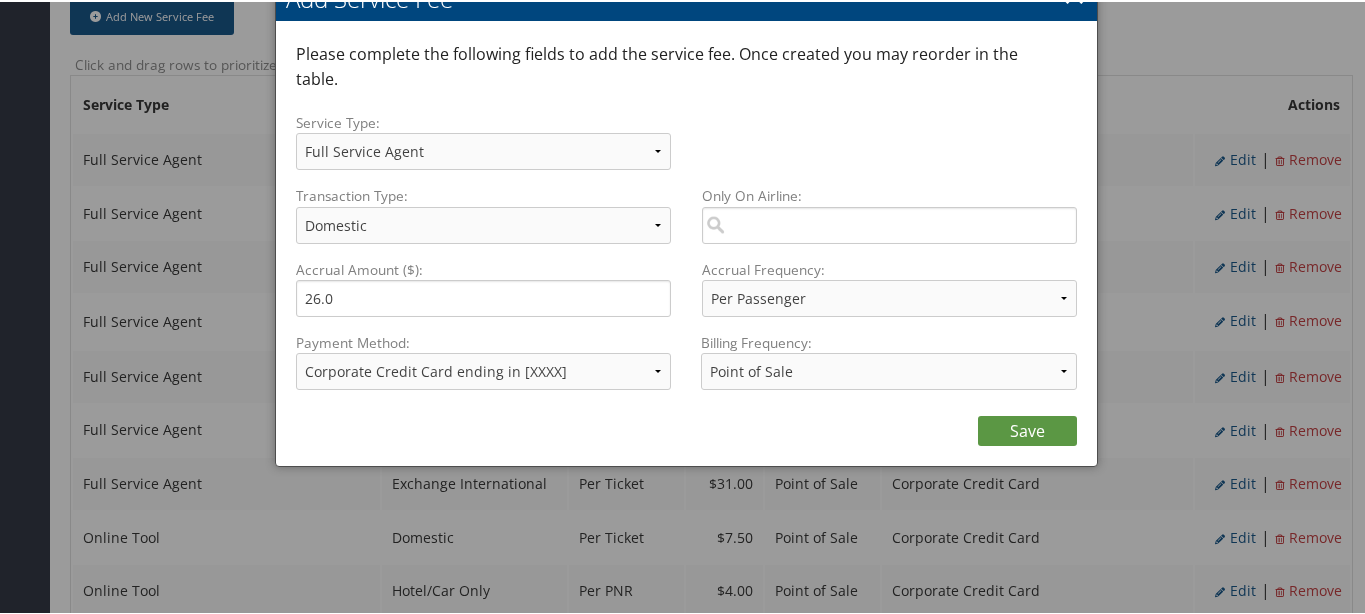 click on "Please complete the following fields to add the service fee. Once created you may reorder in the table.
Service Type:
After Hours
Full Service Agent
On-Site Agent
Online Tool
Support Assist On-Site
Support Assist Online
Transaction Type:
Assist Online w/No Ticket
Complex International
Contract Complex International
Contract Domestic
Contract International
Cruise / Tour / Misc
Direct Bill Car Service
Direct Bill Hotel Domestic Exchange Domestic" at bounding box center (687, 242) 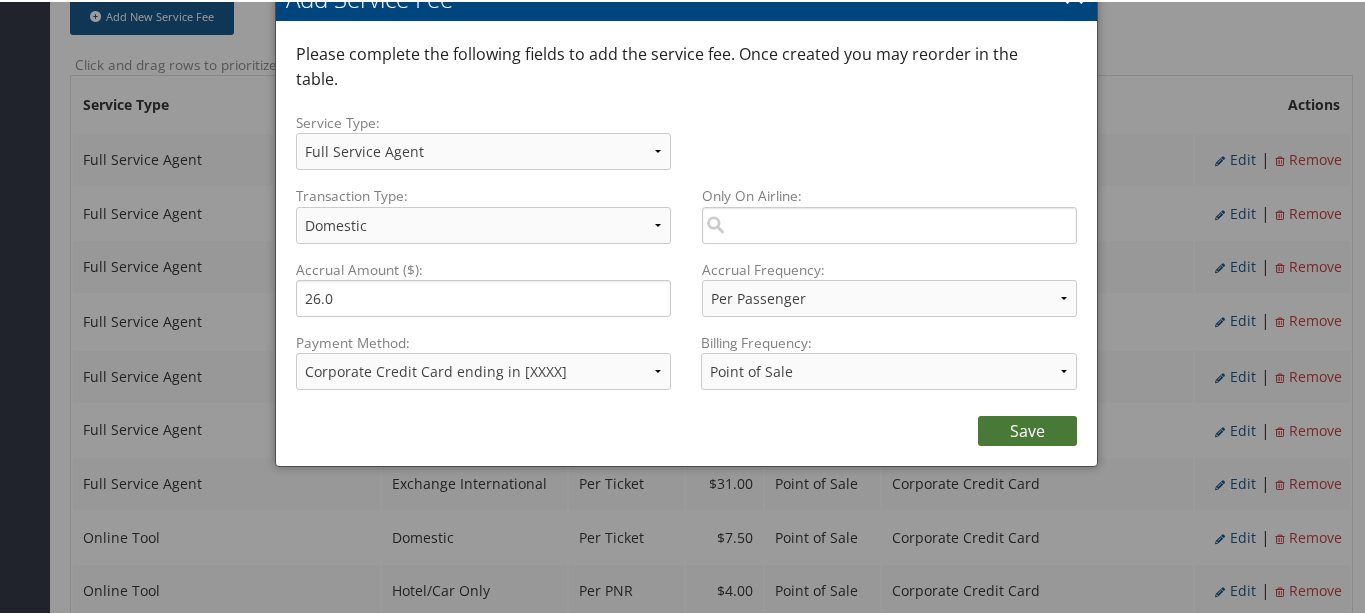 click on "Save" at bounding box center [1027, 429] 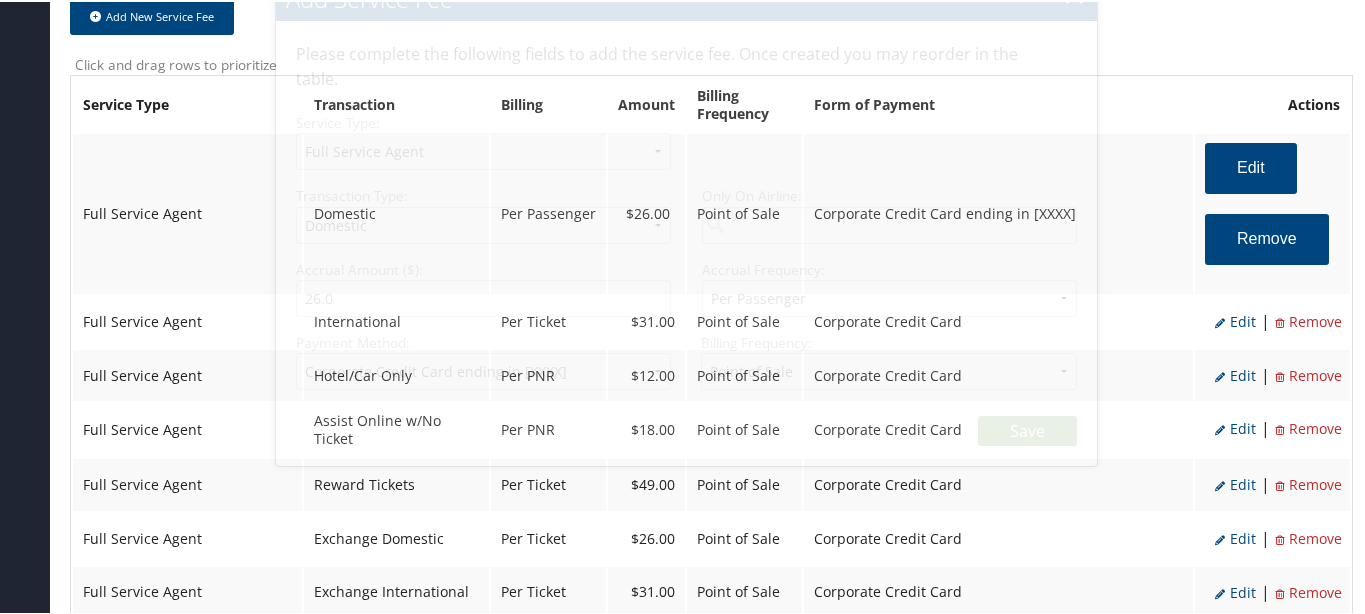 select on "2" 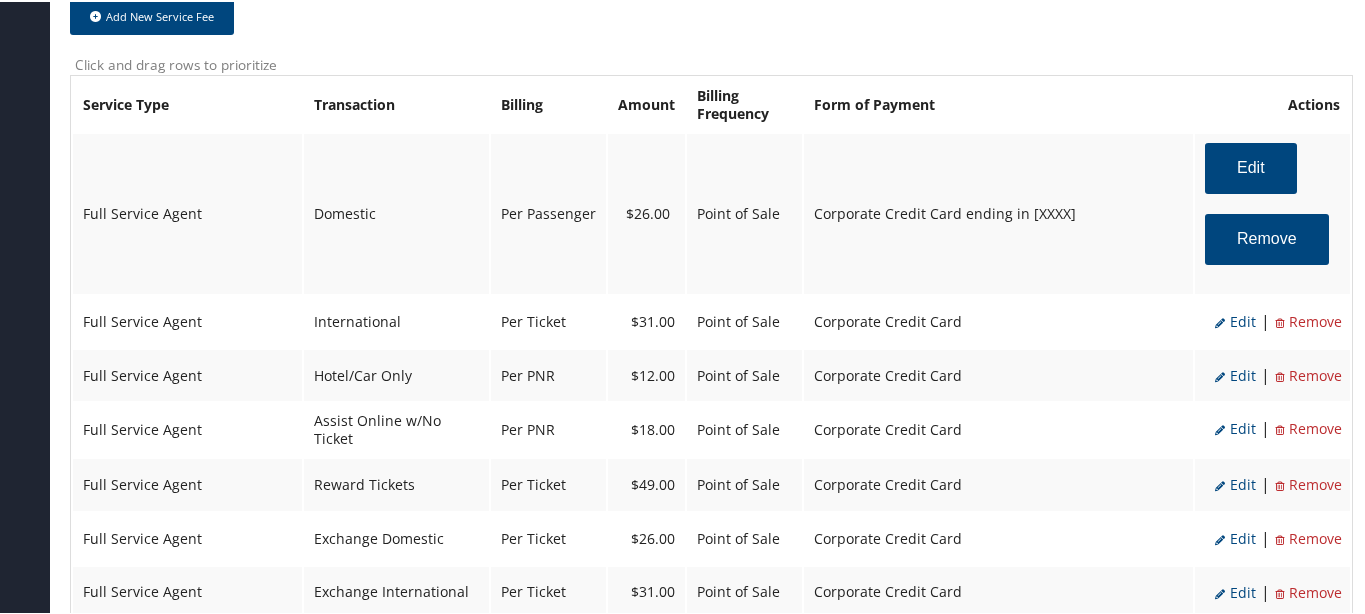 click on "Edit" at bounding box center [1235, 319] 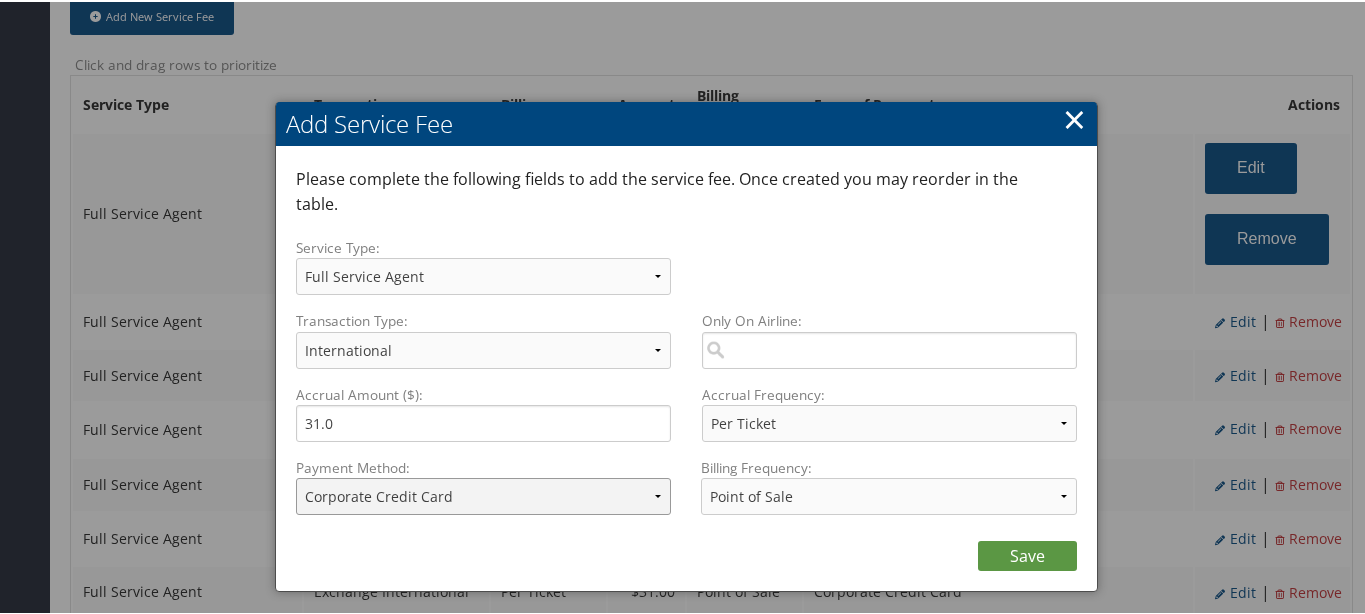 click on "ACH Transfer
Cash / Check (AR)
Corporate Credit Card
Ghost Credit Card
Hotel Guarantee Card
Individual Corp Credit Card
Service Fee Backup
Traveler Credit Card
Virtual Pay Lite Card
Corporate Credit Card ending in 3014" at bounding box center [484, 494] 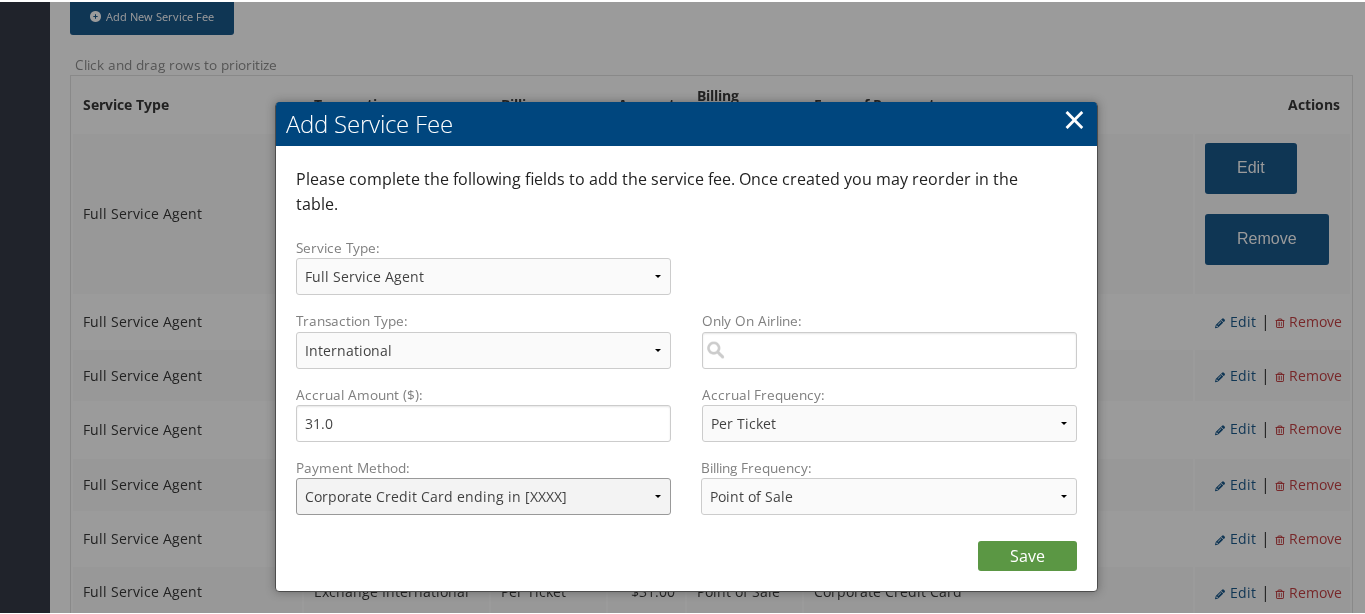 click on "ACH Transfer
Cash / Check (AR)
Corporate Credit Card
Ghost Credit Card
Hotel Guarantee Card
Individual Corp Credit Card
Service Fee Backup
Traveler Credit Card
Virtual Pay Lite Card
Corporate Credit Card ending in 3014" at bounding box center (484, 494) 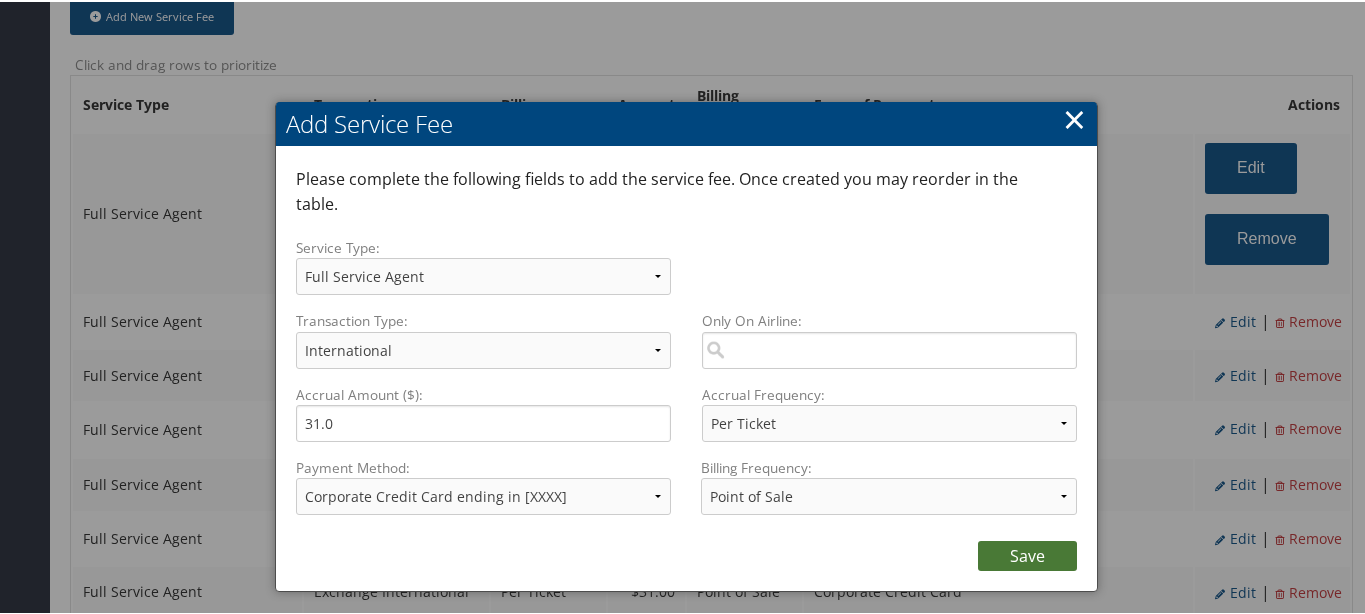 click on "Save" at bounding box center (1027, 554) 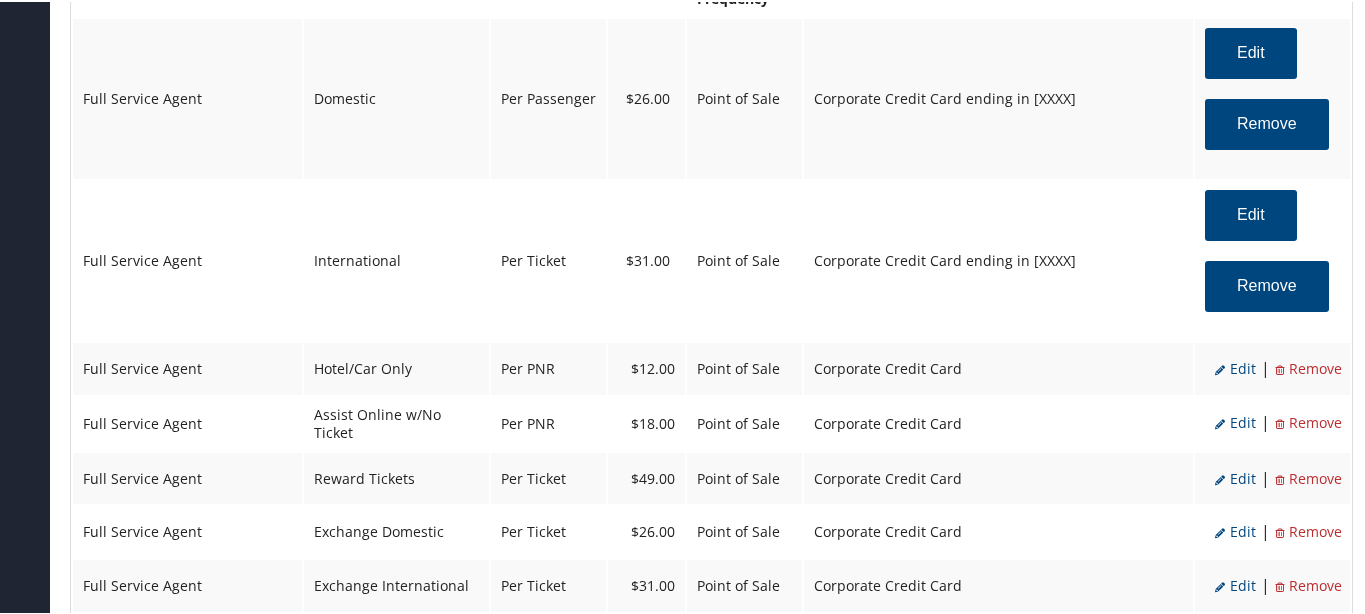 scroll, scrollTop: 1125, scrollLeft: 0, axis: vertical 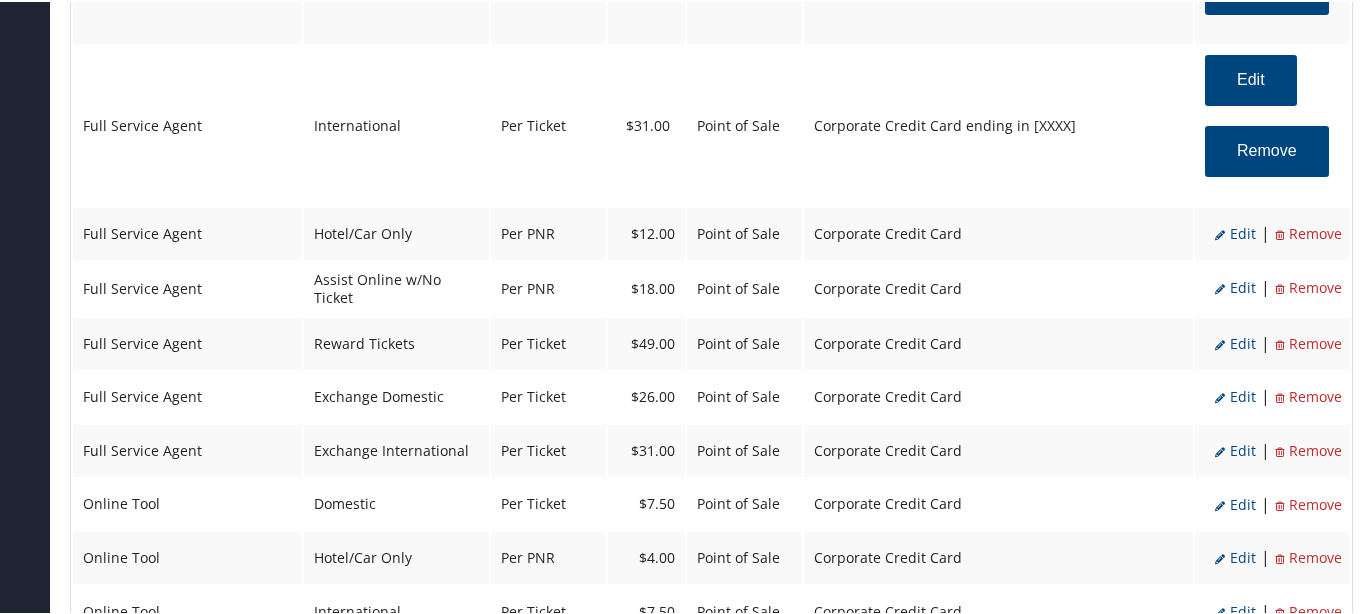 click on "Edit" at bounding box center [1235, 231] 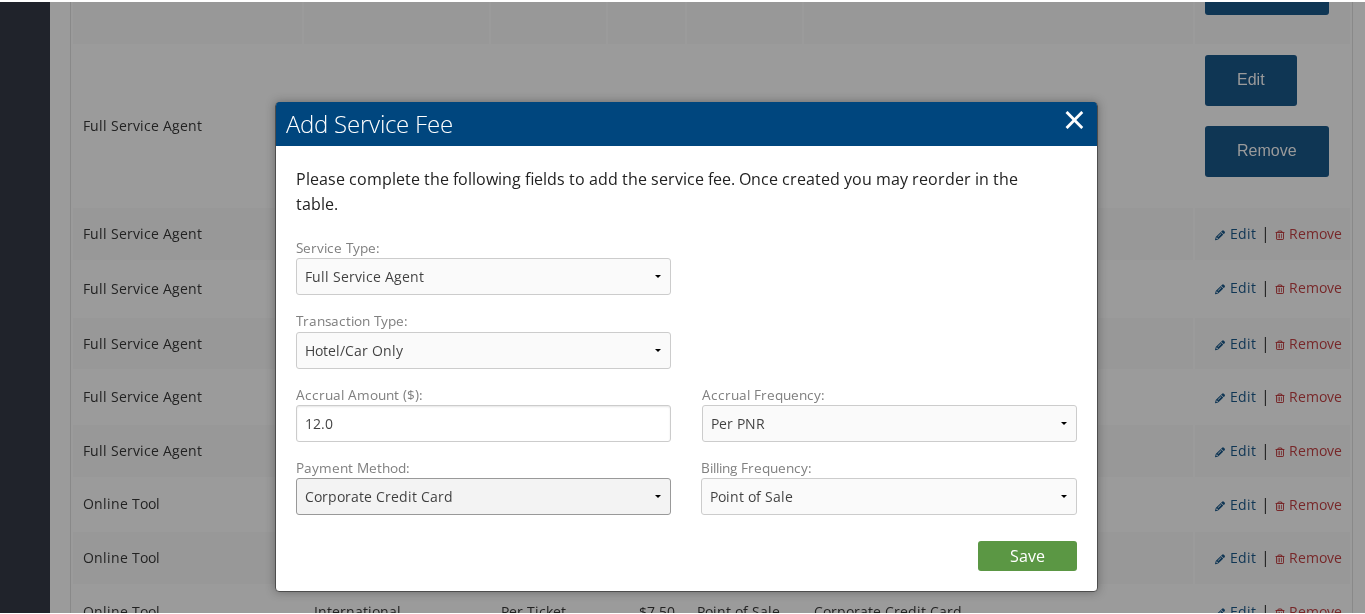 click on "ACH Transfer
Cash / Check (AR)
Corporate Credit Card
Ghost Credit Card
Hotel Guarantee Card
Individual Corp Credit Card
Service Fee Backup
Traveler Credit Card
Virtual Pay Lite Card
Corporate Credit Card ending in 3014" at bounding box center (484, 494) 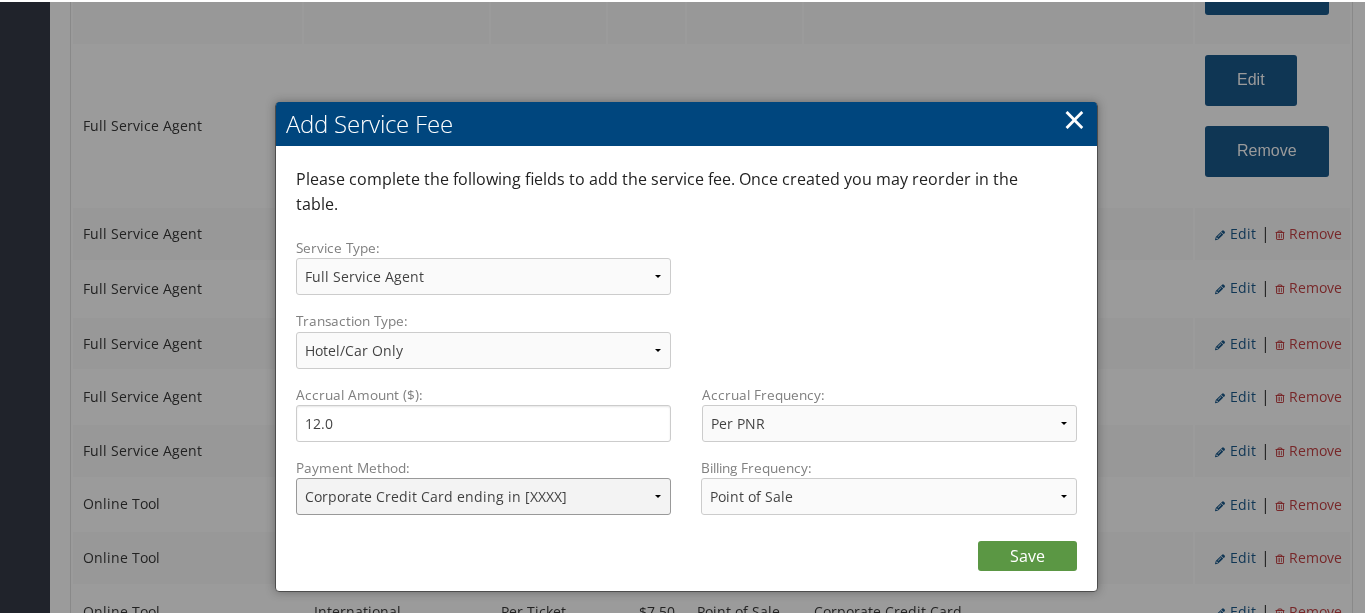 click on "ACH Transfer
Cash / Check (AR)
Corporate Credit Card
Ghost Credit Card
Hotel Guarantee Card
Individual Corp Credit Card
Service Fee Backup
Traveler Credit Card
Virtual Pay Lite Card
Corporate Credit Card ending in 3014" at bounding box center [484, 494] 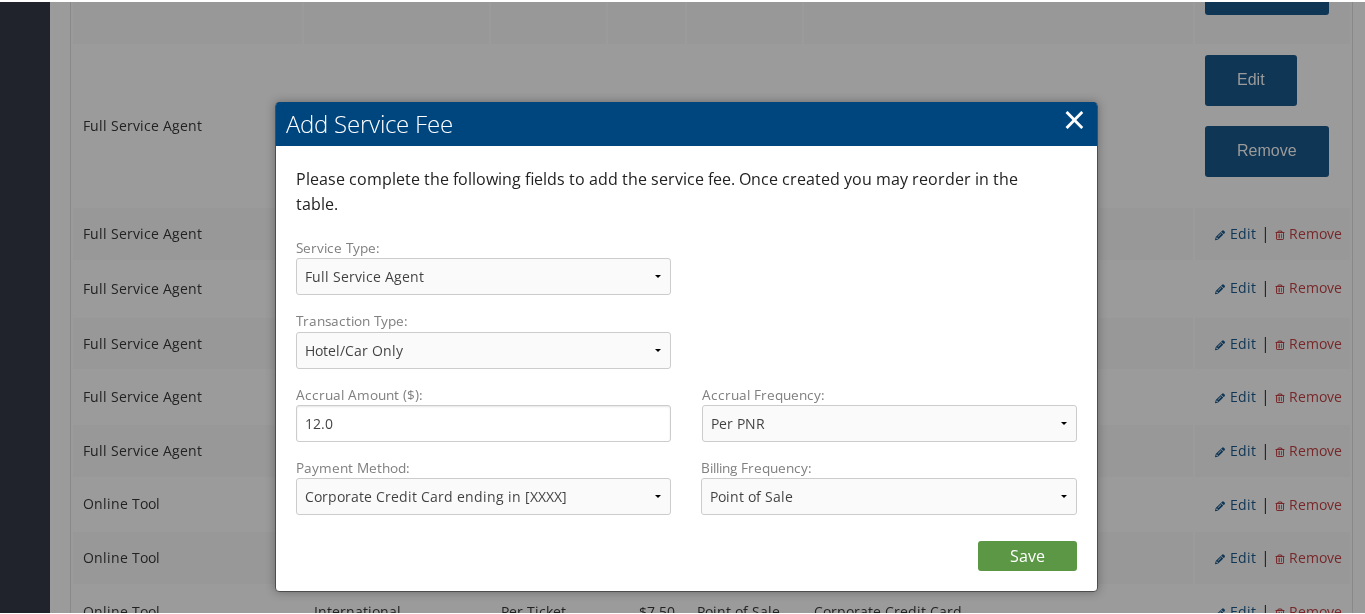 click on "Please complete the following fields to add the service fee. Once created you may reorder in the table.
Service Type:
After Hours
Full Service Agent
On-Site Agent
Online Tool
Support Assist On-Site
Support Assist Online
Transaction Type:
Assist Online w/No Ticket
Complex International
Contract Complex International
Contract Domestic
Contract International
Cruise / Tour / Misc
Direct Bill Car Service
Direct Bill Hotel Domestic Exchange Domestic" at bounding box center [687, 367] 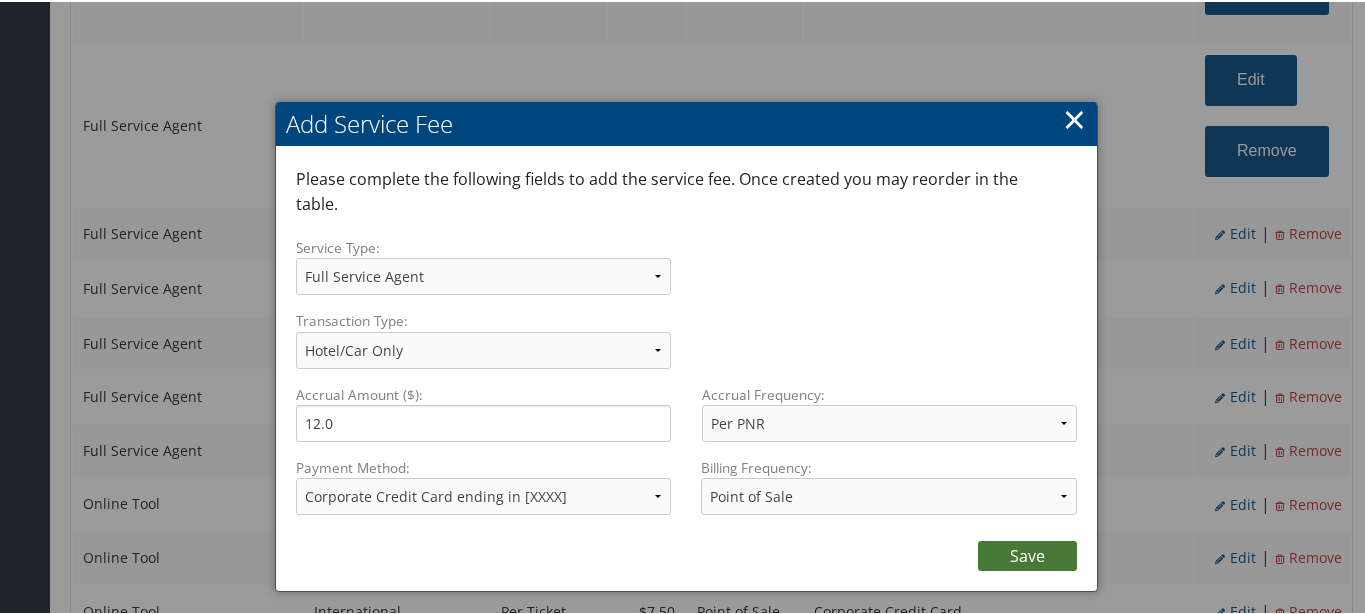 click on "Save" at bounding box center (1027, 554) 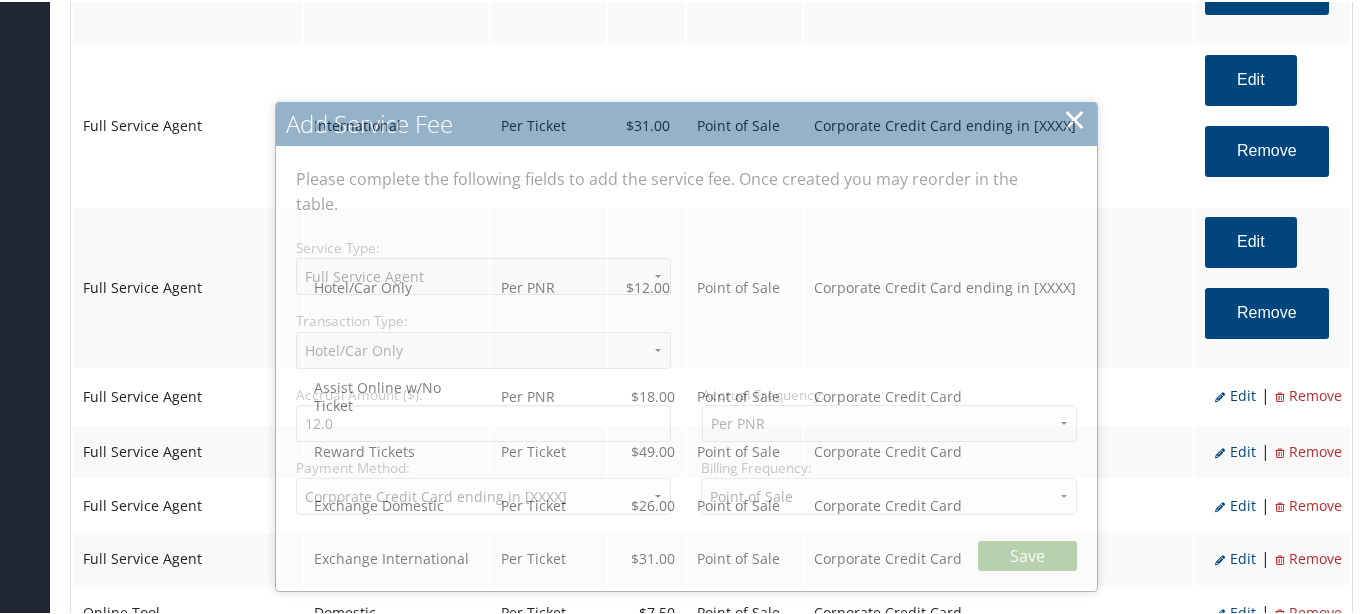 select on "2" 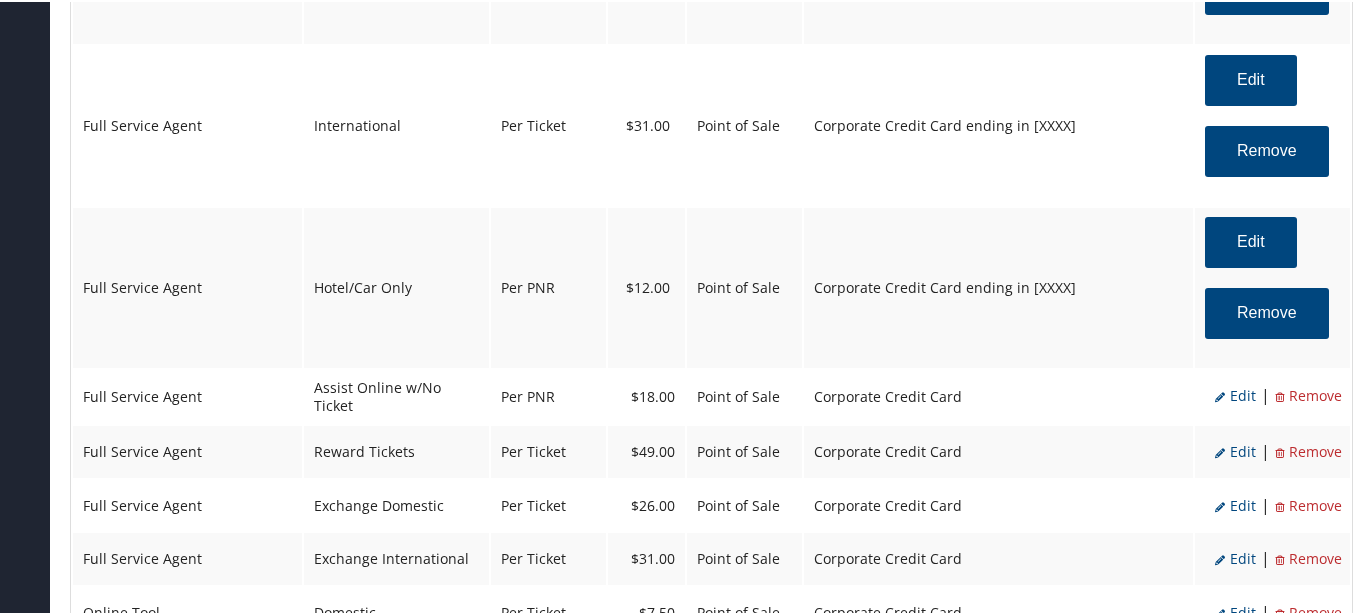 scroll, scrollTop: 1250, scrollLeft: 0, axis: vertical 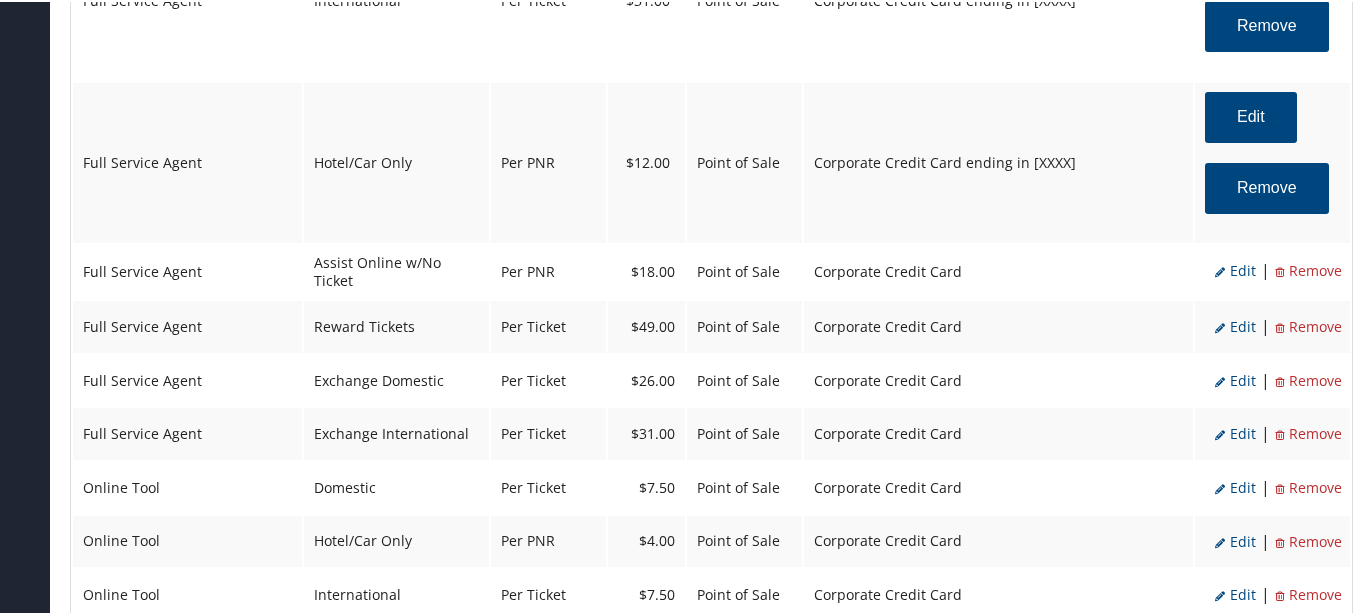 click on "Edit" at bounding box center (1235, 268) 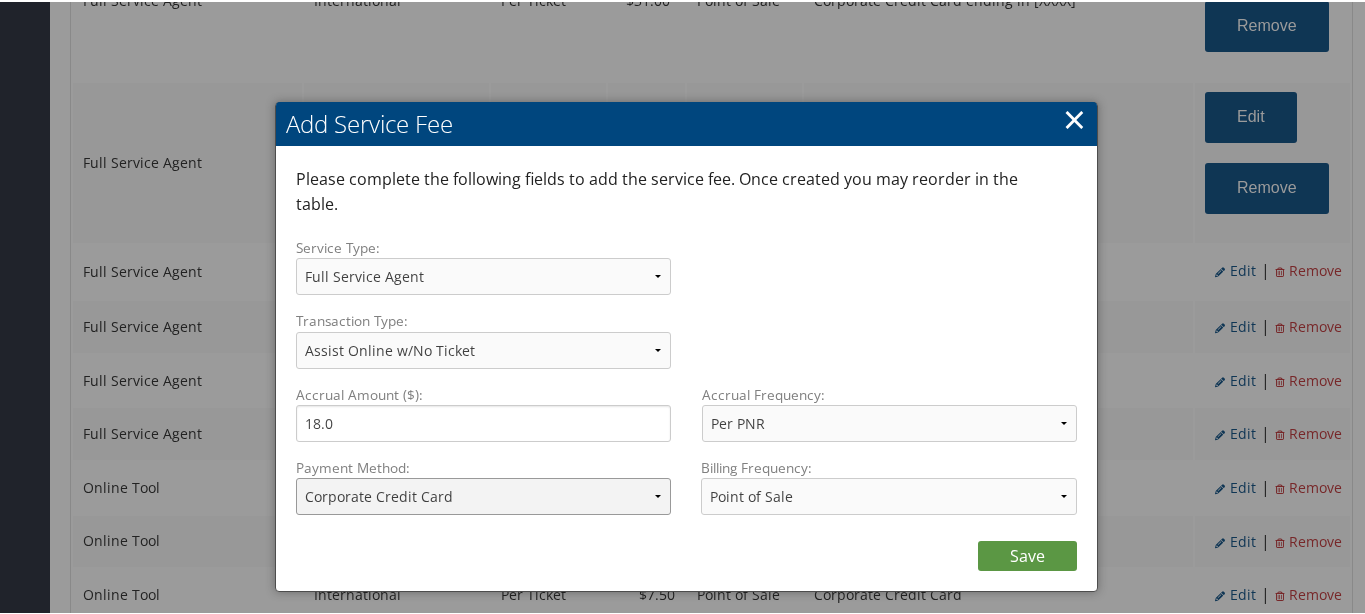 click on "ACH Transfer
Cash / Check (AR)
Corporate Credit Card
Ghost Credit Card
Hotel Guarantee Card
Individual Corp Credit Card
Service Fee Backup
Traveler Credit Card
Virtual Pay Lite Card
Corporate Credit Card ending in 3014" at bounding box center [484, 494] 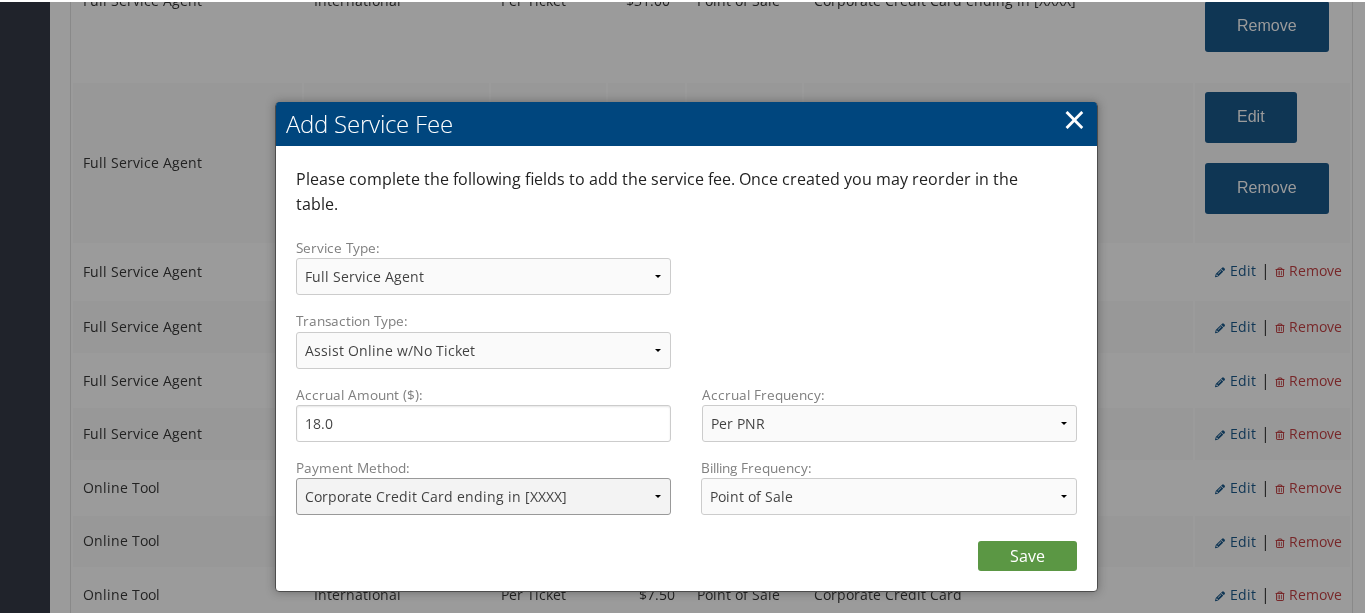 click on "ACH Transfer
Cash / Check (AR)
Corporate Credit Card
Ghost Credit Card
Hotel Guarantee Card
Individual Corp Credit Card
Service Fee Backup
Traveler Credit Card
Virtual Pay Lite Card
Corporate Credit Card ending in 3014" at bounding box center (484, 494) 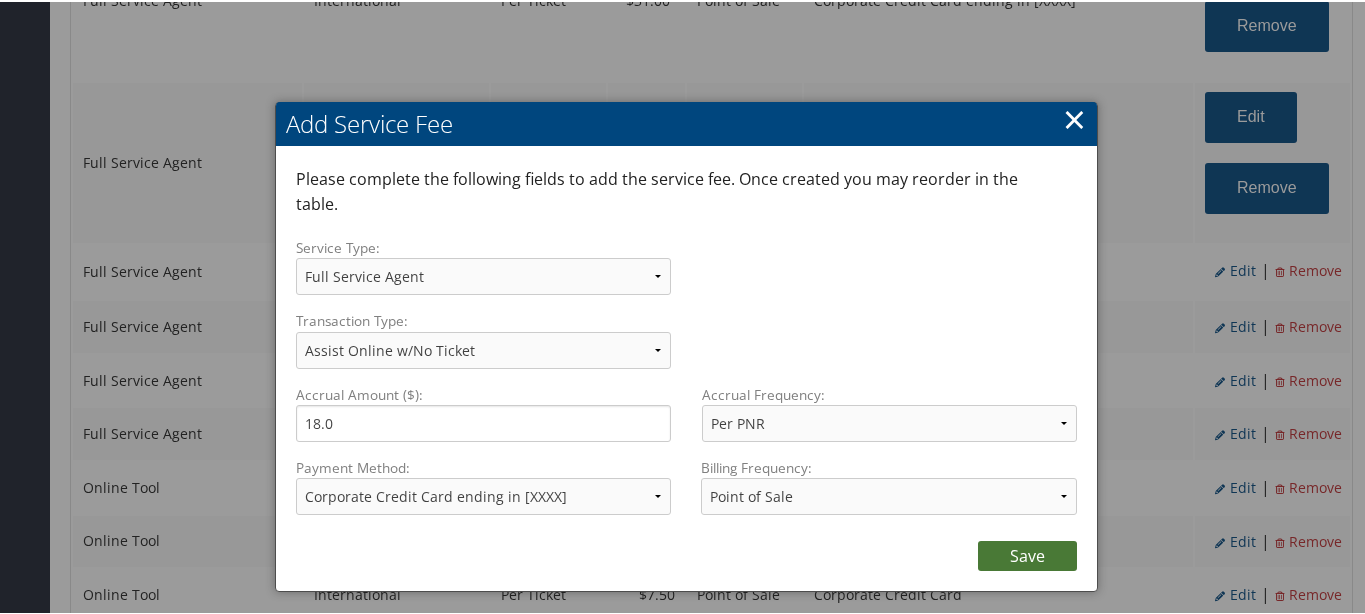click on "Save" at bounding box center [1027, 554] 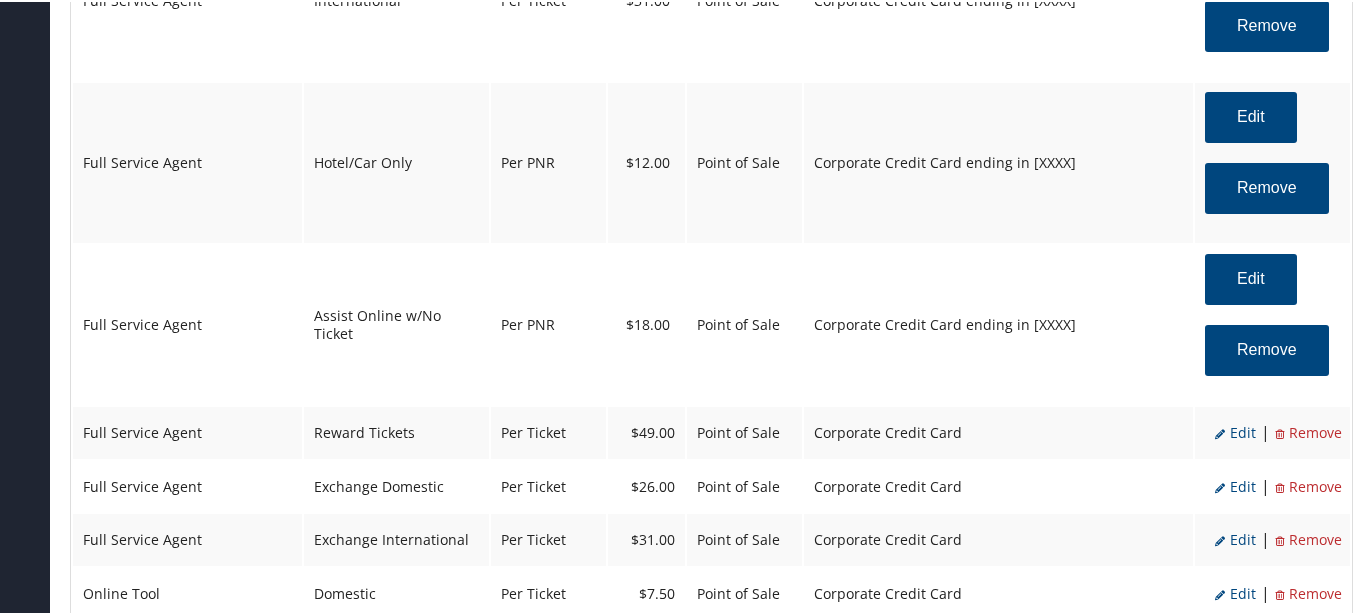 click on "Edit" at bounding box center [1235, 431] 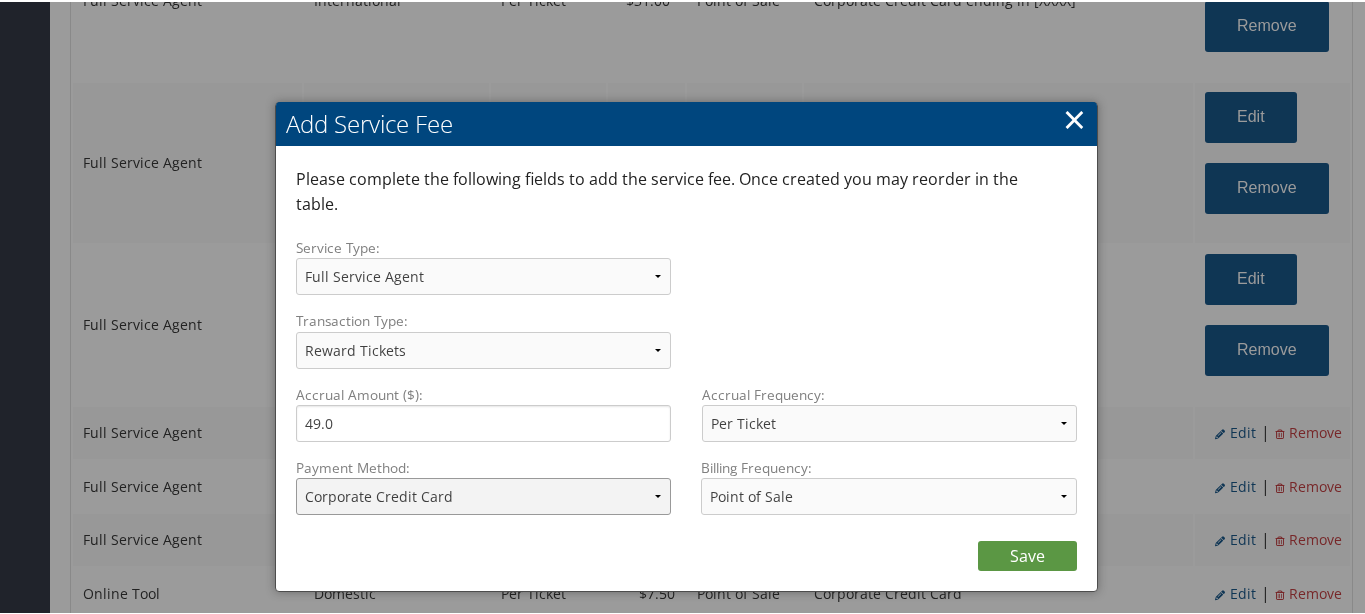click on "ACH Transfer
Cash / Check (AR)
Corporate Credit Card
Ghost Credit Card
Hotel Guarantee Card
Individual Corp Credit Card
Service Fee Backup
Traveler Credit Card
Virtual Pay Lite Card
Corporate Credit Card ending in 3014" at bounding box center (484, 494) 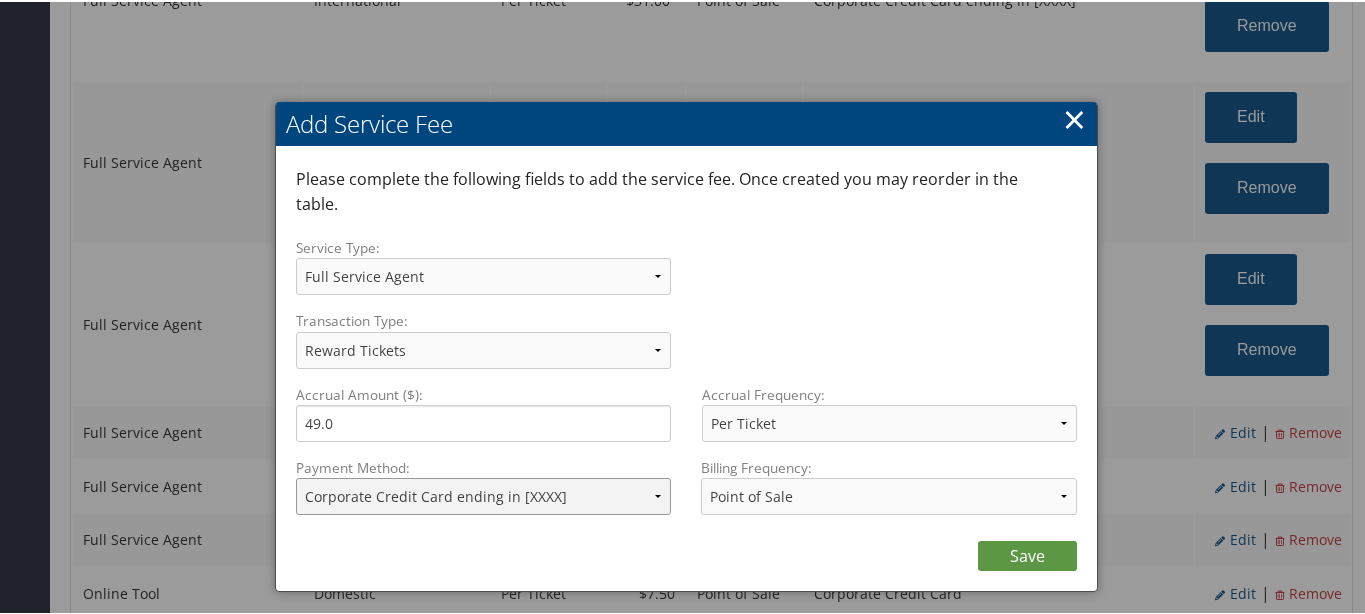 click on "ACH Transfer
Cash / Check (AR)
Corporate Credit Card
Ghost Credit Card
Hotel Guarantee Card
Individual Corp Credit Card
Service Fee Backup
Traveler Credit Card
Virtual Pay Lite Card
Corporate Credit Card ending in 3014" at bounding box center (484, 494) 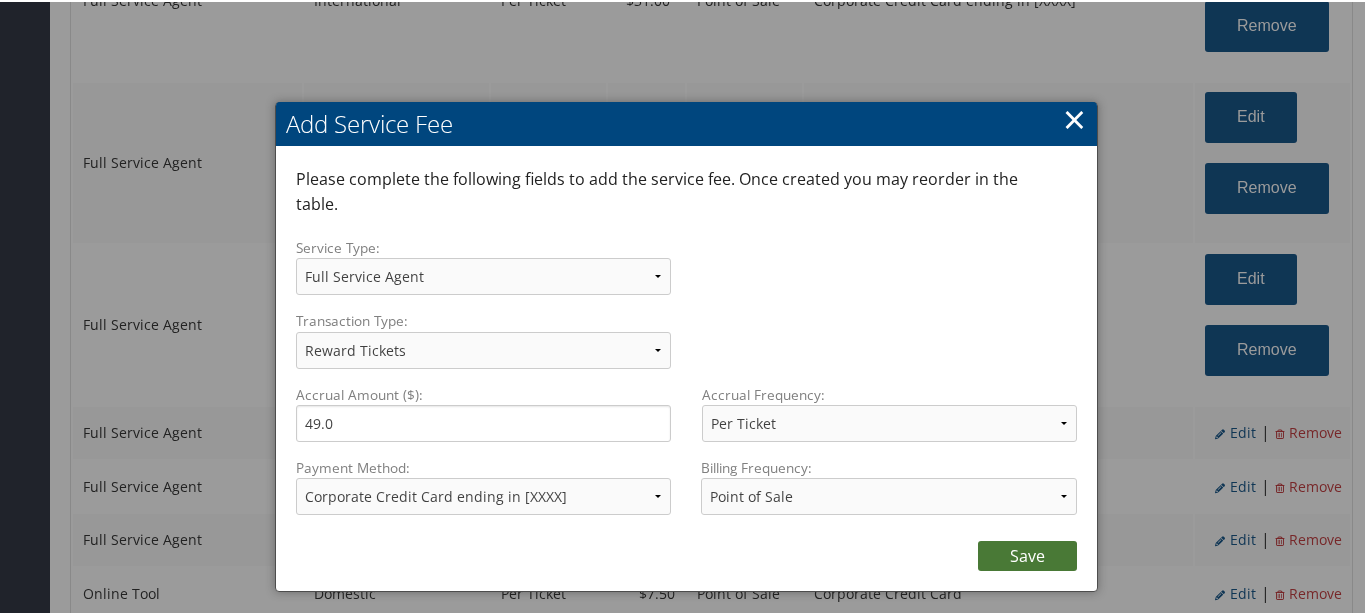 click on "Save" at bounding box center [1027, 554] 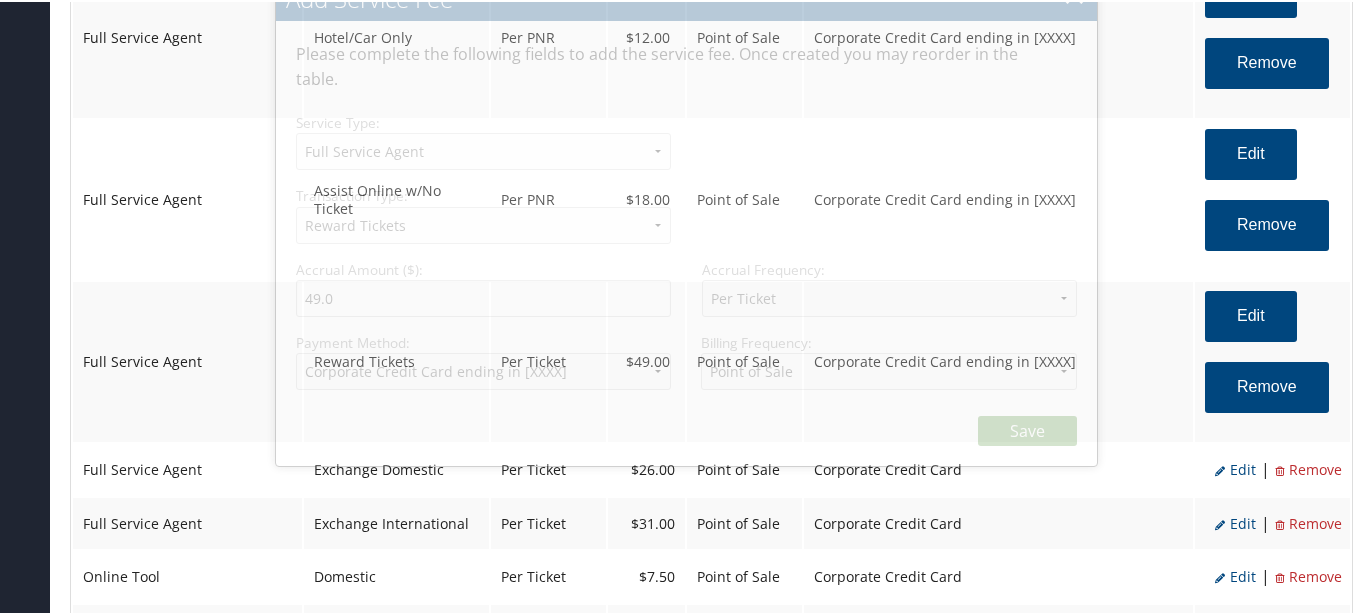 select on "2" 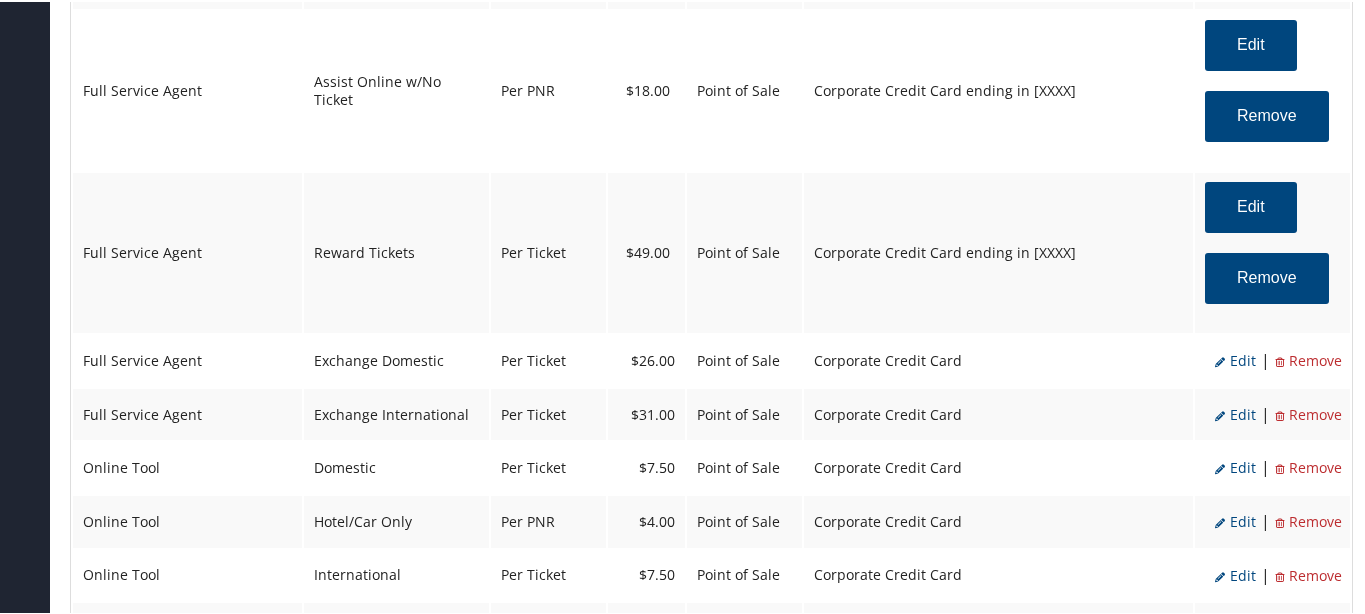 scroll, scrollTop: 1625, scrollLeft: 0, axis: vertical 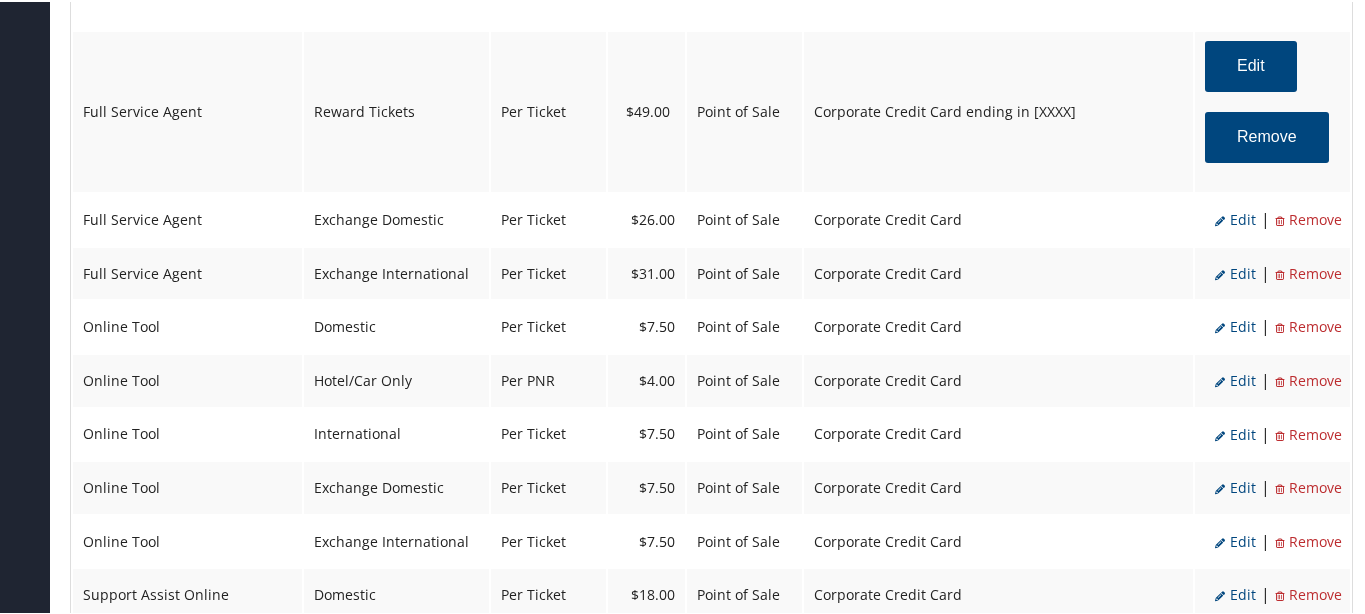 click on "Edit" at bounding box center (1235, 217) 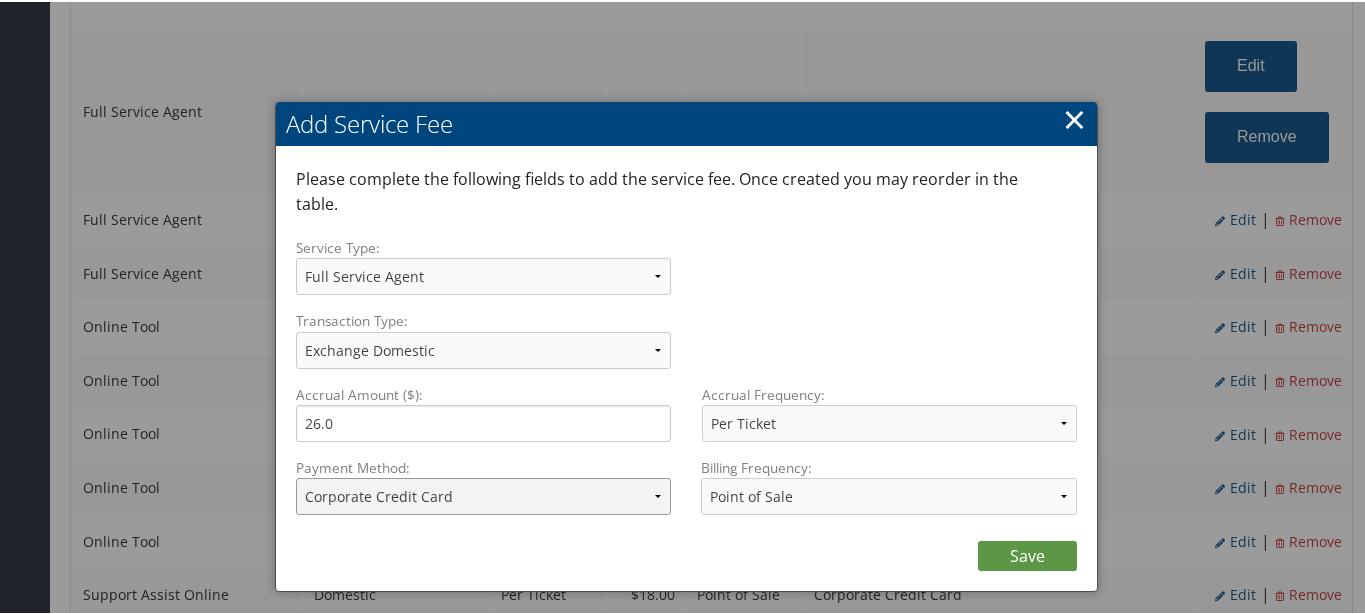 click on "ACH Transfer
Cash / Check (AR)
Corporate Credit Card
Ghost Credit Card
Hotel Guarantee Card
Individual Corp Credit Card
Service Fee Backup
Traveler Credit Card
Virtual Pay Lite Card
Corporate Credit Card ending in 3014" at bounding box center (484, 494) 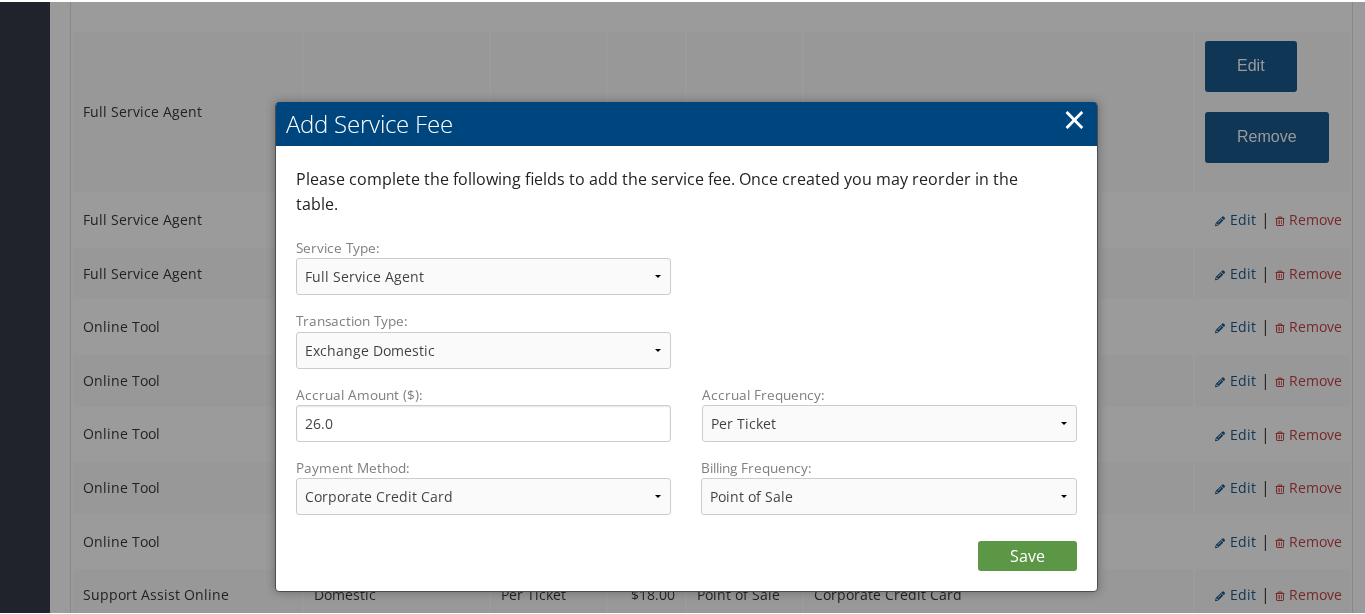 click on "Payment Method:" at bounding box center (484, 466) 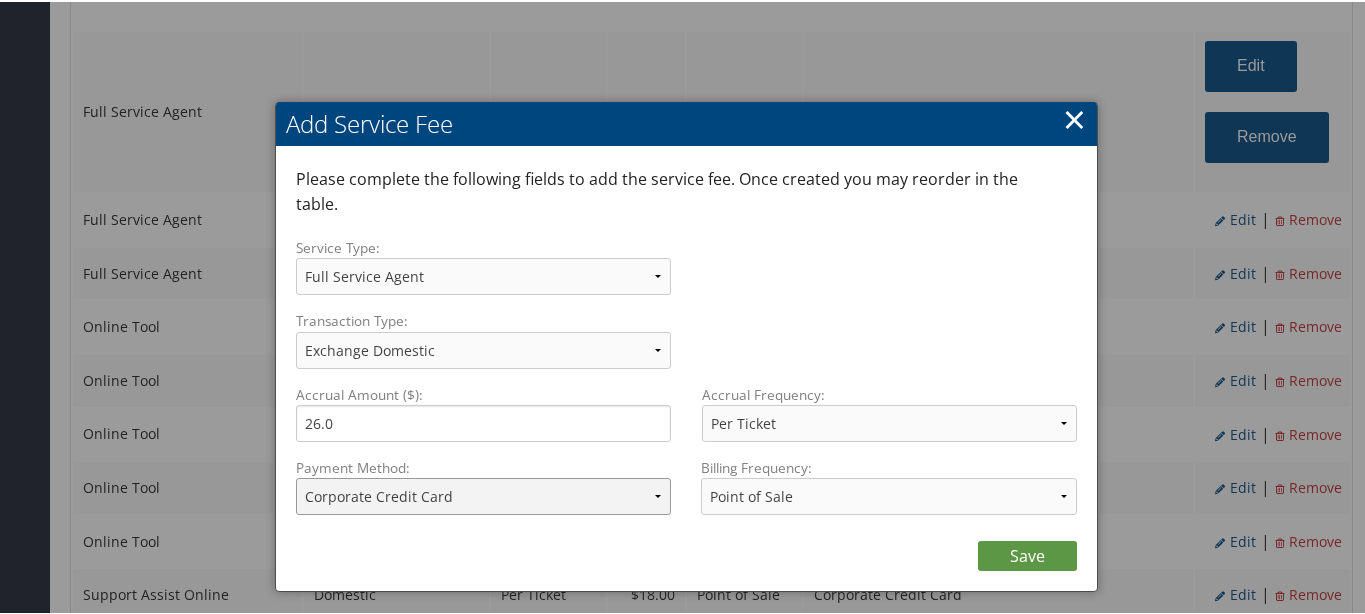 click on "ACH Transfer
Cash / Check (AR)
Corporate Credit Card
Ghost Credit Card
Hotel Guarantee Card
Individual Corp Credit Card
Service Fee Backup
Traveler Credit Card
Virtual Pay Lite Card
Corporate Credit Card ending in 3014" at bounding box center (484, 494) 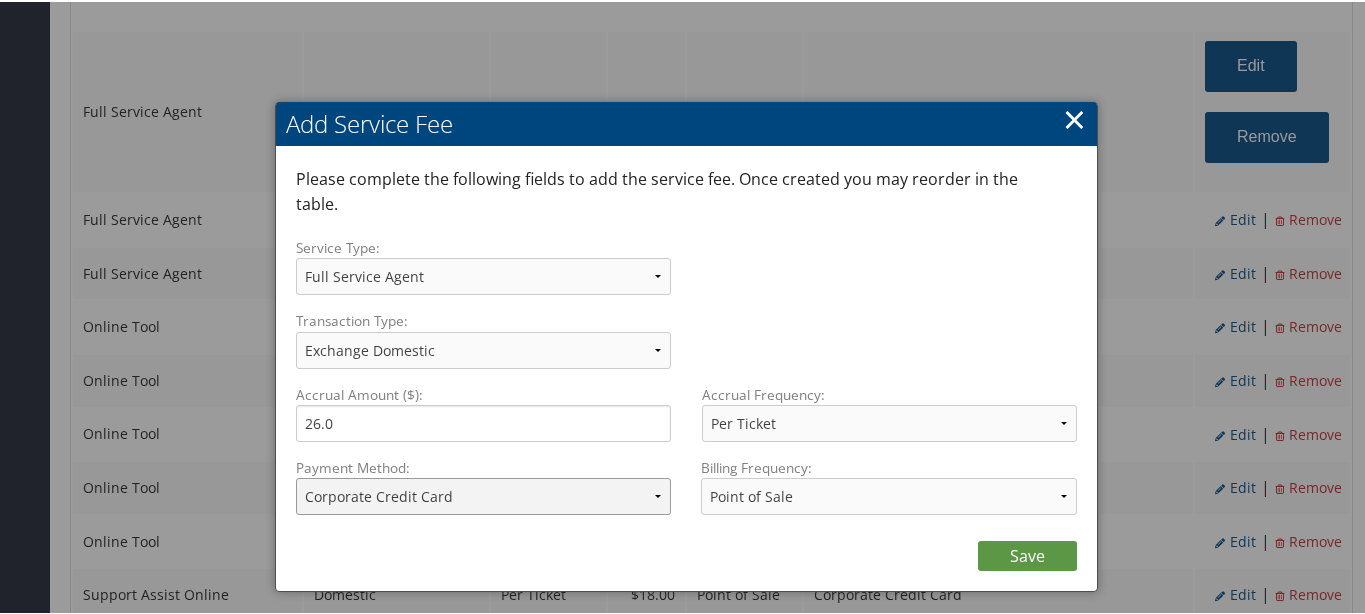click on "ACH Transfer
Cash / Check (AR)
Corporate Credit Card
Ghost Credit Card
Hotel Guarantee Card
Individual Corp Credit Card
Service Fee Backup
Traveler Credit Card
Virtual Pay Lite Card
Corporate Credit Card ending in 3014" at bounding box center [484, 494] 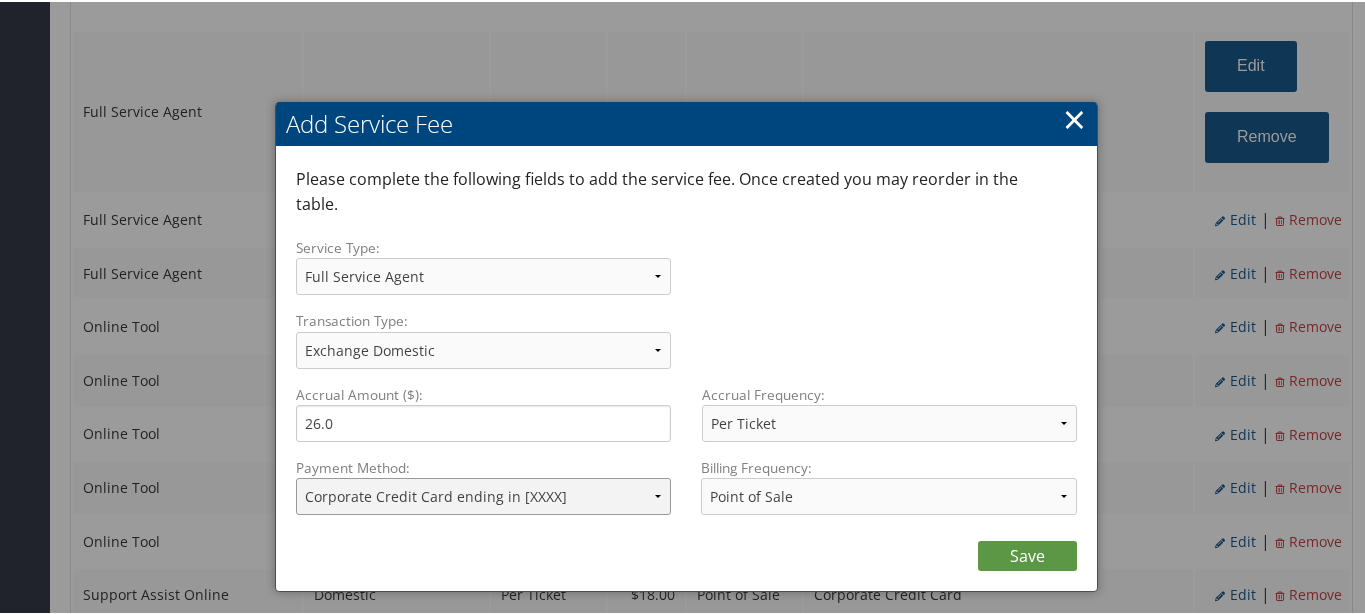 click on "ACH Transfer
Cash / Check (AR)
Corporate Credit Card
Ghost Credit Card
Hotel Guarantee Card
Individual Corp Credit Card
Service Fee Backup
Traveler Credit Card
Virtual Pay Lite Card
Corporate Credit Card ending in 3014" at bounding box center (484, 494) 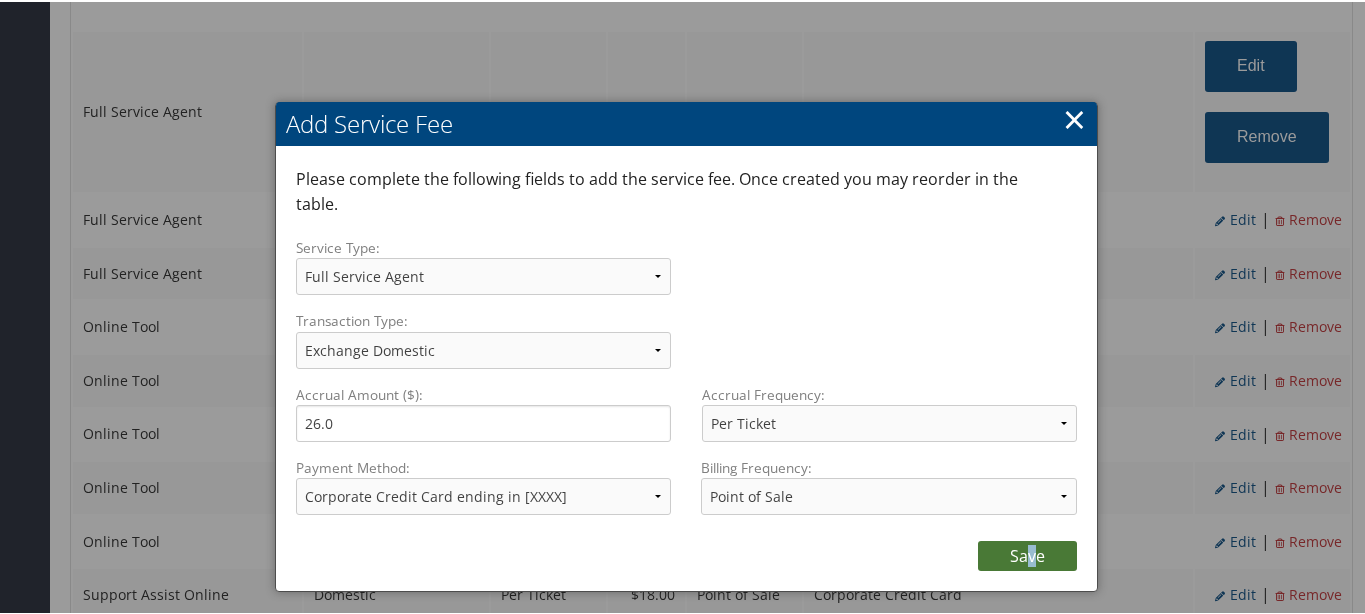 click on "Save" at bounding box center [1027, 554] 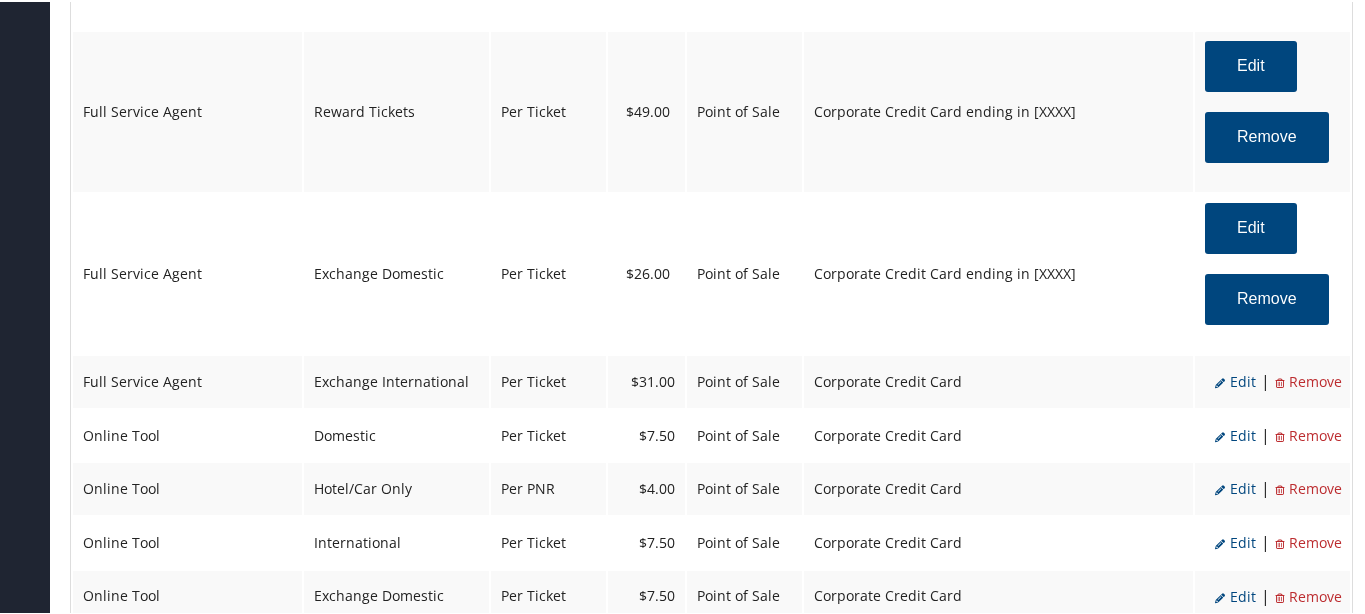 click on "Edit" at bounding box center [1235, 379] 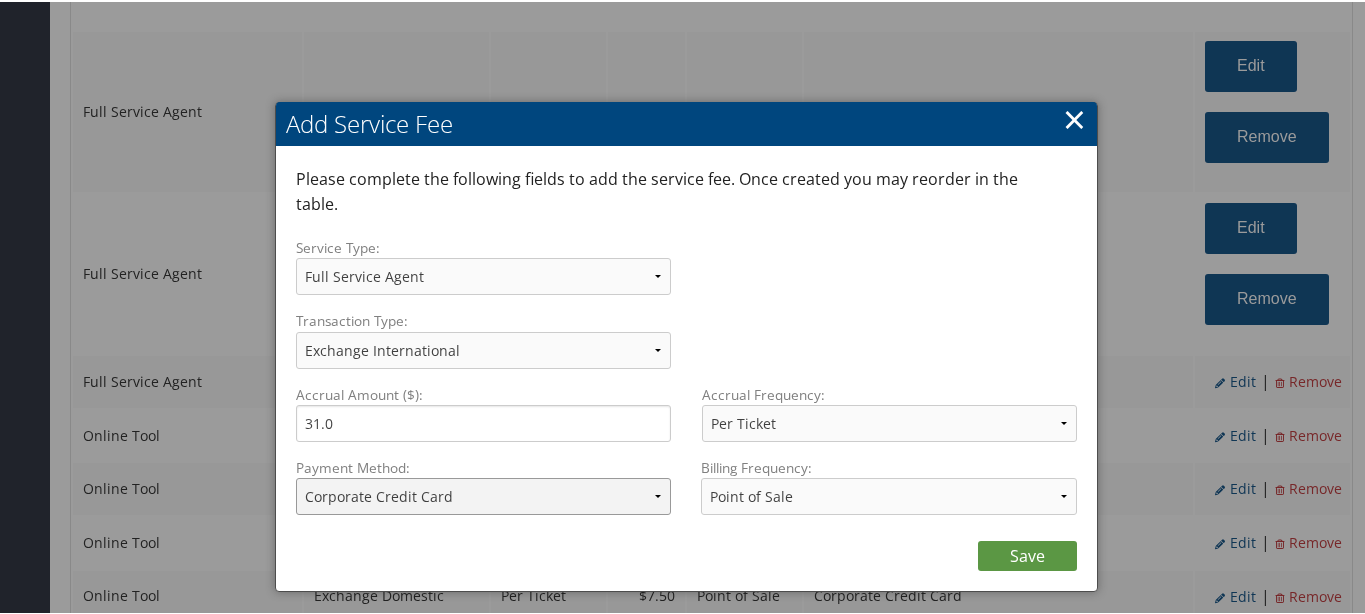 click on "ACH Transfer
Cash / Check (AR)
Corporate Credit Card
Ghost Credit Card
Hotel Guarantee Card
Individual Corp Credit Card
Service Fee Backup
Traveler Credit Card
Virtual Pay Lite Card
Corporate Credit Card ending in 3014" at bounding box center [484, 494] 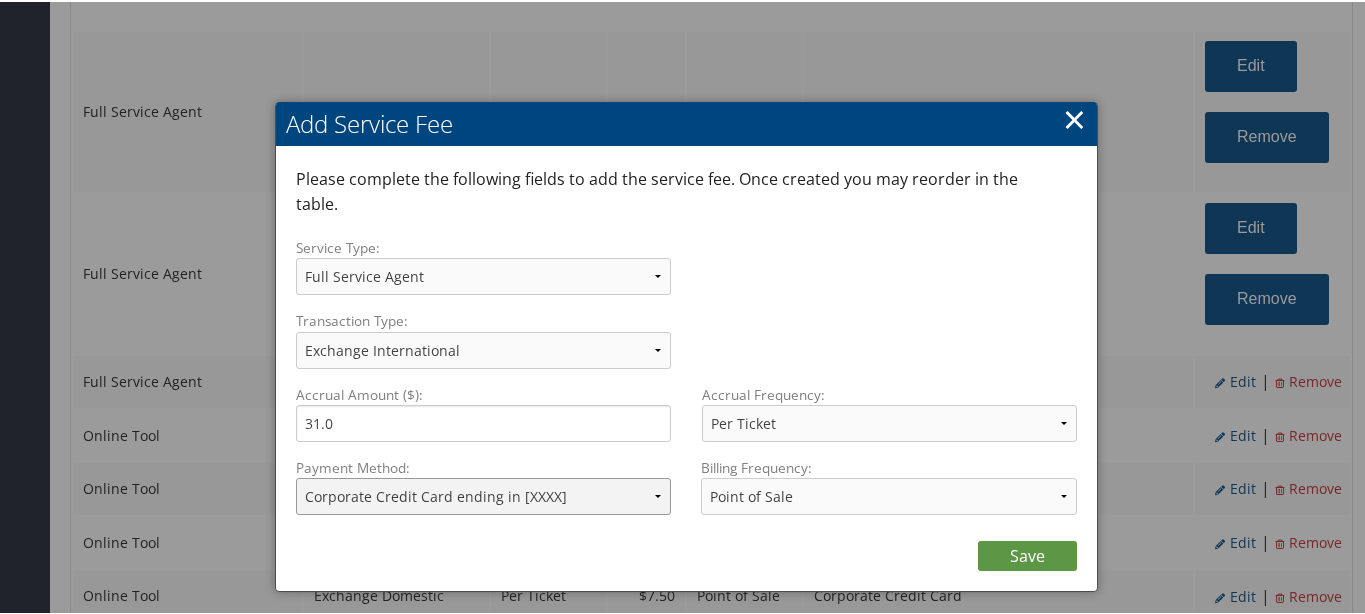 click on "ACH Transfer
Cash / Check (AR)
Corporate Credit Card
Ghost Credit Card
Hotel Guarantee Card
Individual Corp Credit Card
Service Fee Backup
Traveler Credit Card
Virtual Pay Lite Card
Corporate Credit Card ending in 3014" at bounding box center (484, 494) 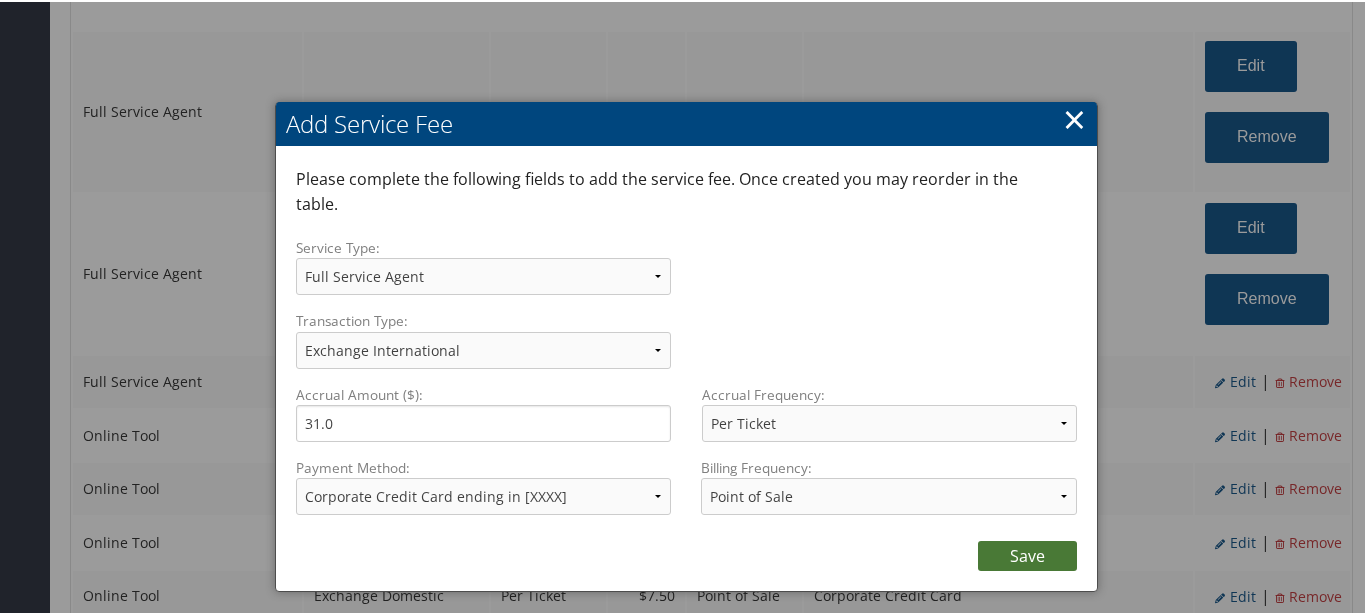 click on "Save" at bounding box center (1027, 554) 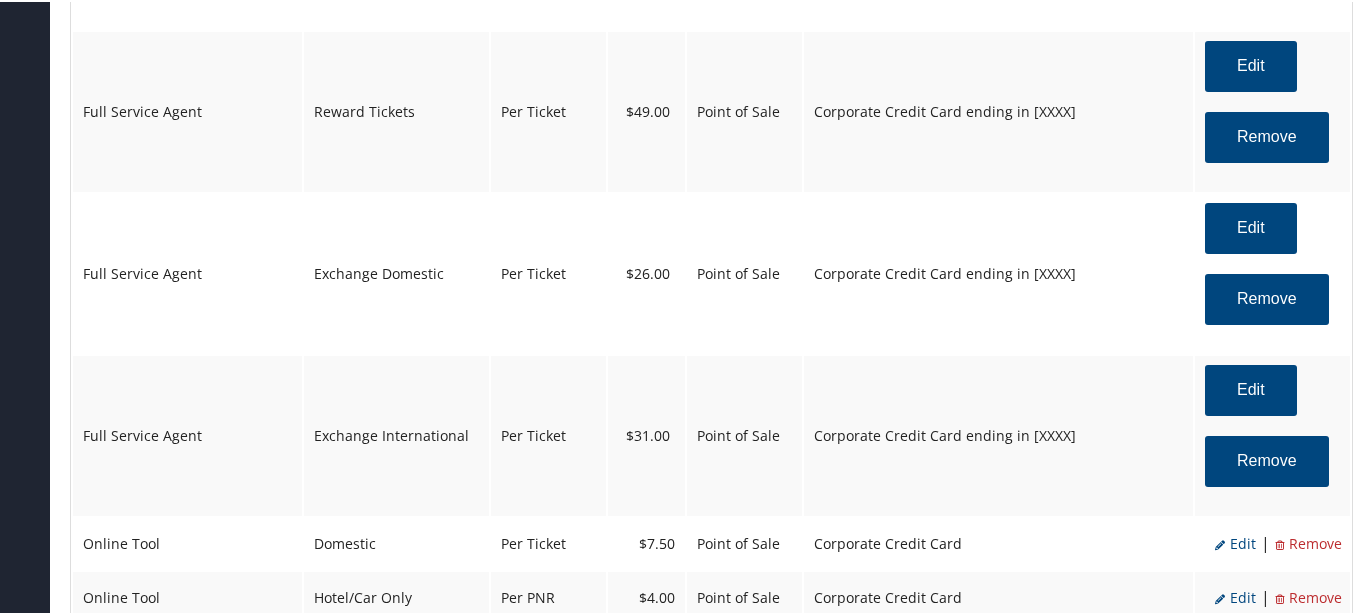 scroll, scrollTop: 1750, scrollLeft: 0, axis: vertical 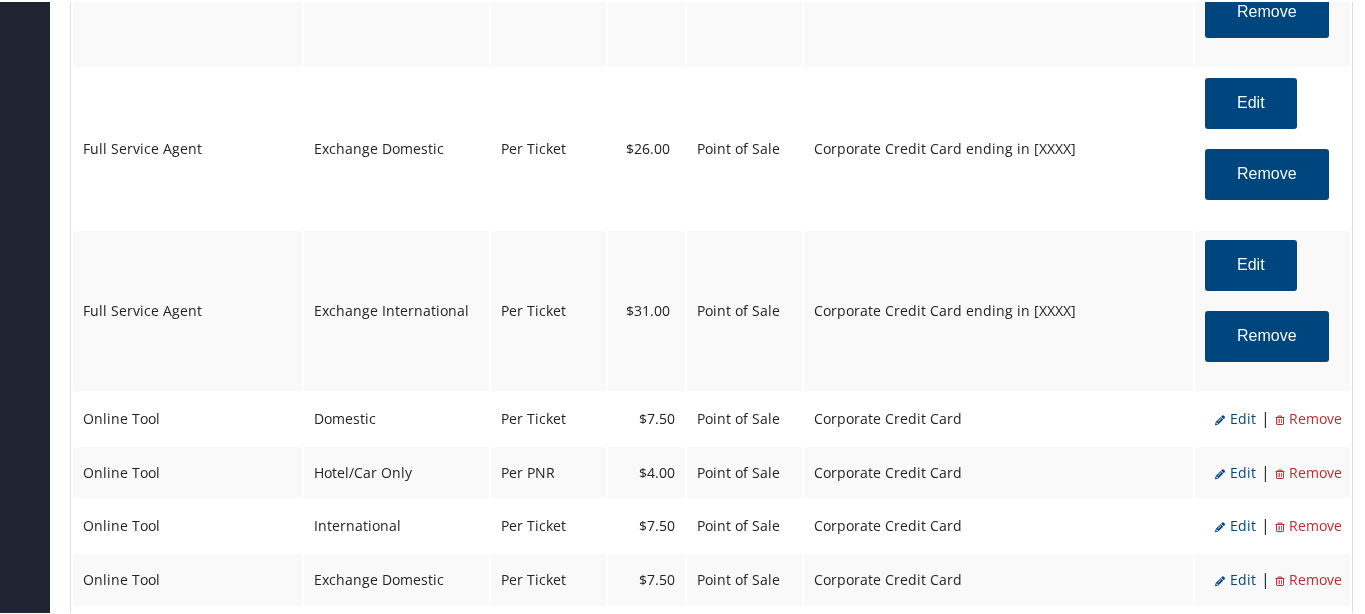 click on "Edit" at bounding box center [1235, 416] 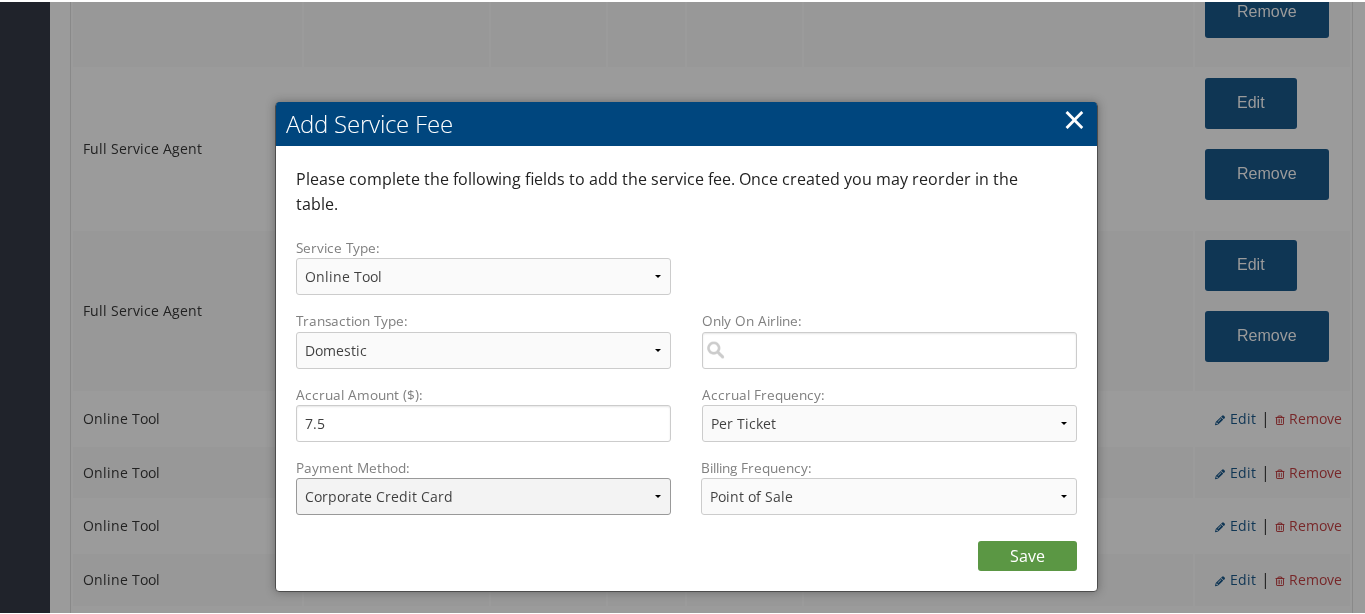 click on "ACH Transfer
Cash / Check (AR)
Corporate Credit Card
Ghost Credit Card
Hotel Guarantee Card
Individual Corp Credit Card
Service Fee Backup
Traveler Credit Card
Virtual Pay Lite Card
Corporate Credit Card ending in 3014" at bounding box center (484, 494) 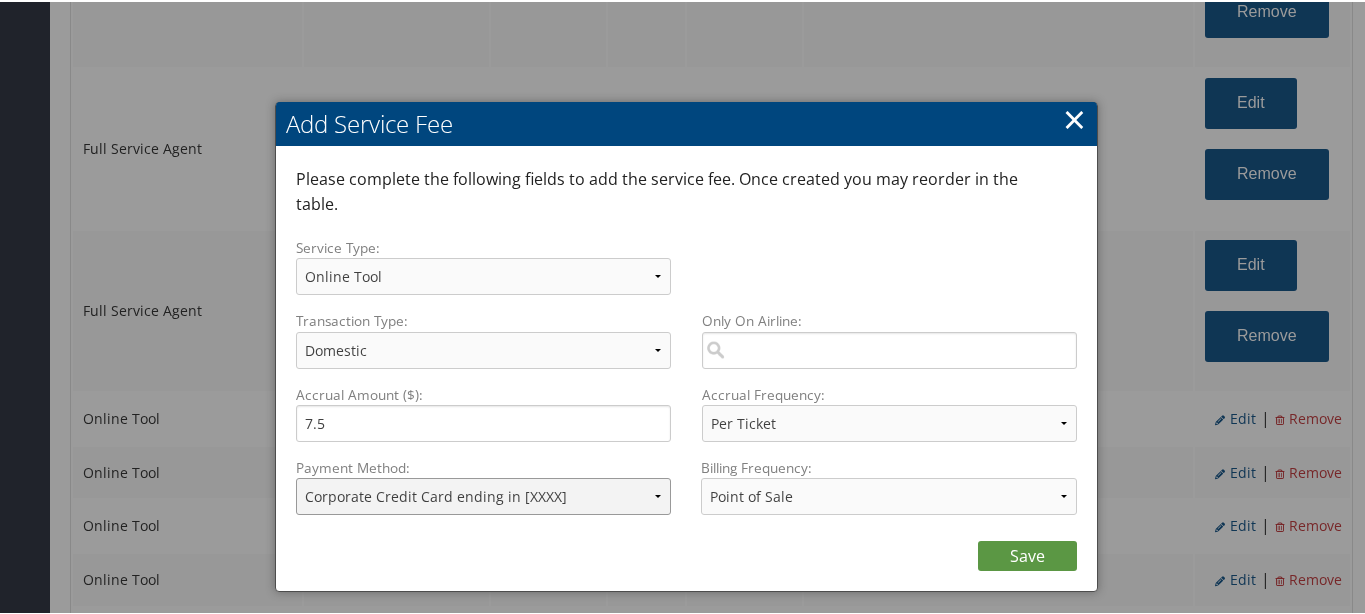 click on "ACH Transfer
Cash / Check (AR)
Corporate Credit Card
Ghost Credit Card
Hotel Guarantee Card
Individual Corp Credit Card
Service Fee Backup
Traveler Credit Card
Virtual Pay Lite Card
Corporate Credit Card ending in 3014" at bounding box center (484, 494) 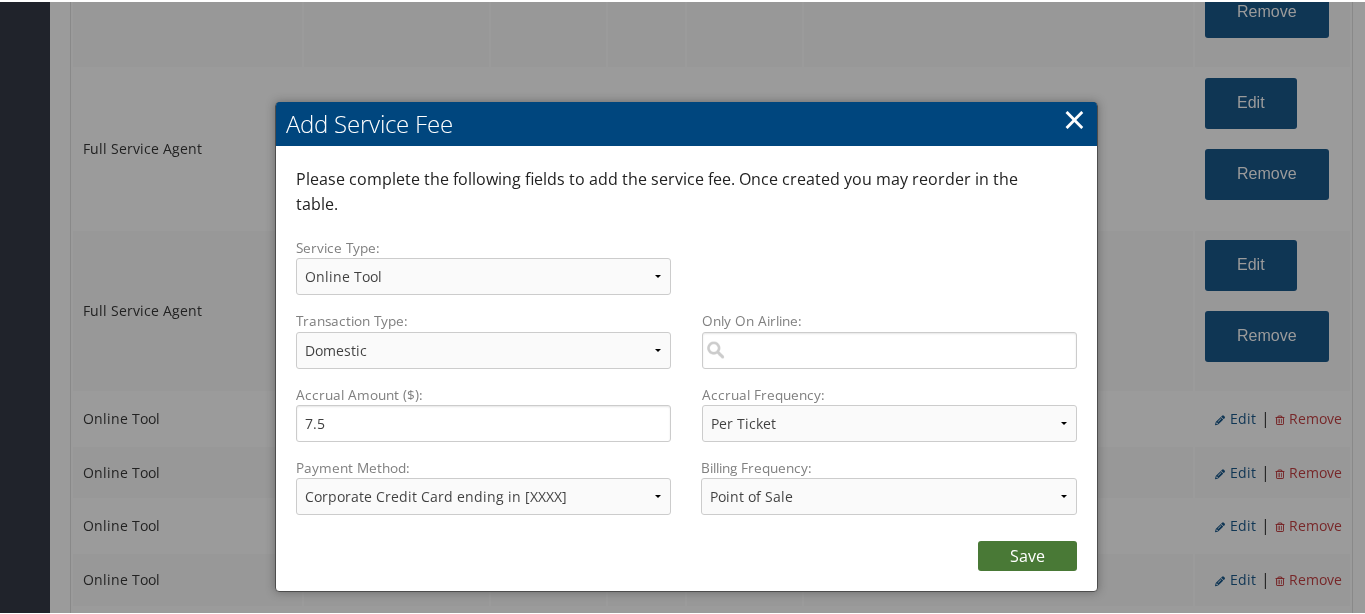 click on "Save" at bounding box center (1027, 554) 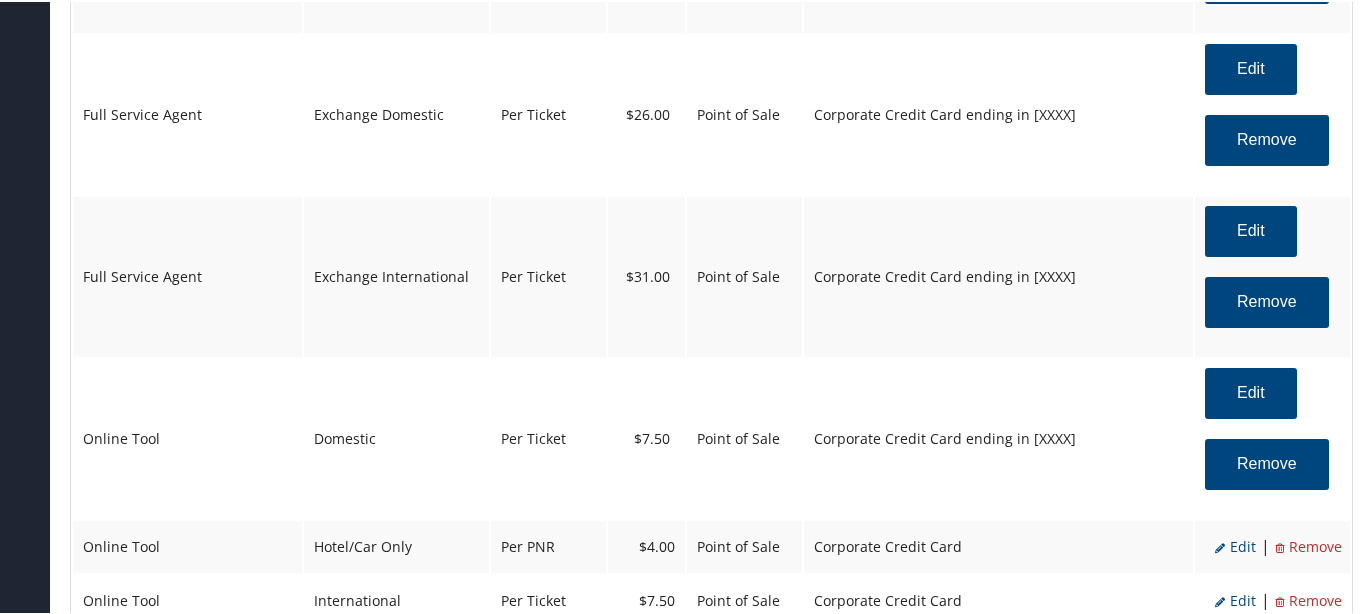 scroll, scrollTop: 1875, scrollLeft: 0, axis: vertical 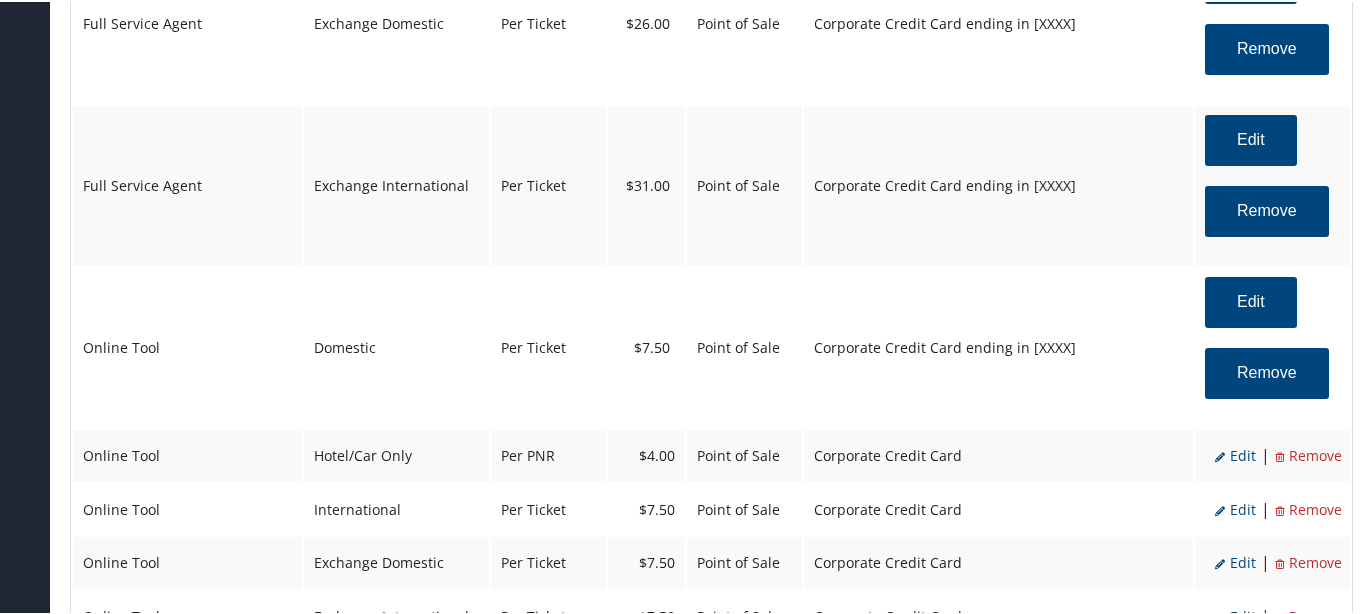 click on "Edit" at bounding box center [1235, 453] 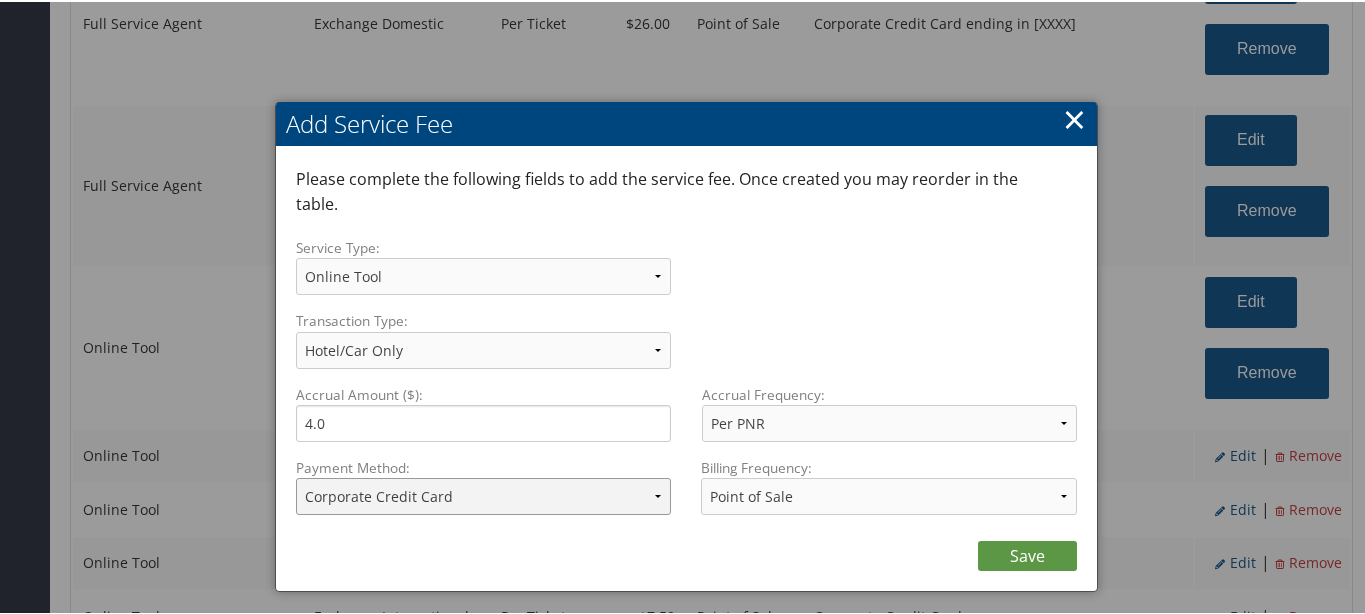 click on "ACH Transfer
Cash / Check (AR)
Corporate Credit Card
Ghost Credit Card
Hotel Guarantee Card
Individual Corp Credit Card
Service Fee Backup
Traveler Credit Card
Virtual Pay Lite Card
Corporate Credit Card ending in 3014" at bounding box center [484, 494] 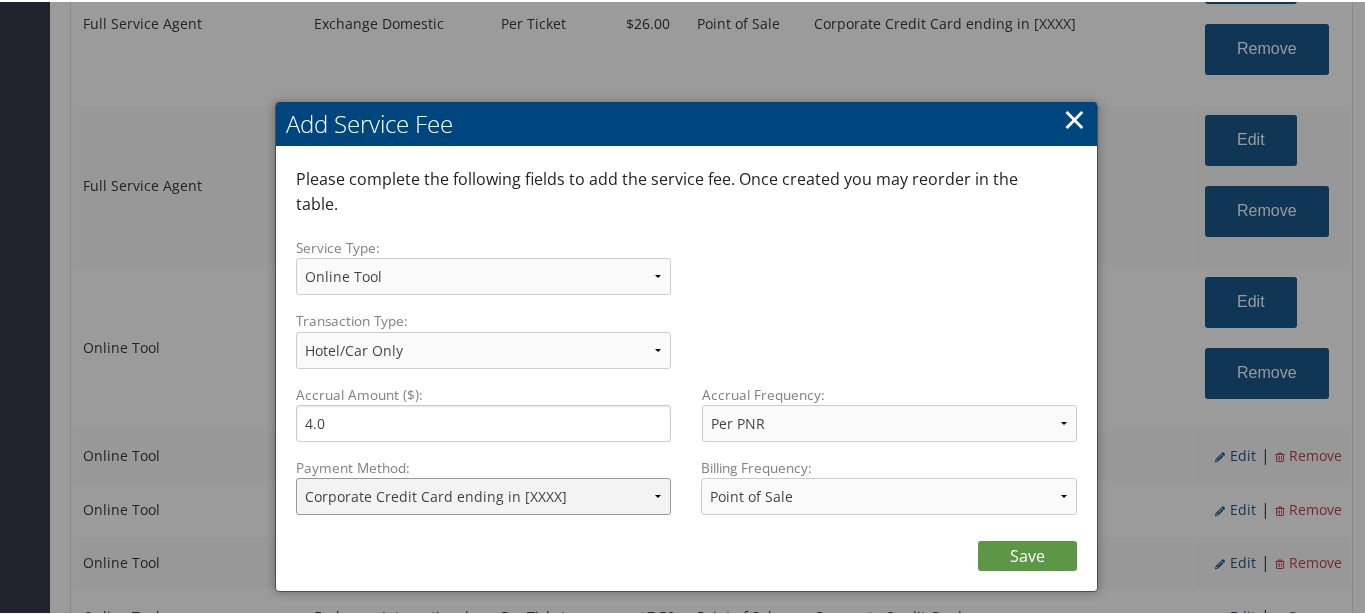 click on "ACH Transfer
Cash / Check (AR)
Corporate Credit Card
Ghost Credit Card
Hotel Guarantee Card
Individual Corp Credit Card
Service Fee Backup
Traveler Credit Card
Virtual Pay Lite Card
Corporate Credit Card ending in 3014" at bounding box center [484, 494] 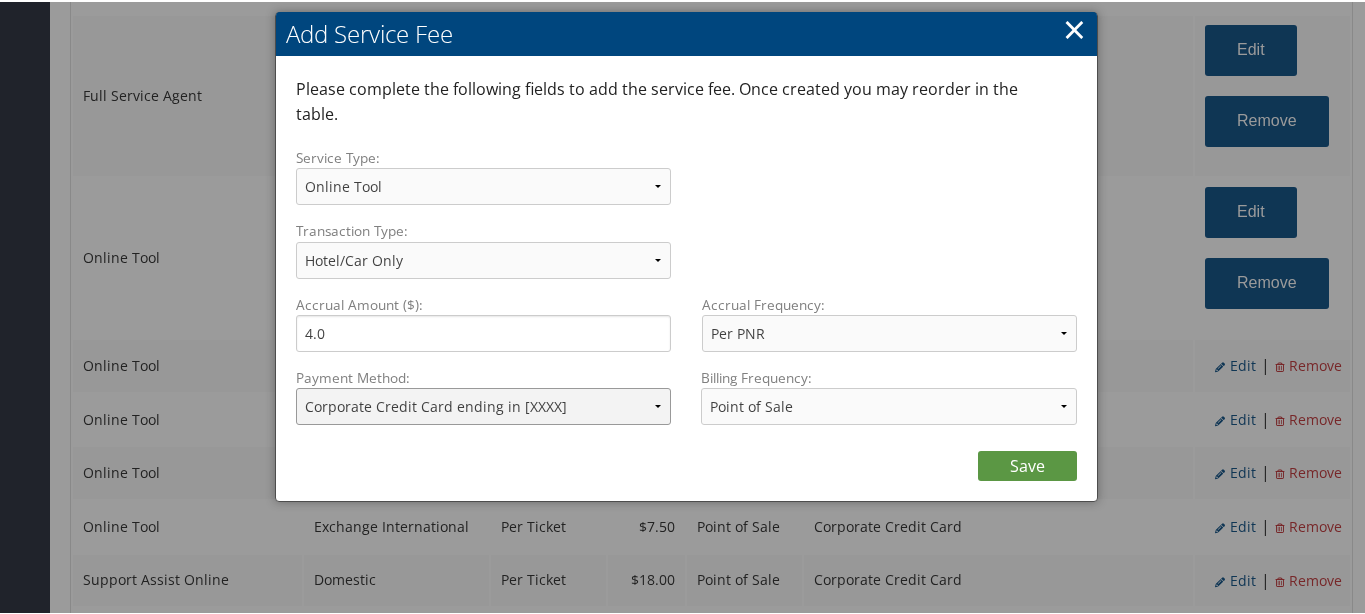 scroll, scrollTop: 2125, scrollLeft: 0, axis: vertical 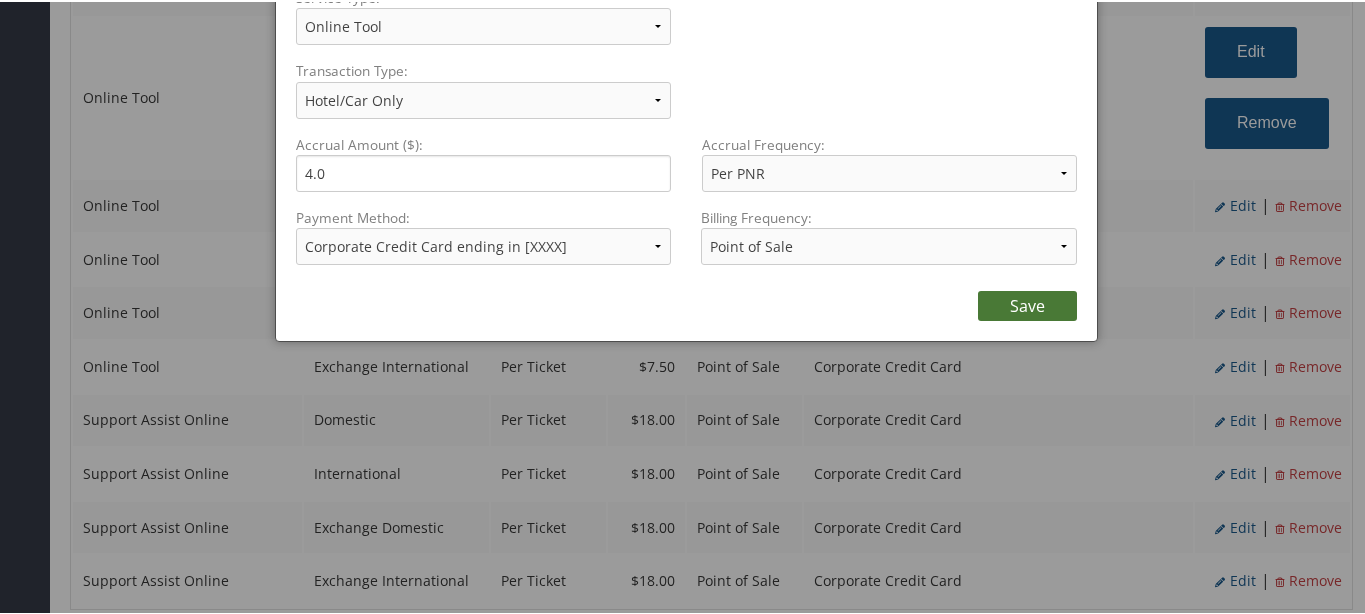 click on "Save" at bounding box center (1027, 304) 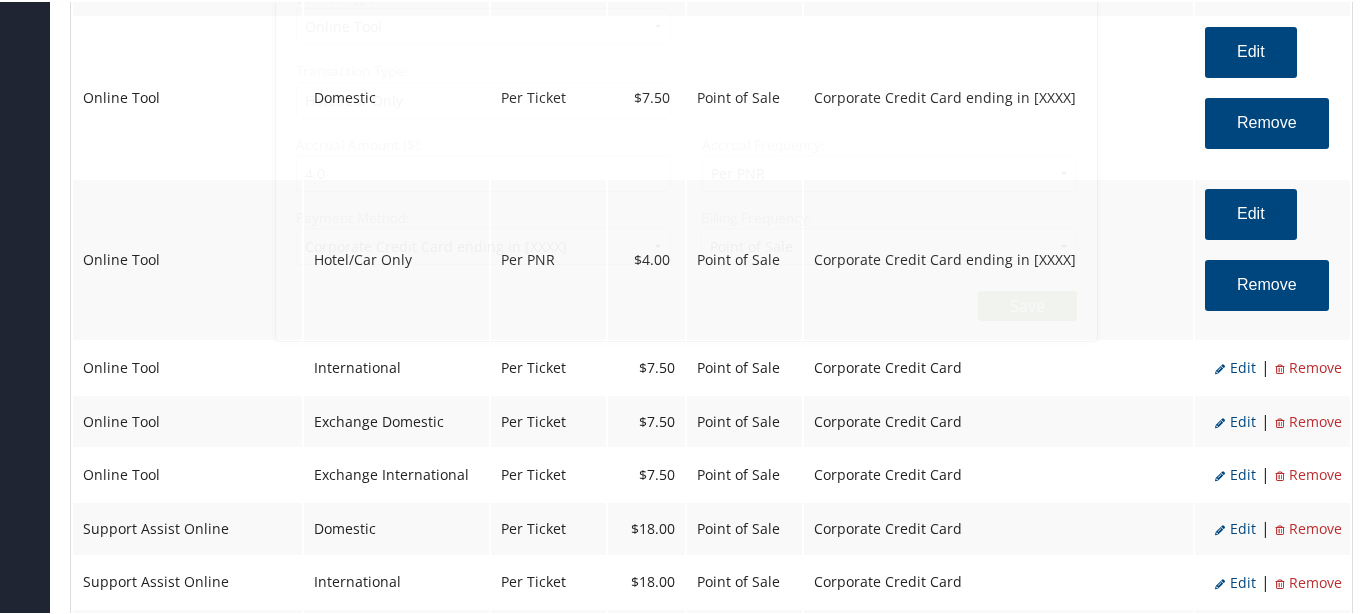 select on "6" 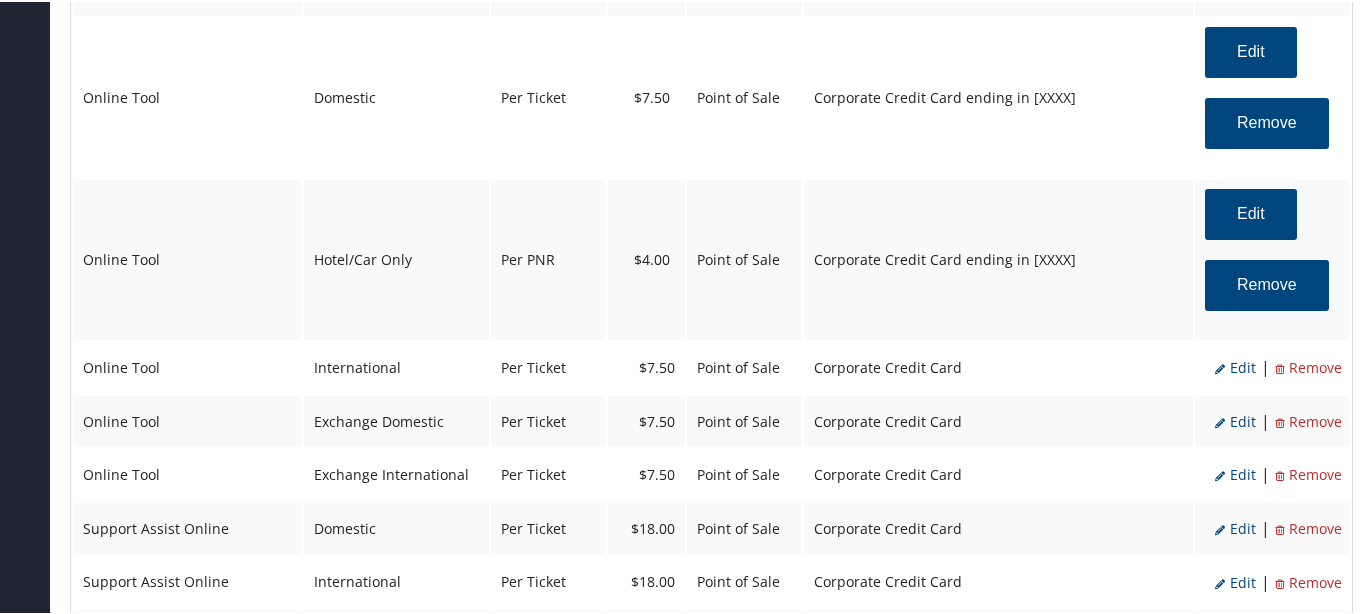 scroll, scrollTop: 2250, scrollLeft: 0, axis: vertical 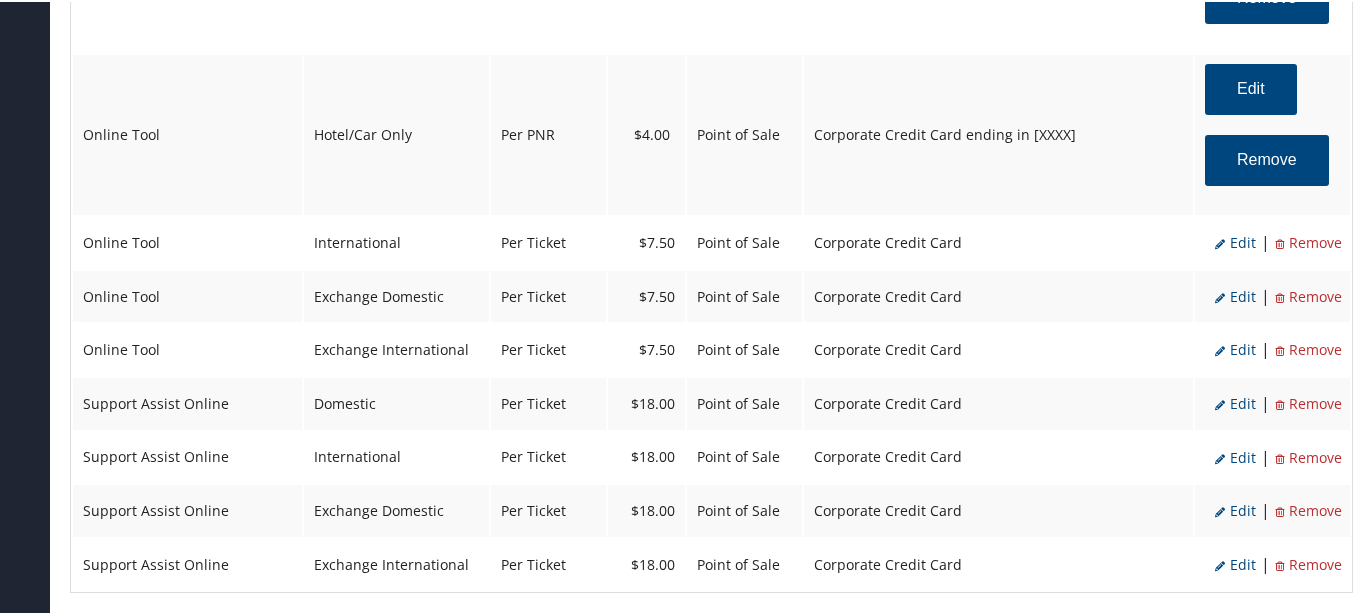 click on "Edit" at bounding box center (1235, 240) 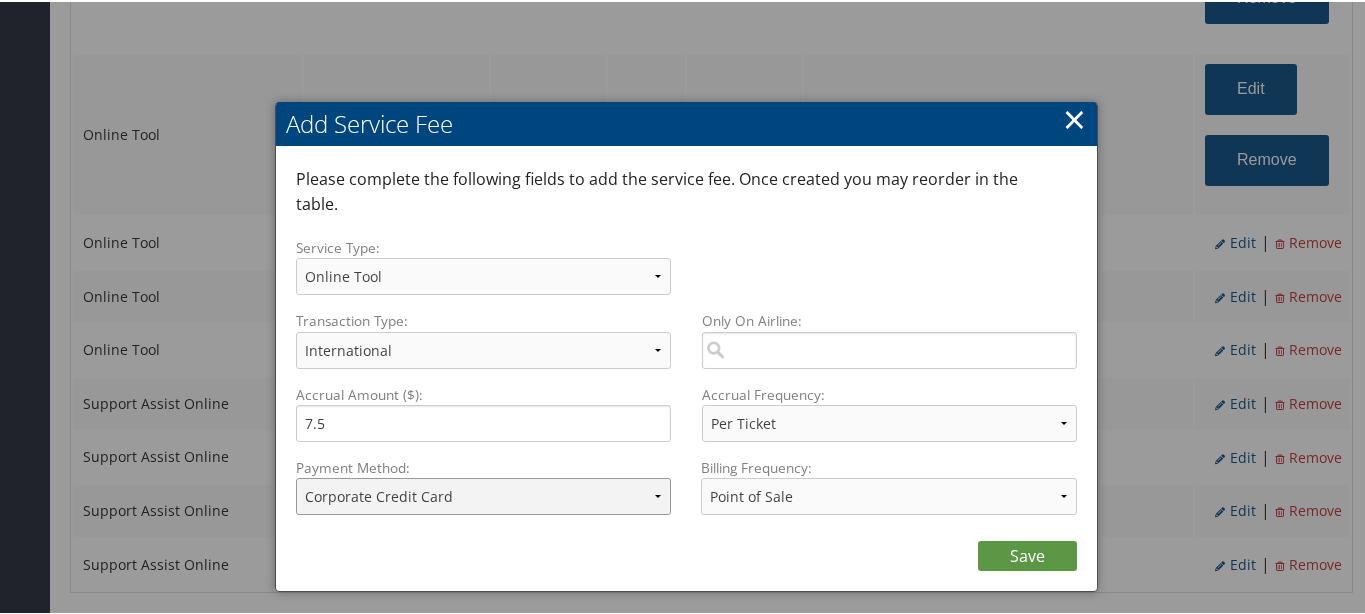 click on "ACH Transfer
Cash / Check (AR)
Corporate Credit Card
Ghost Credit Card
Hotel Guarantee Card
Individual Corp Credit Card
Service Fee Backup
Traveler Credit Card
Virtual Pay Lite Card
Corporate Credit Card ending in 3014" at bounding box center [484, 494] 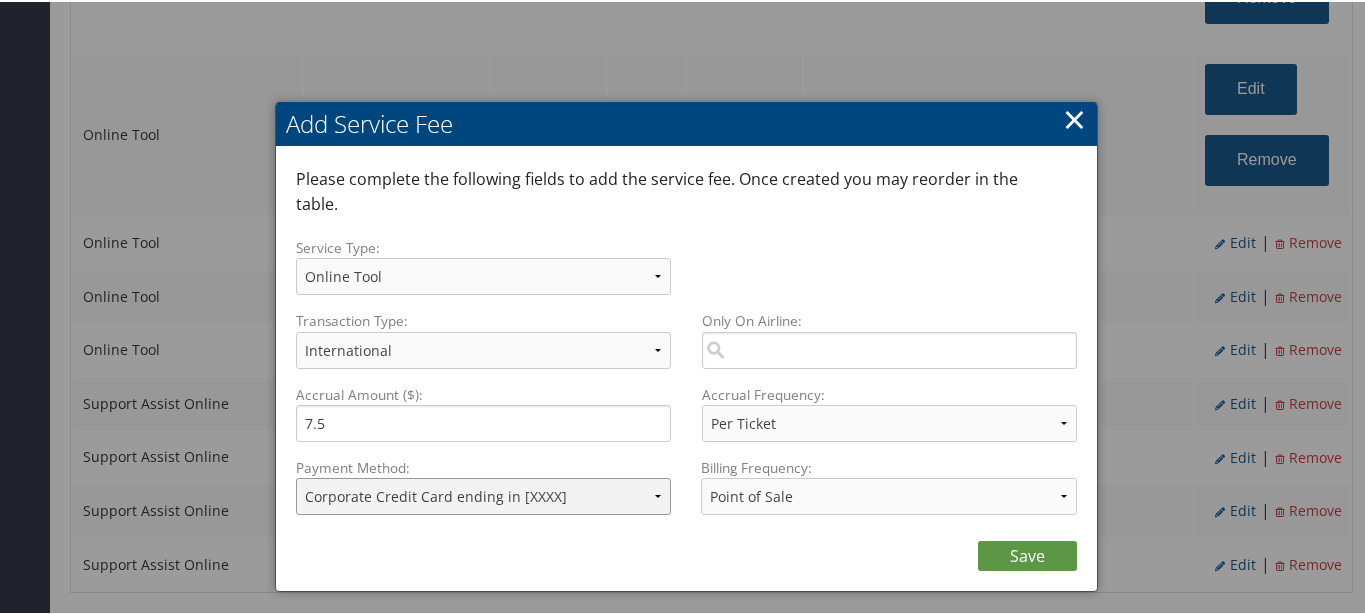 click on "ACH Transfer
Cash / Check (AR)
Corporate Credit Card
Ghost Credit Card
Hotel Guarantee Card
Individual Corp Credit Card
Service Fee Backup
Traveler Credit Card
Virtual Pay Lite Card
Corporate Credit Card ending in 3014" at bounding box center (484, 494) 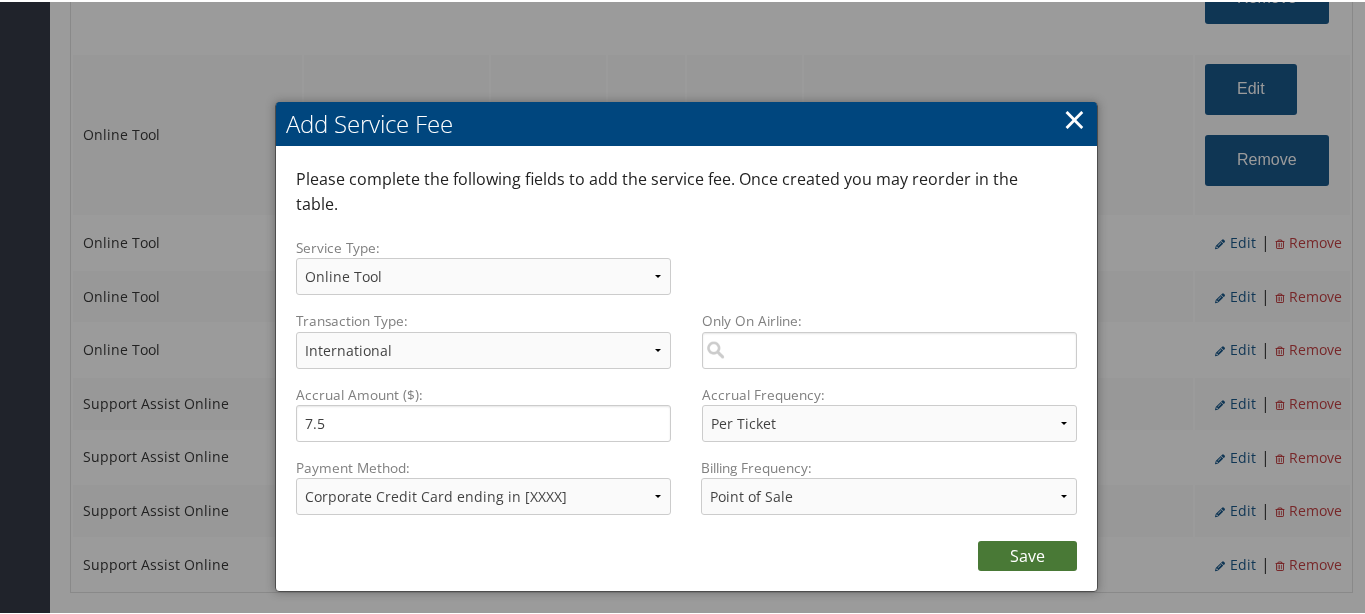 click on "Save" at bounding box center (1027, 554) 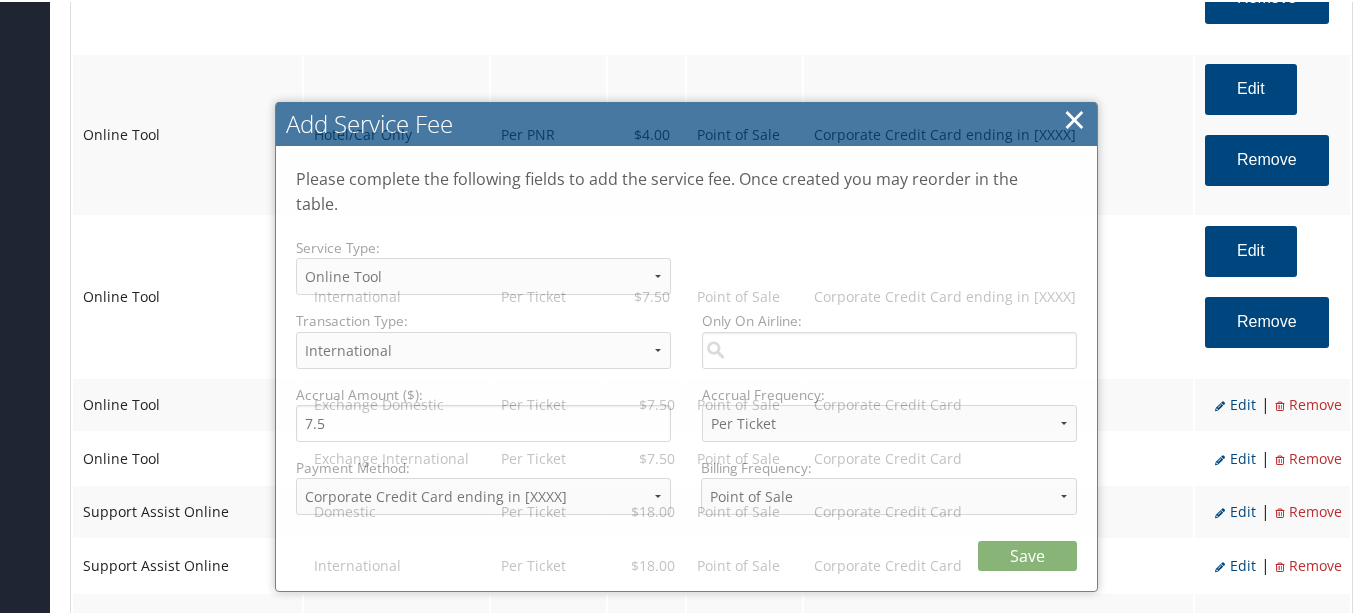 select on "6" 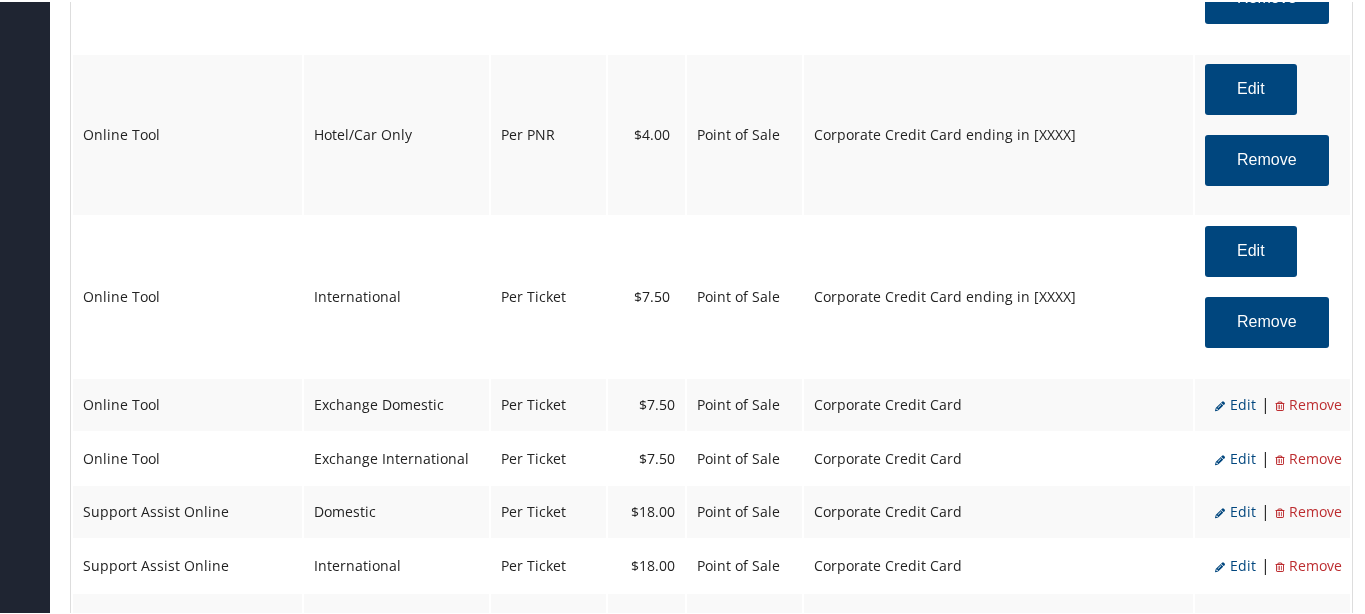 scroll, scrollTop: 2375, scrollLeft: 0, axis: vertical 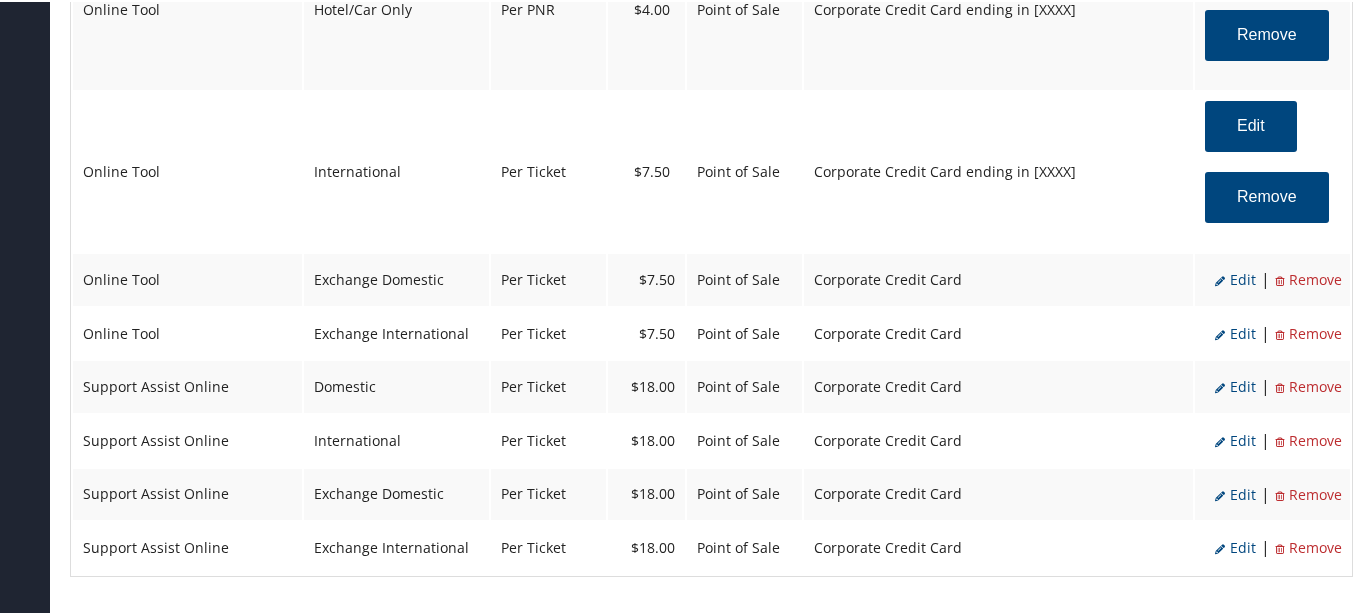click on "Edit" at bounding box center (1235, 277) 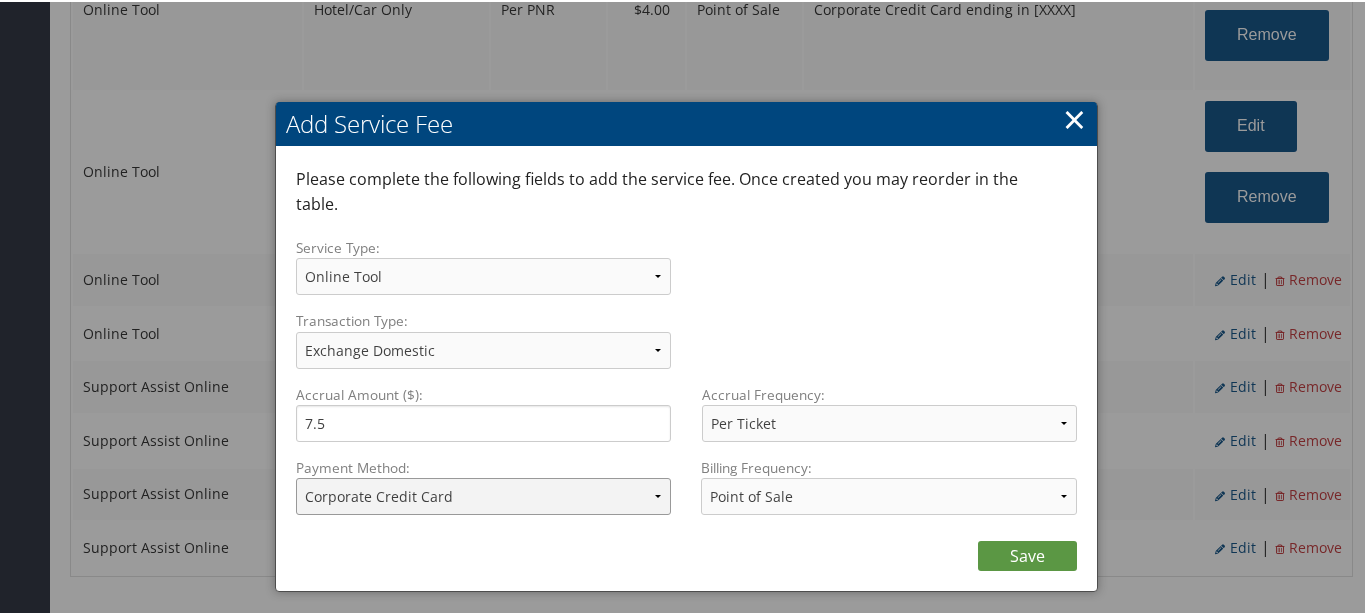 click on "ACH Transfer
Cash / Check (AR)
Corporate Credit Card
Ghost Credit Card
Hotel Guarantee Card
Individual Corp Credit Card
Service Fee Backup
Traveler Credit Card
Virtual Pay Lite Card
Corporate Credit Card ending in 3014" at bounding box center [484, 494] 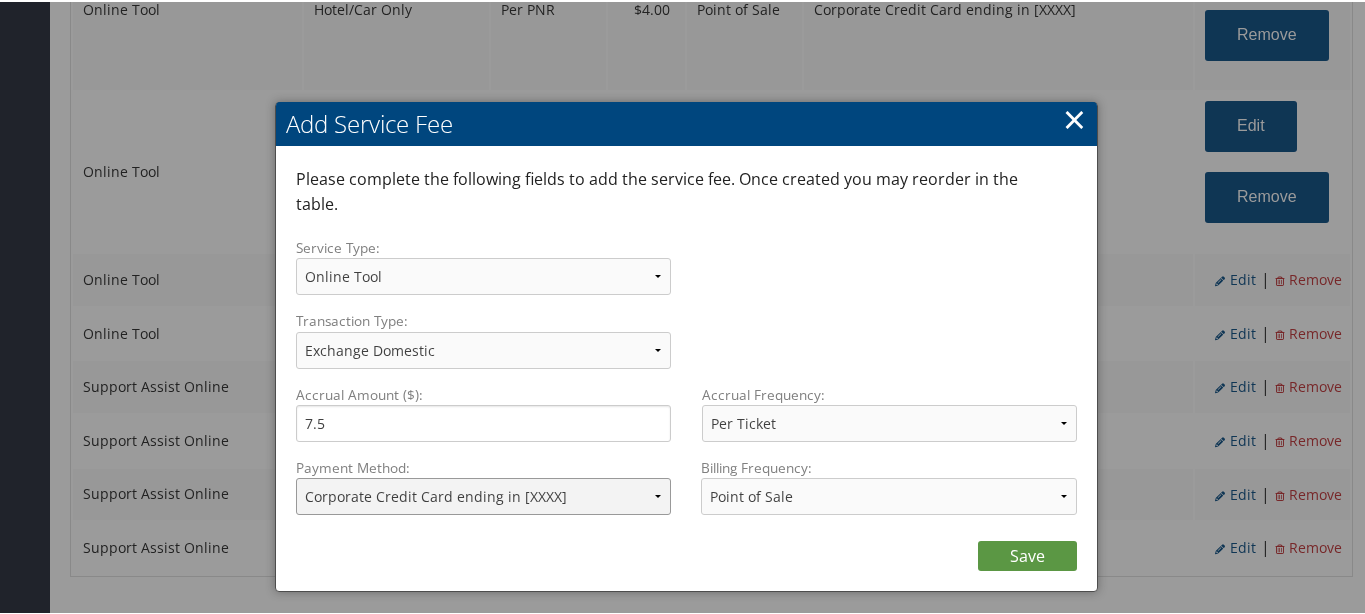click on "ACH Transfer
Cash / Check (AR)
Corporate Credit Card
Ghost Credit Card
Hotel Guarantee Card
Individual Corp Credit Card
Service Fee Backup
Traveler Credit Card
Virtual Pay Lite Card
Corporate Credit Card ending in 3014" at bounding box center (484, 494) 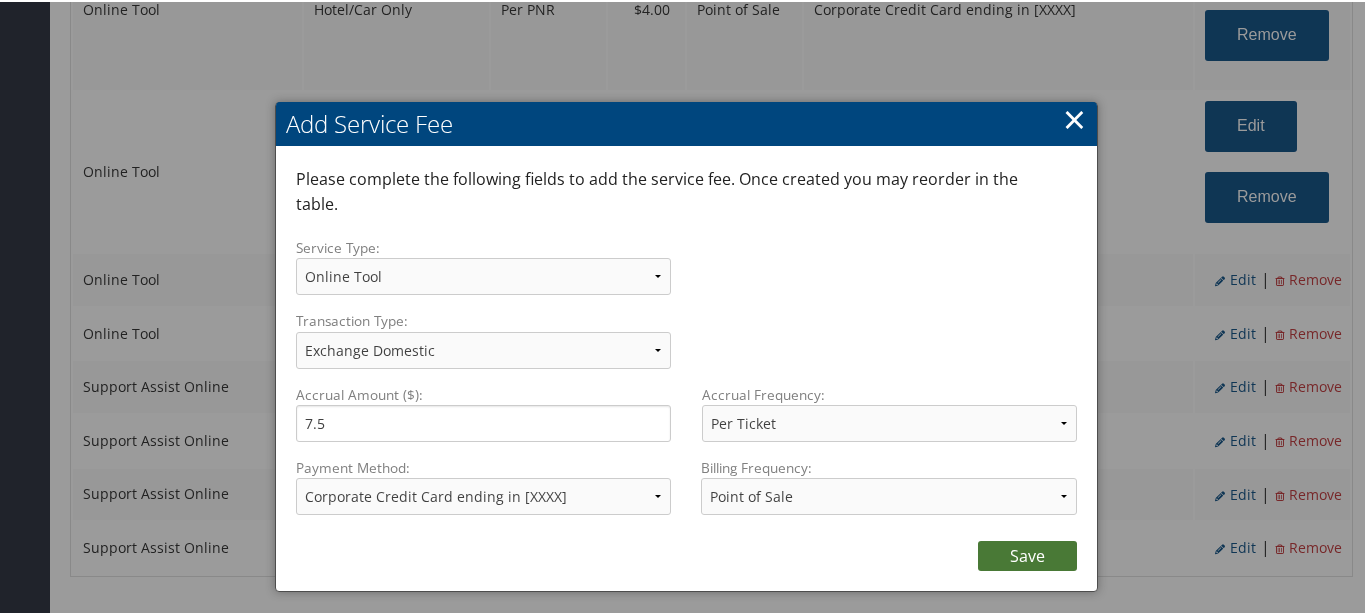 click on "Save" at bounding box center (1027, 554) 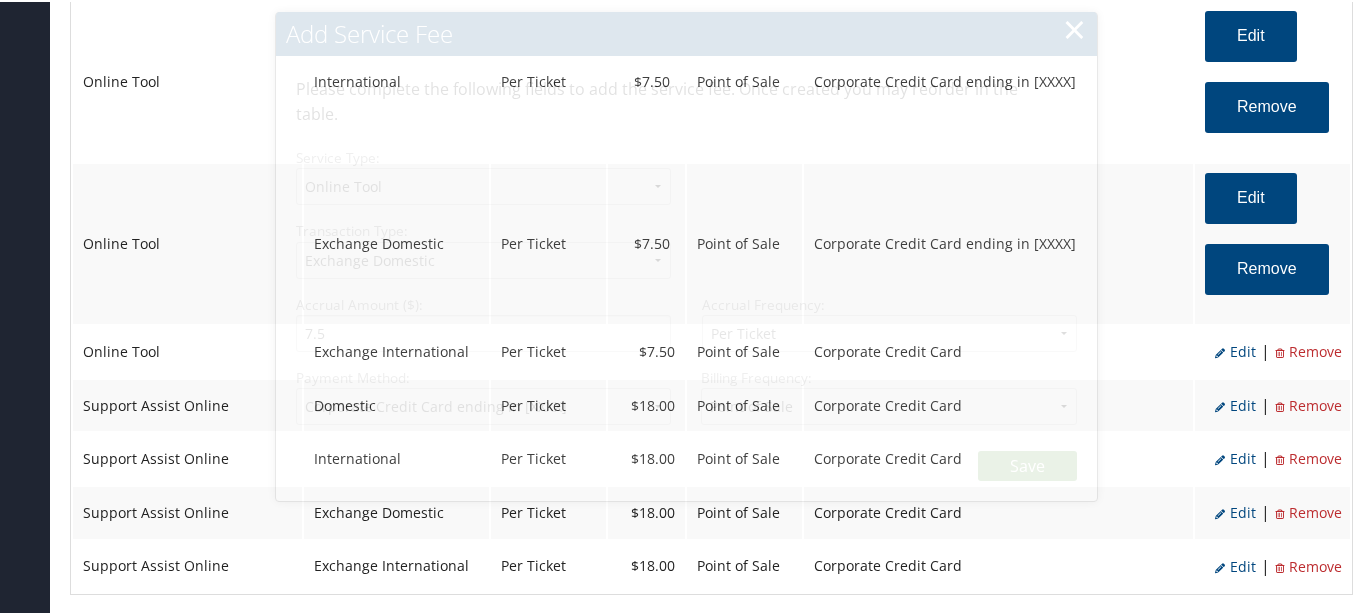 scroll, scrollTop: 2500, scrollLeft: 0, axis: vertical 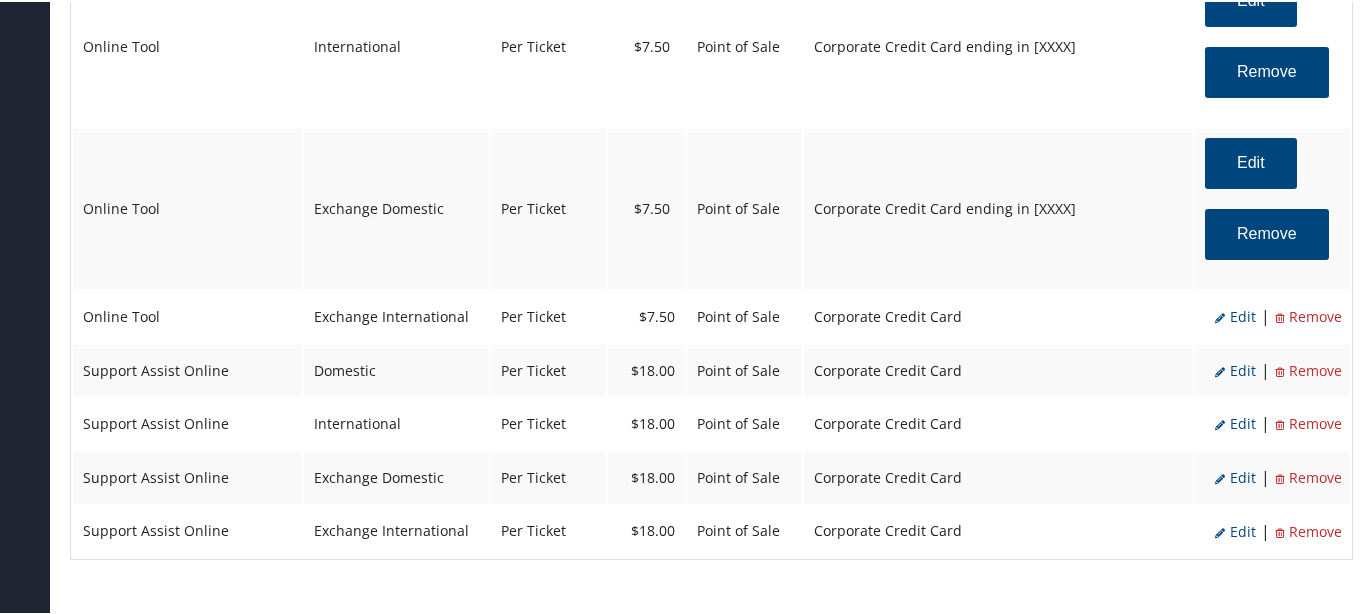 click on "Edit" at bounding box center (1235, 314) 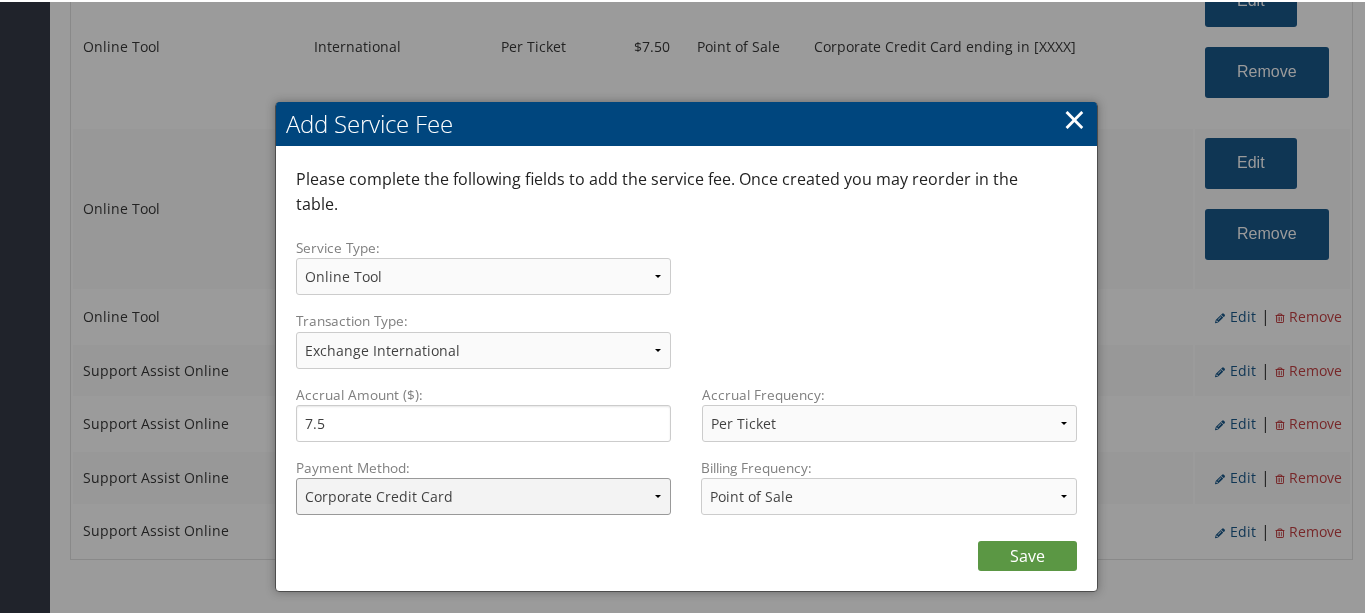 click on "ACH Transfer
Cash / Check (AR)
Corporate Credit Card
Ghost Credit Card
Hotel Guarantee Card
Individual Corp Credit Card
Service Fee Backup
Traveler Credit Card
Virtual Pay Lite Card
Corporate Credit Card ending in 3014" at bounding box center (484, 494) 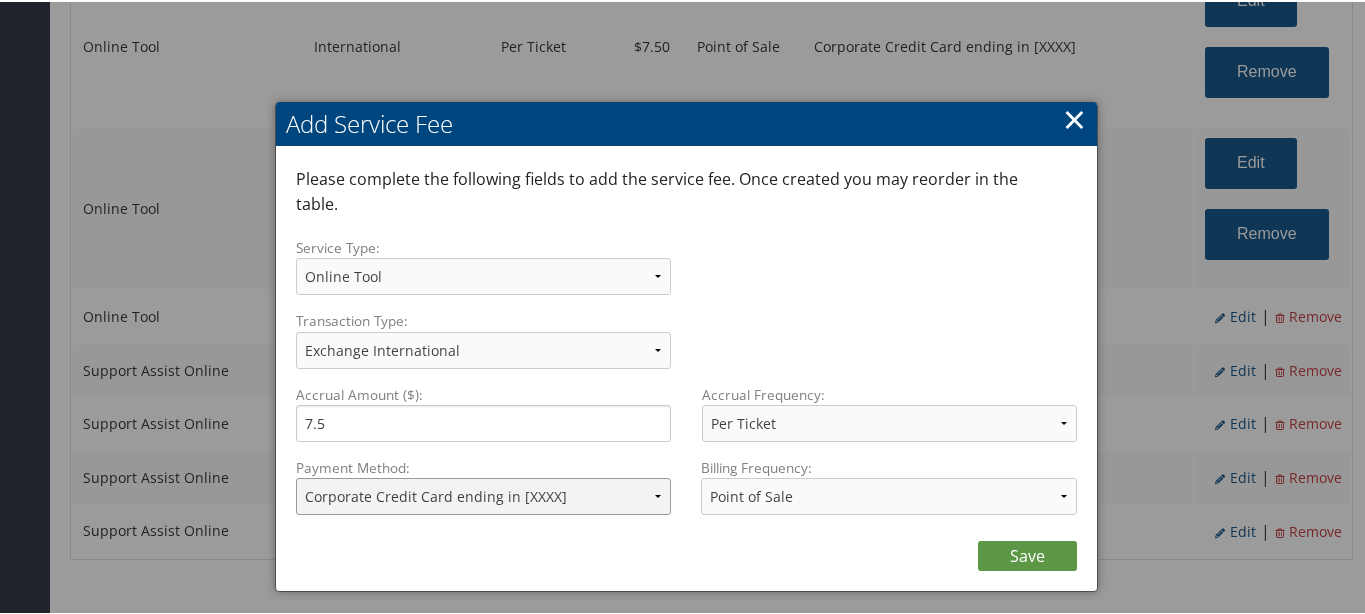 click on "ACH Transfer
Cash / Check (AR)
Corporate Credit Card
Ghost Credit Card
Hotel Guarantee Card
Individual Corp Credit Card
Service Fee Backup
Traveler Credit Card
Virtual Pay Lite Card
Corporate Credit Card ending in 3014" at bounding box center [484, 494] 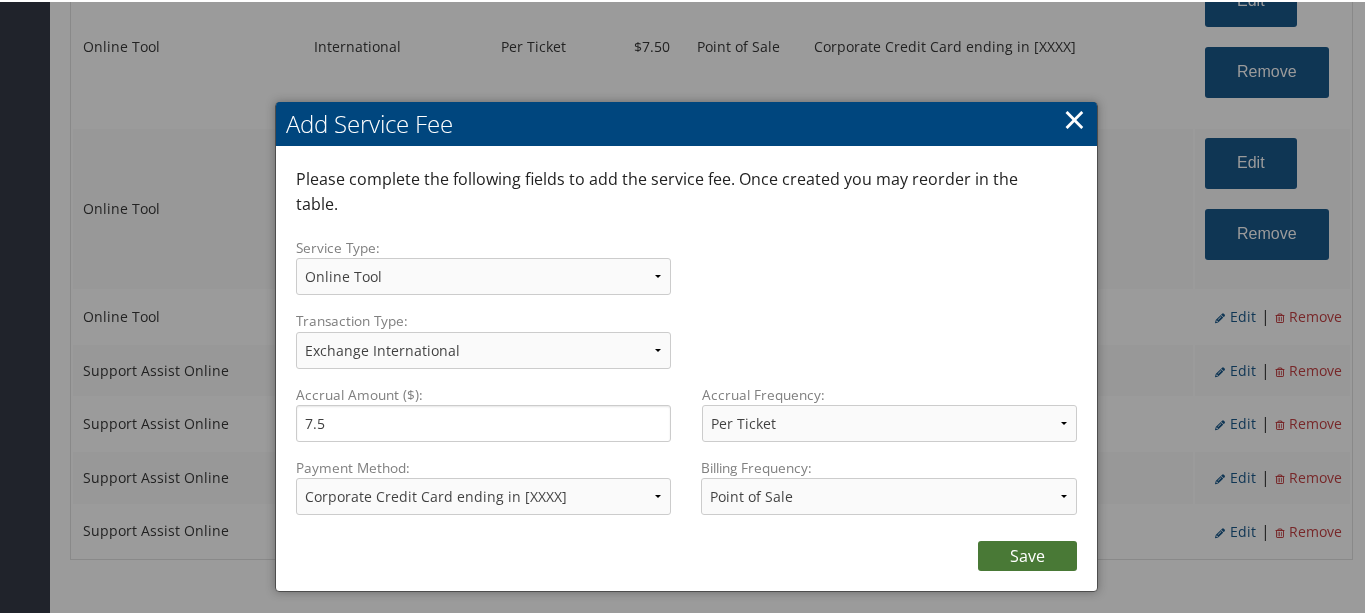 click on "Save" at bounding box center (1027, 554) 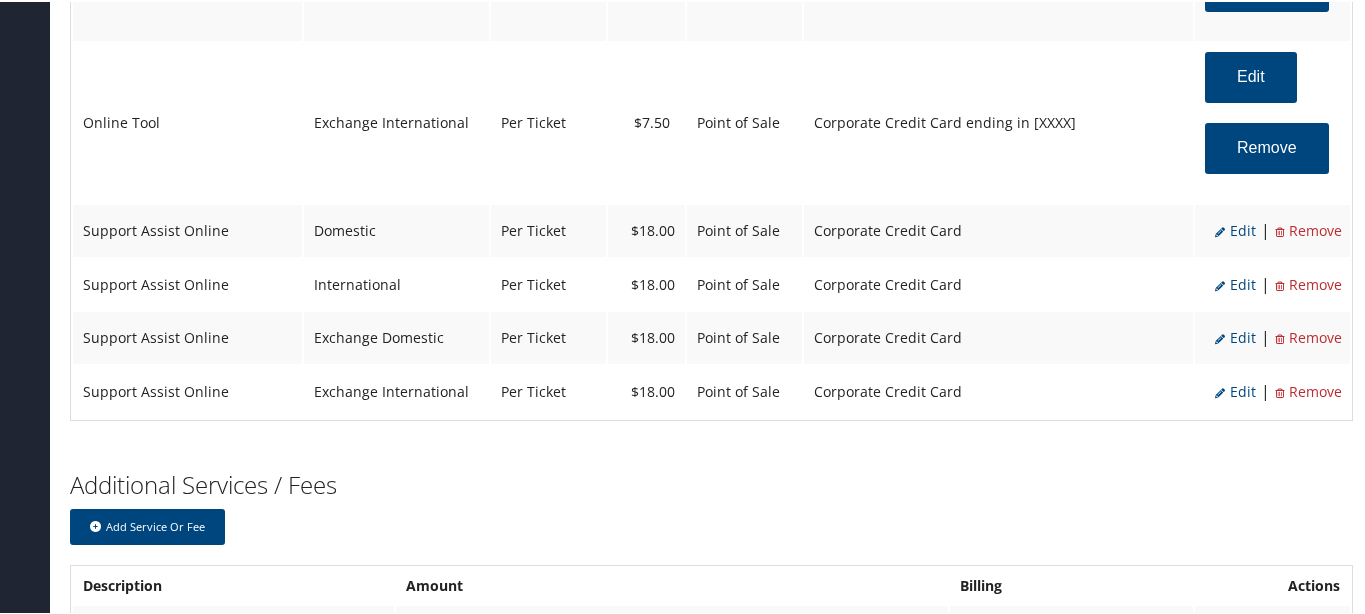 scroll, scrollTop: 2750, scrollLeft: 0, axis: vertical 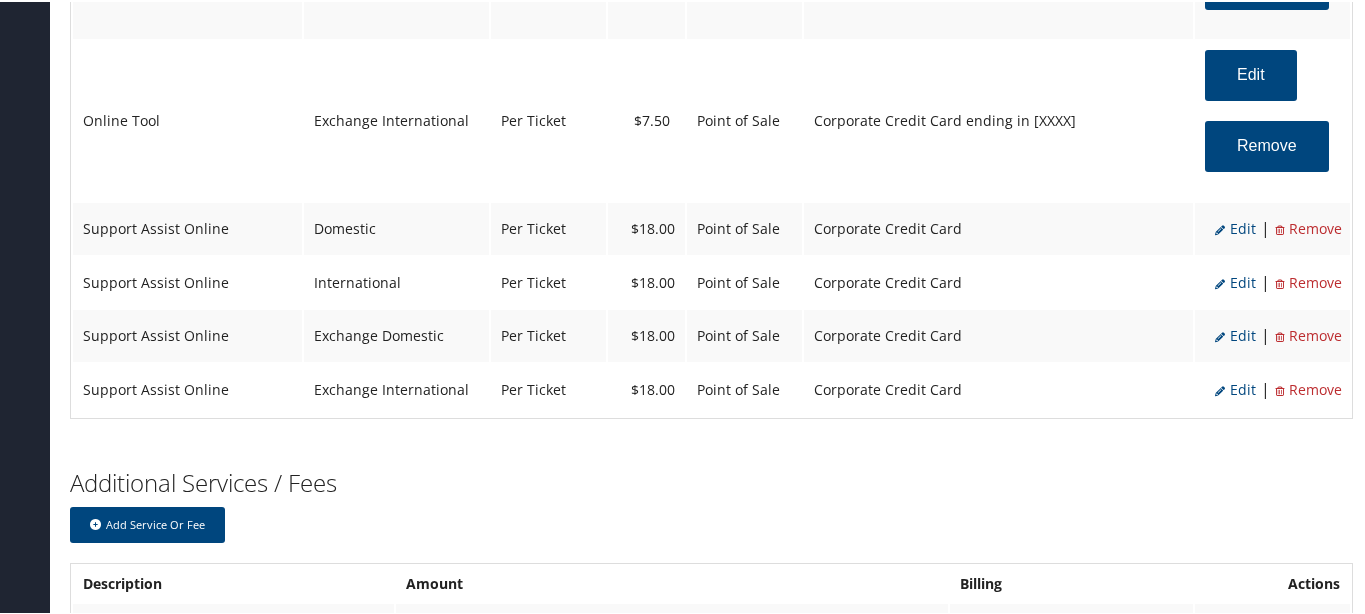 click on "Edit" at bounding box center (1235, 226) 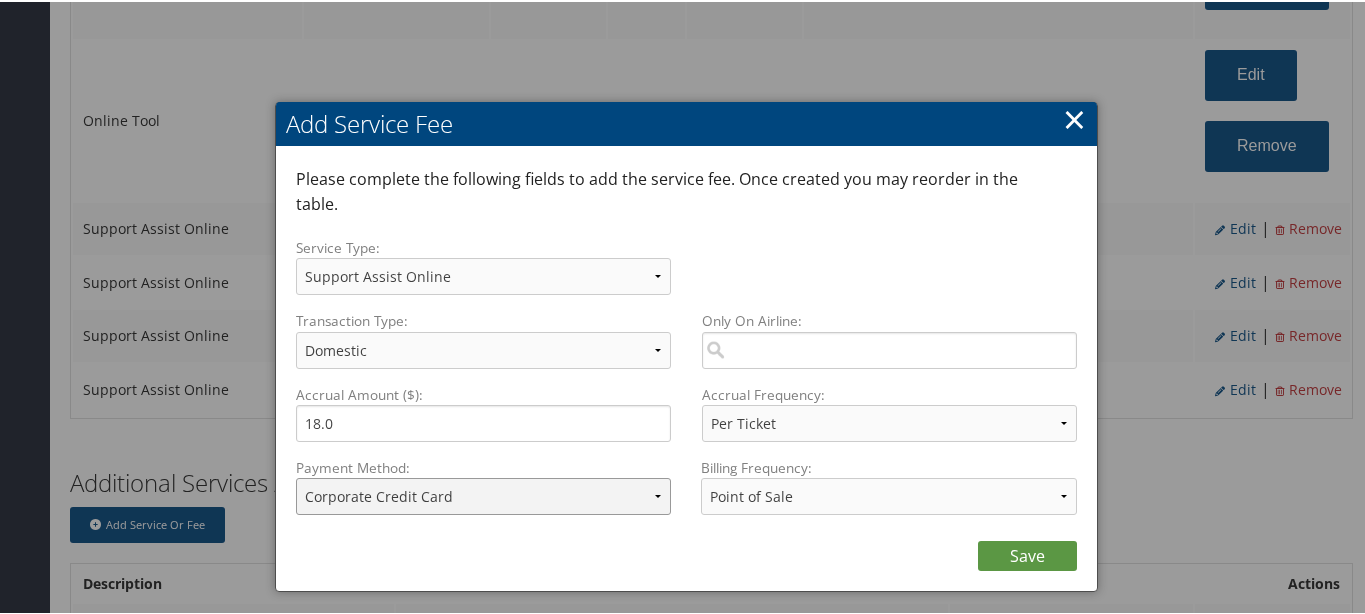click on "ACH Transfer
Cash / Check (AR)
Corporate Credit Card
Ghost Credit Card
Hotel Guarantee Card
Individual Corp Credit Card
Service Fee Backup
Traveler Credit Card
Virtual Pay Lite Card
Corporate Credit Card ending in 3014" at bounding box center (484, 494) 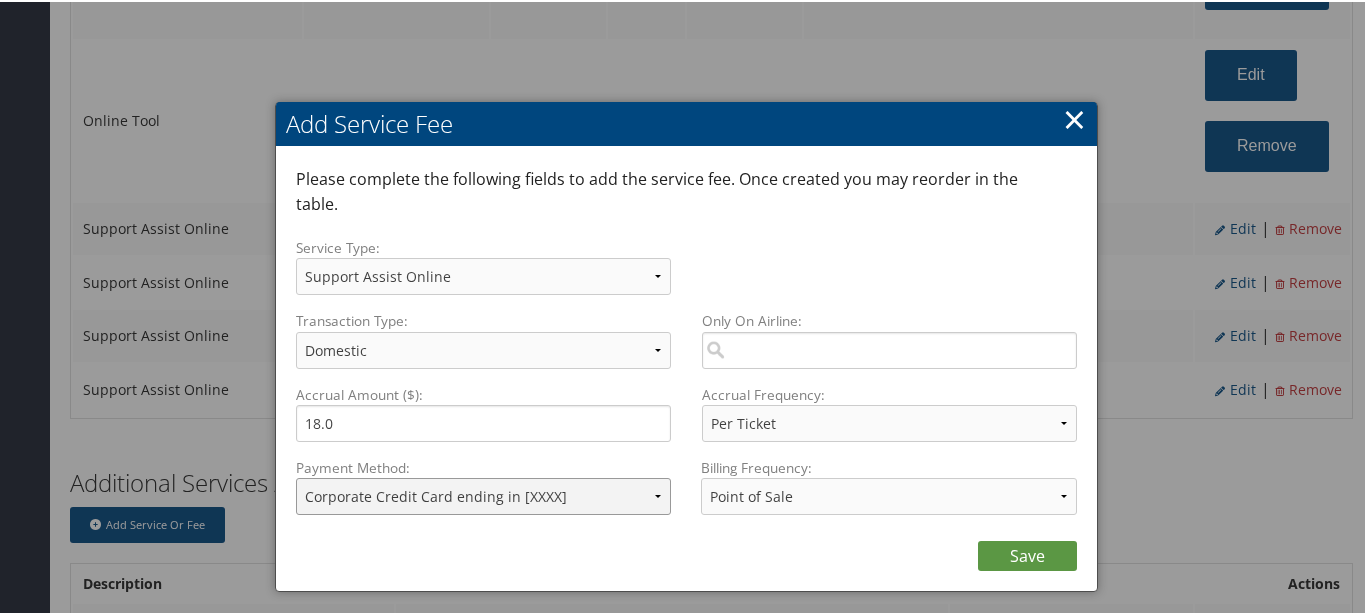 click on "ACH Transfer
Cash / Check (AR)
Corporate Credit Card
Ghost Credit Card
Hotel Guarantee Card
Individual Corp Credit Card
Service Fee Backup
Traveler Credit Card
Virtual Pay Lite Card
Corporate Credit Card ending in 3014" at bounding box center [484, 494] 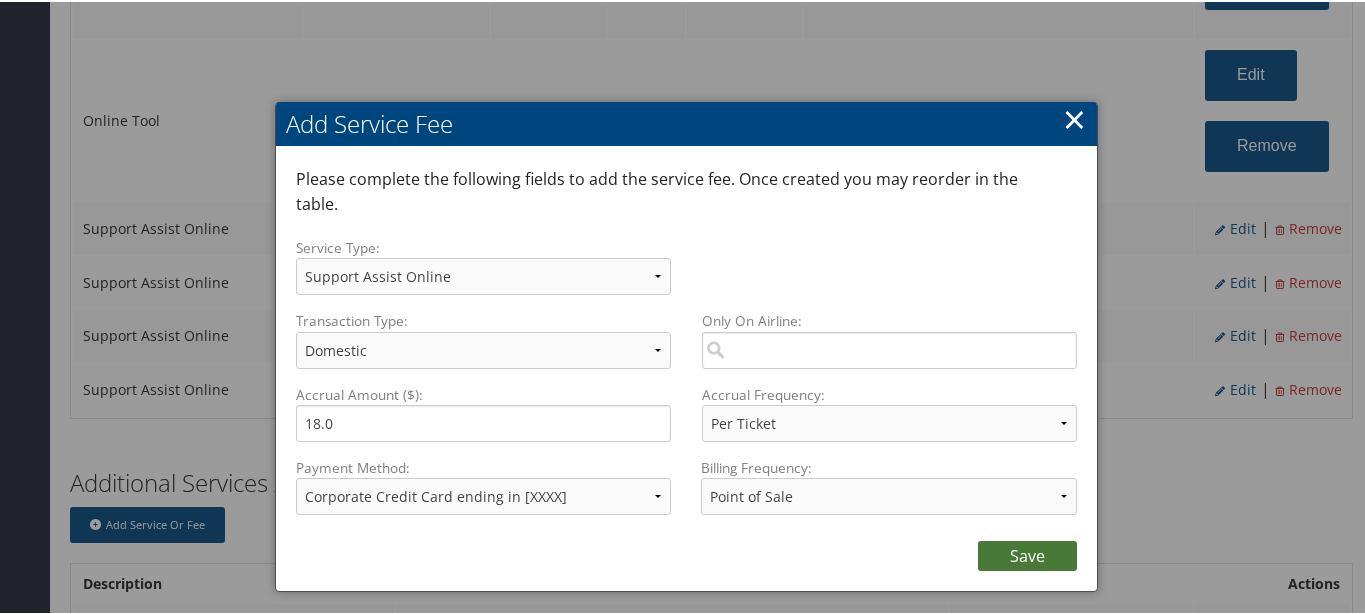 click on "Save" at bounding box center (1027, 554) 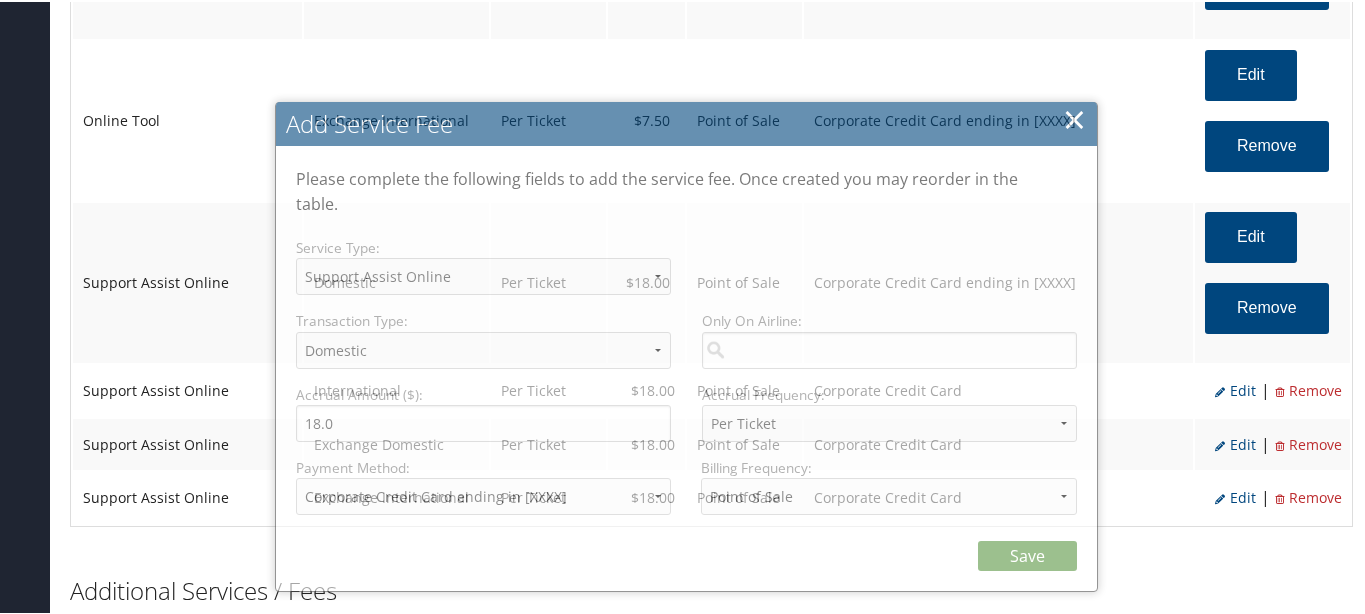 select on "12" 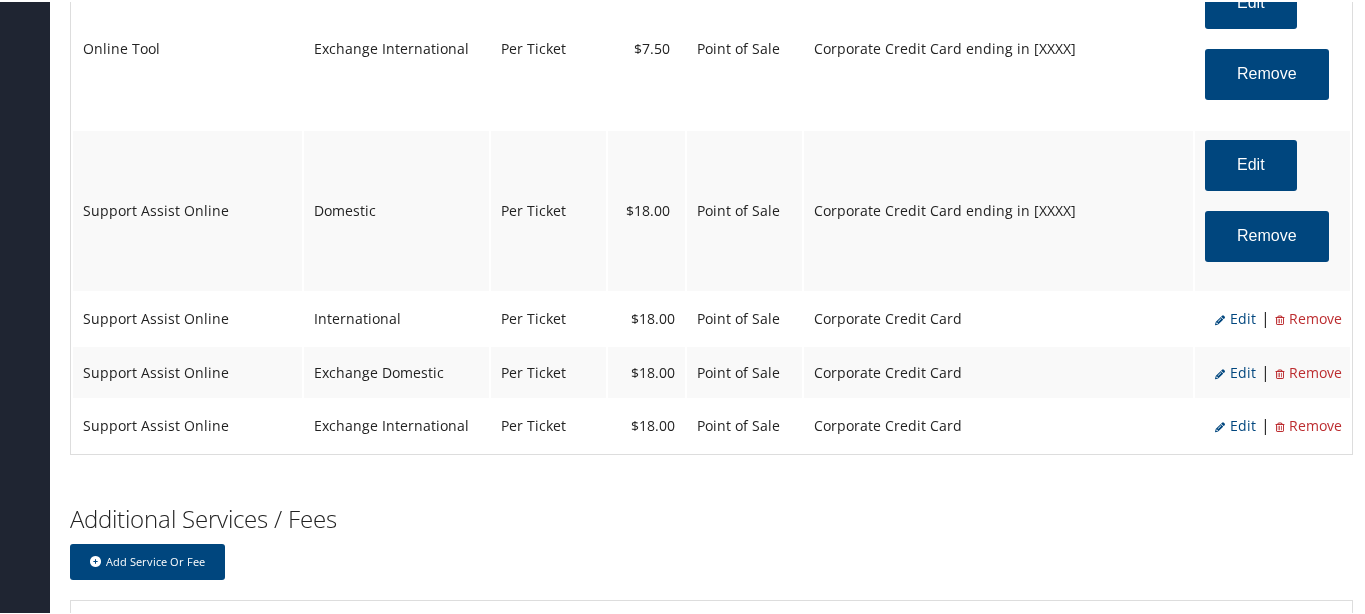 scroll, scrollTop: 2875, scrollLeft: 0, axis: vertical 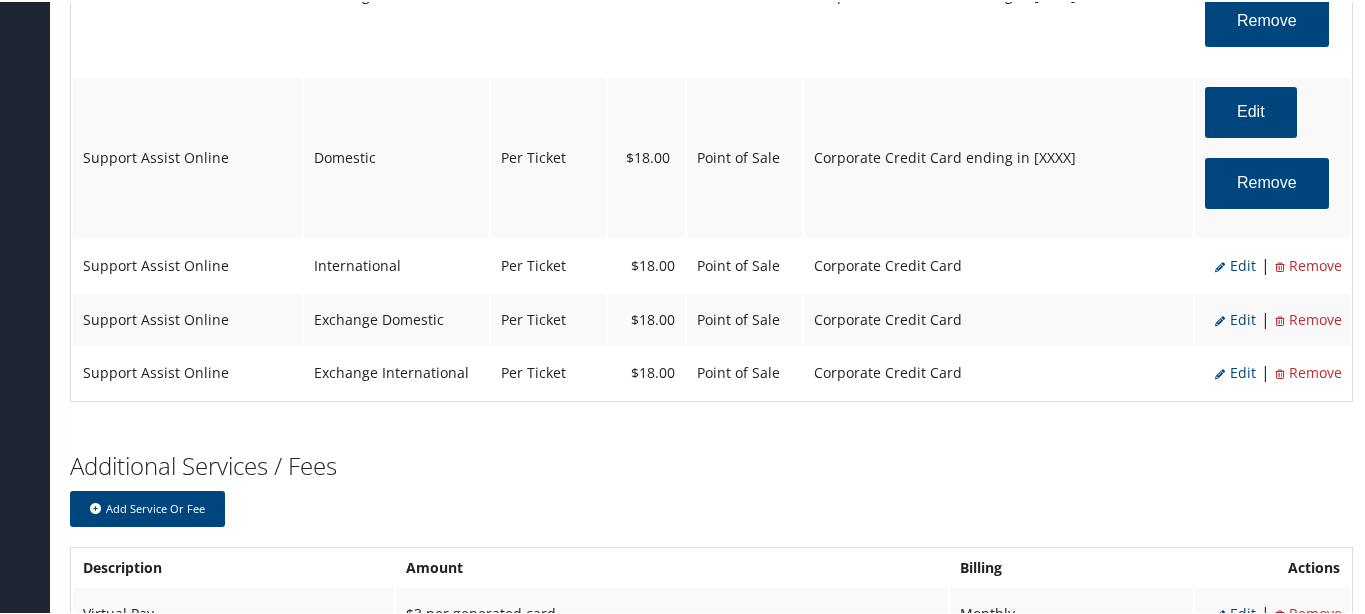 click on "Edit" at bounding box center (1235, 264) 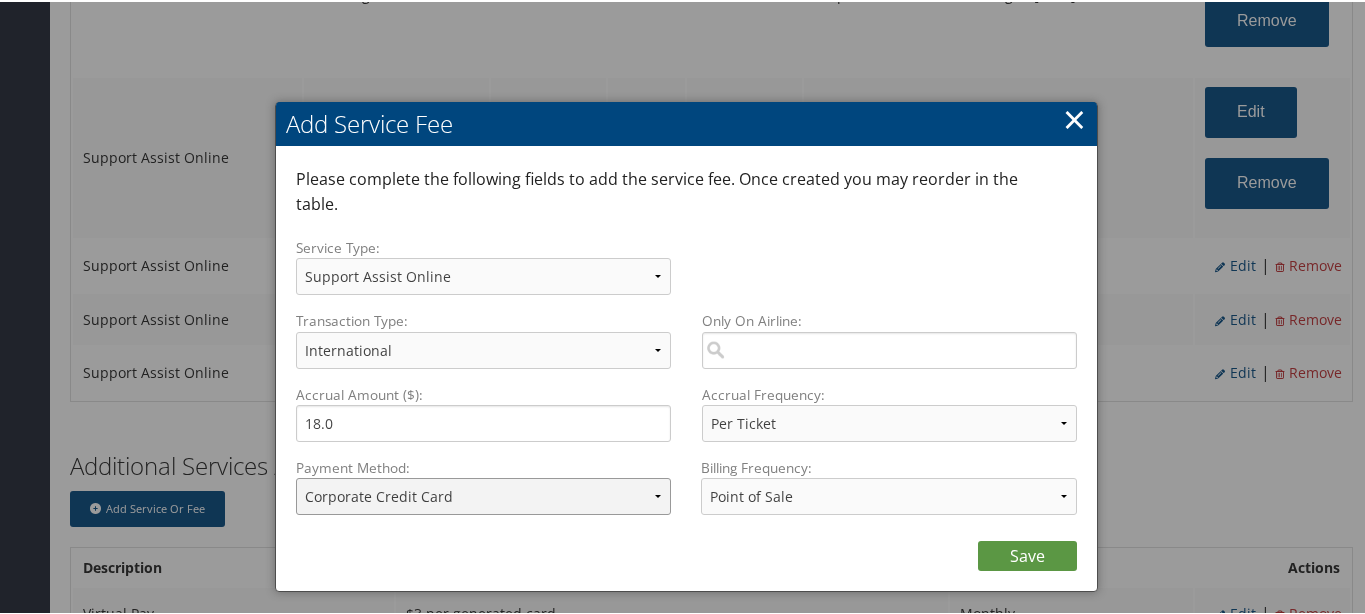 click on "ACH Transfer
Cash / Check (AR)
Corporate Credit Card
Ghost Credit Card
Hotel Guarantee Card
Individual Corp Credit Card
Service Fee Backup
Traveler Credit Card
Virtual Pay Lite Card
Corporate Credit Card ending in 3014" at bounding box center (484, 494) 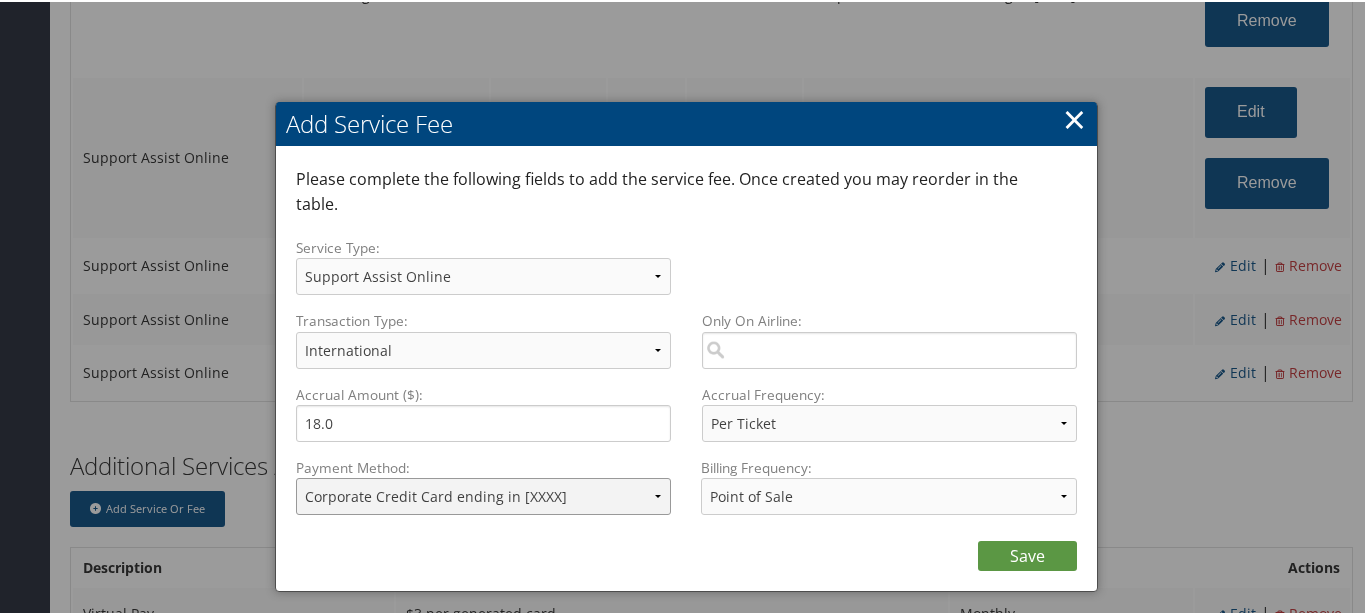 click on "ACH Transfer
Cash / Check (AR)
Corporate Credit Card
Ghost Credit Card
Hotel Guarantee Card
Individual Corp Credit Card
Service Fee Backup
Traveler Credit Card
Virtual Pay Lite Card
Corporate Credit Card ending in 3014" at bounding box center [484, 494] 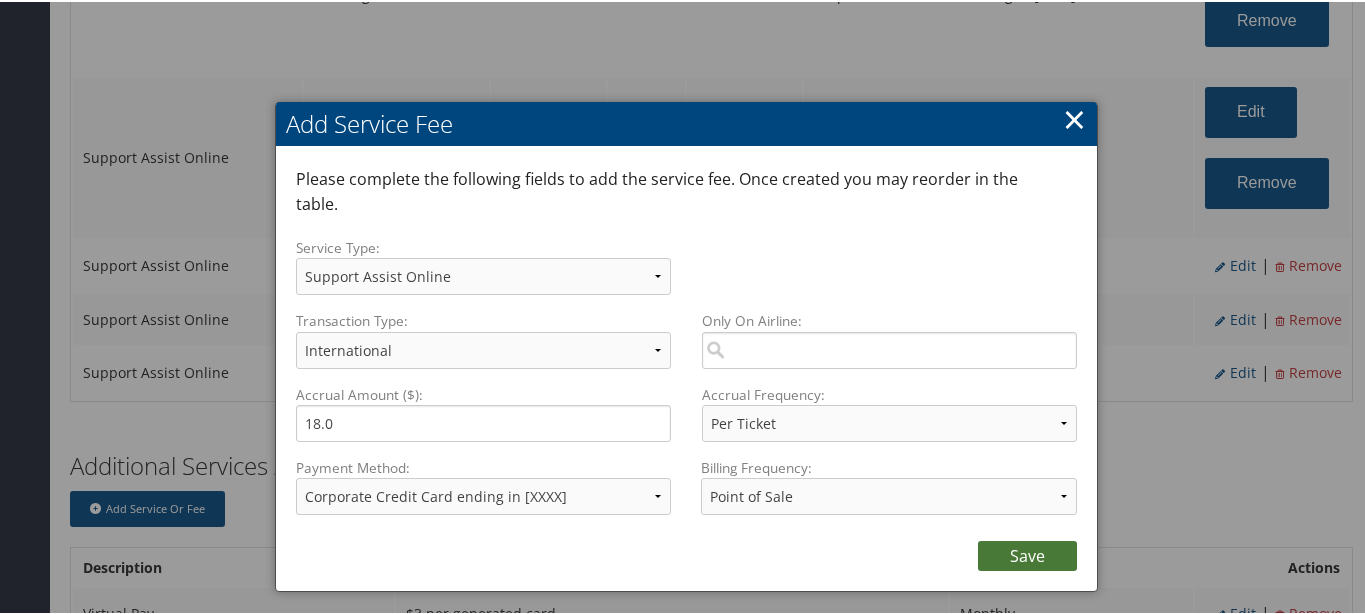 click on "Save" at bounding box center [1027, 554] 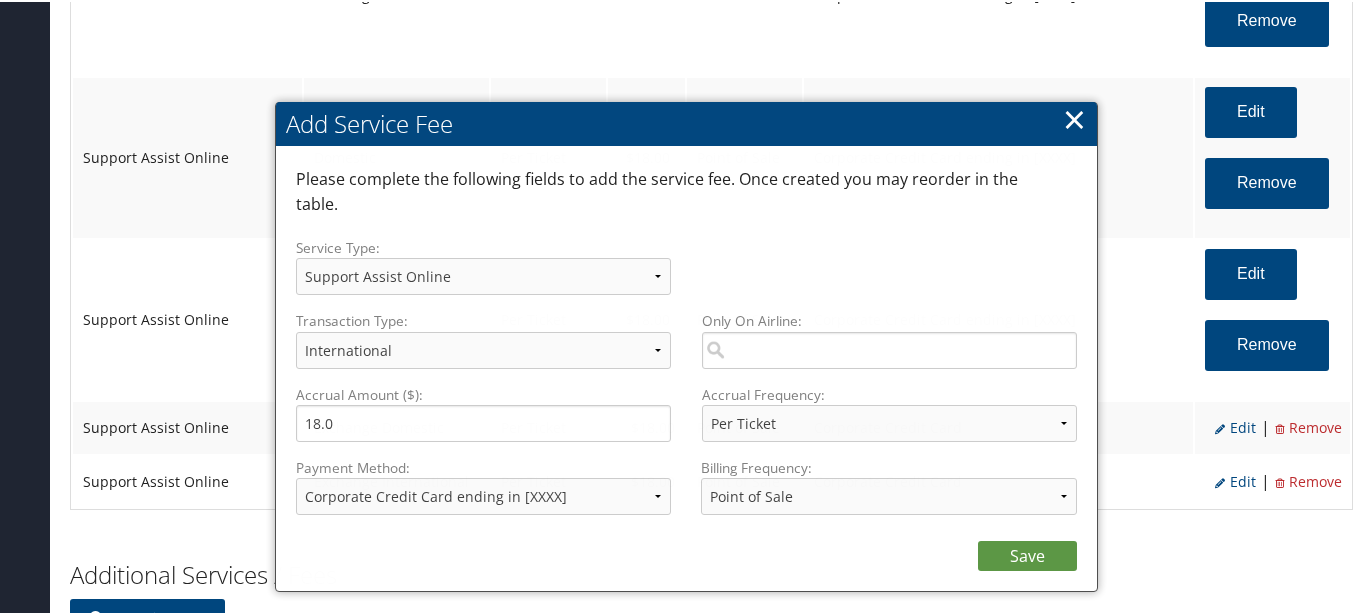 select on "12" 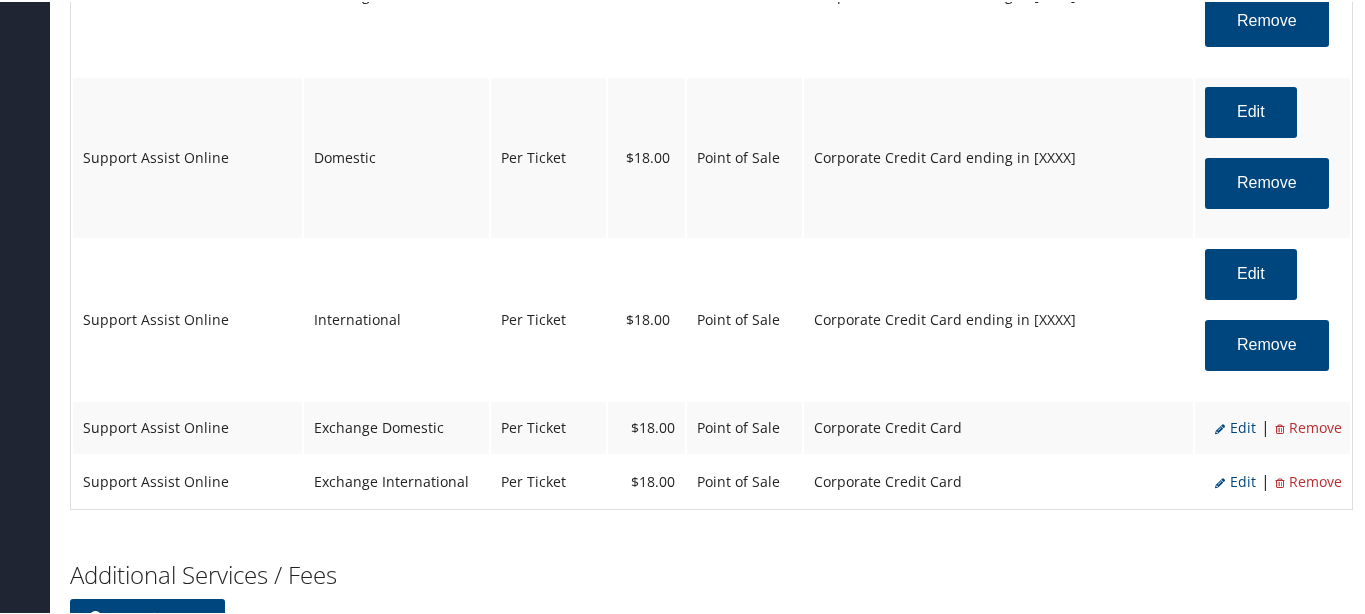 click on "Edit" at bounding box center (1235, 426) 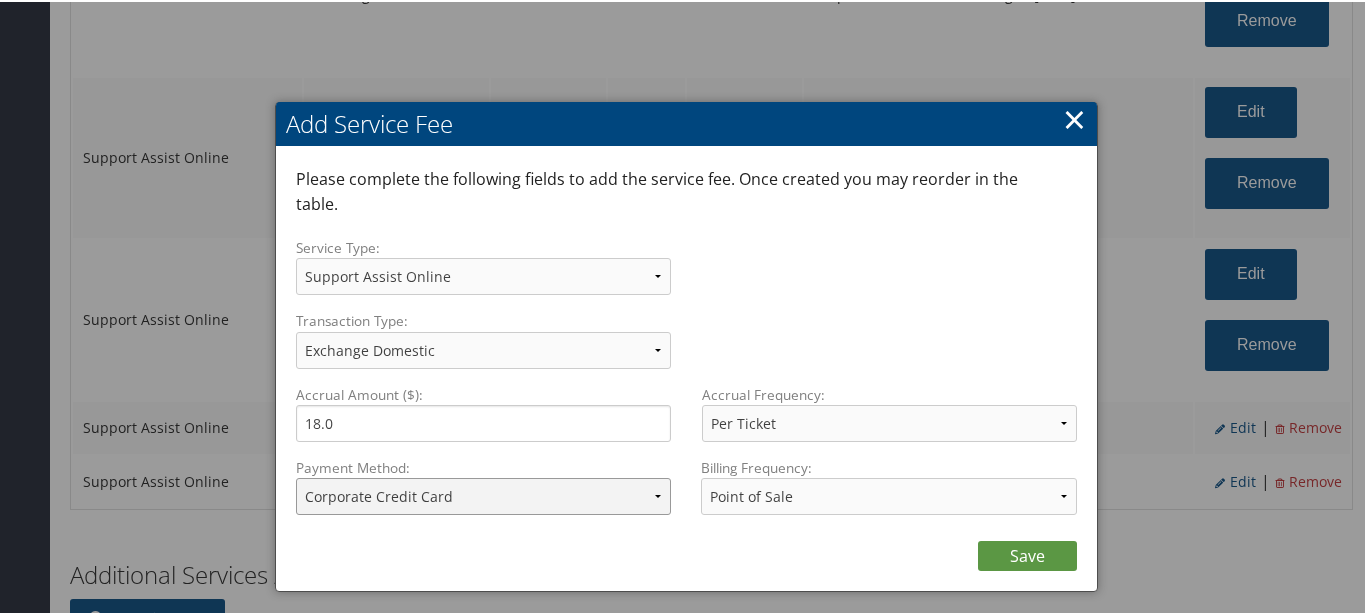 click on "ACH Transfer
Cash / Check (AR)
Corporate Credit Card
Ghost Credit Card
Hotel Guarantee Card
Individual Corp Credit Card
Service Fee Backup
Traveler Credit Card
Virtual Pay Lite Card
Corporate Credit Card ending in 3014" at bounding box center [484, 494] 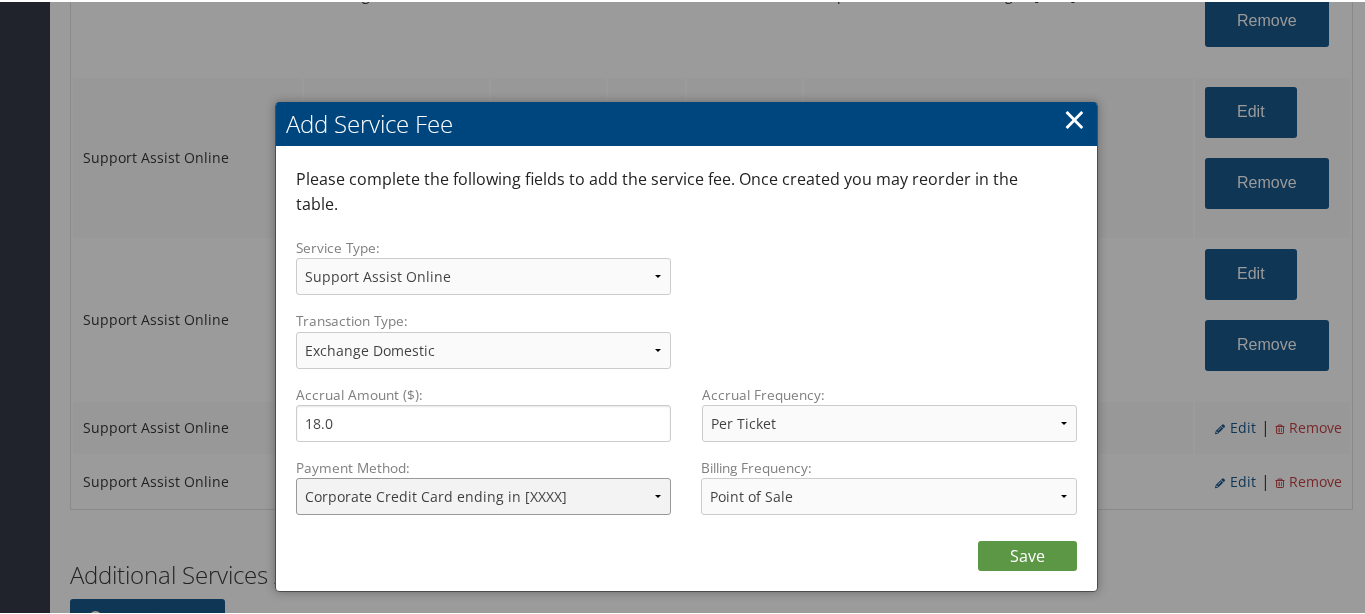 click on "ACH Transfer
Cash / Check (AR)
Corporate Credit Card
Ghost Credit Card
Hotel Guarantee Card
Individual Corp Credit Card
Service Fee Backup
Traveler Credit Card
Virtual Pay Lite Card
Corporate Credit Card ending in 3014" at bounding box center (484, 494) 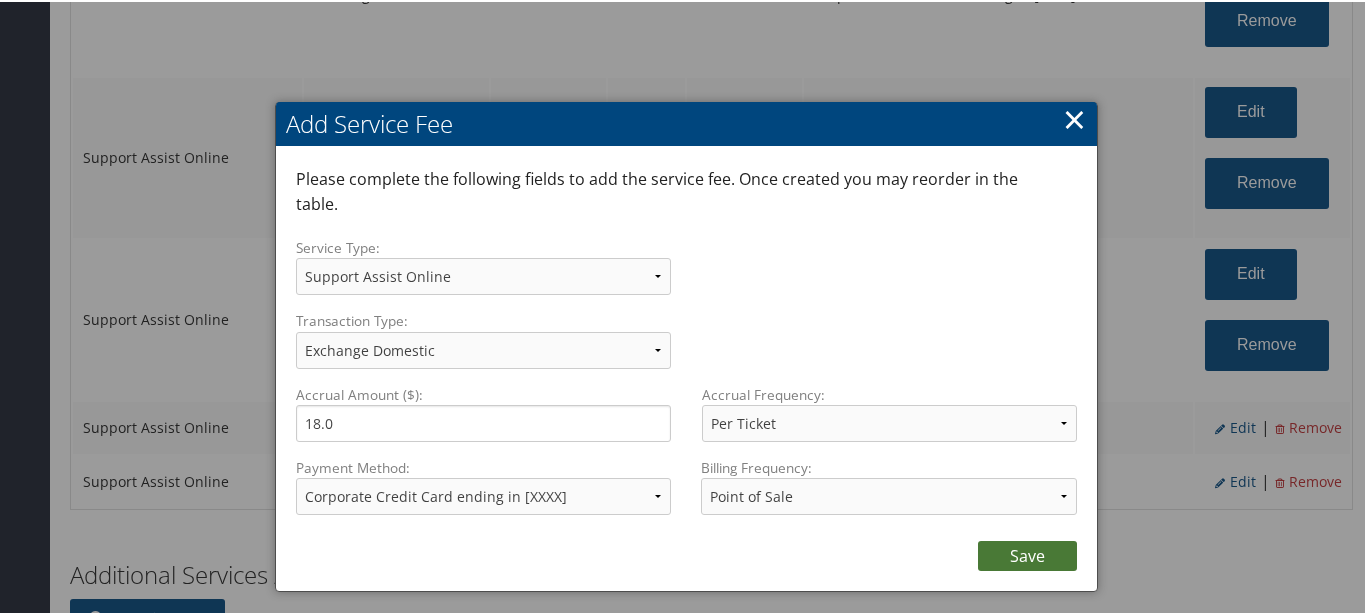 click on "Save" at bounding box center [1027, 554] 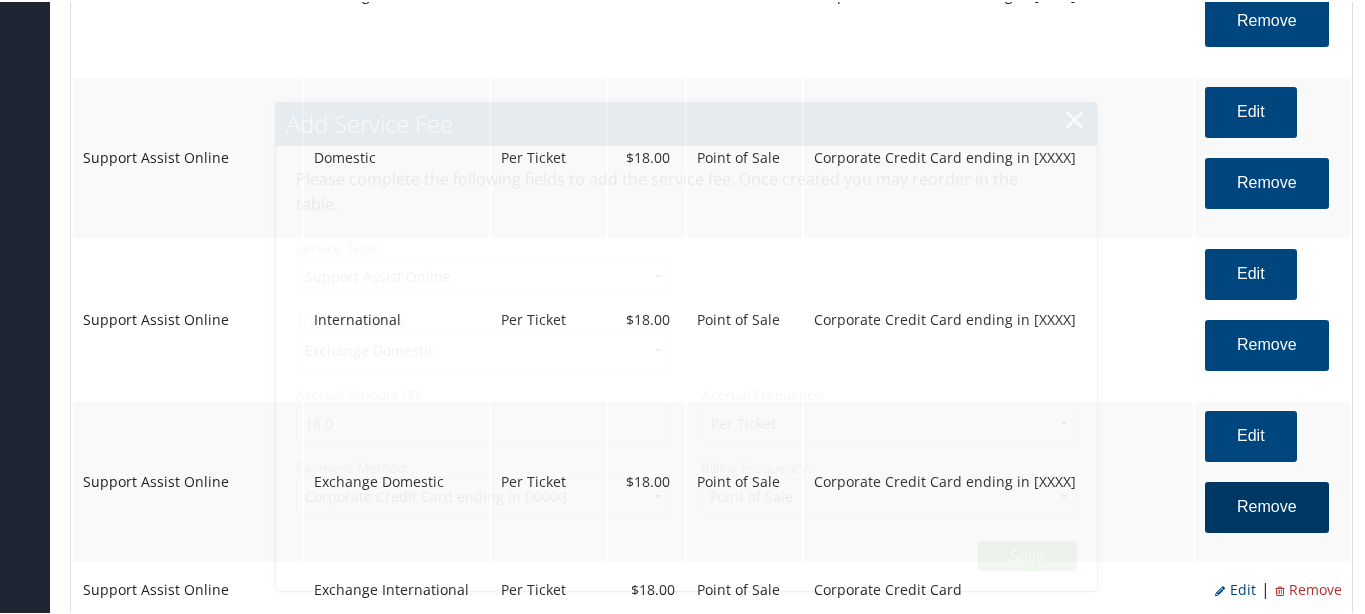 select on "12" 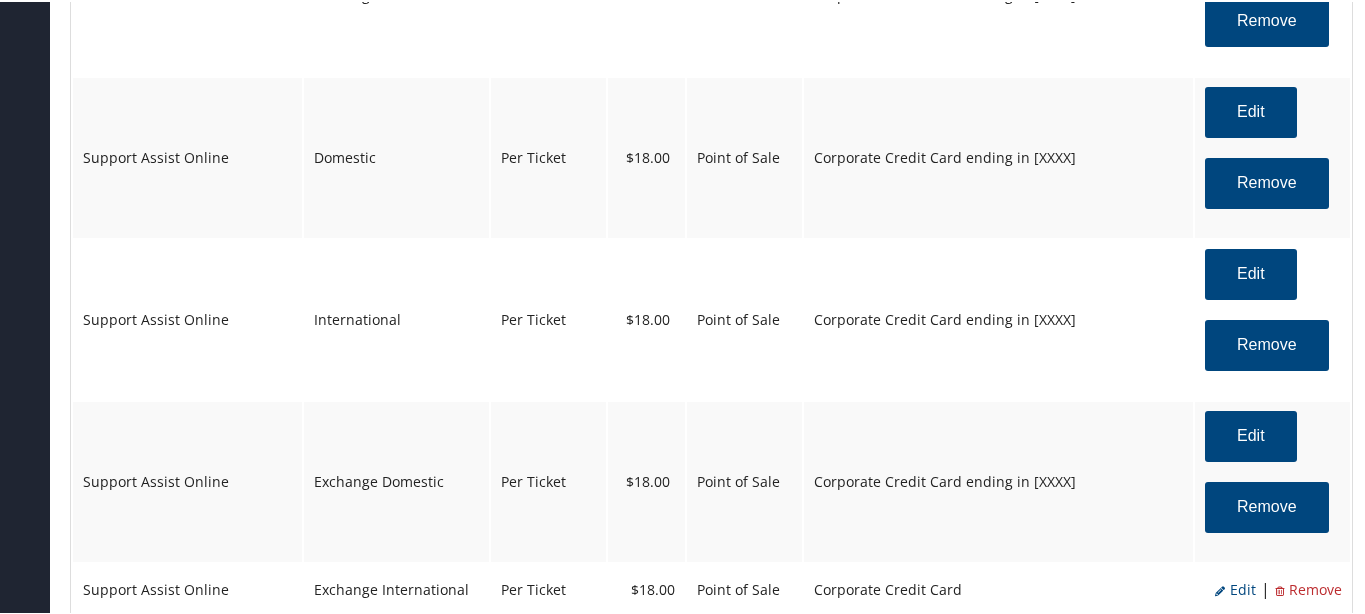 scroll, scrollTop: 3125, scrollLeft: 0, axis: vertical 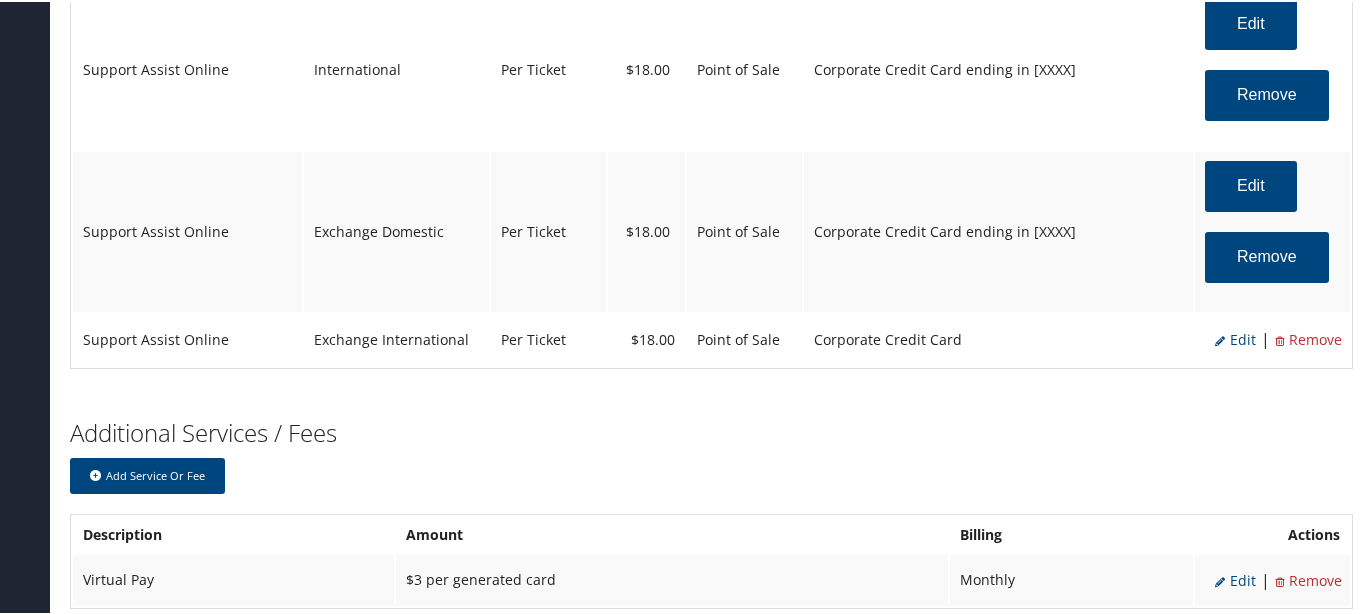 click on "Edit" at bounding box center (1235, 337) 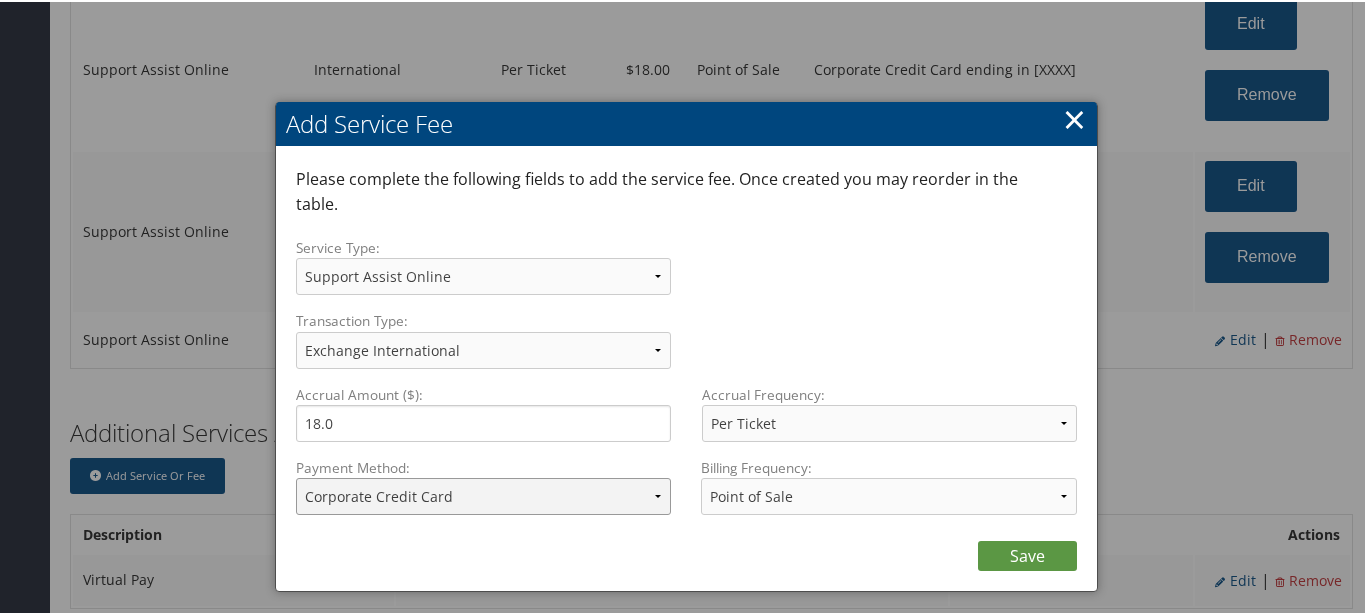 drag, startPoint x: 501, startPoint y: 468, endPoint x: 512, endPoint y: 472, distance: 11.7046995 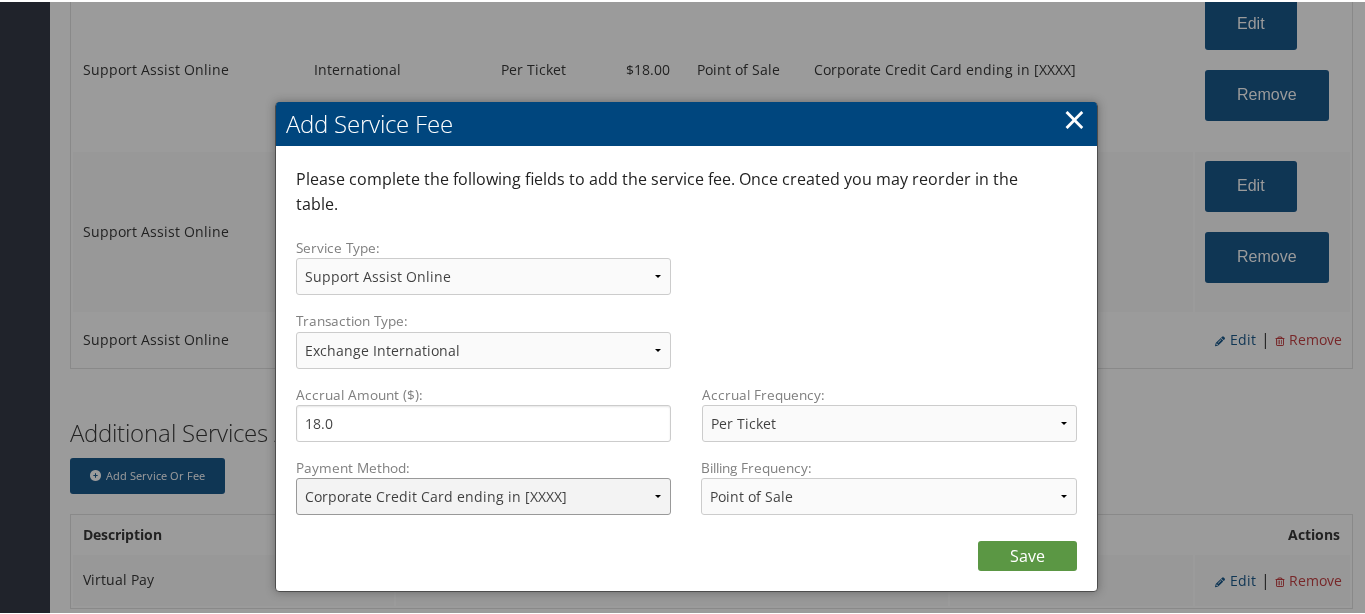click on "ACH Transfer
Cash / Check (AR)
Corporate Credit Card
Ghost Credit Card
Hotel Guarantee Card
Individual Corp Credit Card
Service Fee Backup
Traveler Credit Card
Virtual Pay Lite Card
Corporate Credit Card ending in 3014" at bounding box center [484, 494] 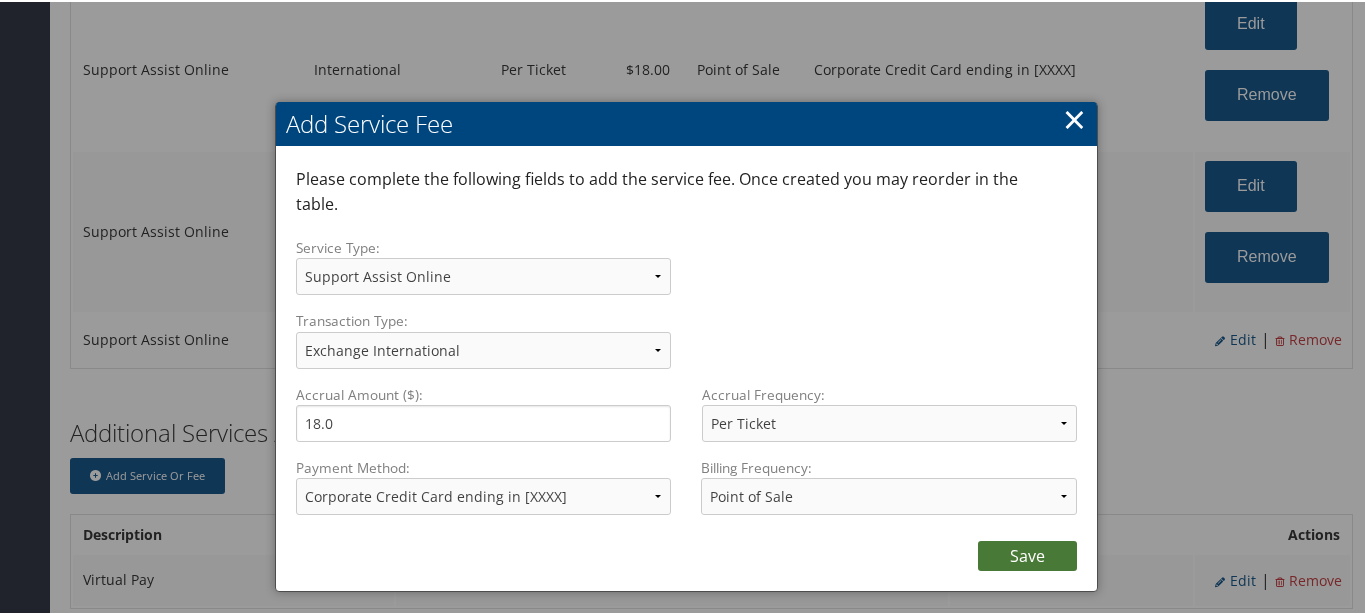 click on "Save" at bounding box center (1027, 554) 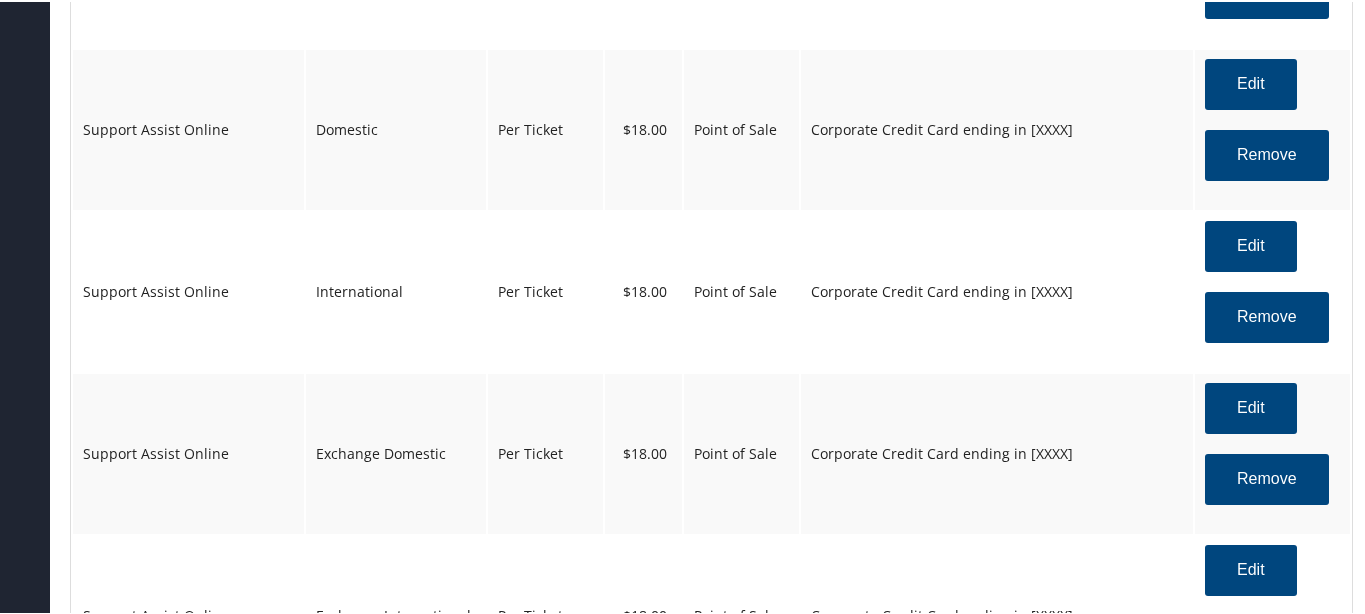 scroll, scrollTop: 3380, scrollLeft: 0, axis: vertical 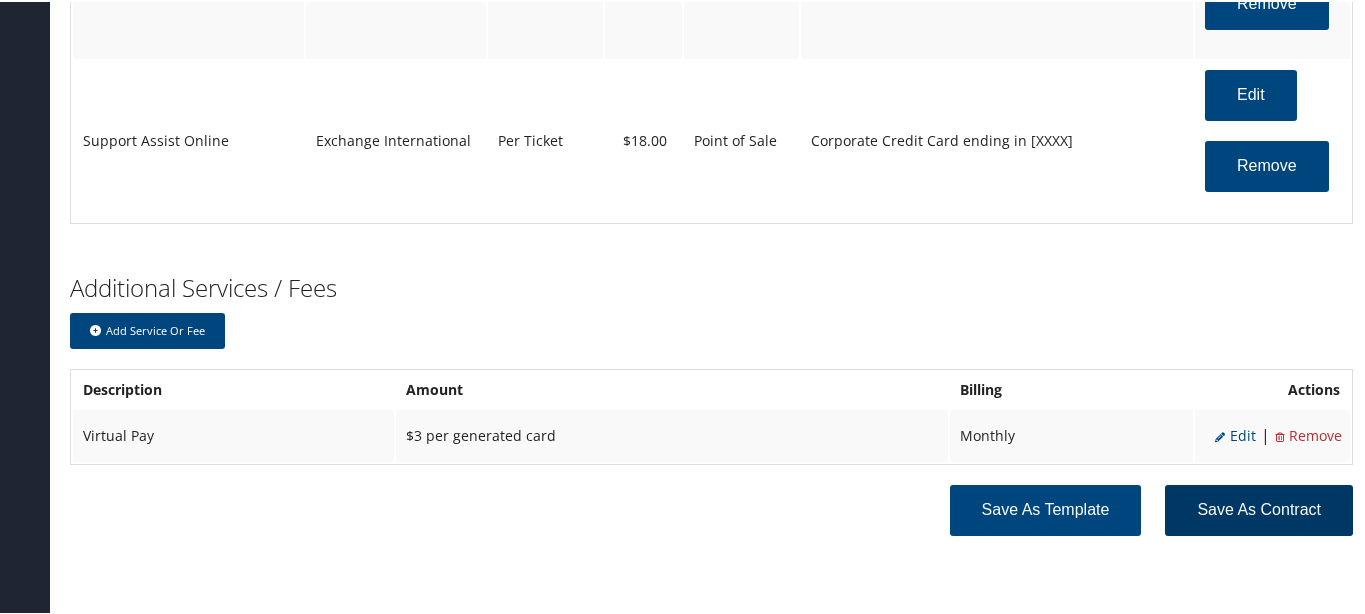 click on "Save as Contract" at bounding box center [1259, 508] 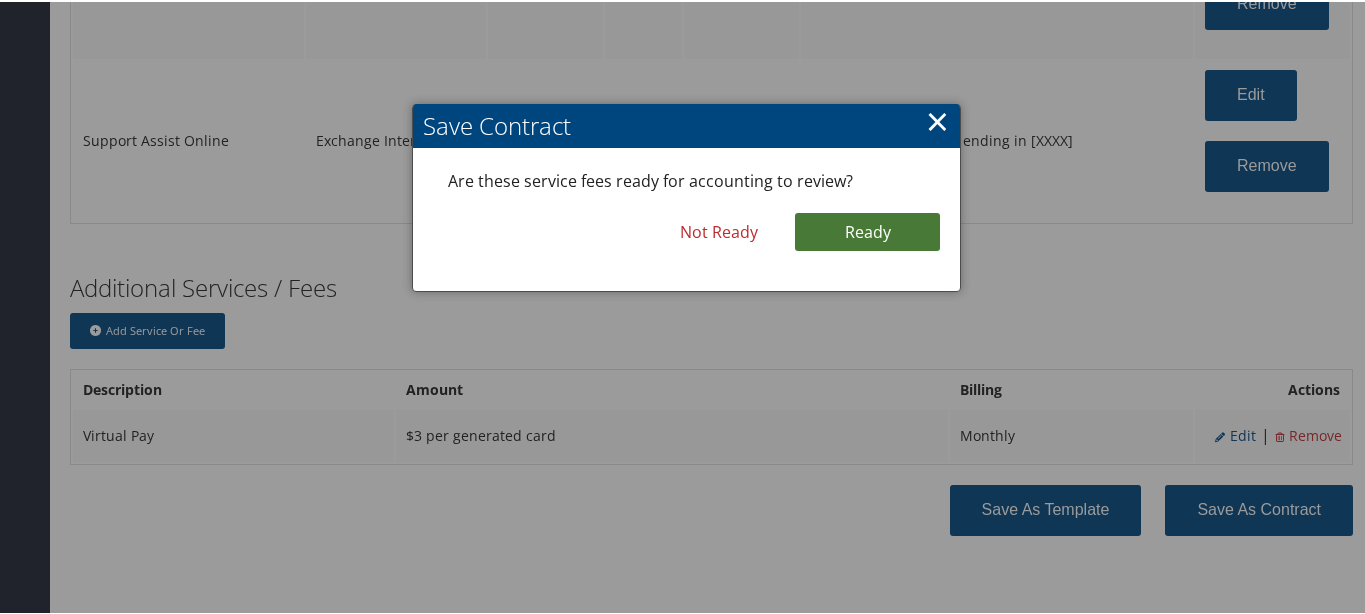 click on "Ready" at bounding box center (867, 230) 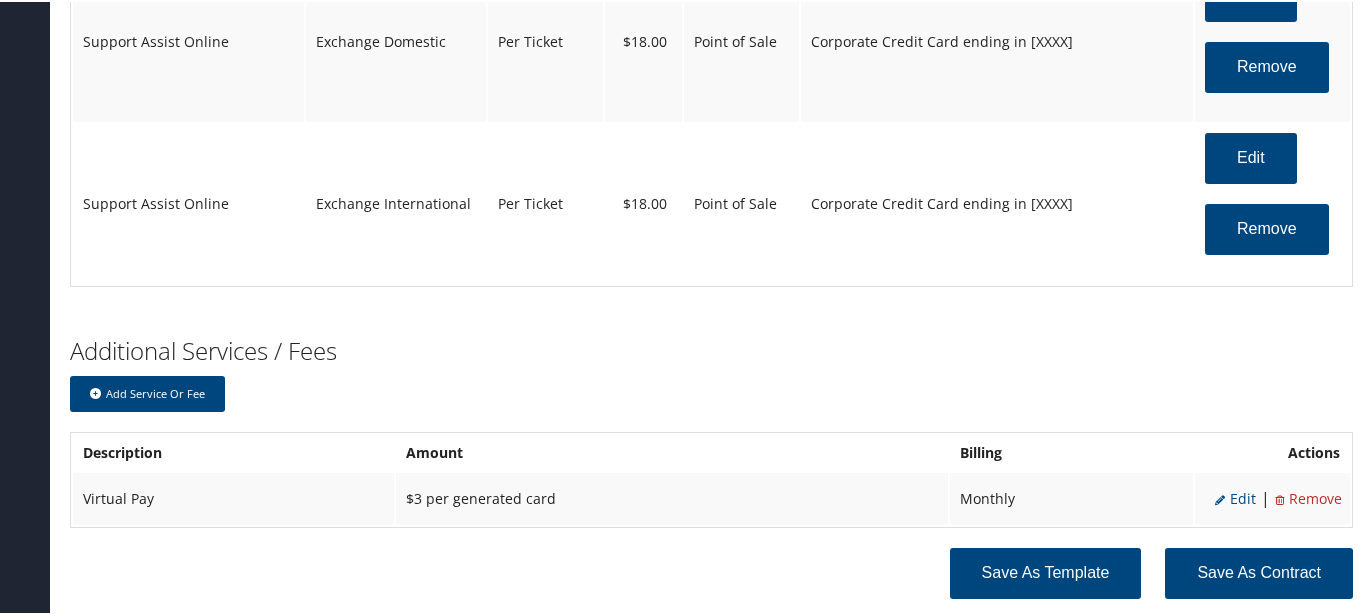 scroll, scrollTop: 3444, scrollLeft: 0, axis: vertical 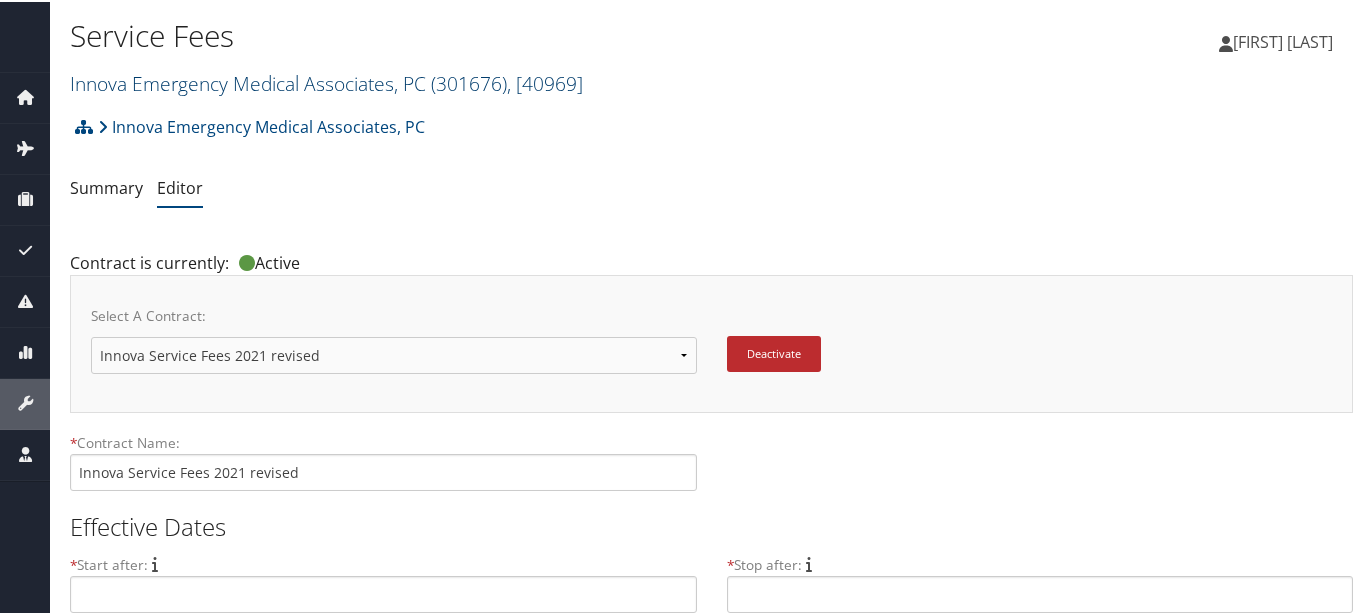 click on "Innova Emergency Medical Associates, PC   ( 301676 )  , [POSTAL_CODE]" at bounding box center [326, 81] 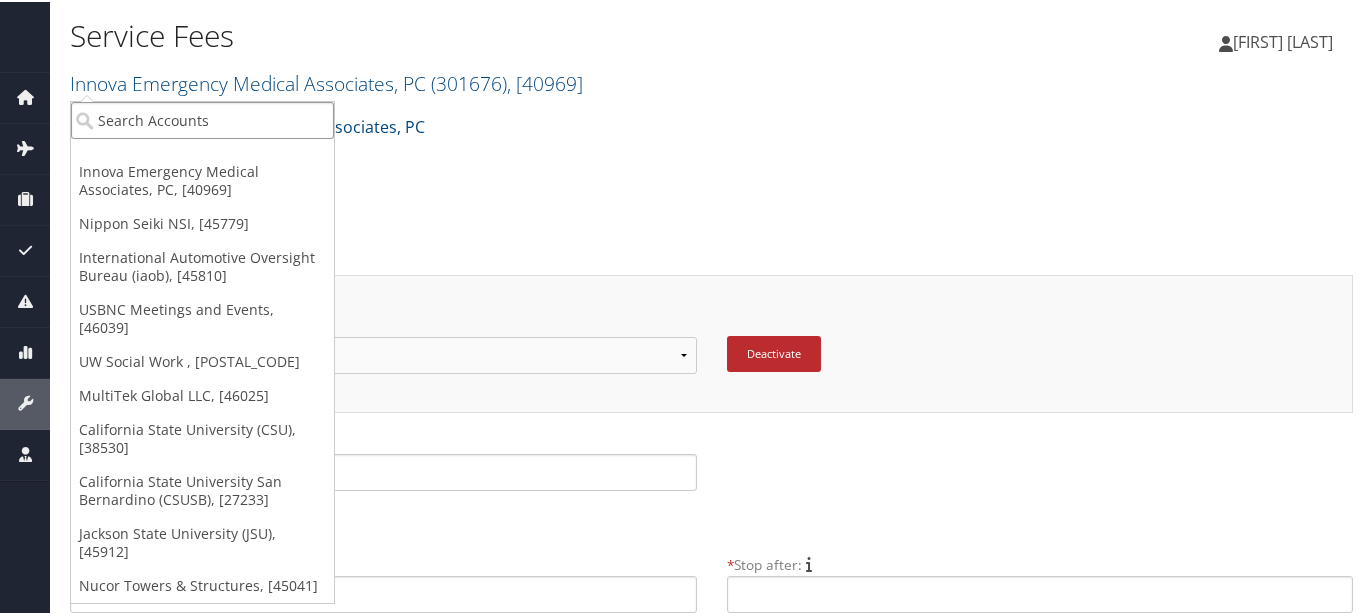 click at bounding box center (202, 118) 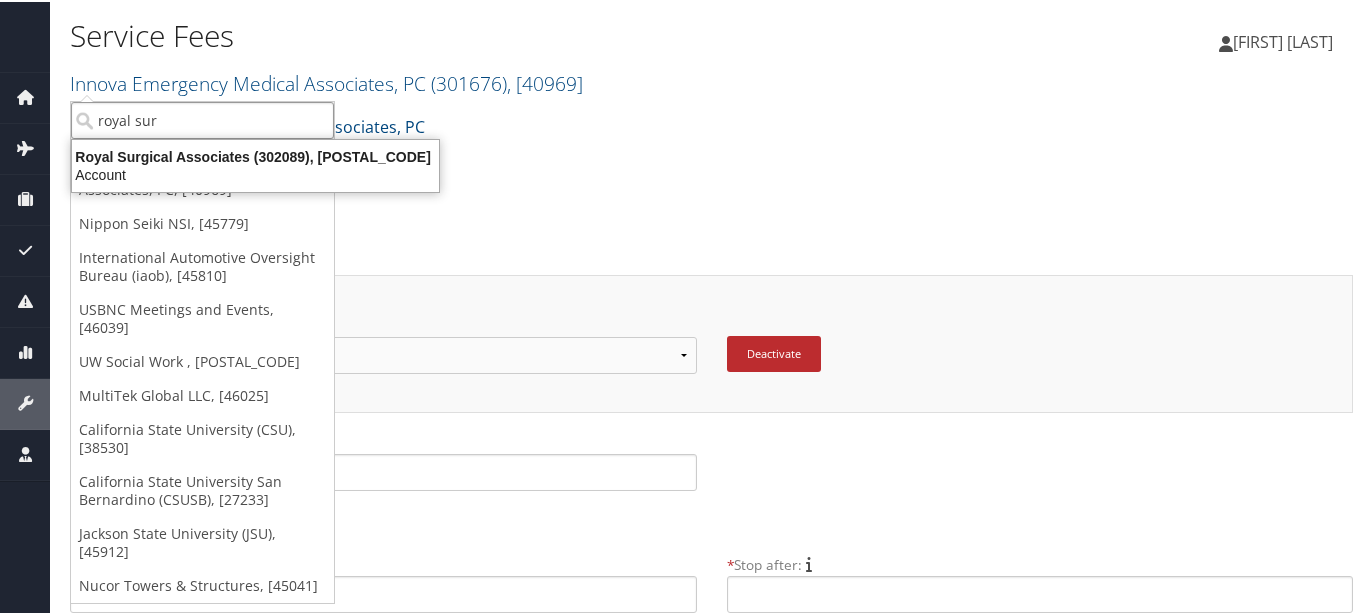 type on "royal surg" 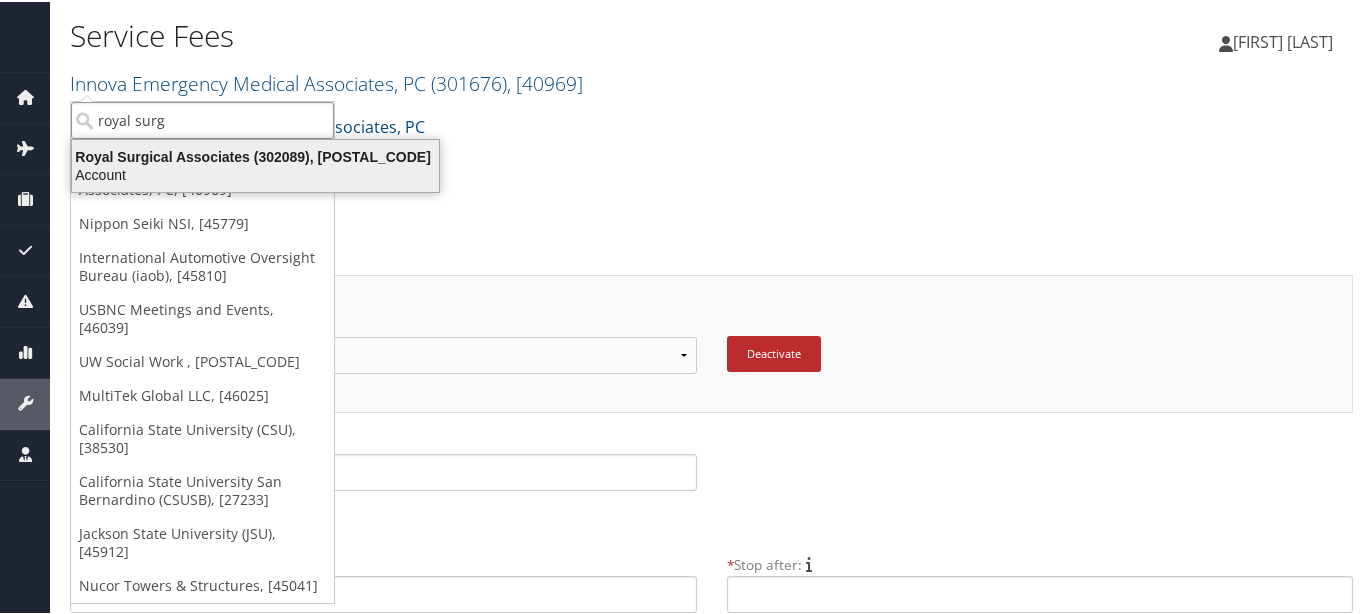 click on "Account" at bounding box center (255, 173) 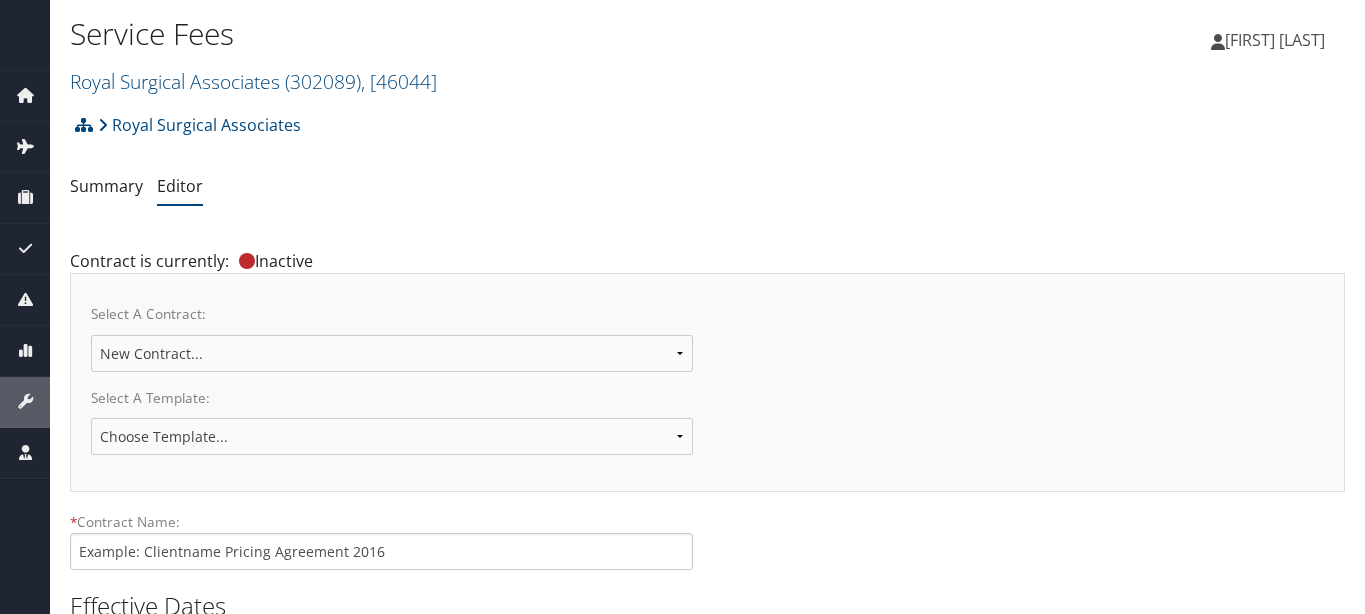 scroll, scrollTop: 0, scrollLeft: 0, axis: both 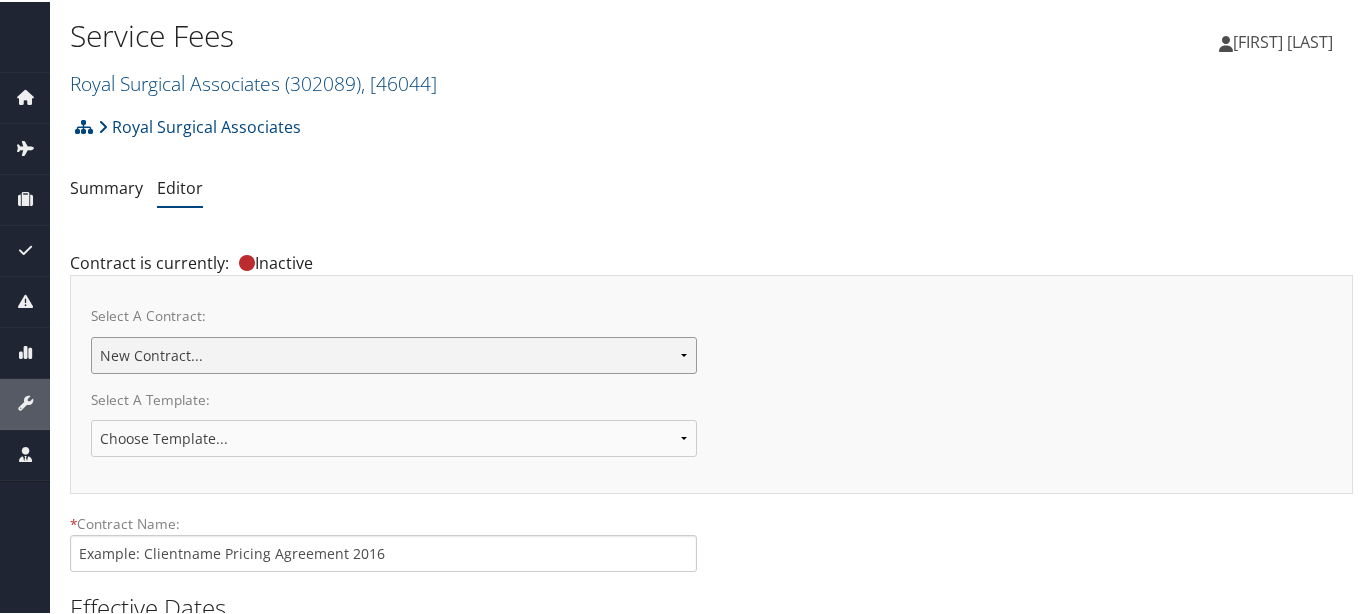 click on "Royal Surgical pricing 2025
New Contract..." at bounding box center (394, 353) 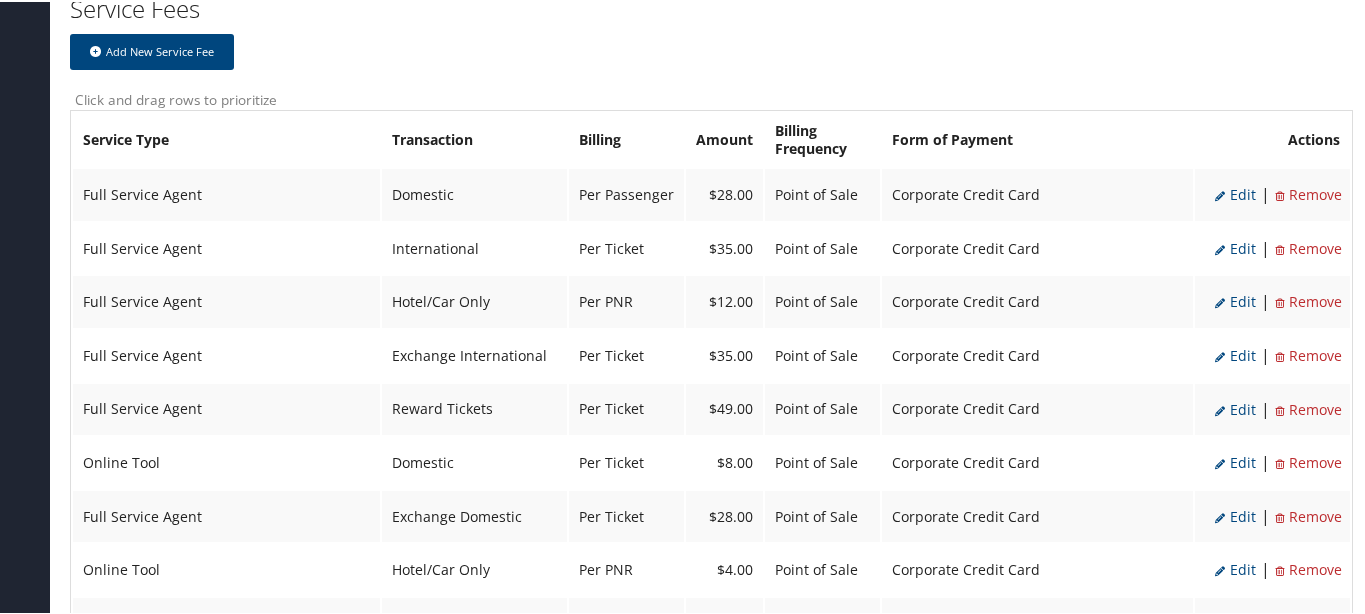 scroll, scrollTop: 875, scrollLeft: 0, axis: vertical 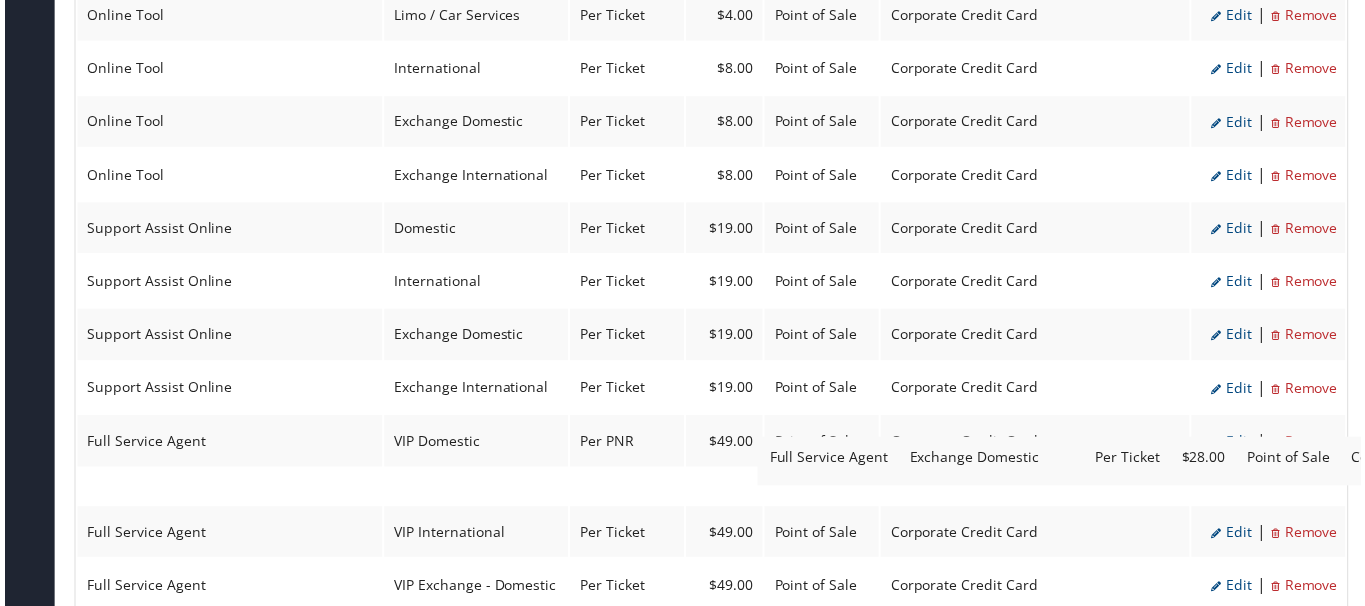 drag, startPoint x: 650, startPoint y: 467, endPoint x: 1337, endPoint y: 636, distance: 707.48145 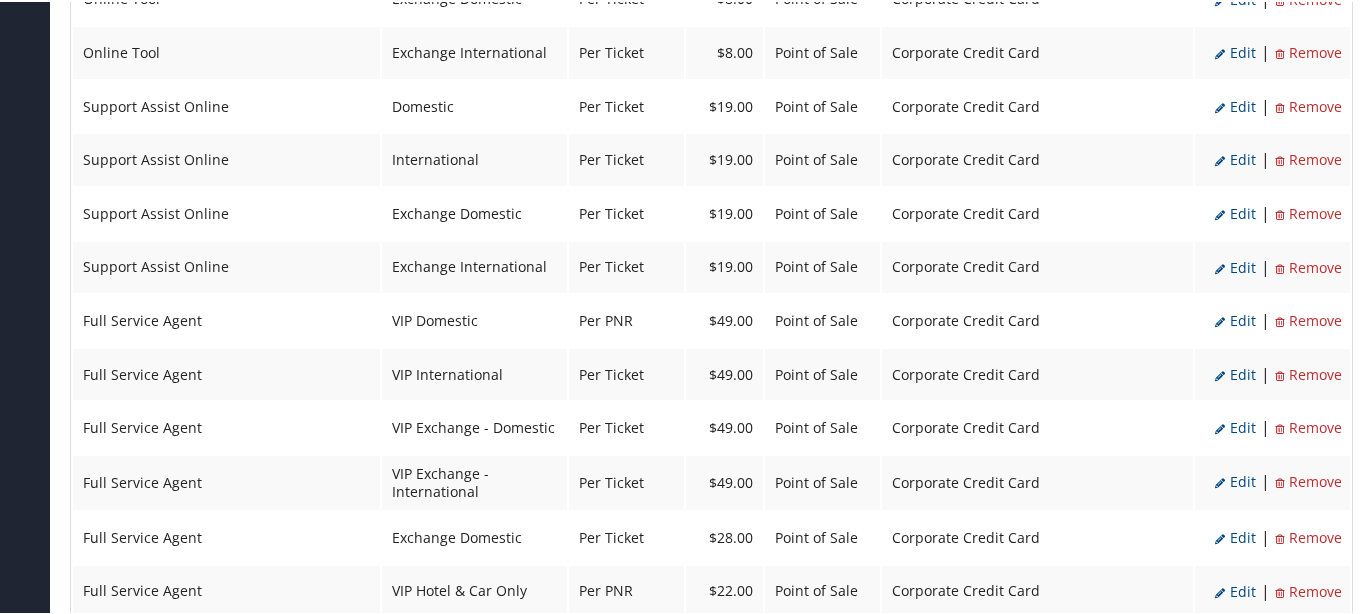scroll, scrollTop: 893, scrollLeft: 0, axis: vertical 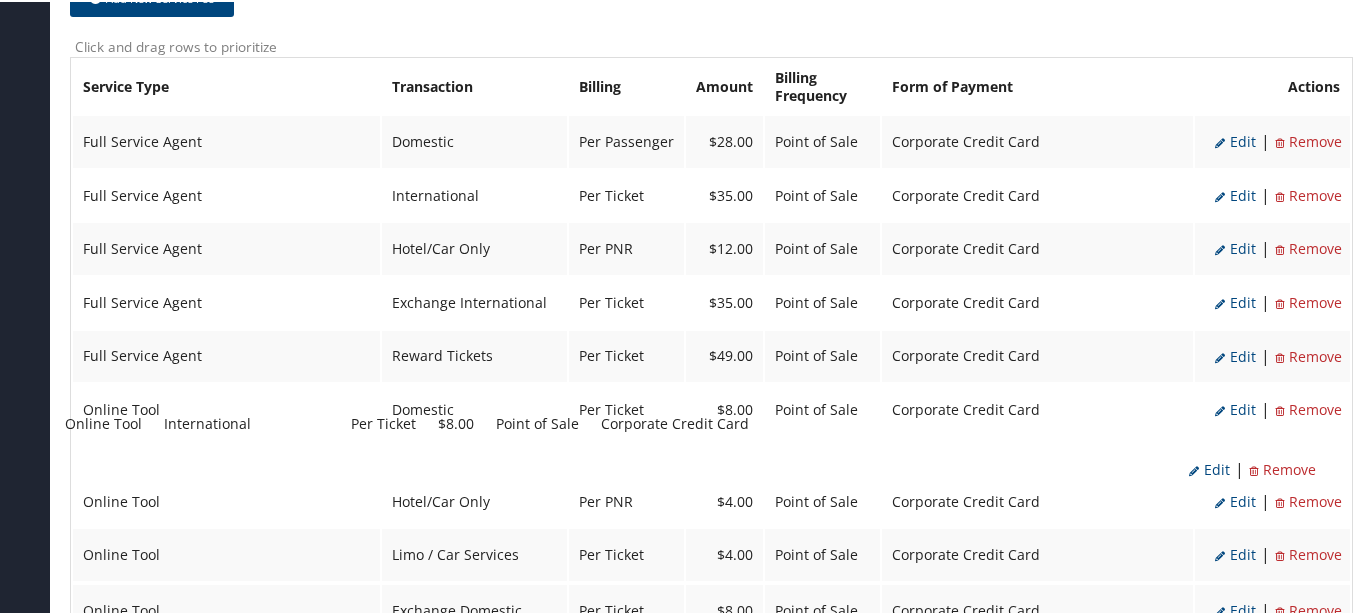 drag, startPoint x: 444, startPoint y: 549, endPoint x: 426, endPoint y: 426, distance: 124.3101 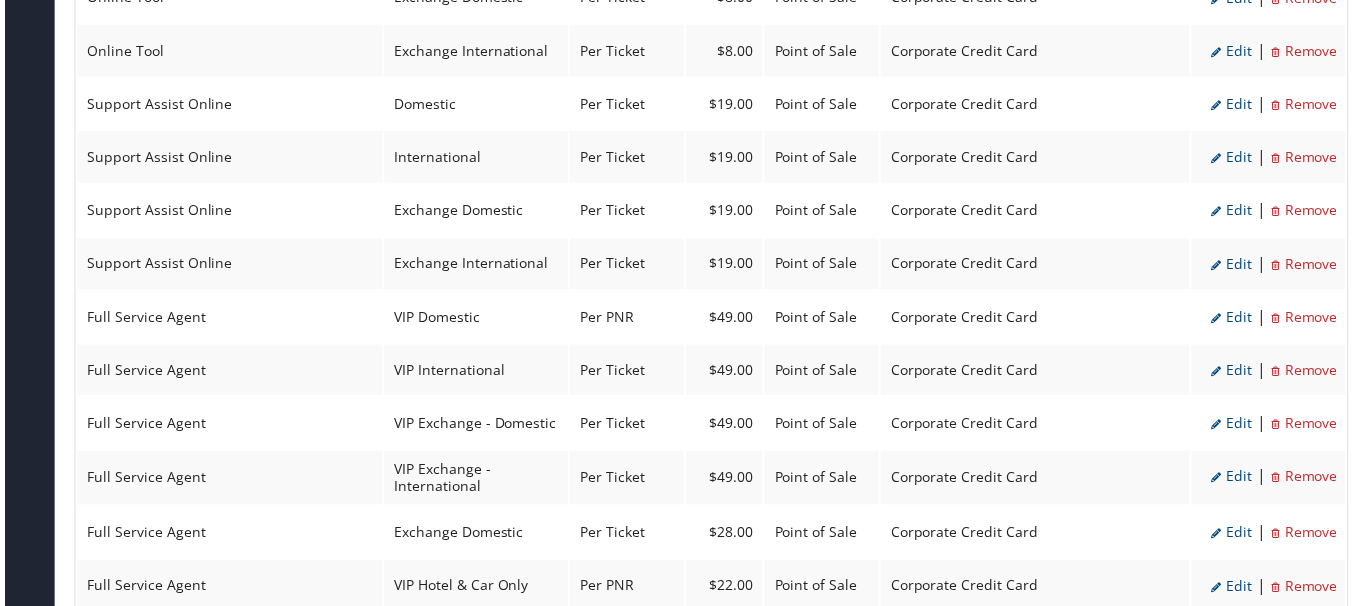 scroll, scrollTop: 1643, scrollLeft: 0, axis: vertical 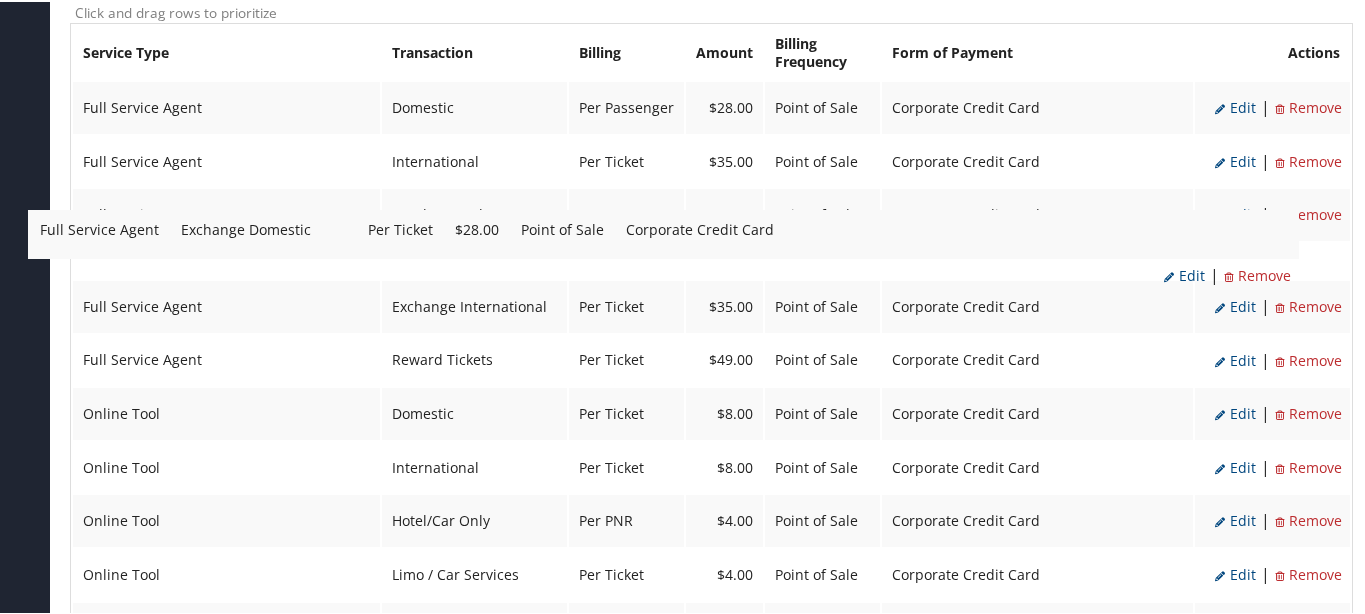 drag, startPoint x: 514, startPoint y: 357, endPoint x: 470, endPoint y: 234, distance: 130.63307 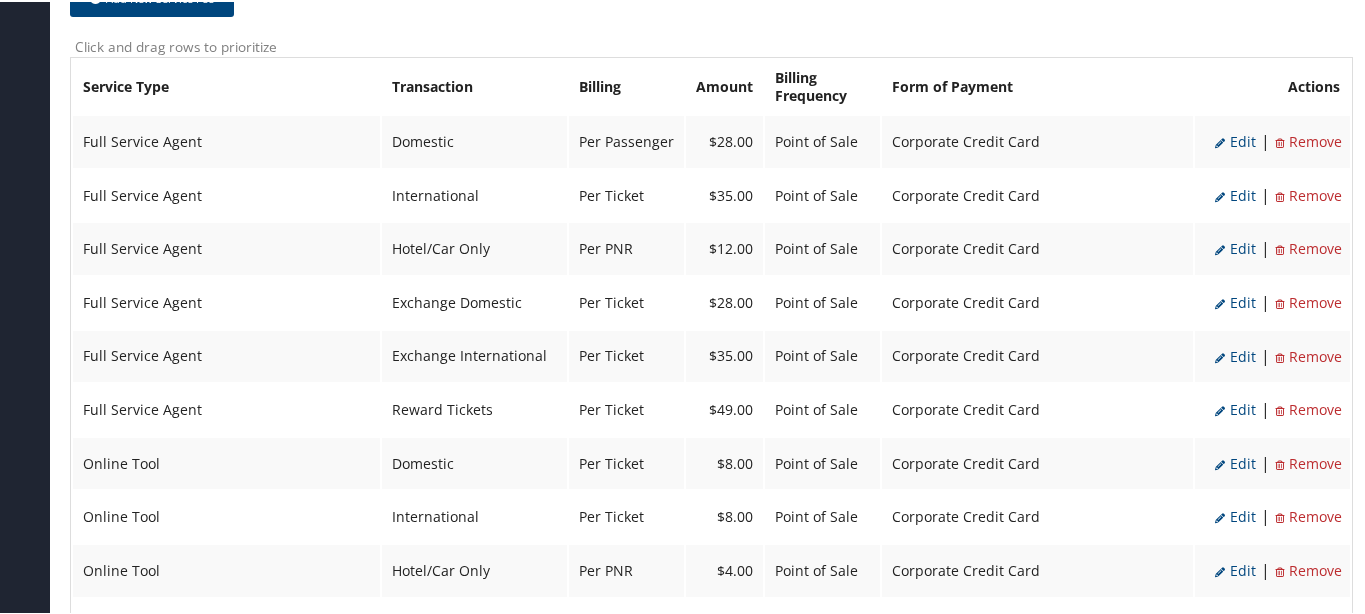 scroll, scrollTop: 927, scrollLeft: 0, axis: vertical 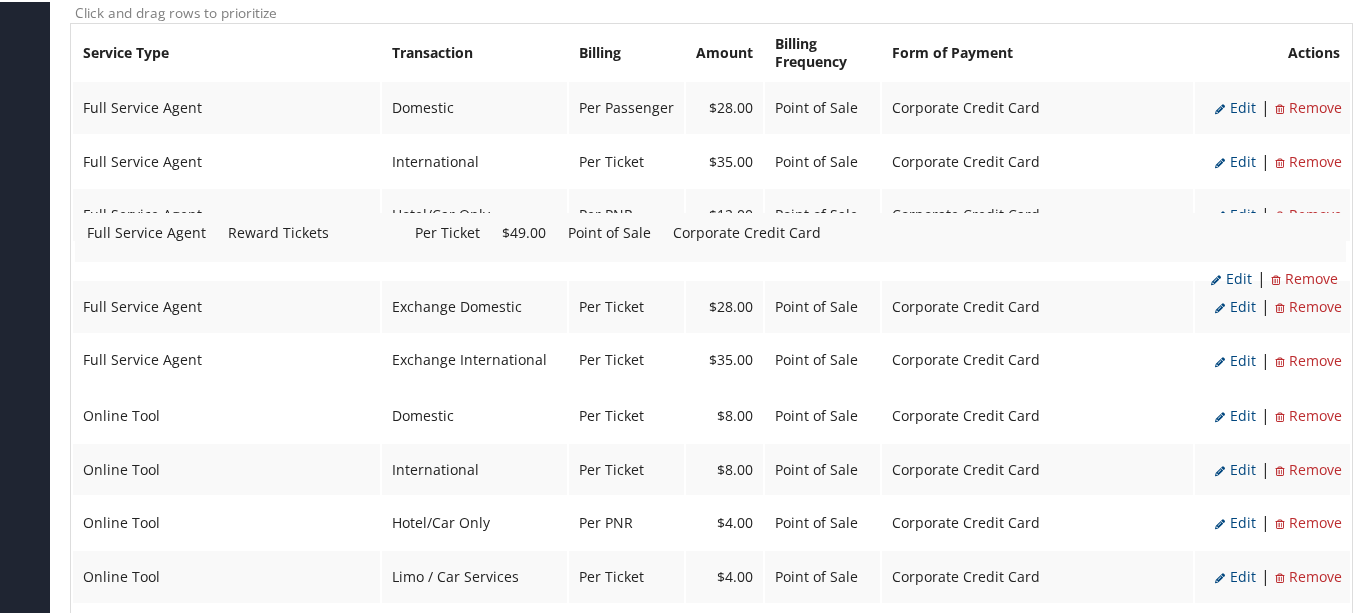 drag, startPoint x: 522, startPoint y: 356, endPoint x: 525, endPoint y: 233, distance: 123.03658 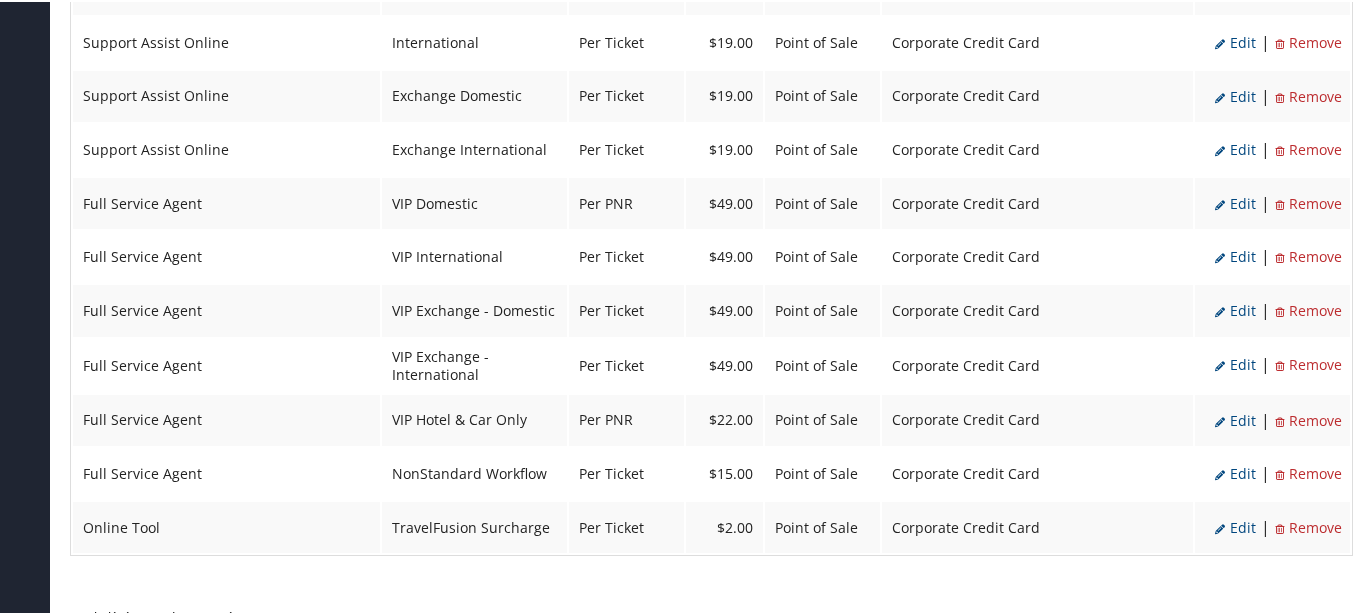 scroll, scrollTop: 2001, scrollLeft: 0, axis: vertical 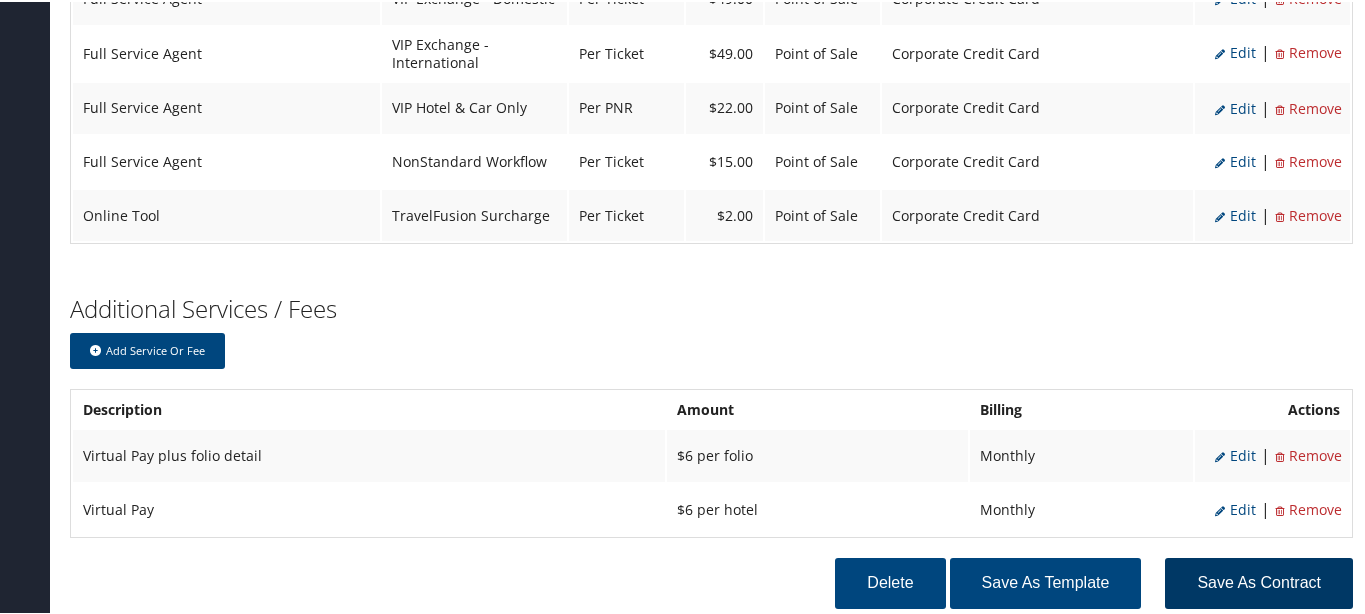 click on "Save as Contract" at bounding box center [1259, 581] 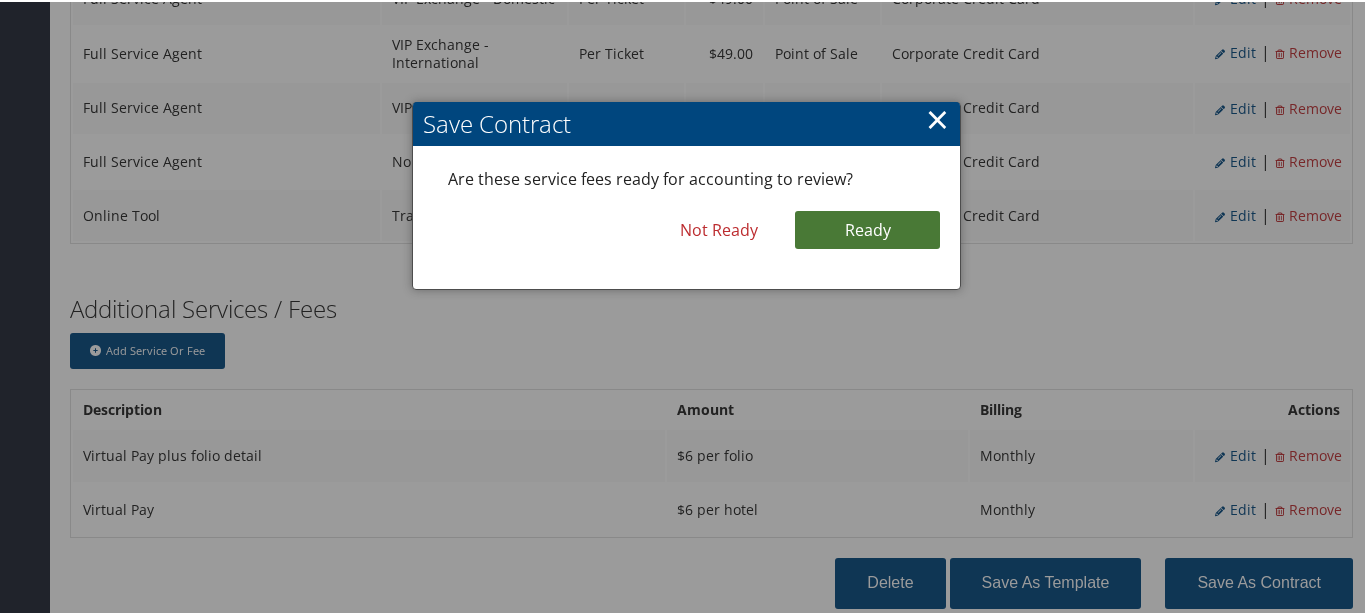 click on "Ready" at bounding box center [867, 228] 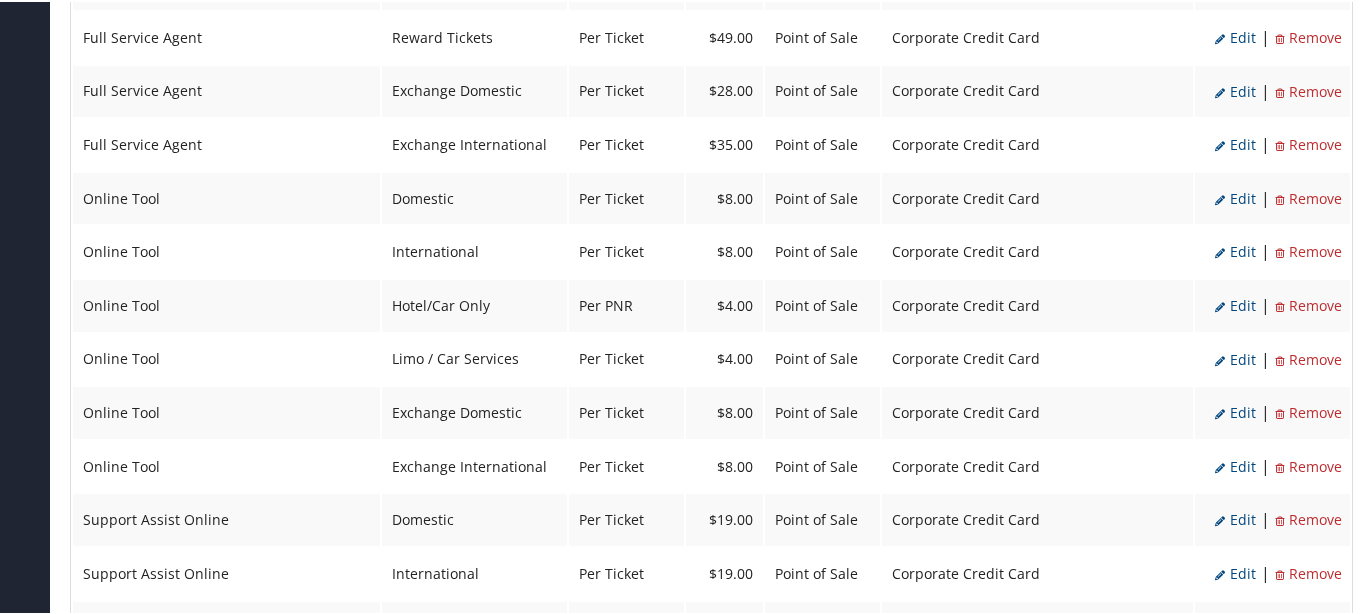 scroll, scrollTop: 816, scrollLeft: 0, axis: vertical 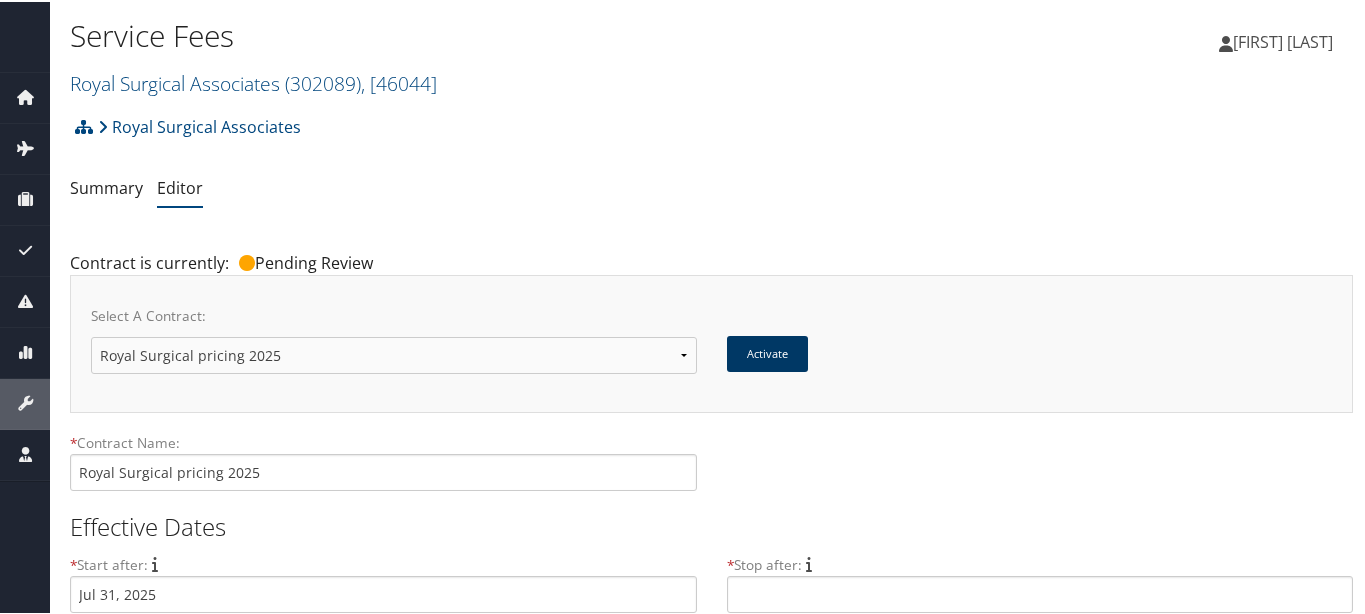 click on "Activate" at bounding box center (767, 352) 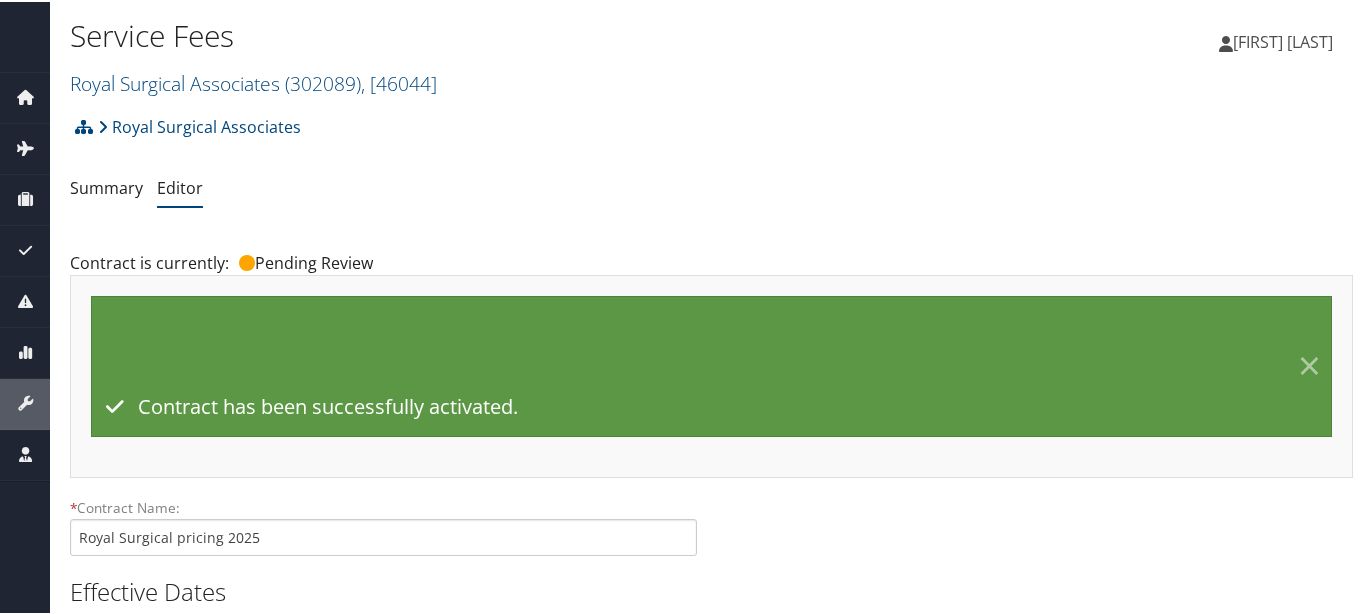 click on "×" at bounding box center [1309, 365] 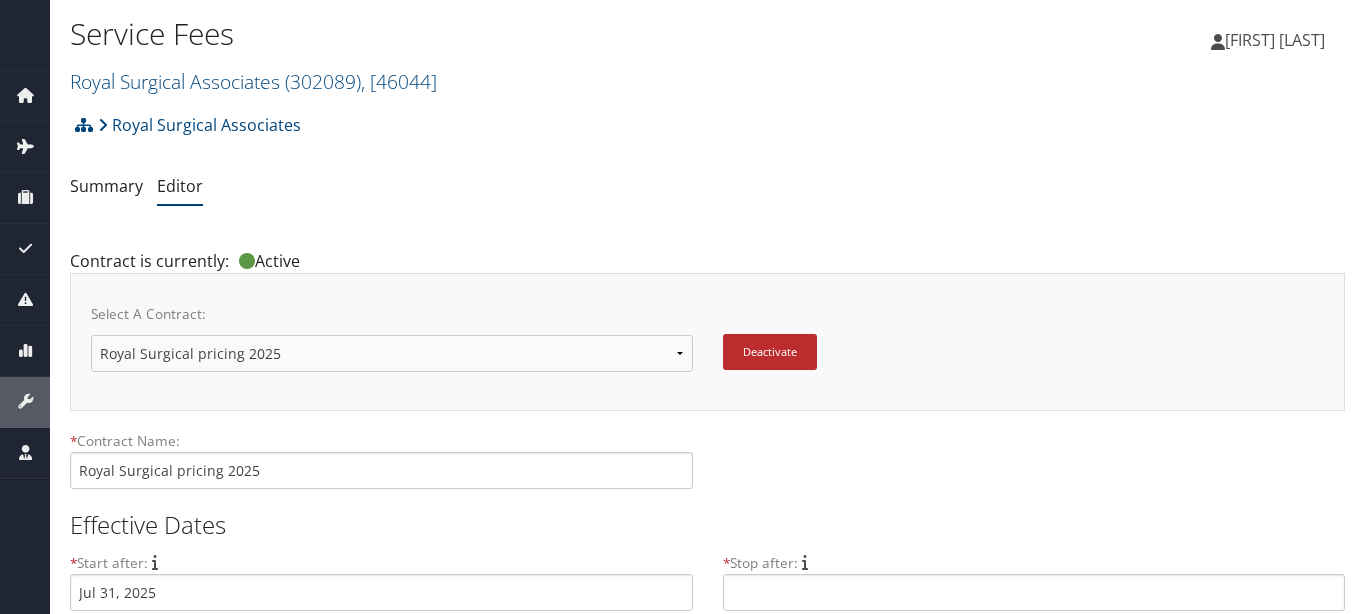 scroll, scrollTop: 125, scrollLeft: 0, axis: vertical 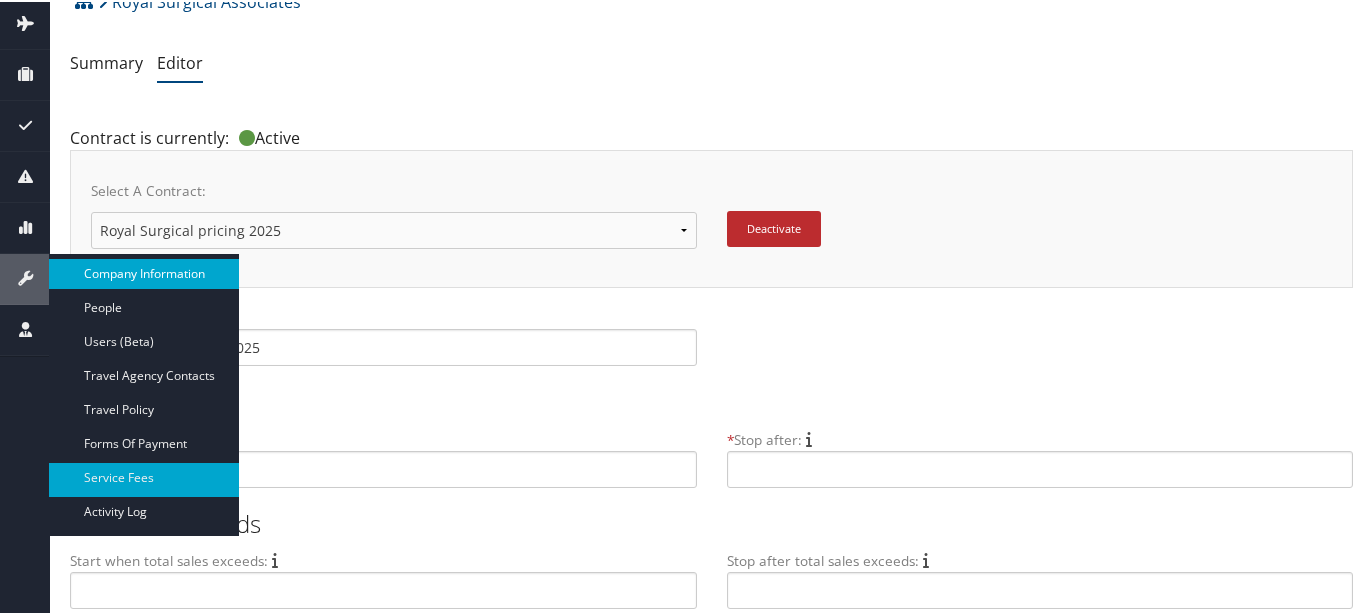 click on "Company Information" at bounding box center (144, 272) 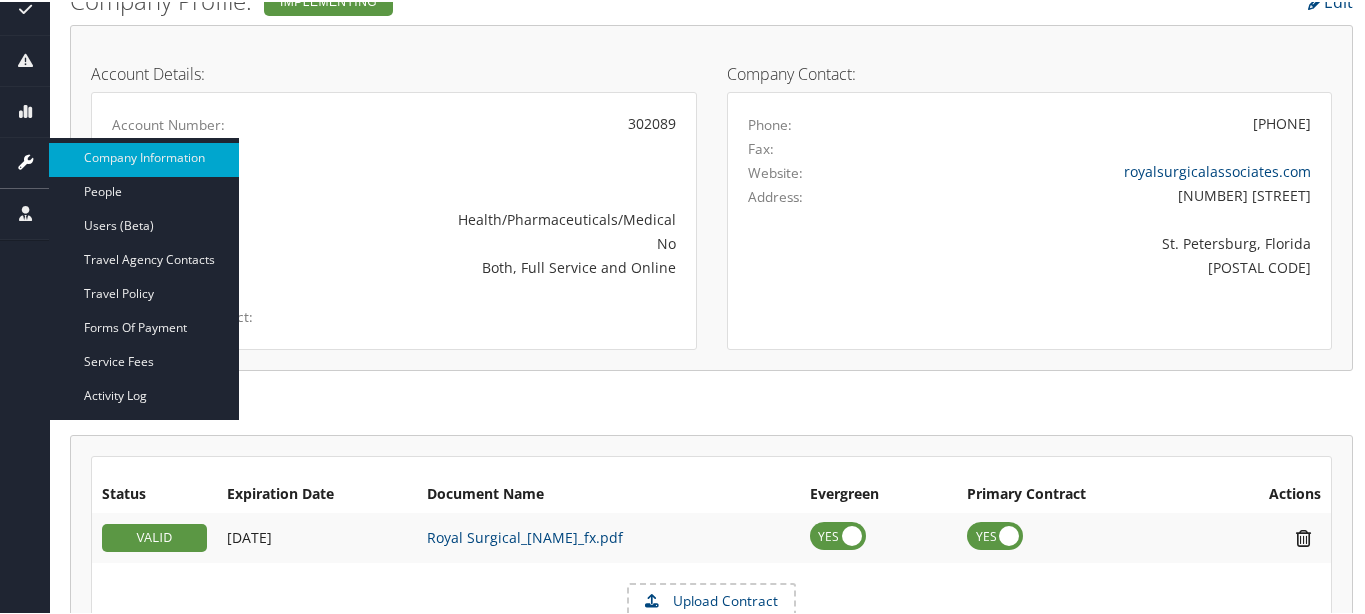 scroll, scrollTop: 250, scrollLeft: 0, axis: vertical 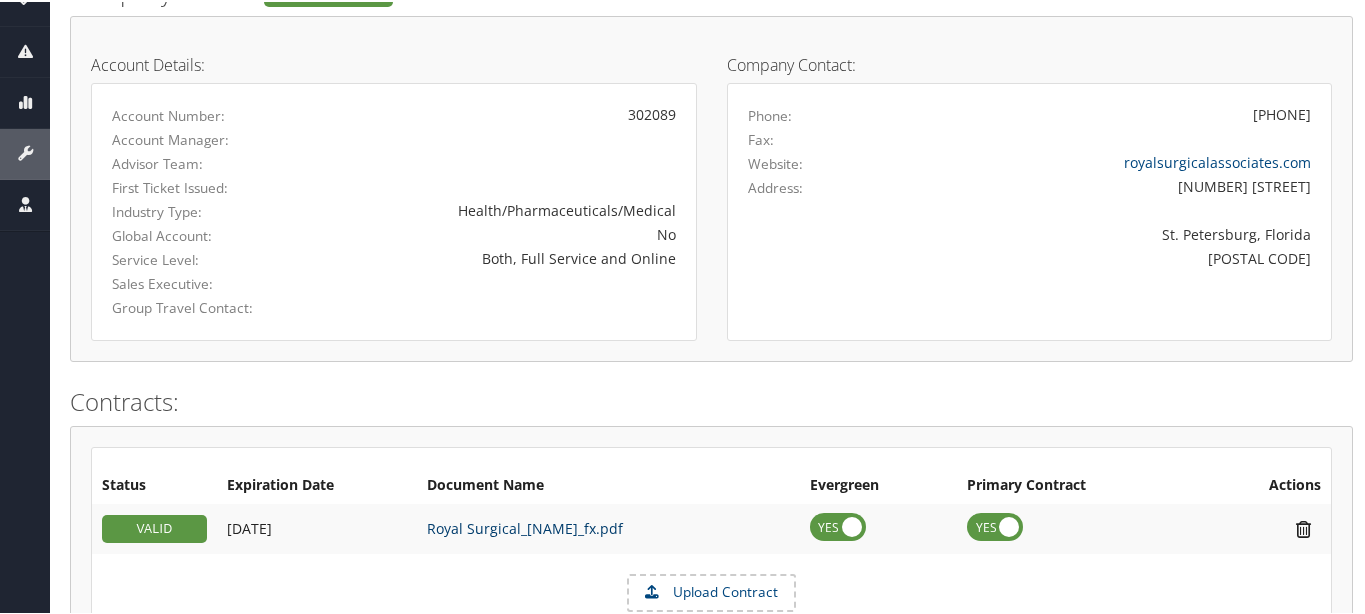 click on "Royal Surgical_Christopherson_fx.pdf" at bounding box center (525, 526) 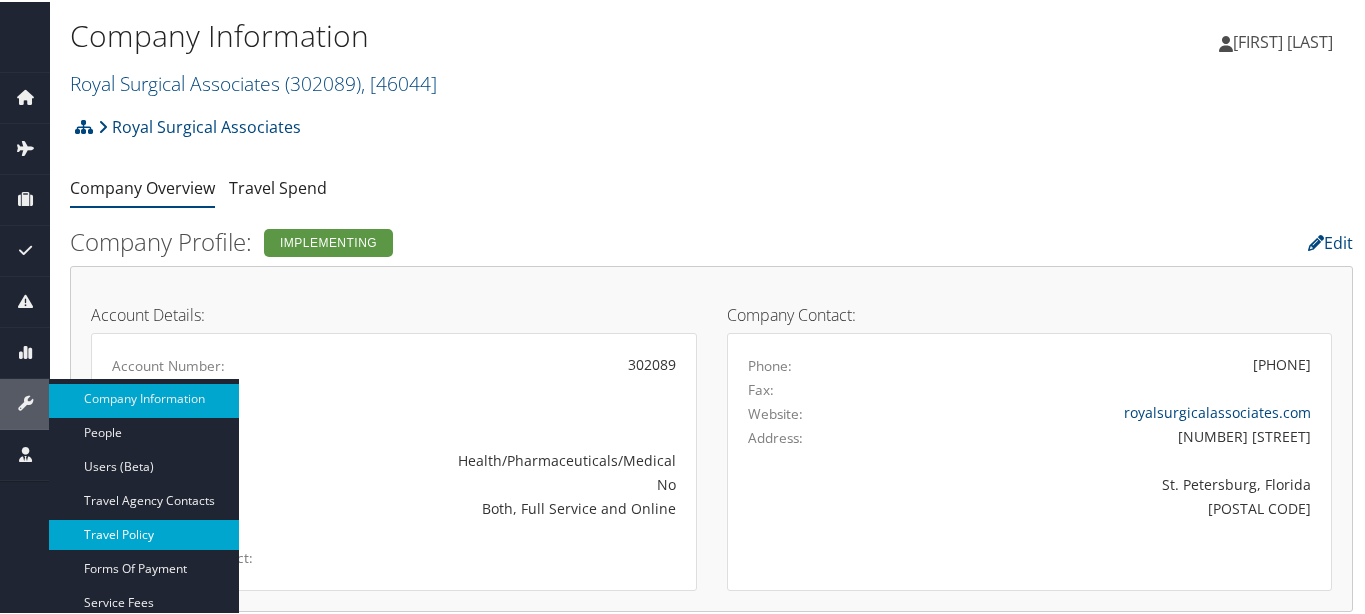 scroll, scrollTop: 125, scrollLeft: 0, axis: vertical 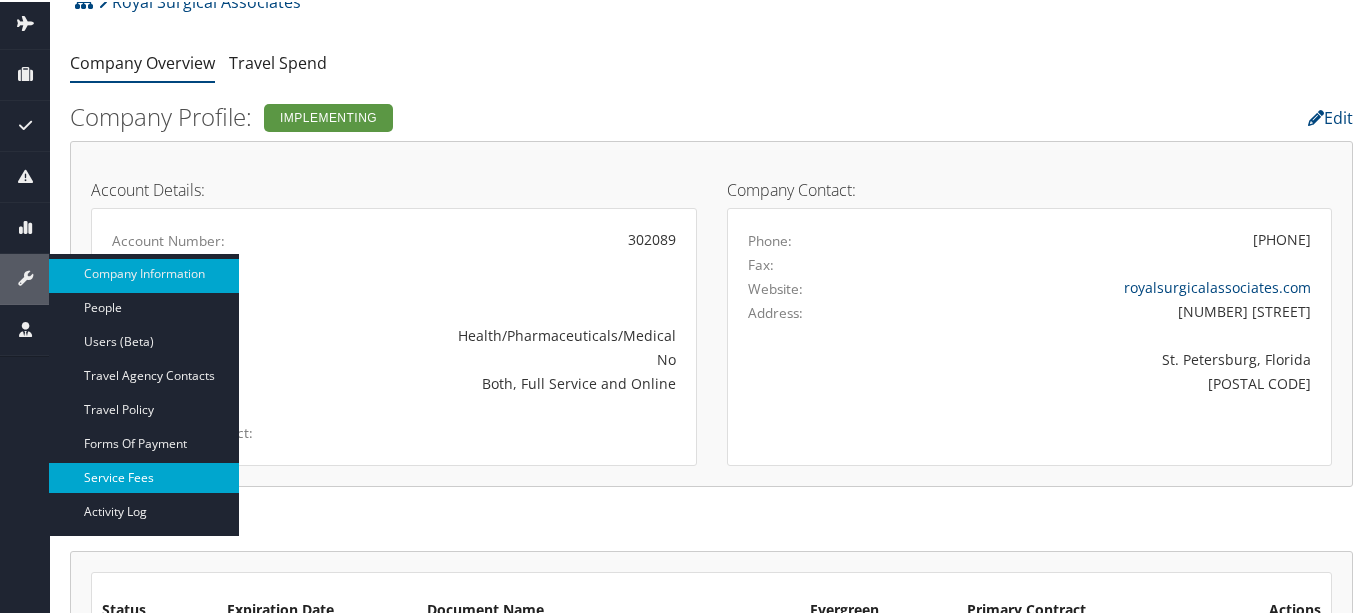click on "Service Fees" at bounding box center (144, 476) 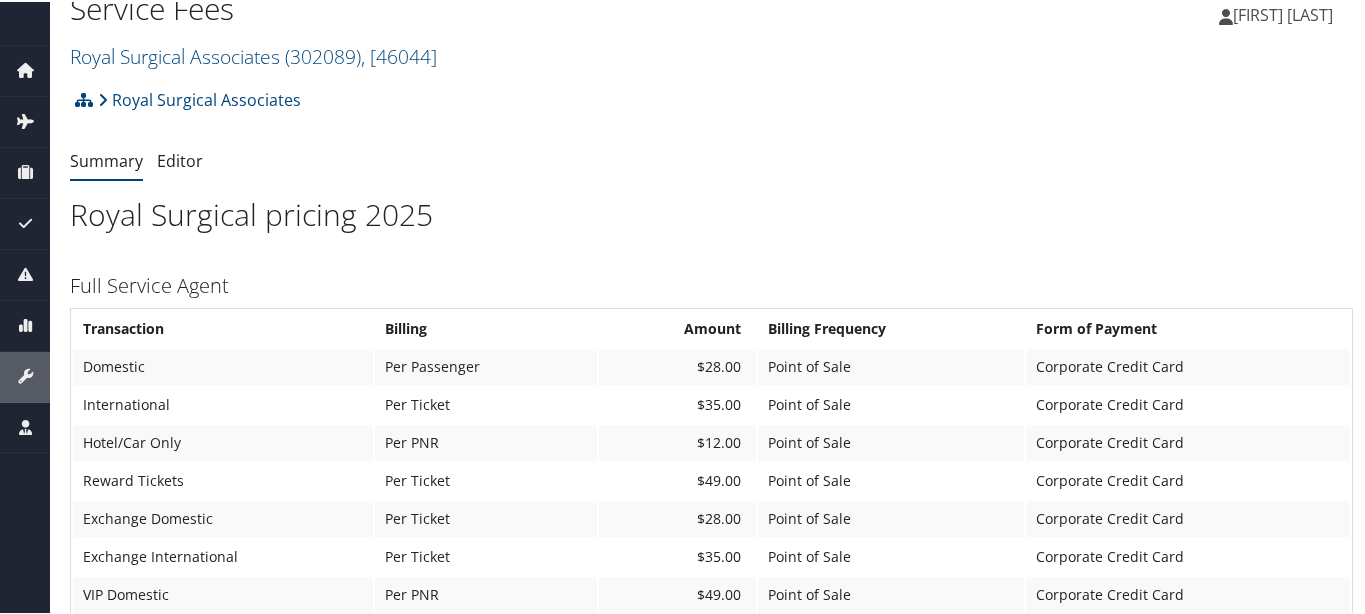 scroll, scrollTop: 0, scrollLeft: 0, axis: both 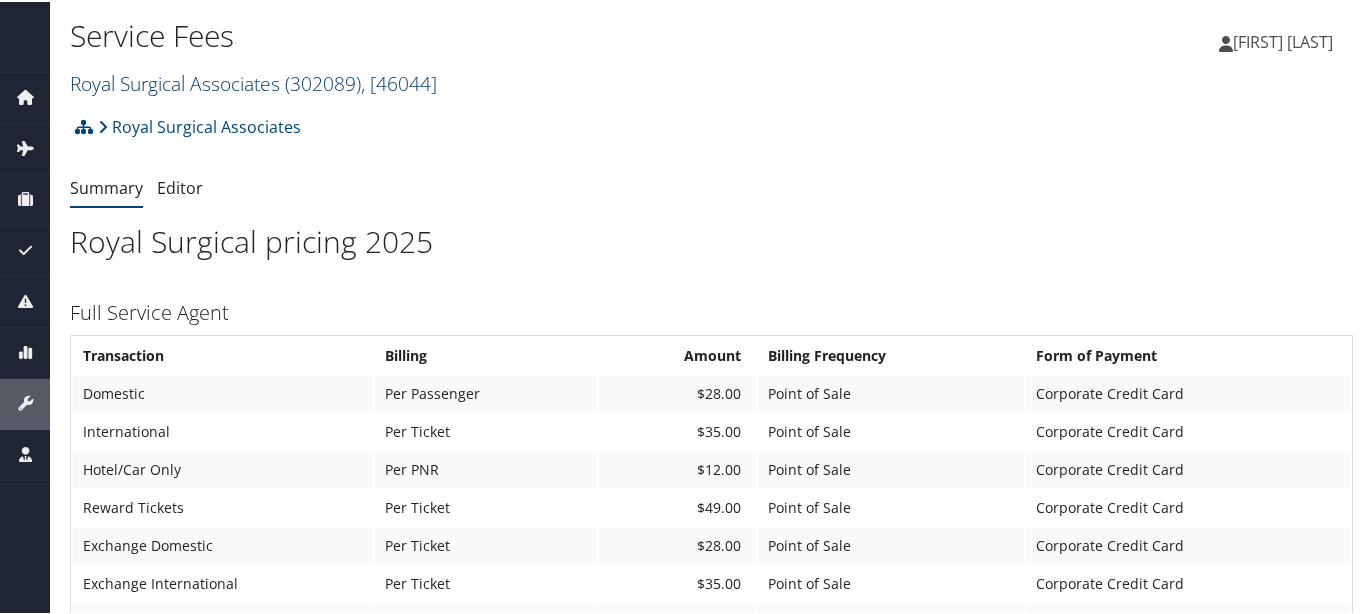 click on "Royal Surgical Associates   ( [NUMBER] )  , [ NUMBER ]" at bounding box center [253, 81] 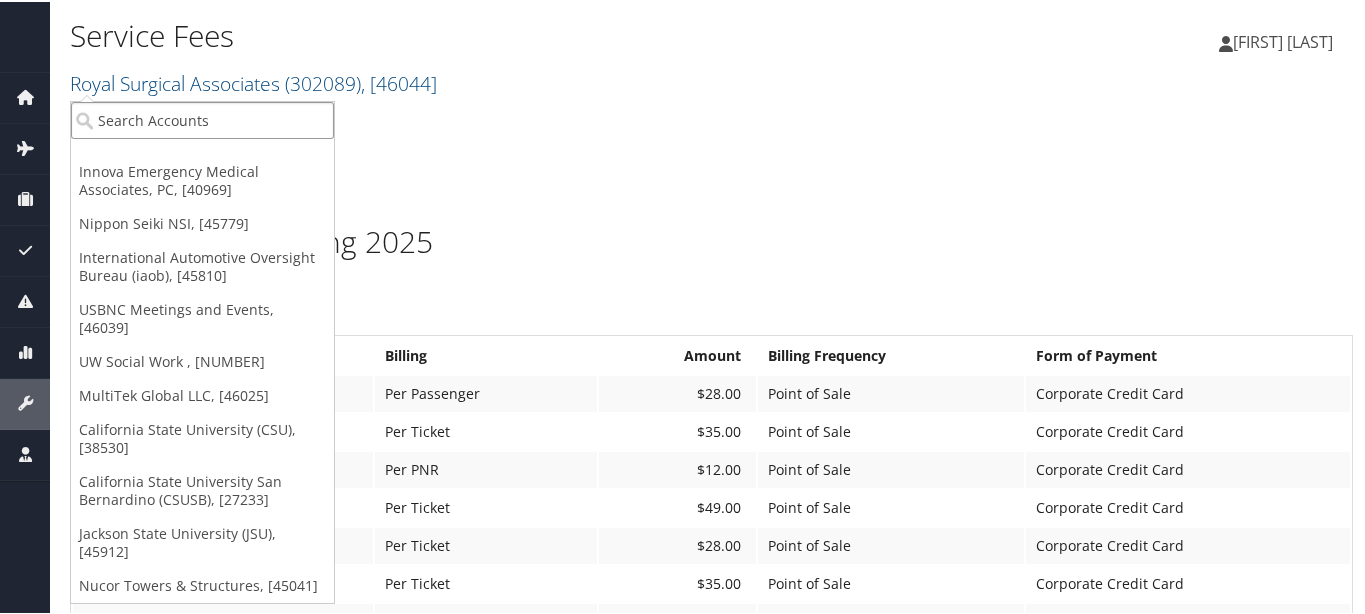 click at bounding box center (202, 118) 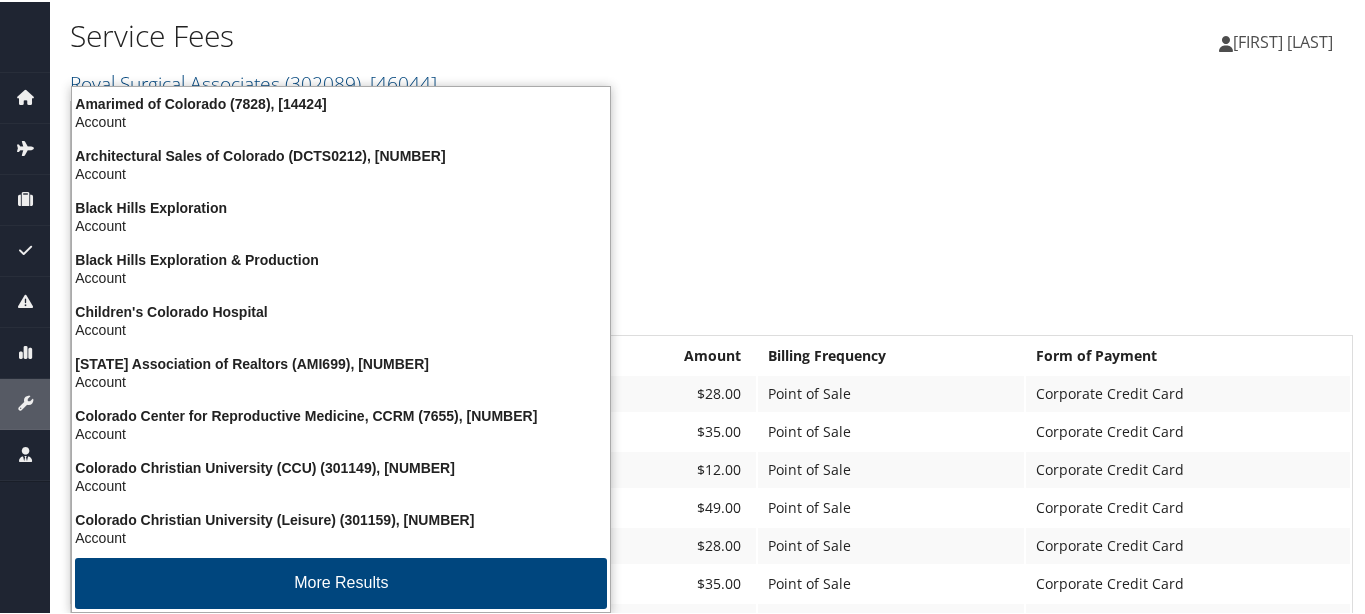 type on "Lora" 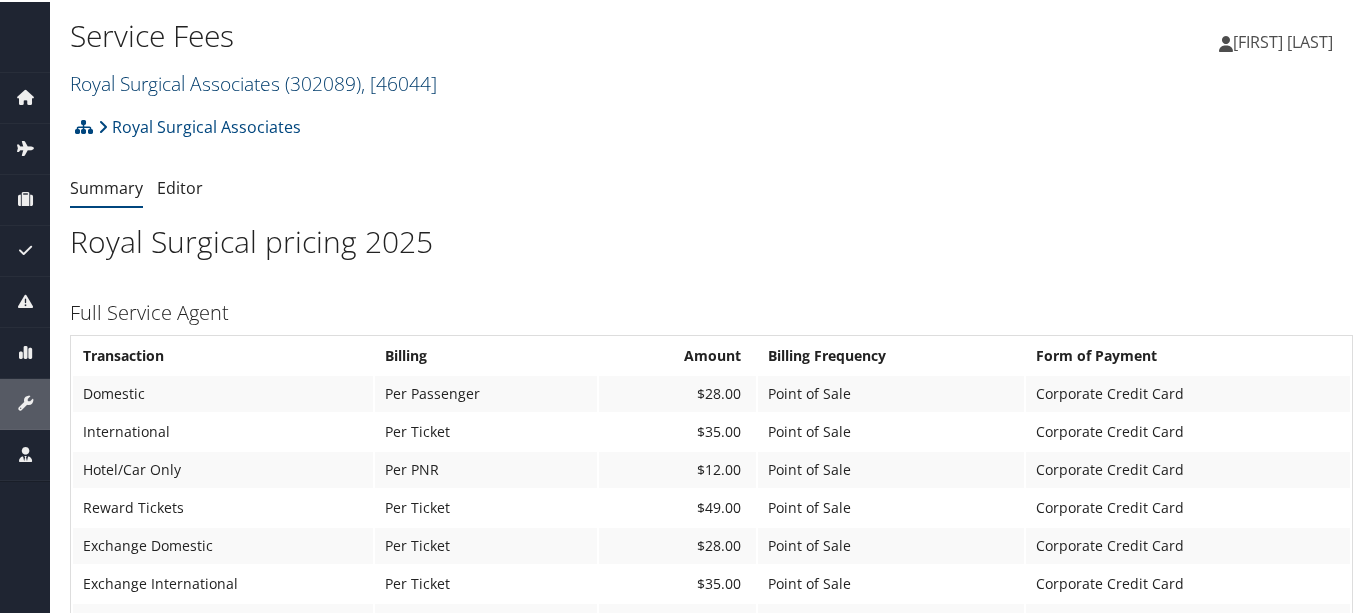 click on "( 302089 )" at bounding box center (323, 81) 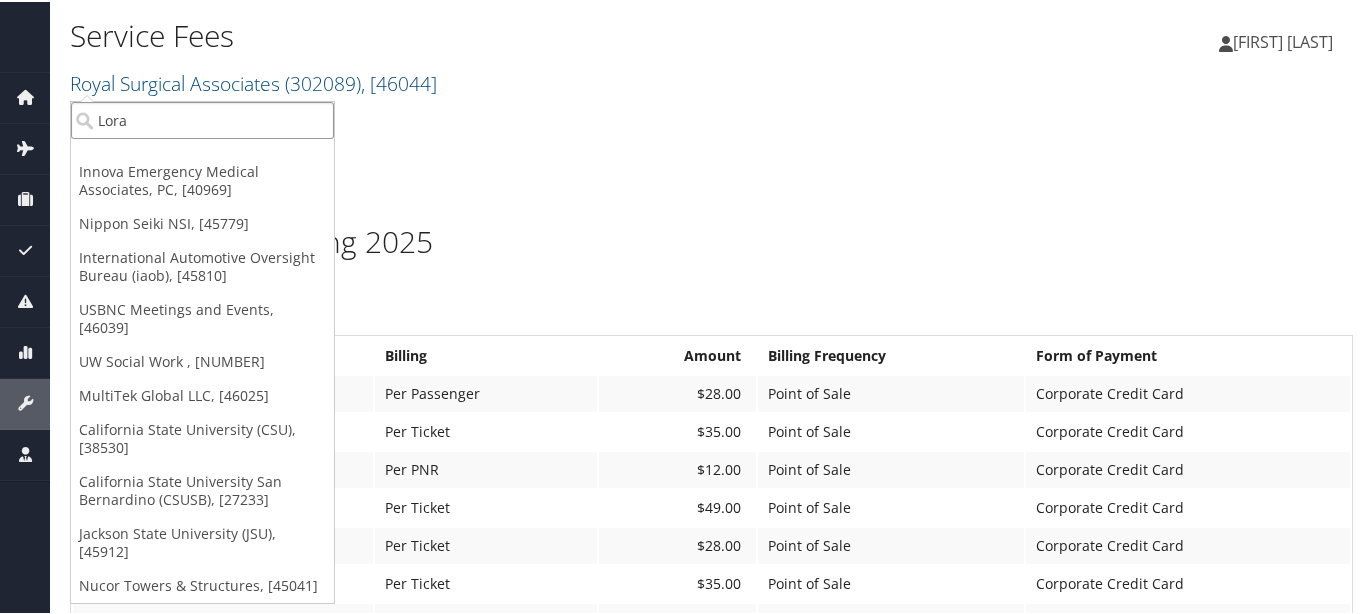 click on "Lora" at bounding box center (202, 118) 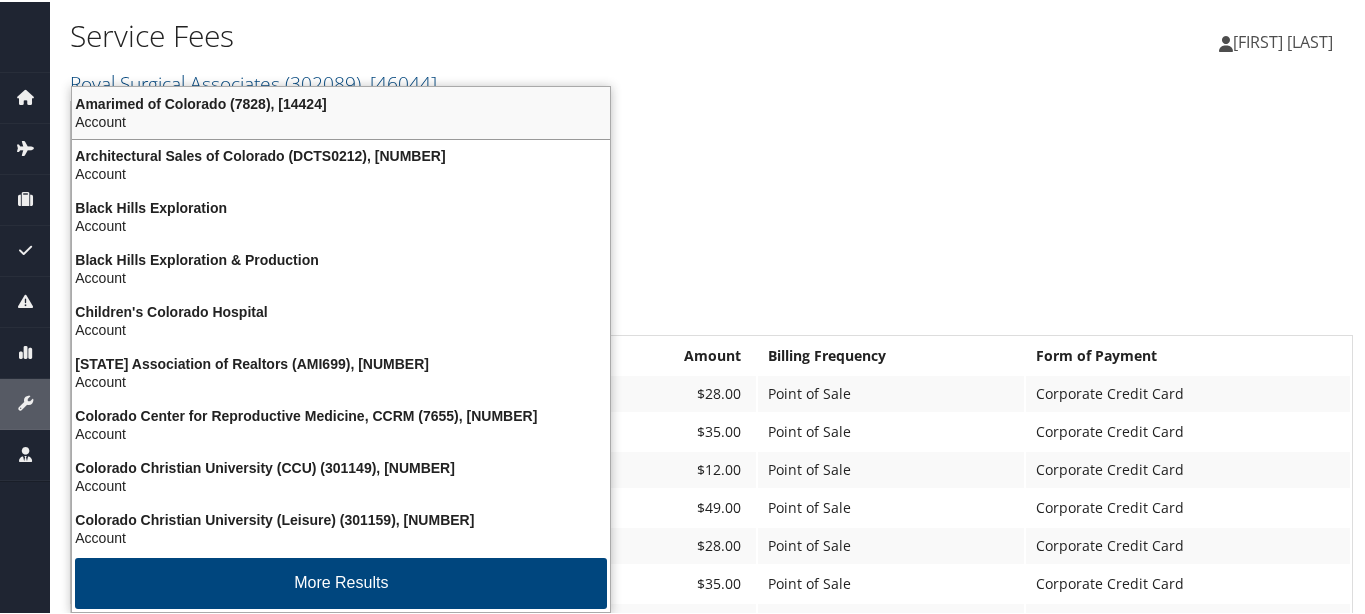 type on "Lora" 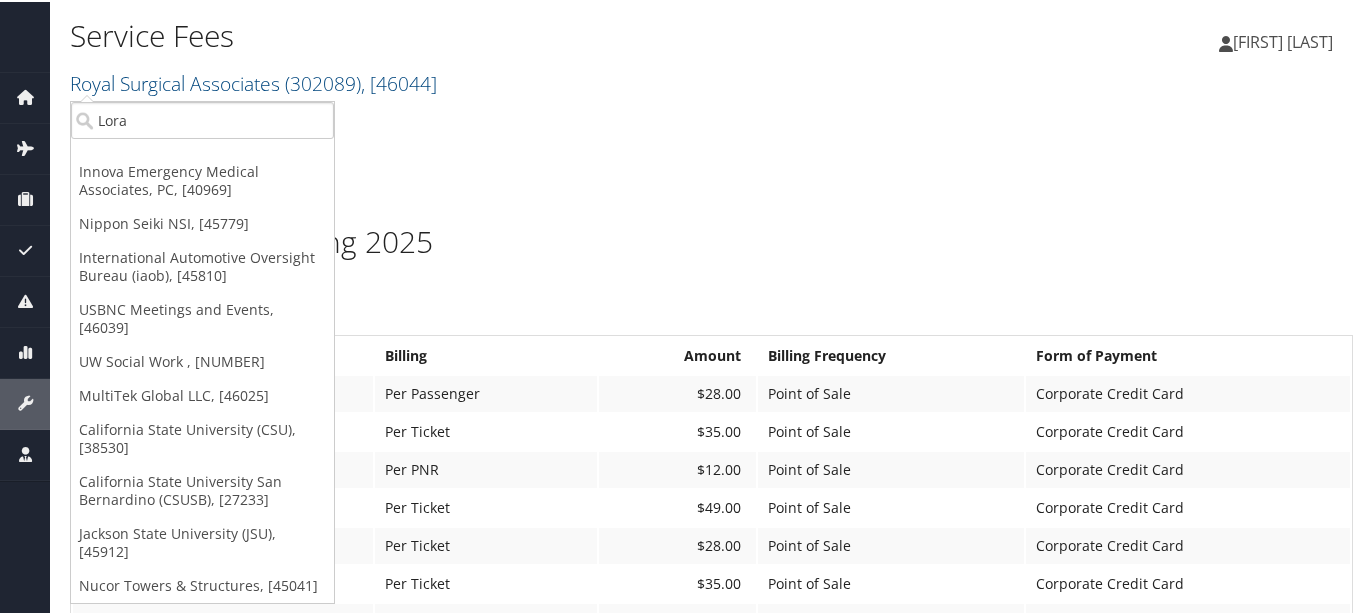 click on "Service Fees
Royal Surgical Associates   ( [NUMBER] )  , [ NUMBER ]    Innova Emergency Medical Associates, PC     Nippon Seiki NSI     International Automotive Oversight Bureau (iaob)     USBNC Meetings and Events     UW Social Work      MultiTek Global LLC     California State University (CSU)     California State University San Bernardino (CSUSB)     Jackson State University (JSU)     Nucor Towers & Structures
[FIRST]
Innova Emergency Medical Associates, PC, [NUMBER]
Nippon Seiki NSI, [NUMBER]
International Automotive Oversight Bureau (iaob), [NUMBER]
USBNC Meetings and Events, [NUMBER]
UW Social Work , [NUMBER]
MultiTek Global LLC, [NUMBER]
California State University (CSU), [NUMBER]
California State University San Bernardino (CSUSB), [NUMBER]" at bounding box center [497, 55] 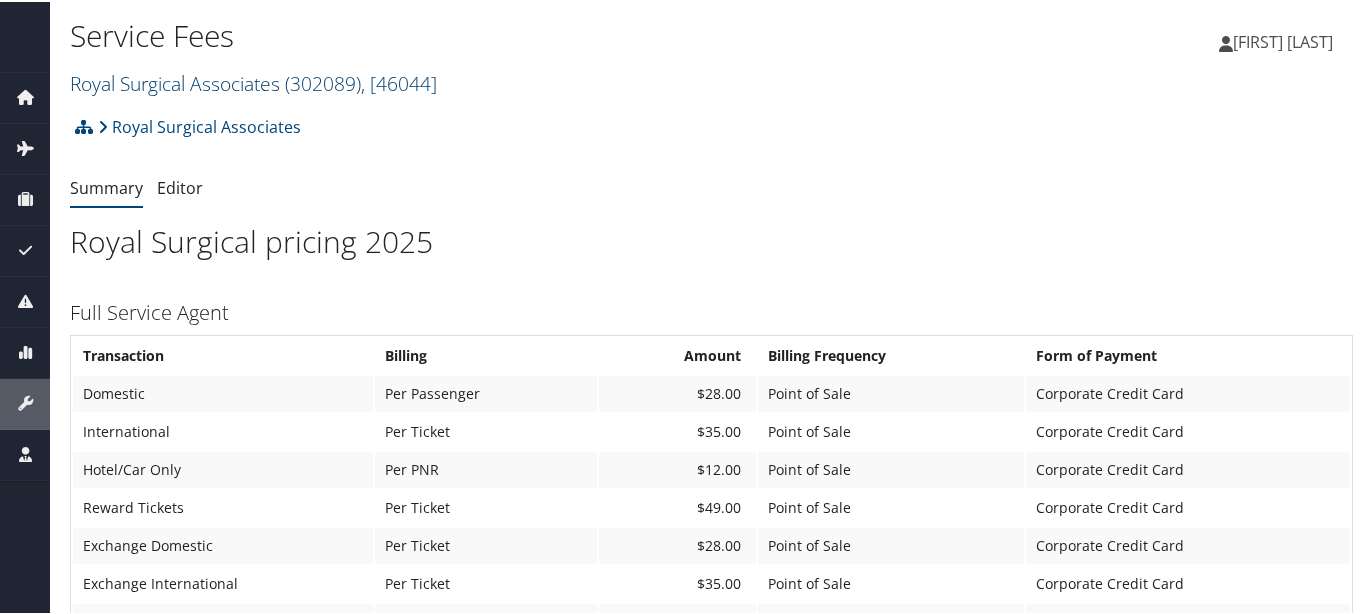 click on "( 302089 )" at bounding box center [323, 81] 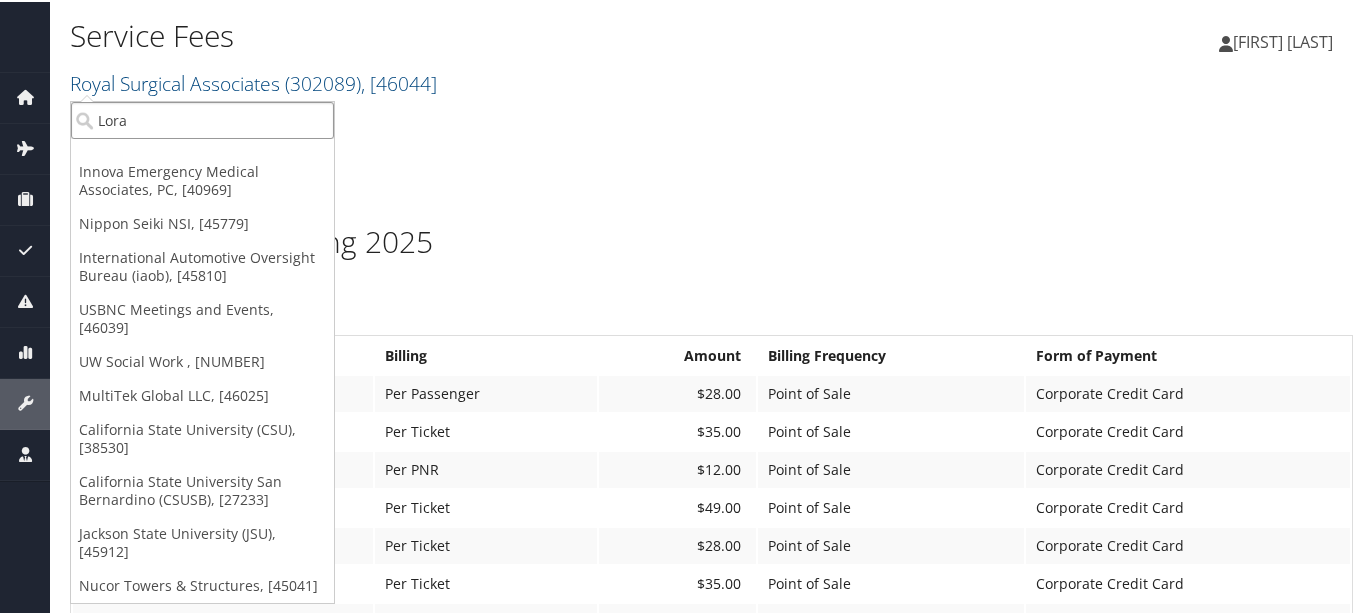 click on "Lora" at bounding box center [202, 118] 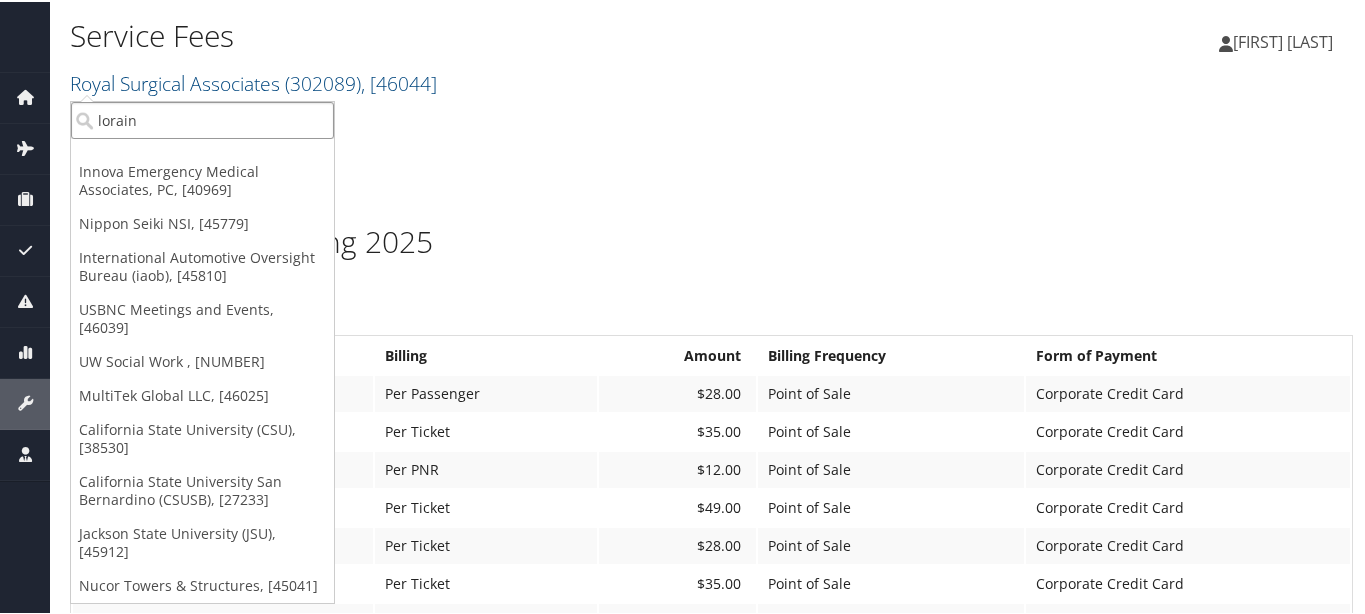 type on "lorai" 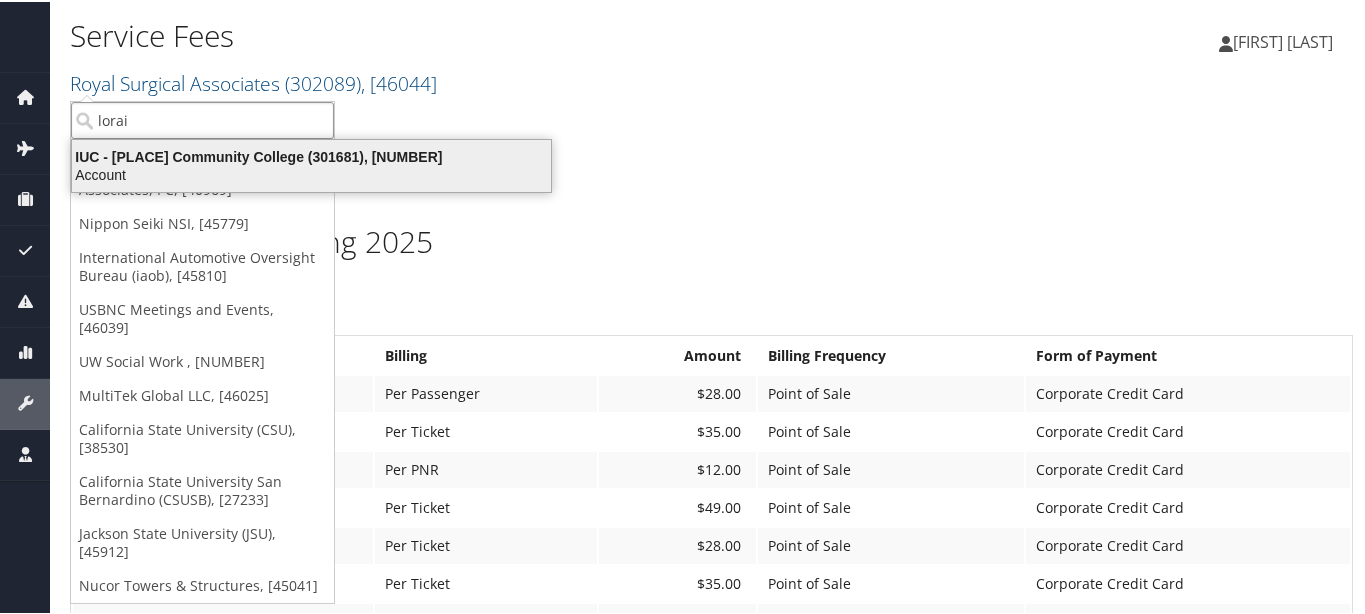 click on "Account" at bounding box center (311, 173) 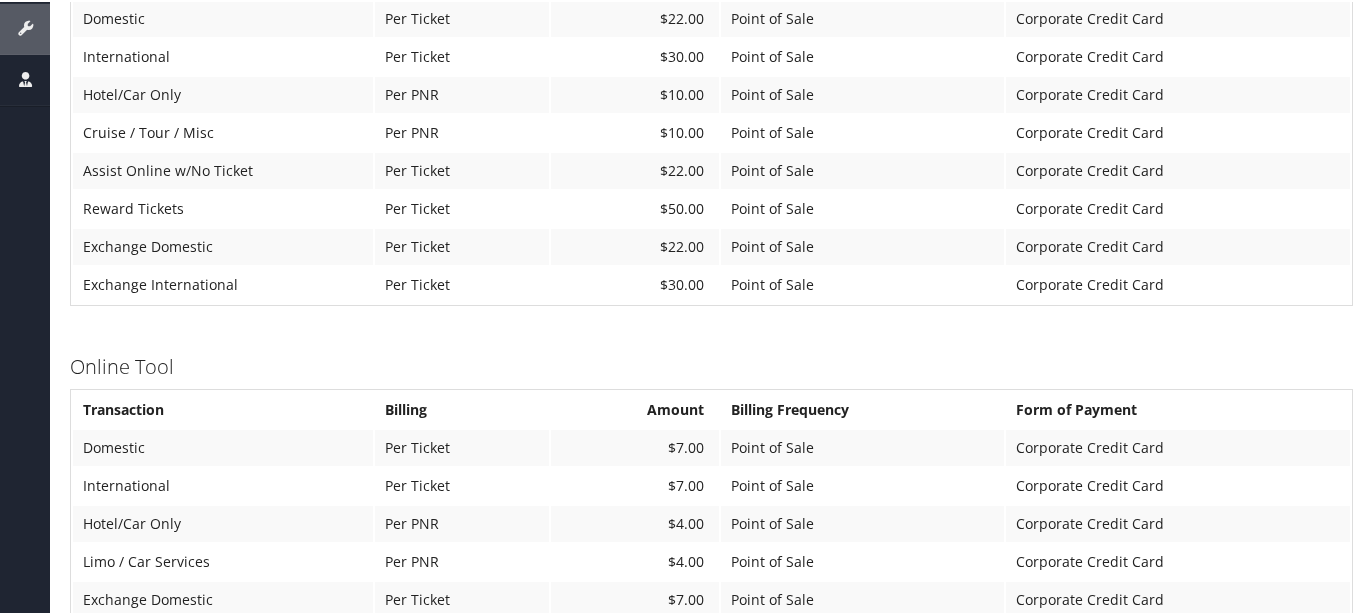 scroll, scrollTop: 0, scrollLeft: 0, axis: both 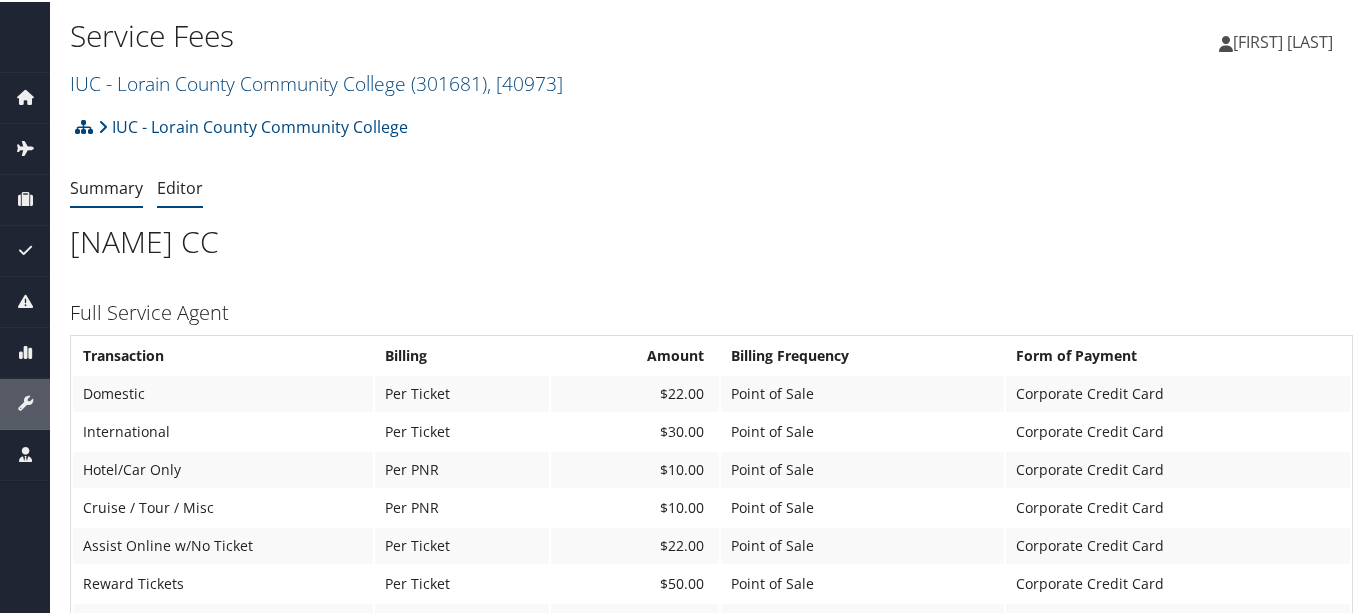 click on "Editor" at bounding box center (180, 186) 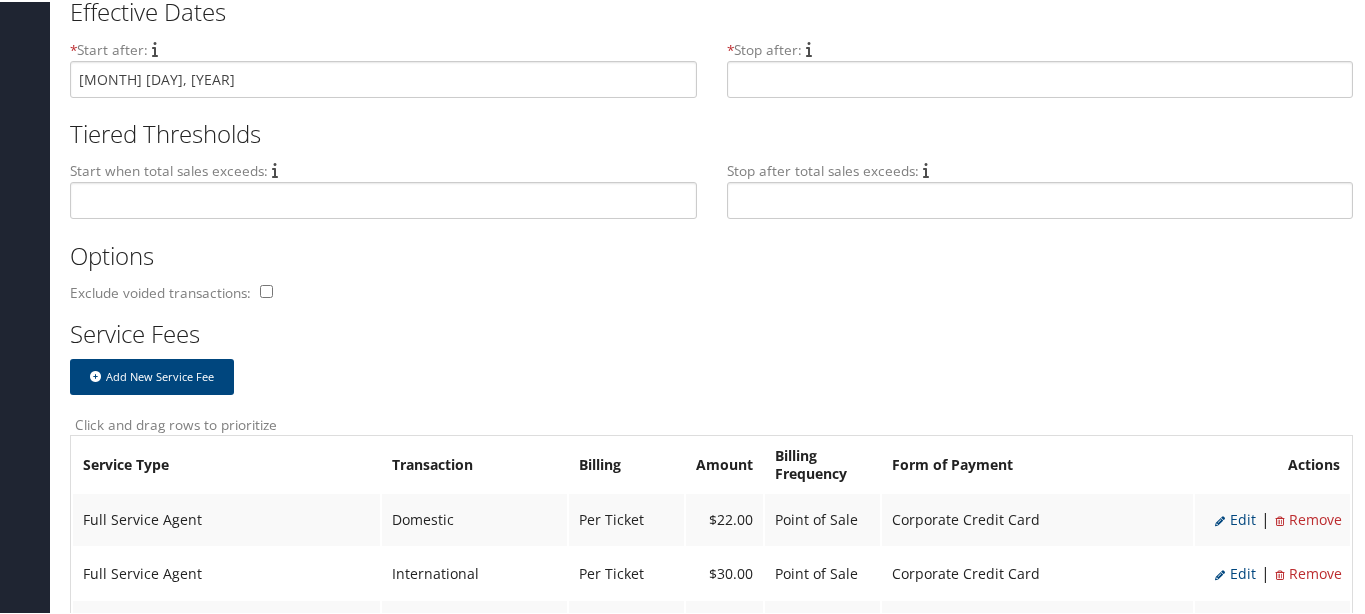 scroll, scrollTop: 625, scrollLeft: 0, axis: vertical 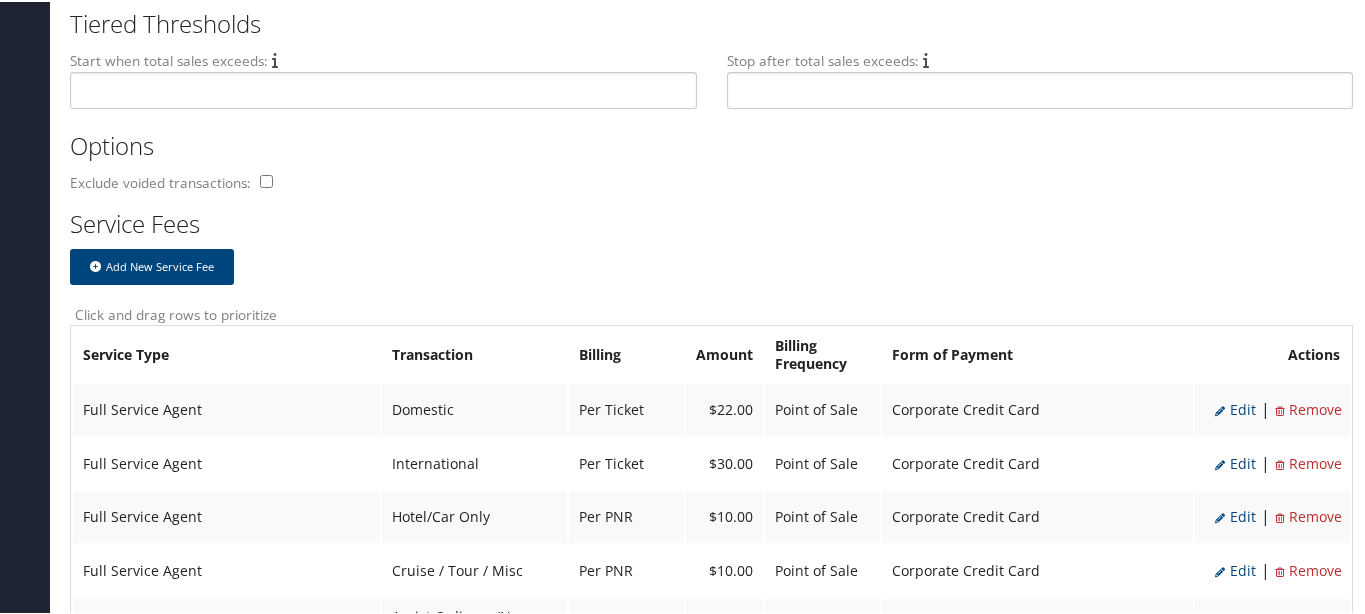click on "Edit" at bounding box center (1235, 407) 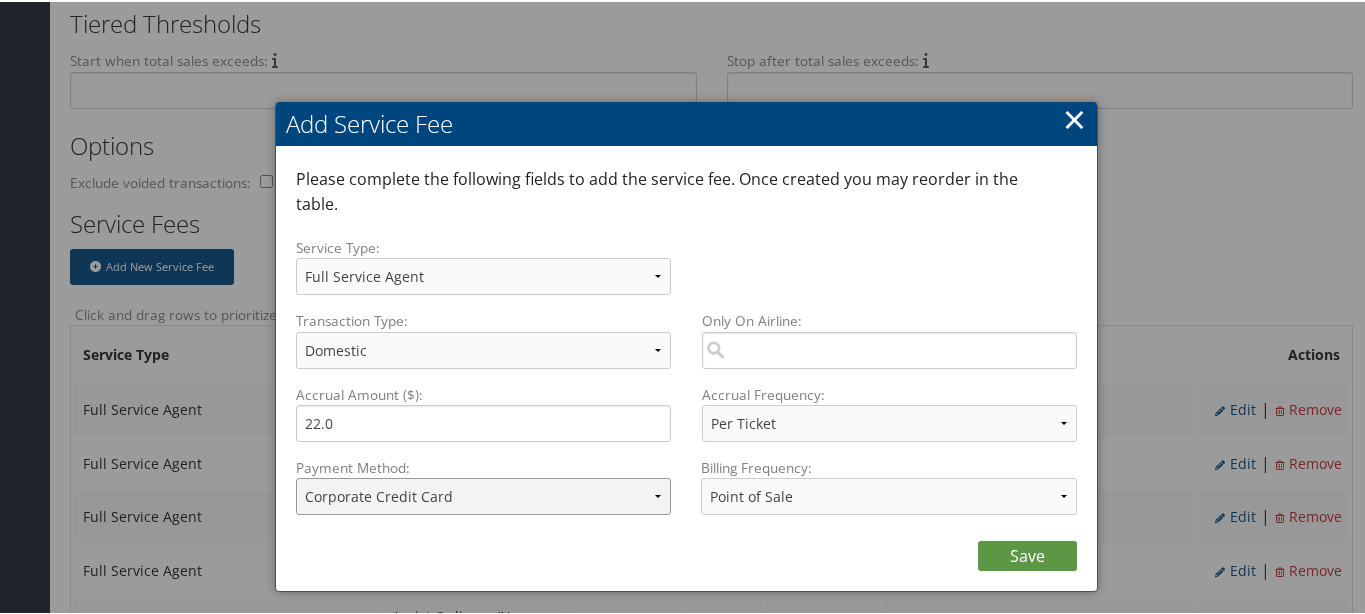 click on "ACH Transfer
Cash / Check (AR)
Corporate Credit Card
Ghost Credit Card
Hotel Guarantee Card
Individual Corp Credit Card
Service Fee Backup
Traveler Credit Card
Virtual Pay Lite Card
Corporate Credit Card ending in 6441
Virtual Pay Lite Card ending in 6441" at bounding box center (484, 494) 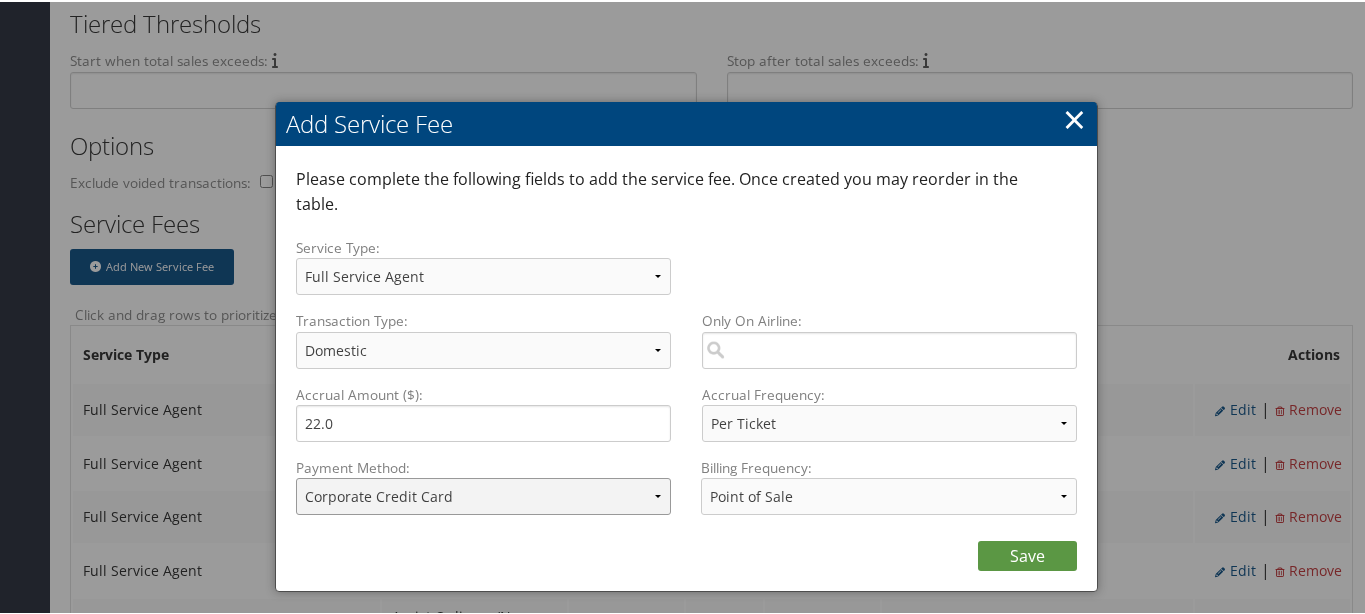 select on "2_1110" 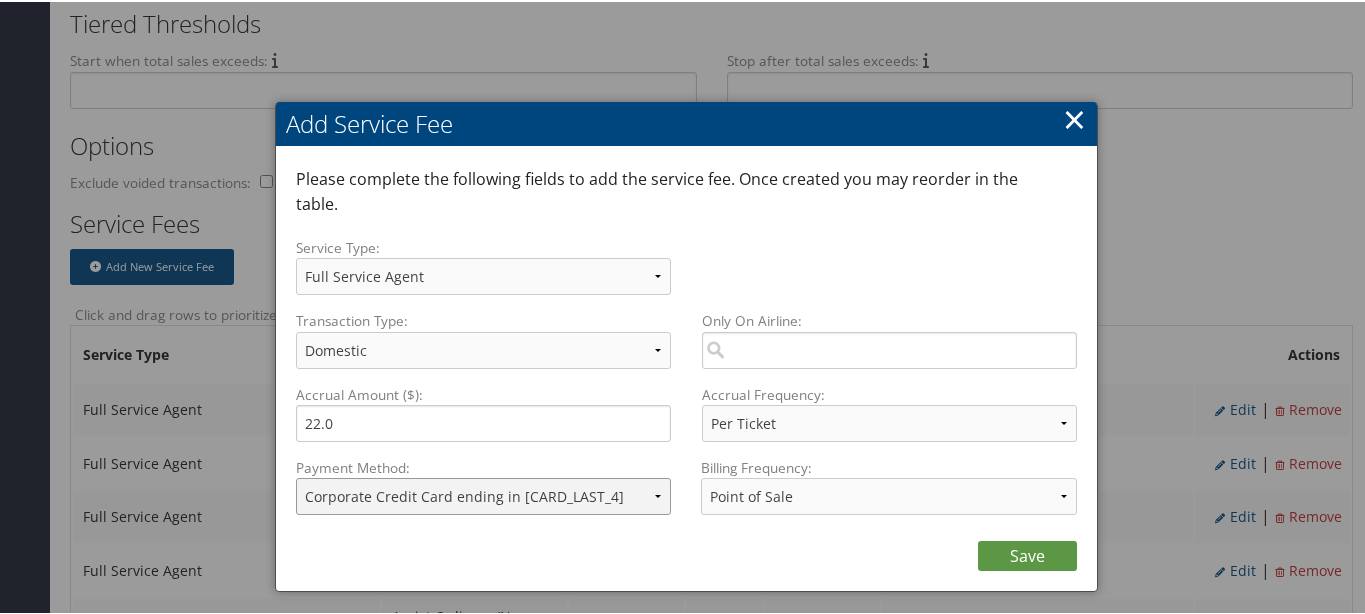 click on "ACH Transfer
Cash / Check (AR)
Corporate Credit Card
Ghost Credit Card
Hotel Guarantee Card
Individual Corp Credit Card
Service Fee Backup
Traveler Credit Card
Virtual Pay Lite Card
Corporate Credit Card ending in 6441
Virtual Pay Lite Card ending in 6441" at bounding box center [484, 494] 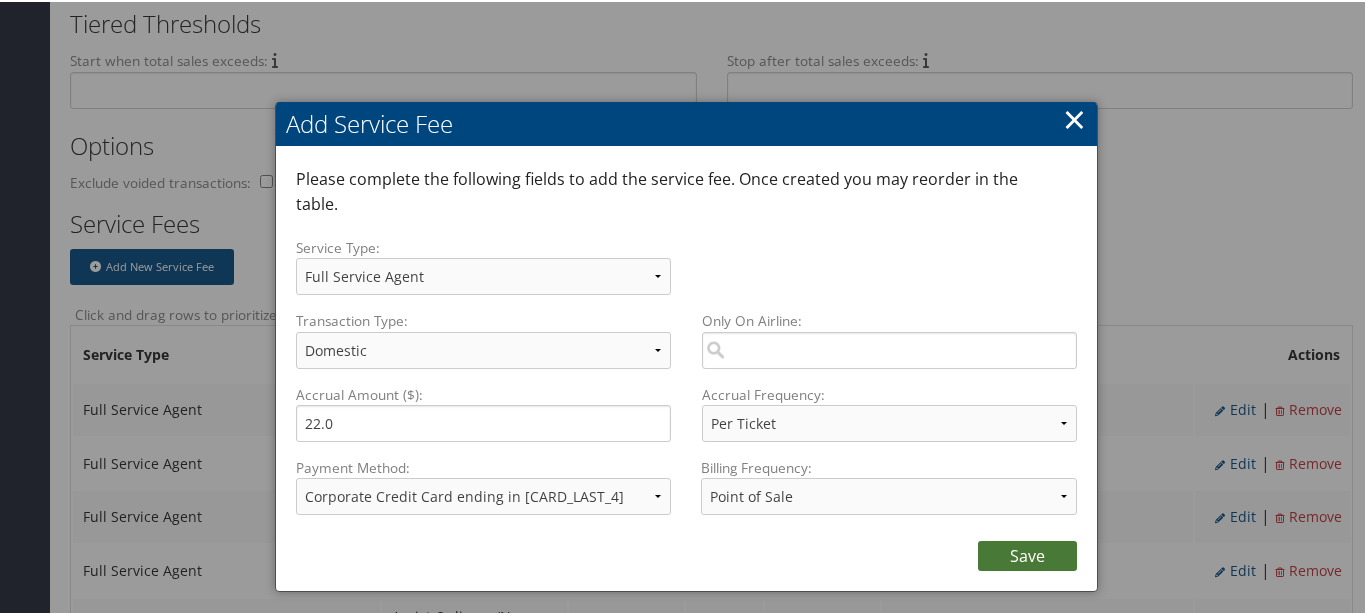 click on "Save" at bounding box center (1027, 554) 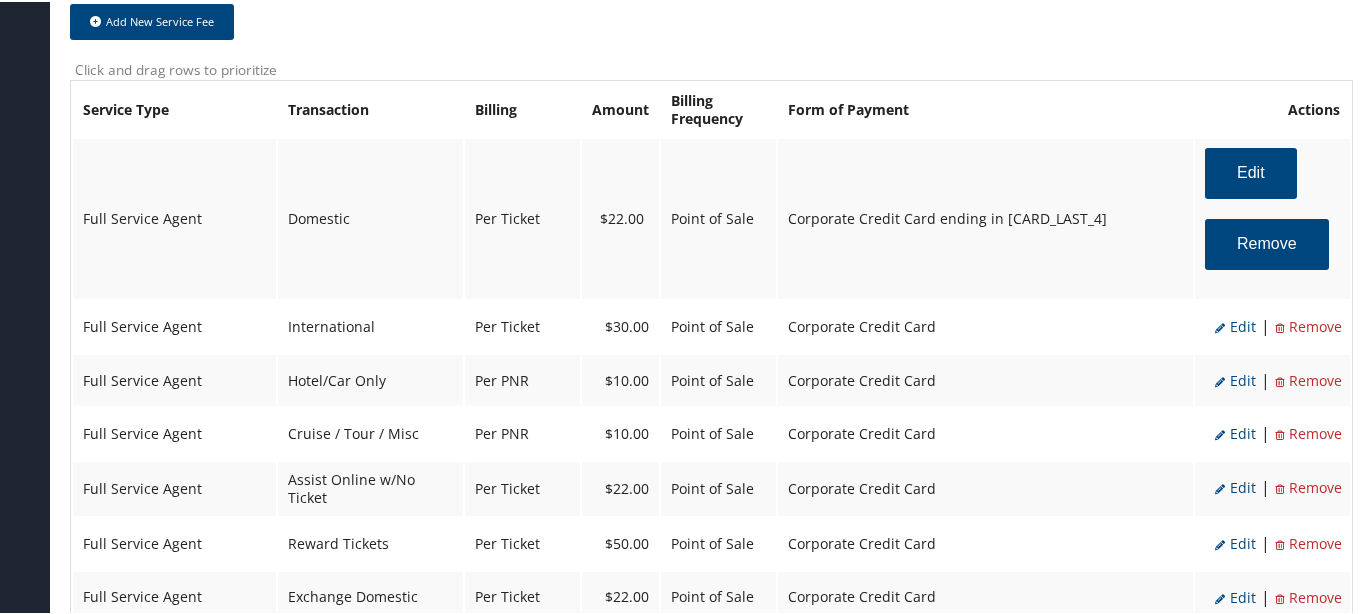 scroll, scrollTop: 875, scrollLeft: 0, axis: vertical 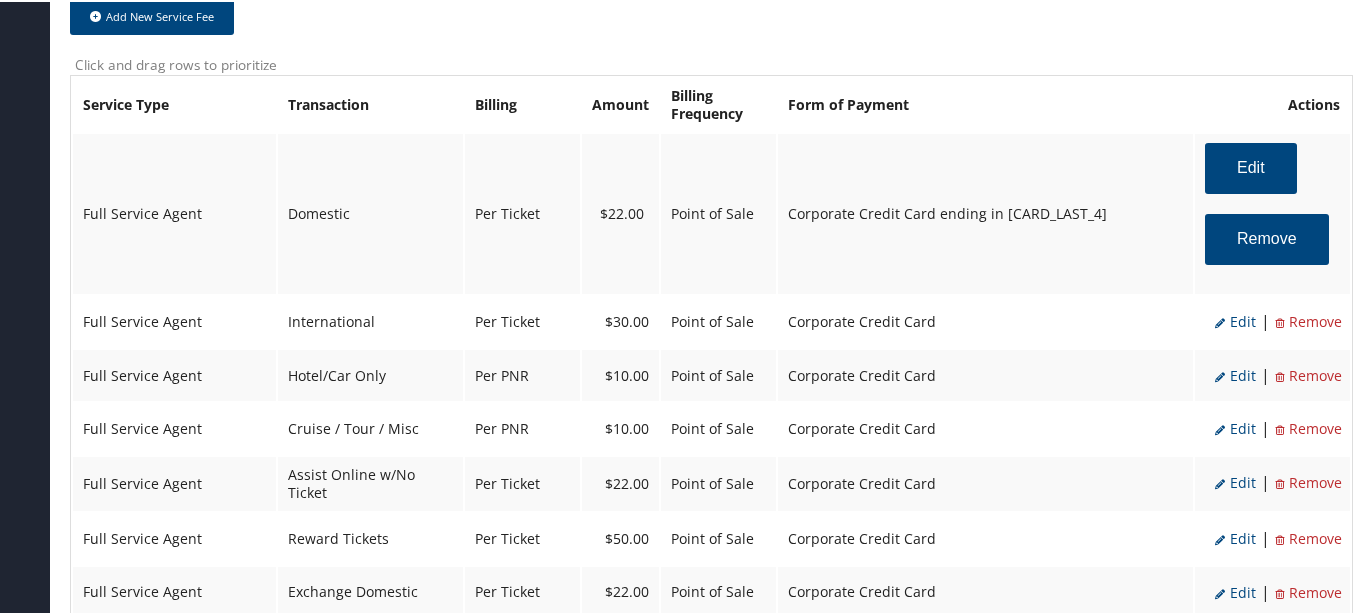 click on "Edit" at bounding box center (1235, 319) 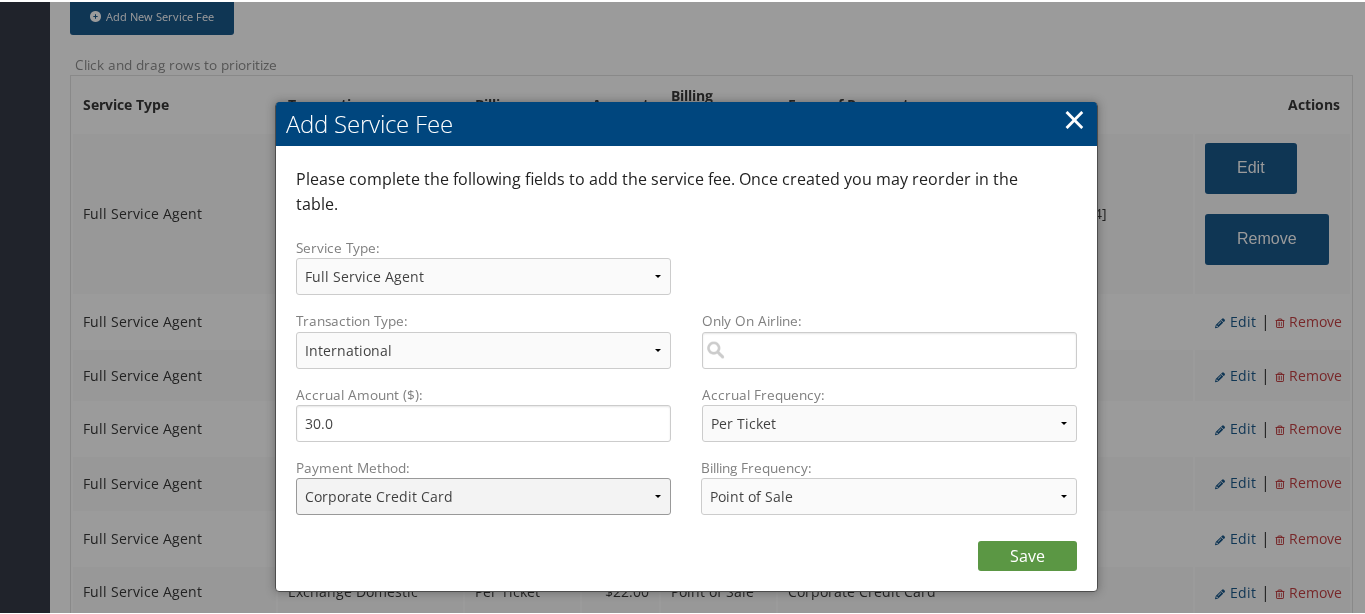click on "ACH Transfer
Cash / Check (AR)
Corporate Credit Card
Ghost Credit Card
Hotel Guarantee Card
Individual Corp Credit Card
Service Fee Backup
Traveler Credit Card
Virtual Pay Lite Card
Corporate Credit Card ending in 6441
Virtual Pay Lite Card ending in 6441" at bounding box center (484, 494) 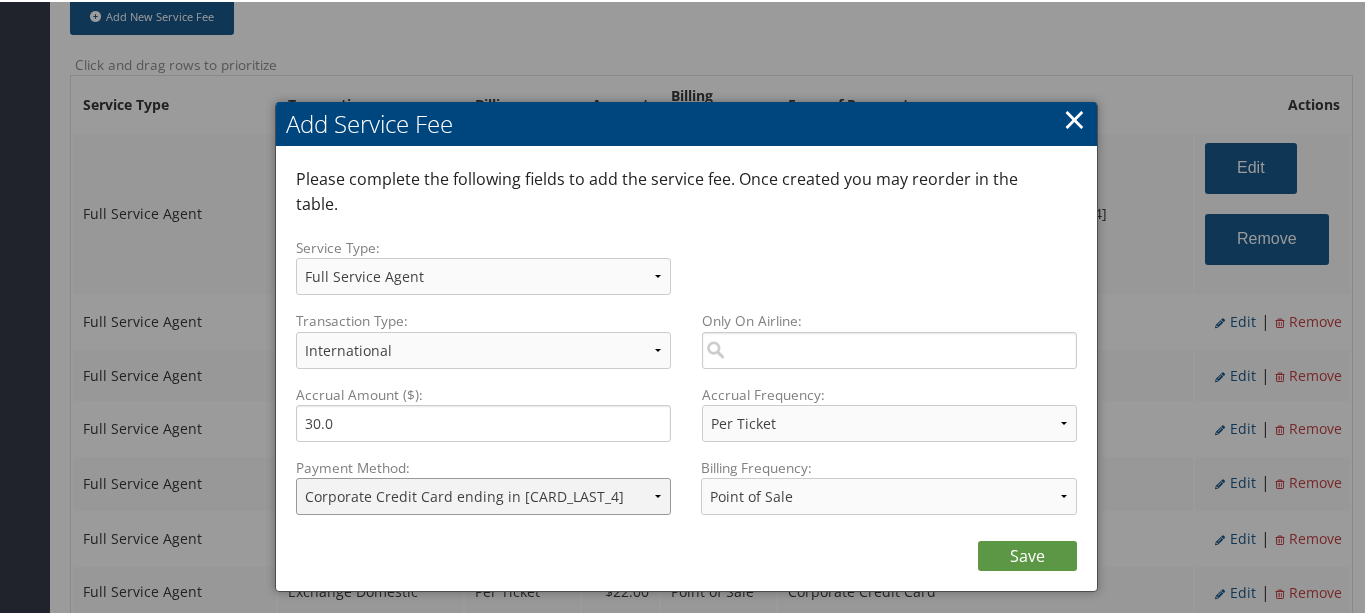 click on "ACH Transfer
Cash / Check (AR)
Corporate Credit Card
Ghost Credit Card
Hotel Guarantee Card
Individual Corp Credit Card
Service Fee Backup
Traveler Credit Card
Virtual Pay Lite Card
Corporate Credit Card ending in 6441
Virtual Pay Lite Card ending in 6441" at bounding box center (484, 494) 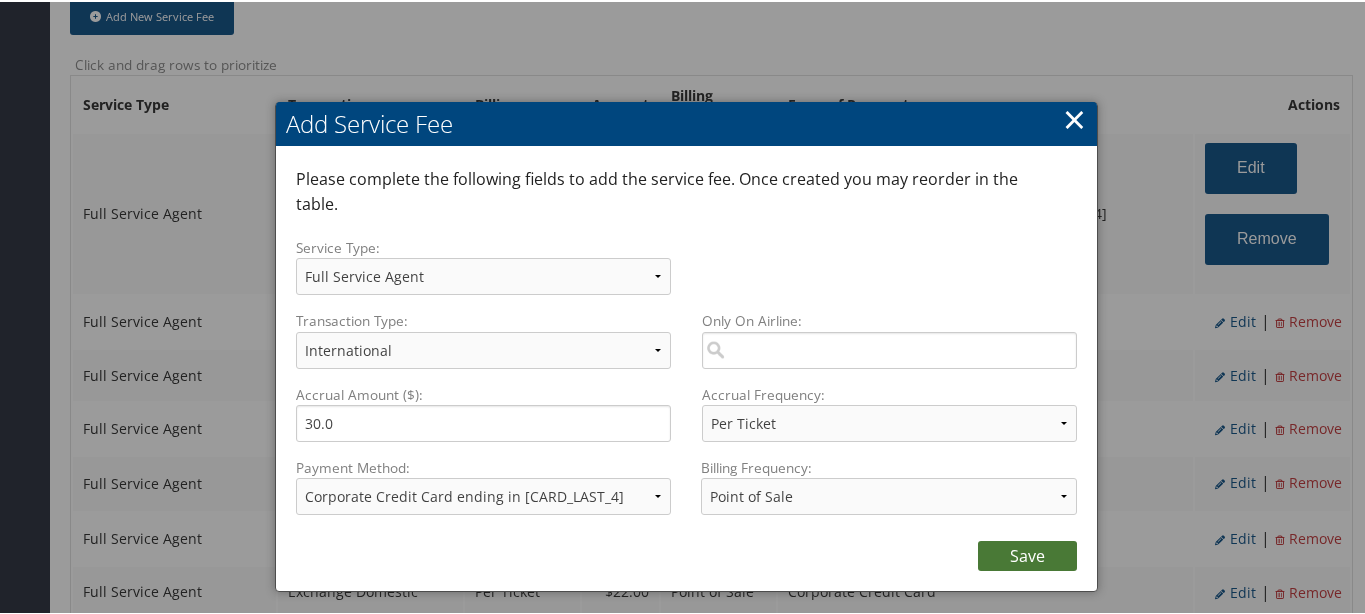click on "Save" at bounding box center (1027, 554) 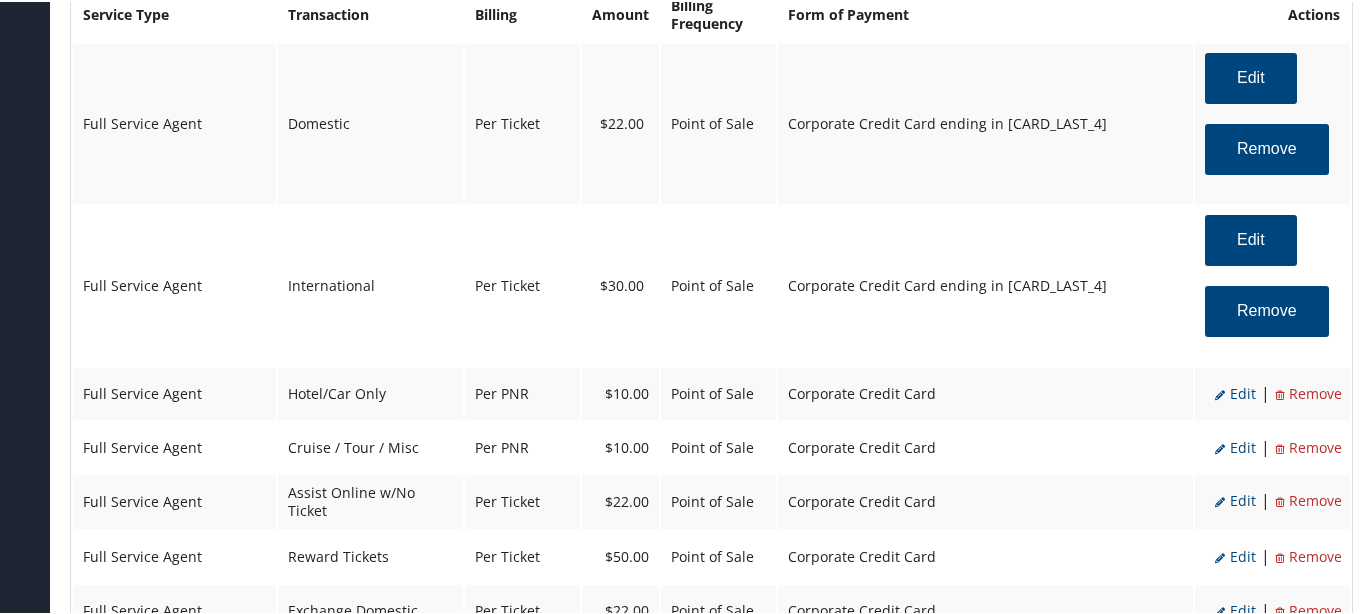 scroll, scrollTop: 1125, scrollLeft: 0, axis: vertical 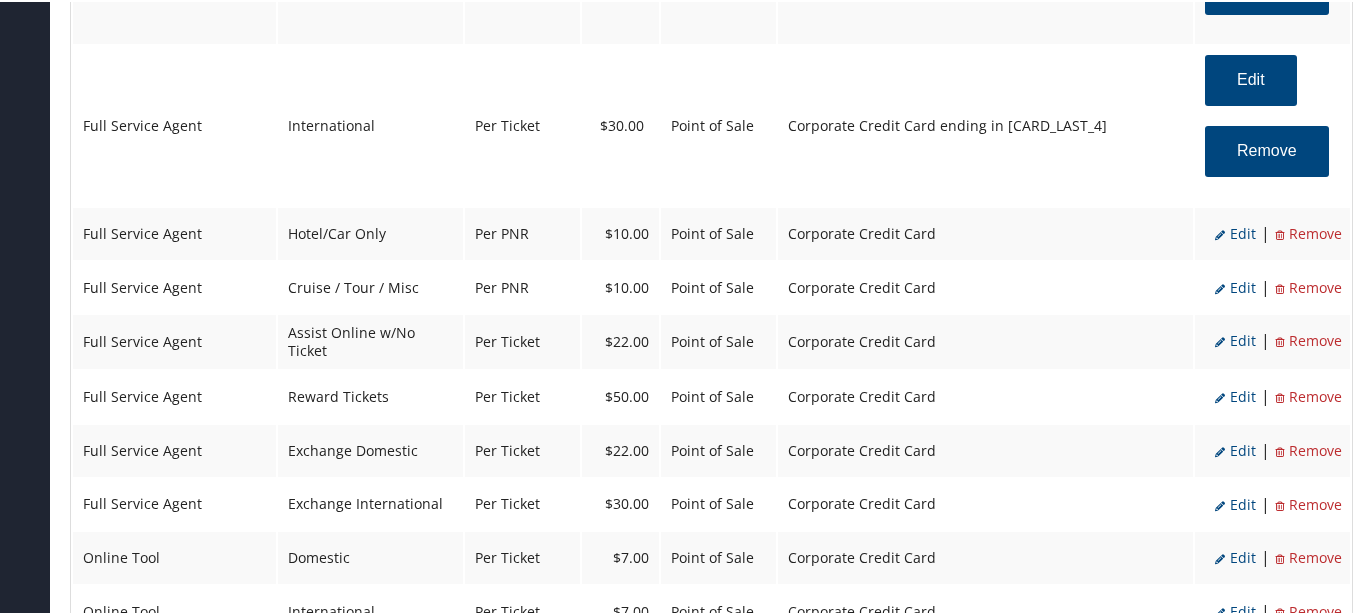 click on "Edit" at bounding box center [1235, 231] 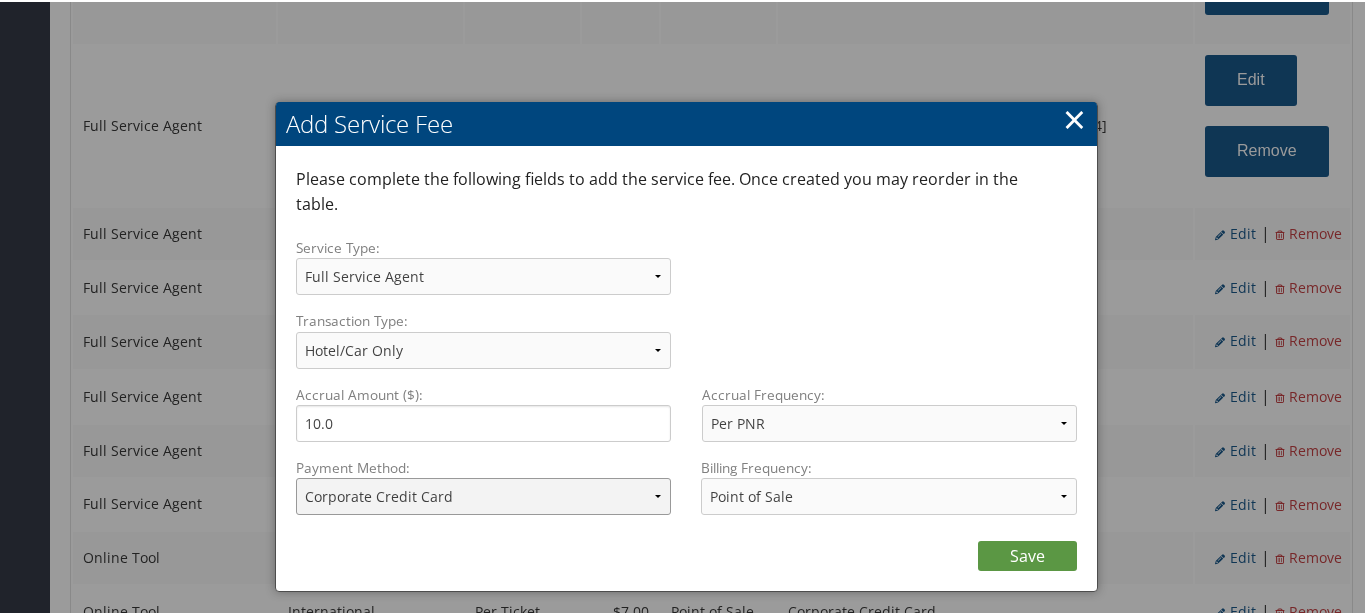click on "ACH Transfer
Cash / Check (AR)
Corporate Credit Card
Ghost Credit Card
Hotel Guarantee Card
Individual Corp Credit Card
Service Fee Backup
Traveler Credit Card
Virtual Pay Lite Card
Corporate Credit Card ending in 6441
Virtual Pay Lite Card ending in 6441" at bounding box center [484, 494] 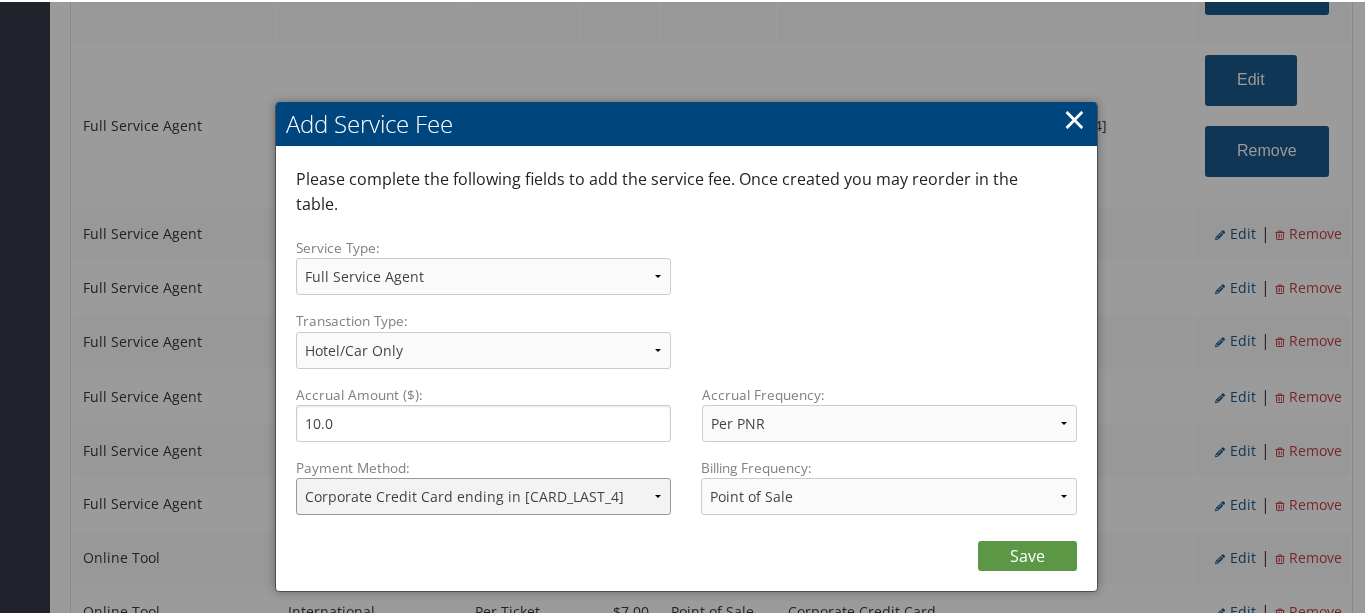 click on "ACH Transfer
Cash / Check (AR)
Corporate Credit Card
Ghost Credit Card
Hotel Guarantee Card
Individual Corp Credit Card
Service Fee Backup
Traveler Credit Card
Virtual Pay Lite Card
Corporate Credit Card ending in 6441
Virtual Pay Lite Card ending in 6441" at bounding box center (484, 494) 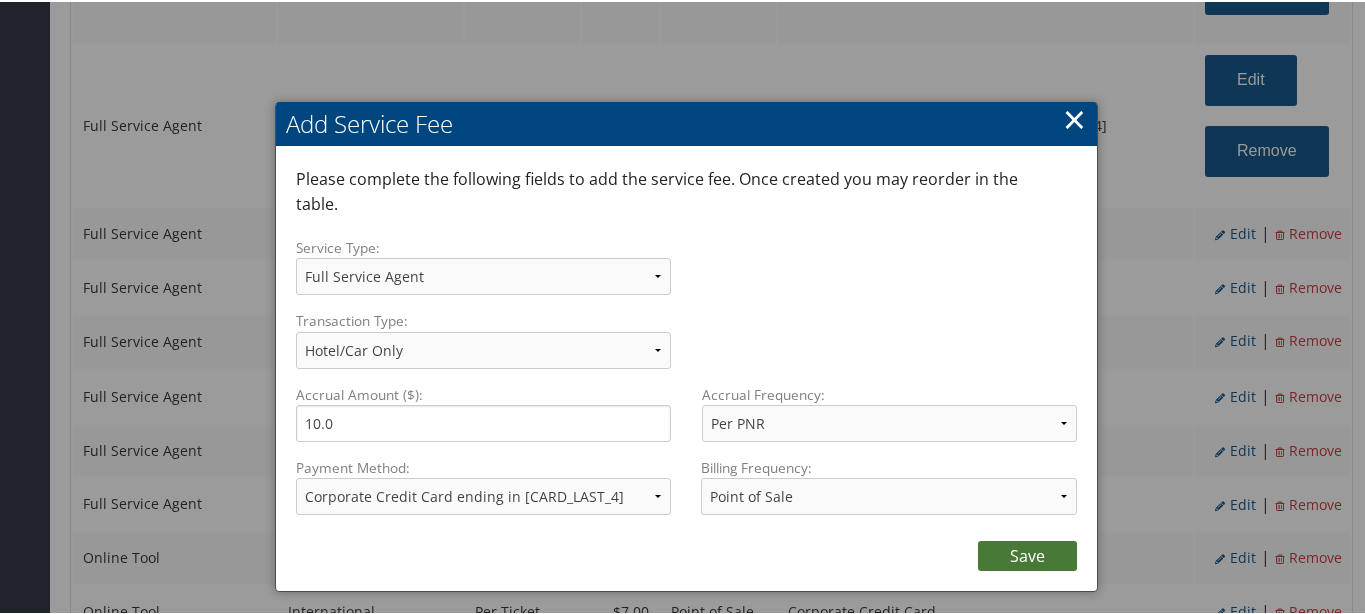 drag, startPoint x: 1021, startPoint y: 519, endPoint x: 1033, endPoint y: 514, distance: 13 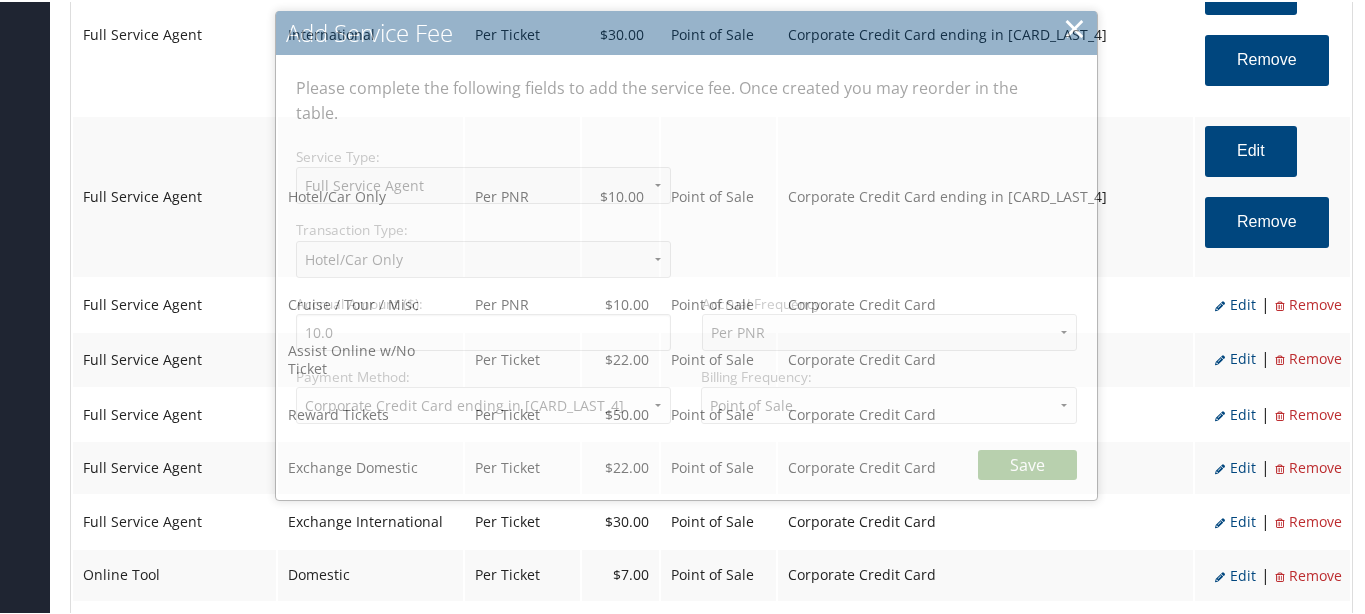 select on "2" 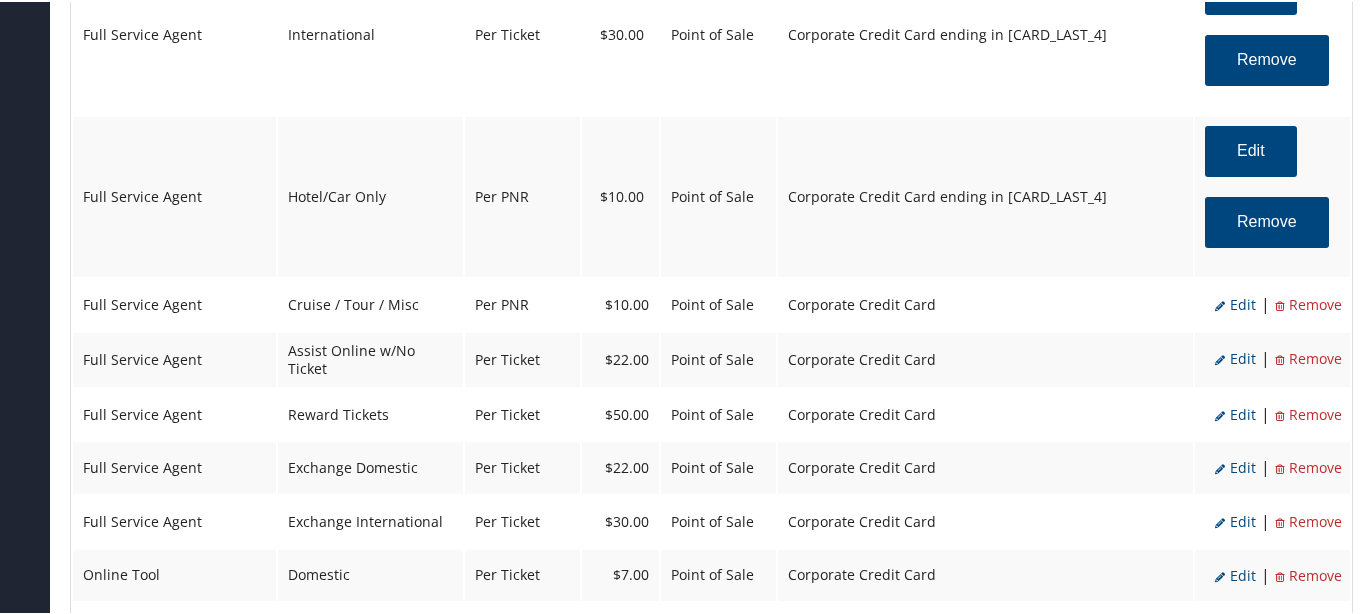 scroll, scrollTop: 1250, scrollLeft: 0, axis: vertical 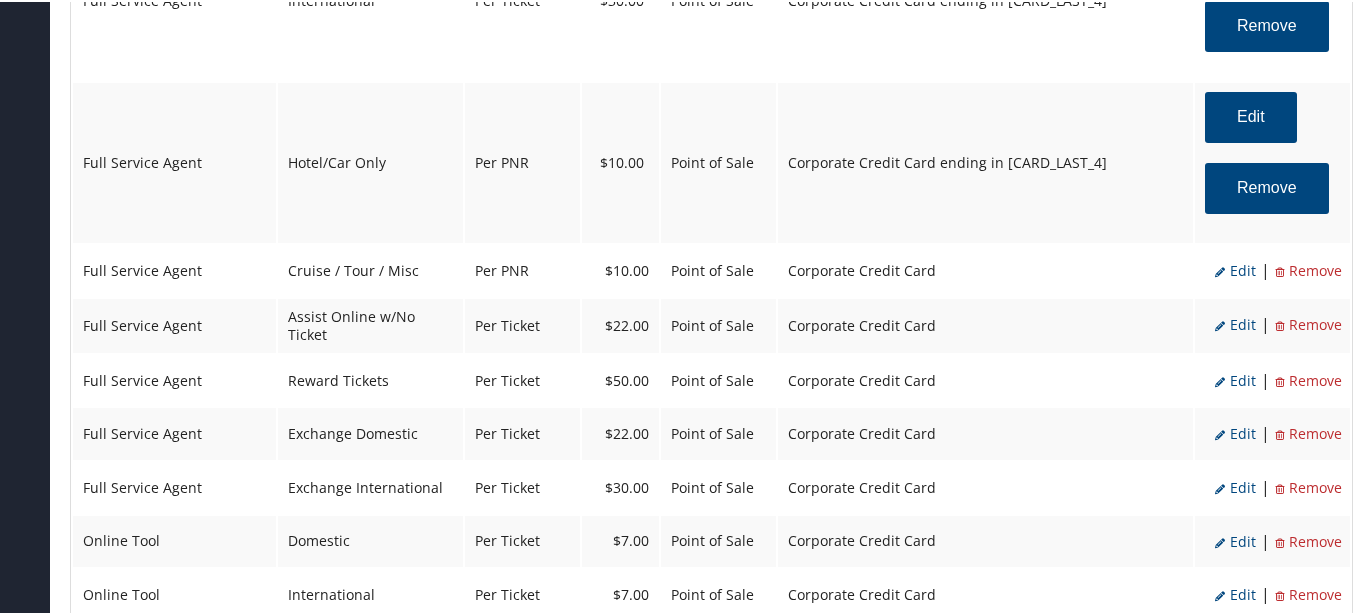 click on "Edit" at bounding box center [1235, 268] 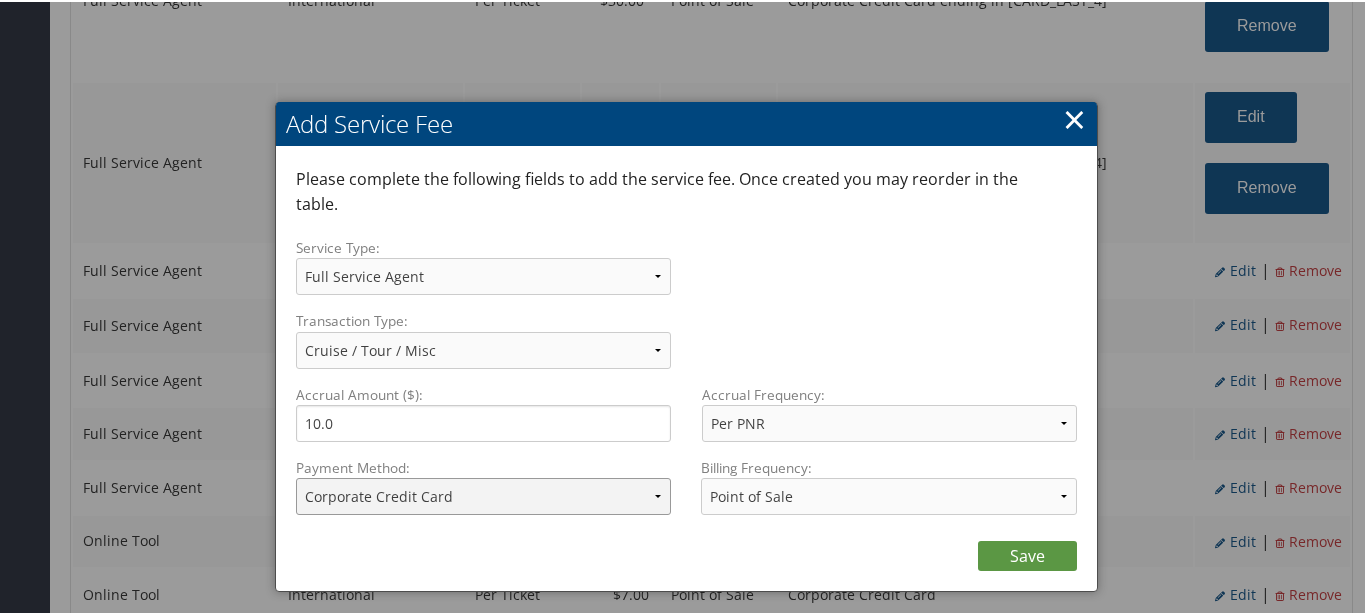 click on "ACH Transfer
Cash / Check (AR)
Corporate Credit Card
Ghost Credit Card
Hotel Guarantee Card
Individual Corp Credit Card
Service Fee Backup
Traveler Credit Card
Virtual Pay Lite Card
Corporate Credit Card ending in 6441
Virtual Pay Lite Card ending in 6441" at bounding box center (484, 494) 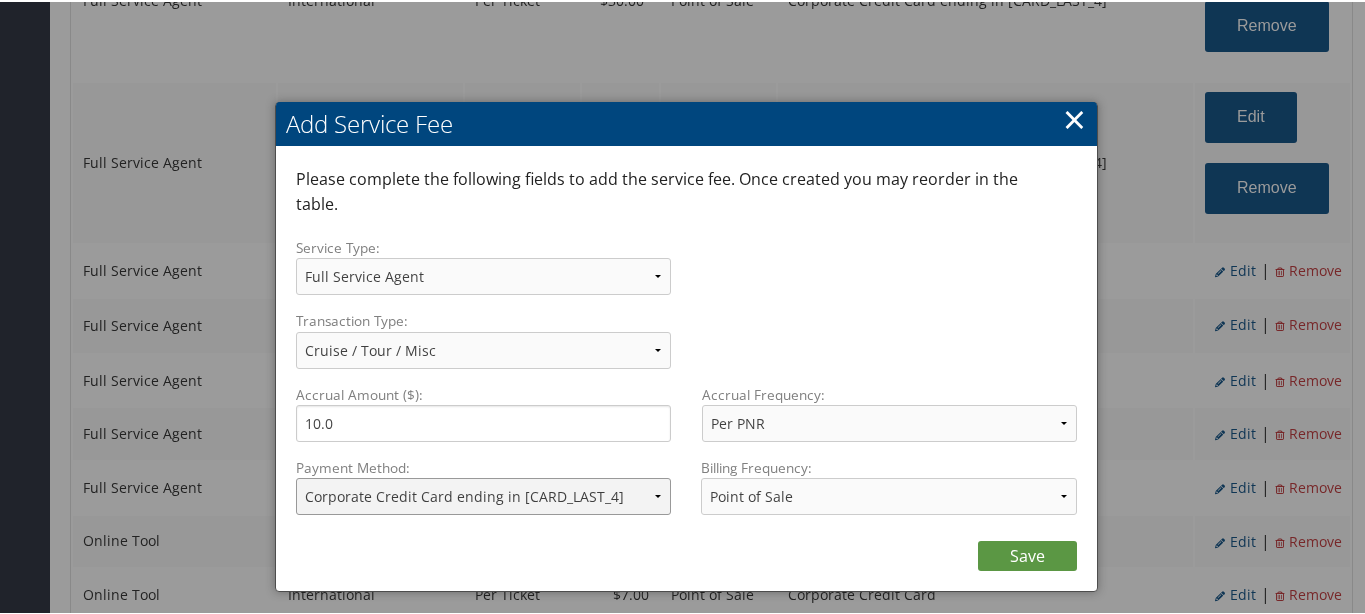 click on "ACH Transfer
Cash / Check (AR)
Corporate Credit Card
Ghost Credit Card
Hotel Guarantee Card
Individual Corp Credit Card
Service Fee Backup
Traveler Credit Card
Virtual Pay Lite Card
Corporate Credit Card ending in 6441
Virtual Pay Lite Card ending in 6441" at bounding box center (484, 494) 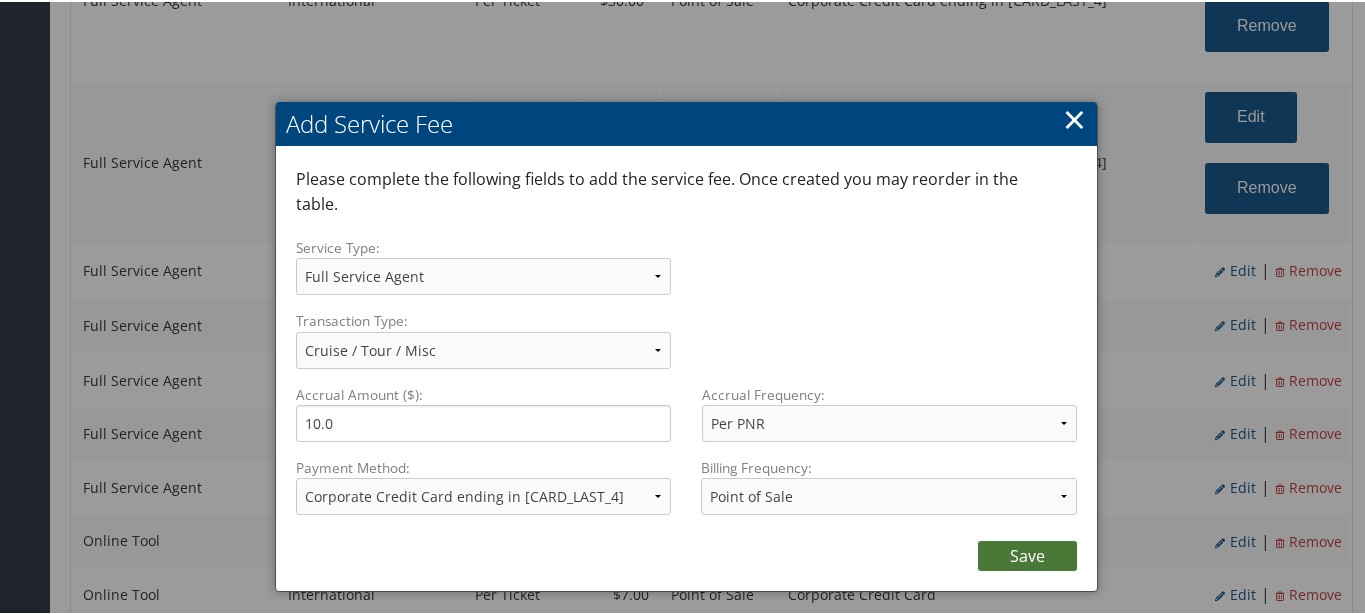click on "Save" at bounding box center [1027, 554] 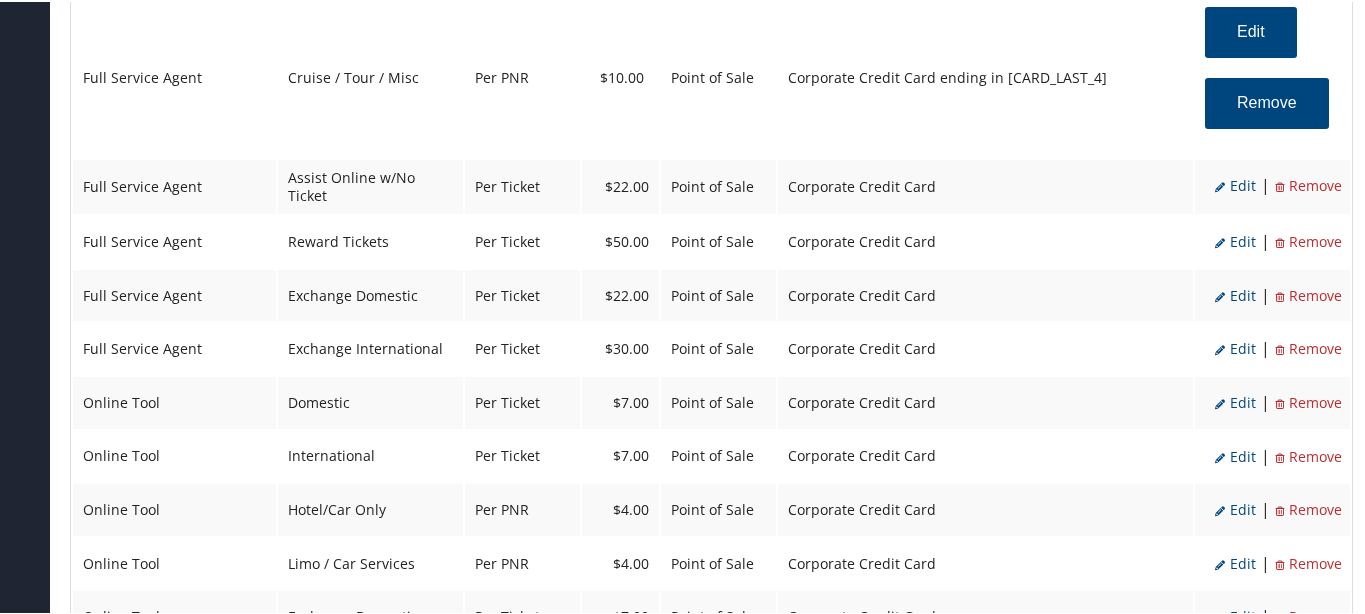 scroll, scrollTop: 1500, scrollLeft: 0, axis: vertical 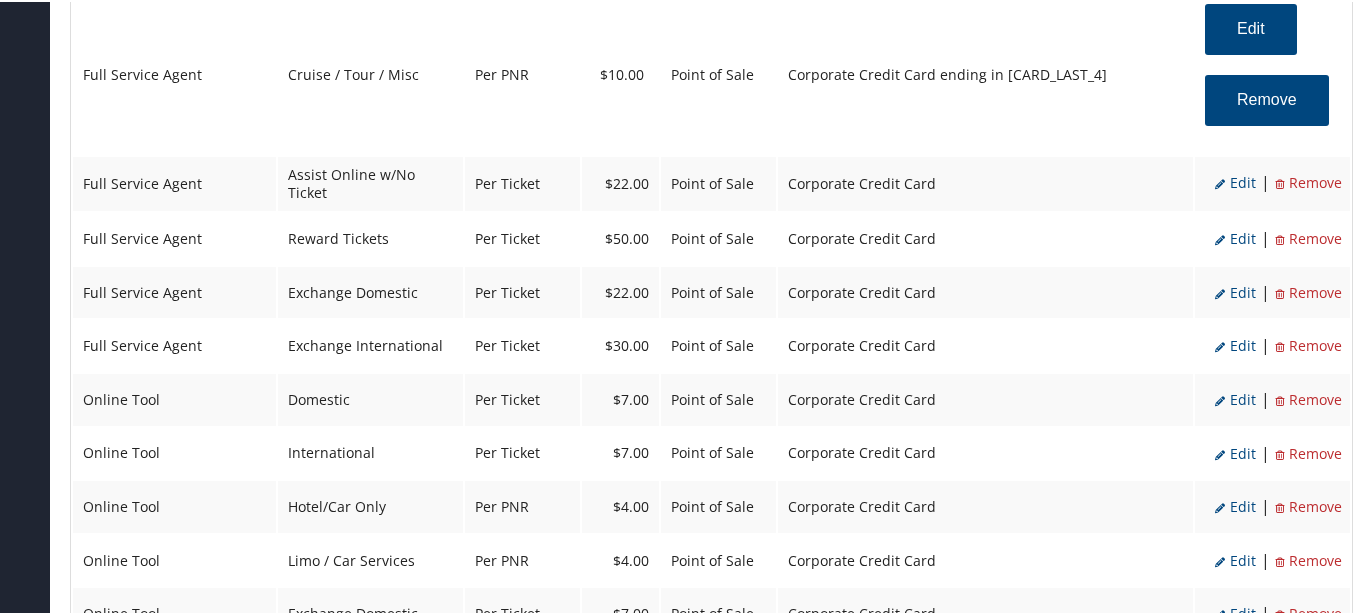 click on "Edit" at bounding box center (1235, 180) 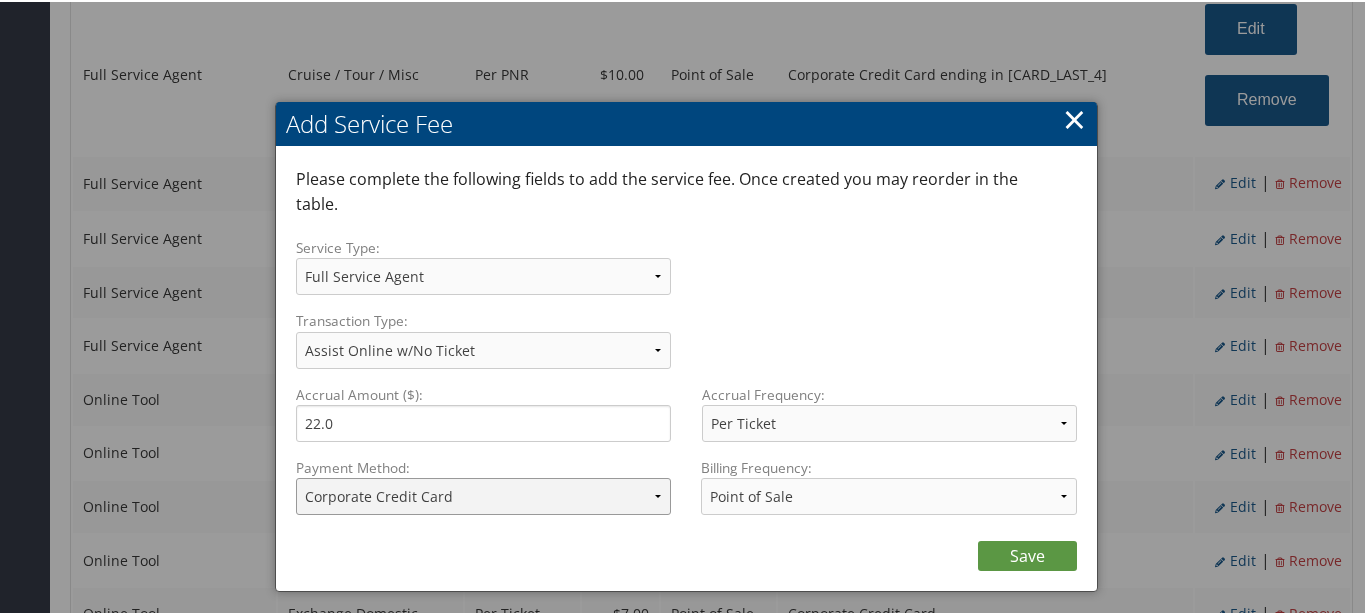 click on "ACH Transfer
Cash / Check (AR)
Corporate Credit Card
Ghost Credit Card
Hotel Guarantee Card
Individual Corp Credit Card
Service Fee Backup
Traveler Credit Card
Virtual Pay Lite Card
Corporate Credit Card ending in 6441
Virtual Pay Lite Card ending in 6441" at bounding box center (484, 494) 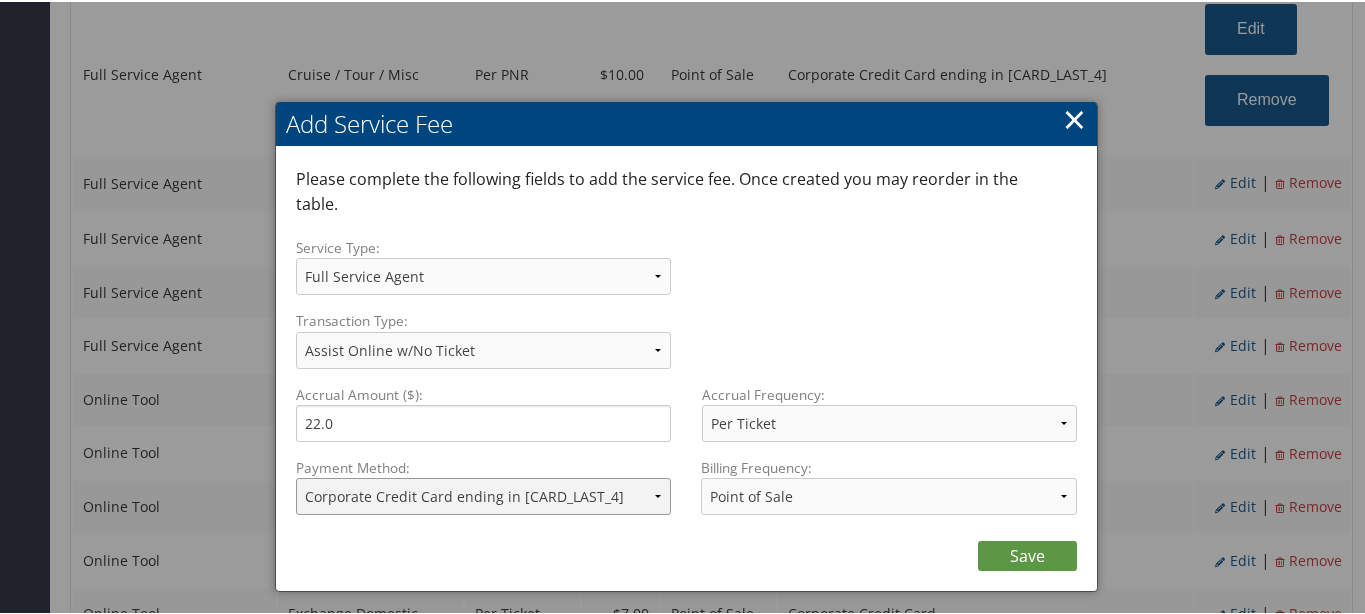 click on "ACH Transfer
Cash / Check (AR)
Corporate Credit Card
Ghost Credit Card
Hotel Guarantee Card
Individual Corp Credit Card
Service Fee Backup
Traveler Credit Card
Virtual Pay Lite Card
Corporate Credit Card ending in 6441
Virtual Pay Lite Card ending in 6441" at bounding box center (484, 494) 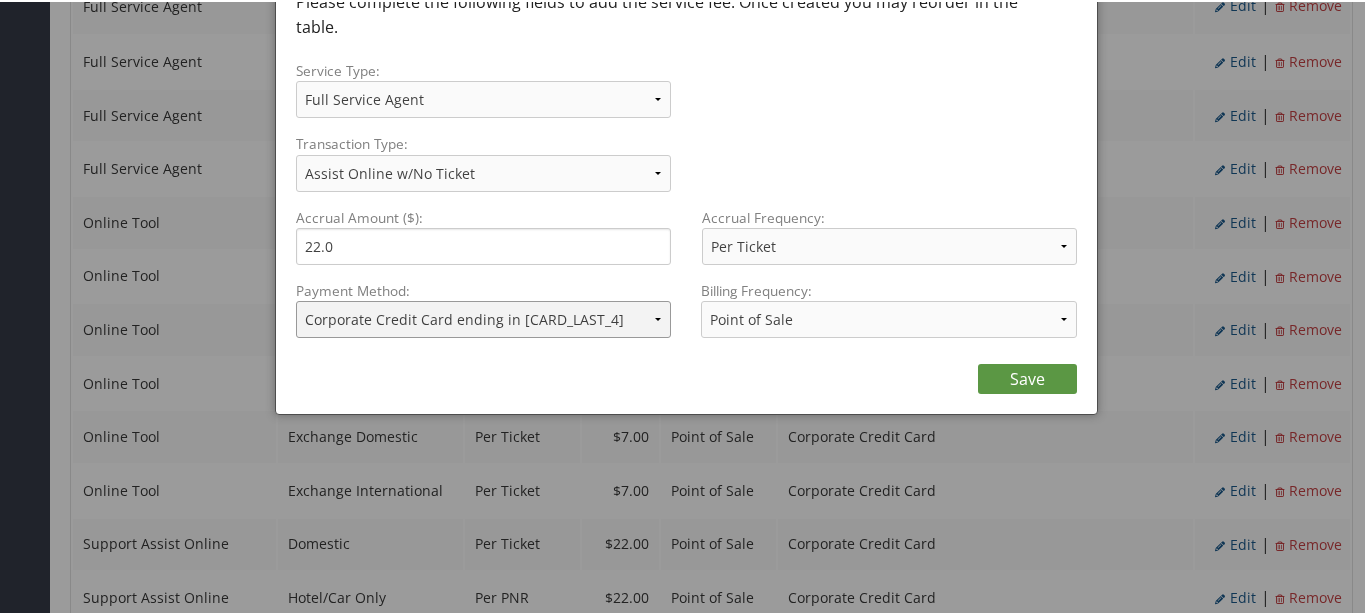 scroll, scrollTop: 1750, scrollLeft: 0, axis: vertical 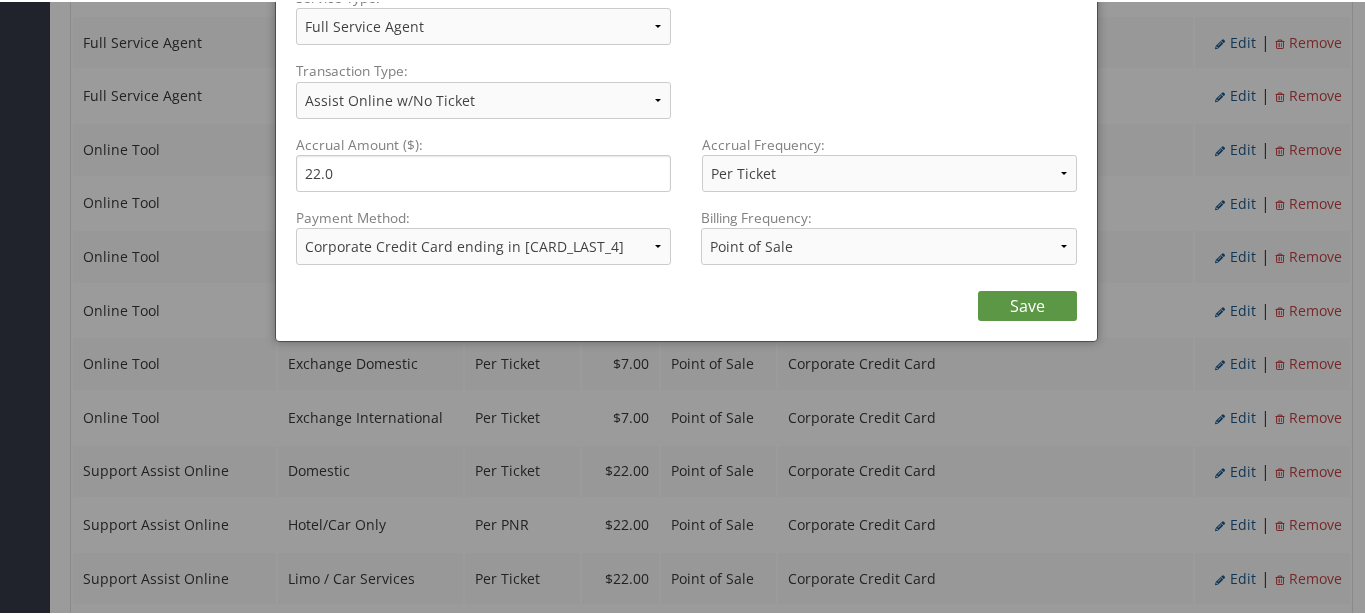 click on "Save" at bounding box center [1027, 304] 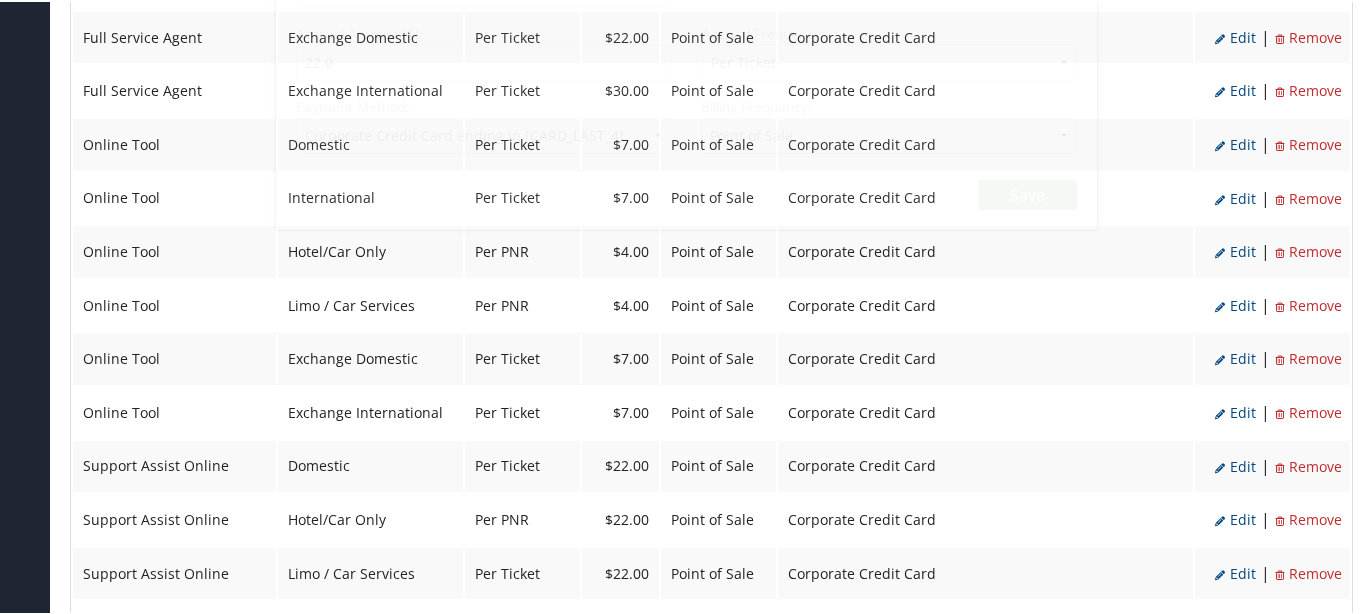 select on "2" 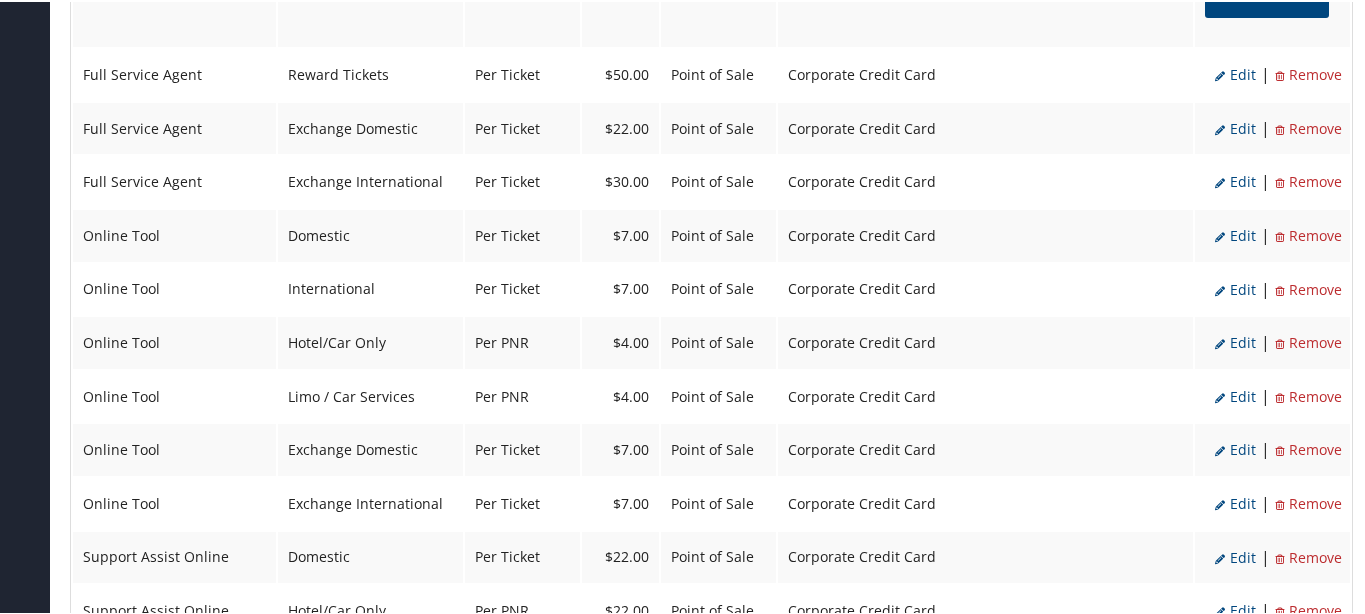 scroll, scrollTop: 1736, scrollLeft: 0, axis: vertical 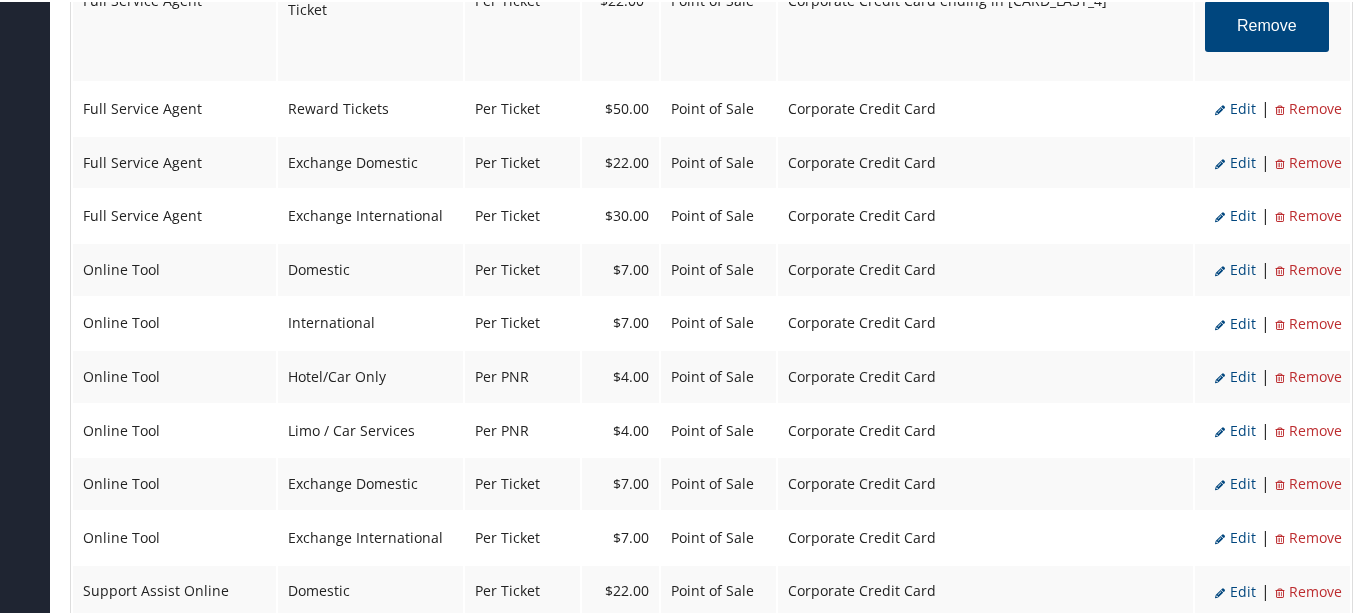 click on "Edit" at bounding box center (1235, 106) 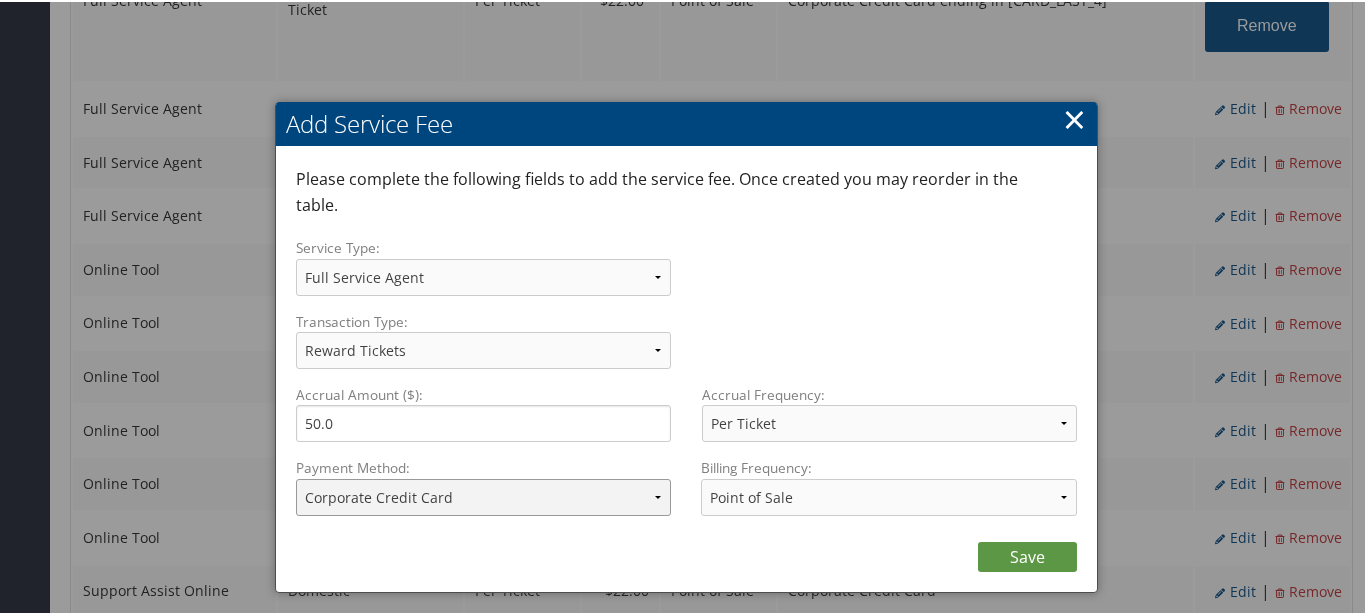 click on "ACH Transfer
Cash / Check (AR)
Corporate Credit Card
Ghost Credit Card
Hotel Guarantee Card
Individual Corp Credit Card
Service Fee Backup
Traveler Credit Card
Virtual Pay Lite Card
Corporate Credit Card ending in 6441
Virtual Pay Lite Card ending in 6441" at bounding box center (484, 495) 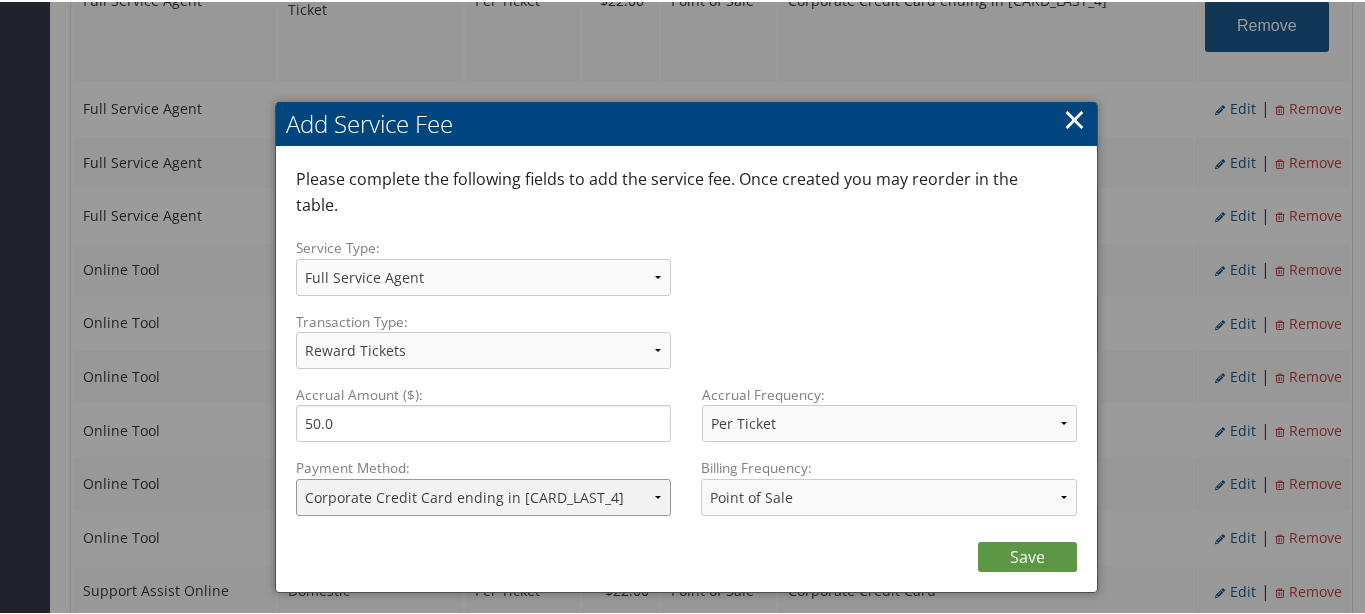 click on "ACH Transfer
Cash / Check (AR)
Corporate Credit Card
Ghost Credit Card
Hotel Guarantee Card
Individual Corp Credit Card
Service Fee Backup
Traveler Credit Card
Virtual Pay Lite Card
Corporate Credit Card ending in 6441
Virtual Pay Lite Card ending in 6441" at bounding box center (484, 495) 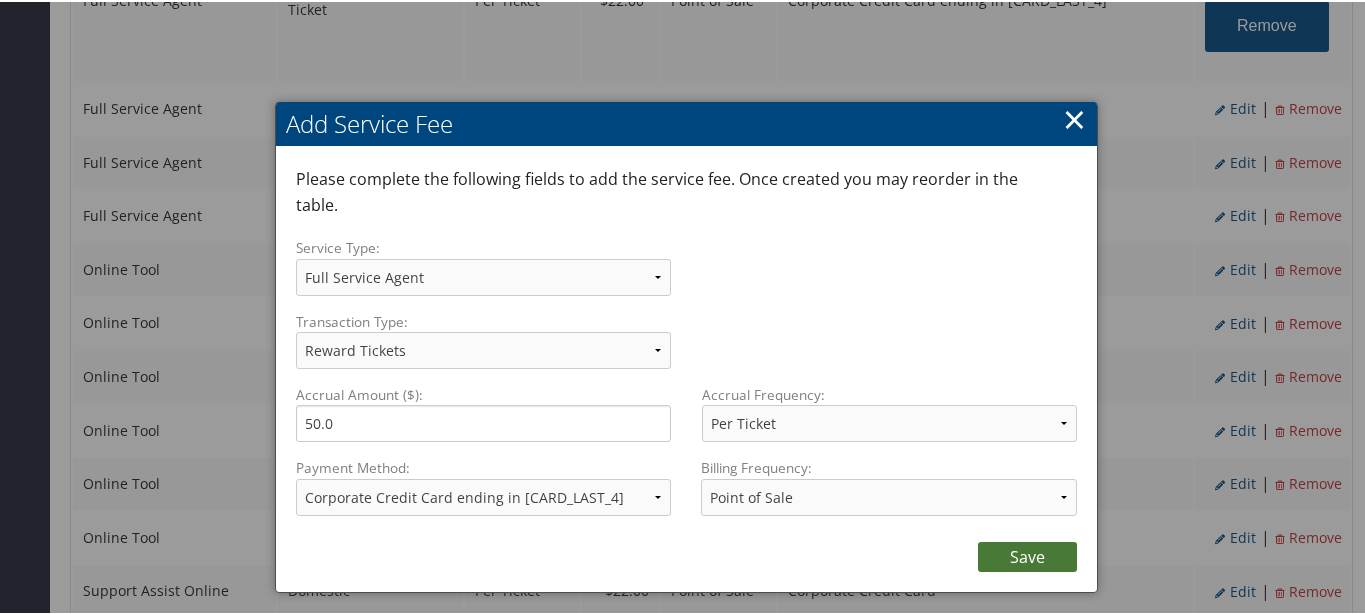 click on "Save" at bounding box center (1027, 555) 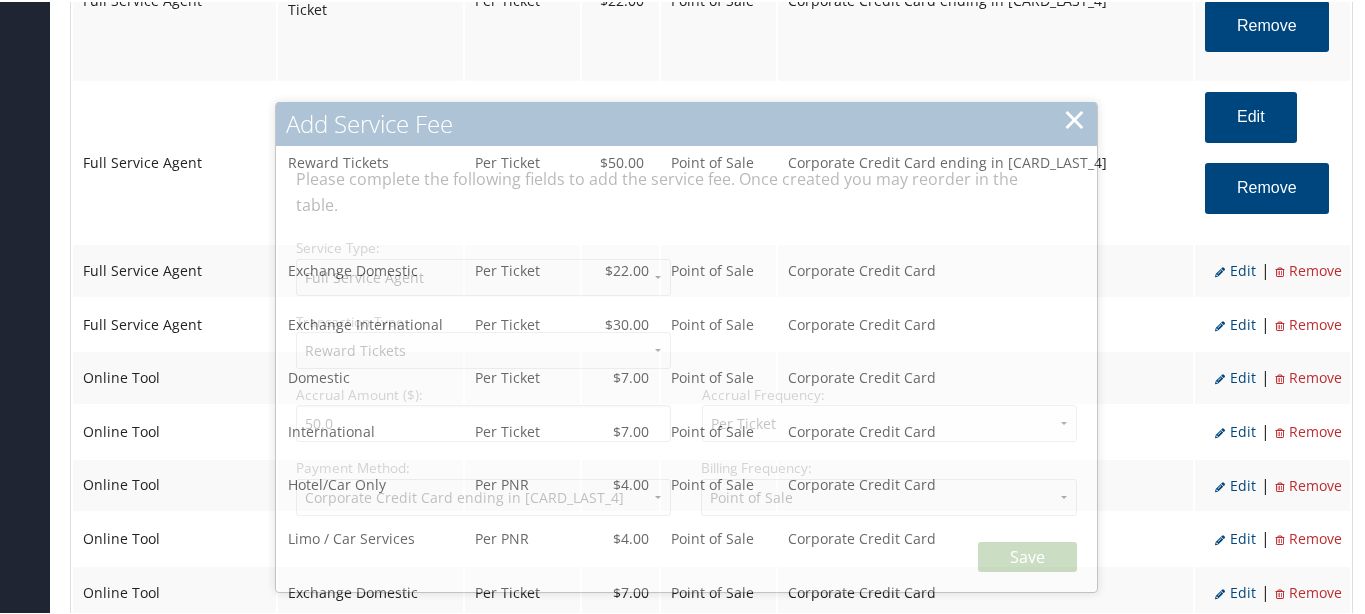 select on "2" 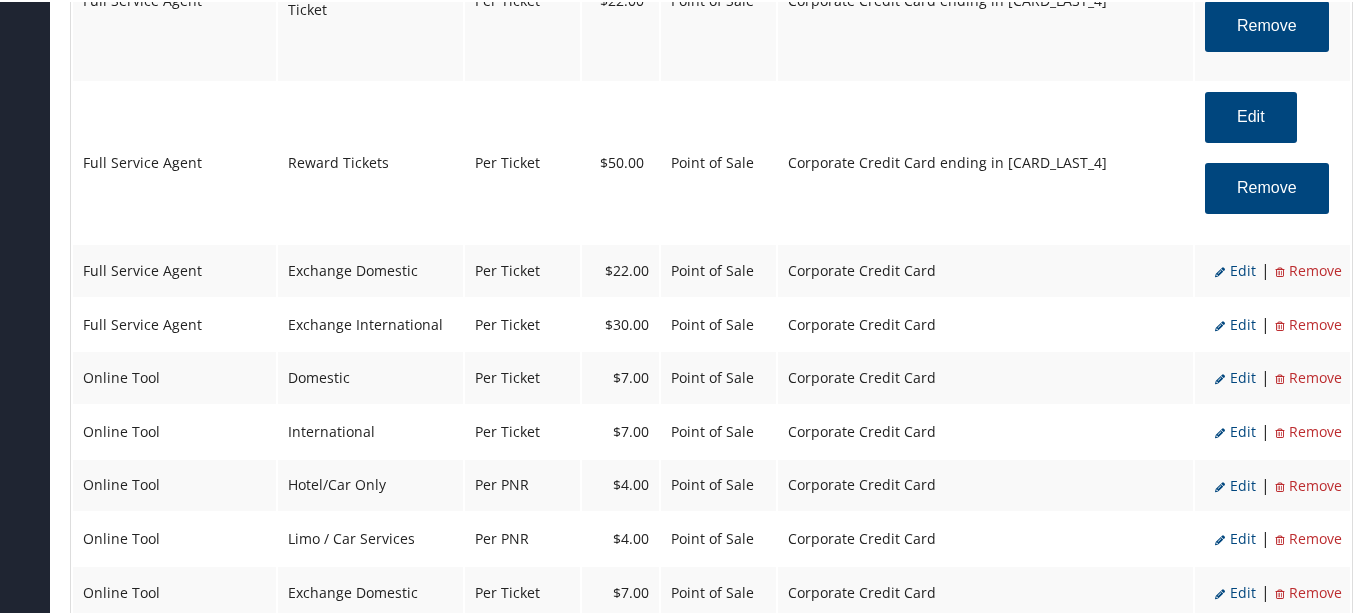 click on "Edit" at bounding box center (1235, 268) 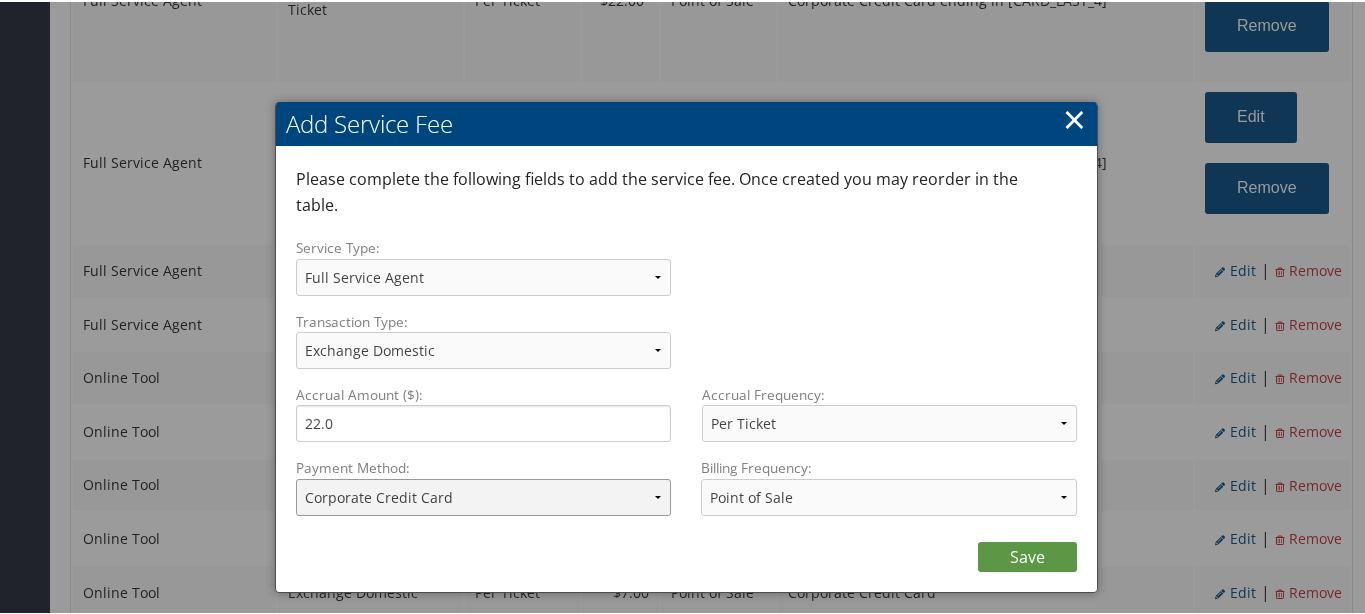drag, startPoint x: 487, startPoint y: 464, endPoint x: 492, endPoint y: 474, distance: 11.18034 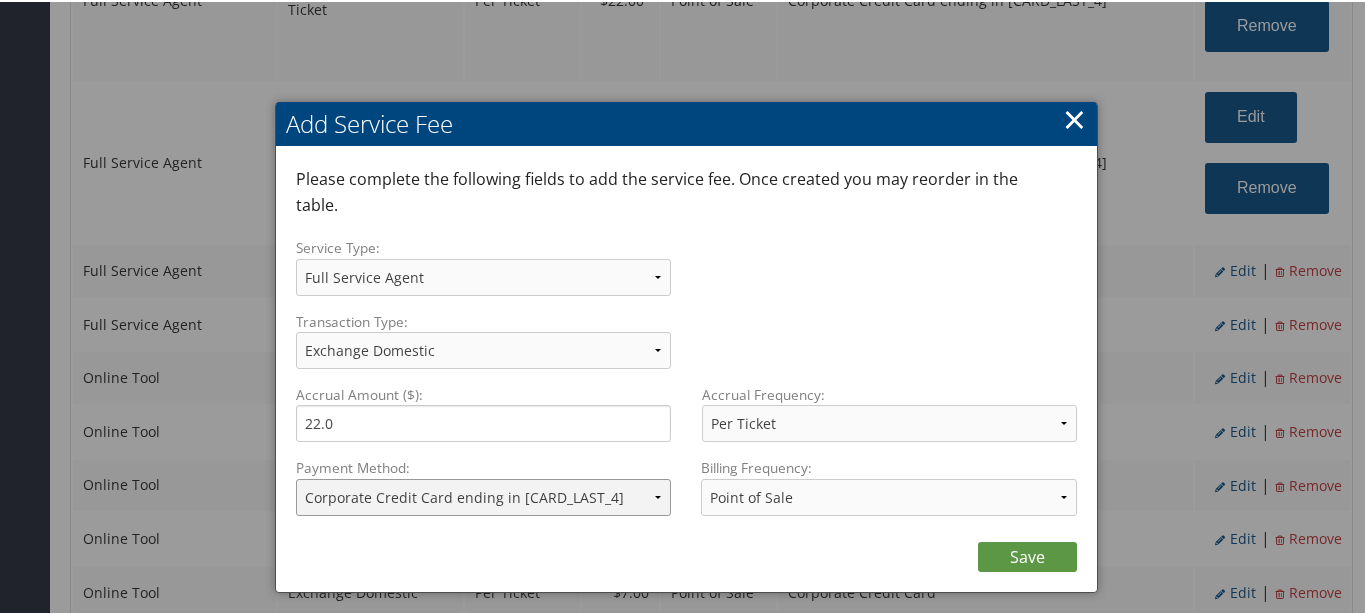 click on "ACH Transfer
Cash / Check (AR)
Corporate Credit Card
Ghost Credit Card
Hotel Guarantee Card
Individual Corp Credit Card
Service Fee Backup
Traveler Credit Card
Virtual Pay Lite Card
Corporate Credit Card ending in 6441
Virtual Pay Lite Card ending in 6441" at bounding box center (484, 495) 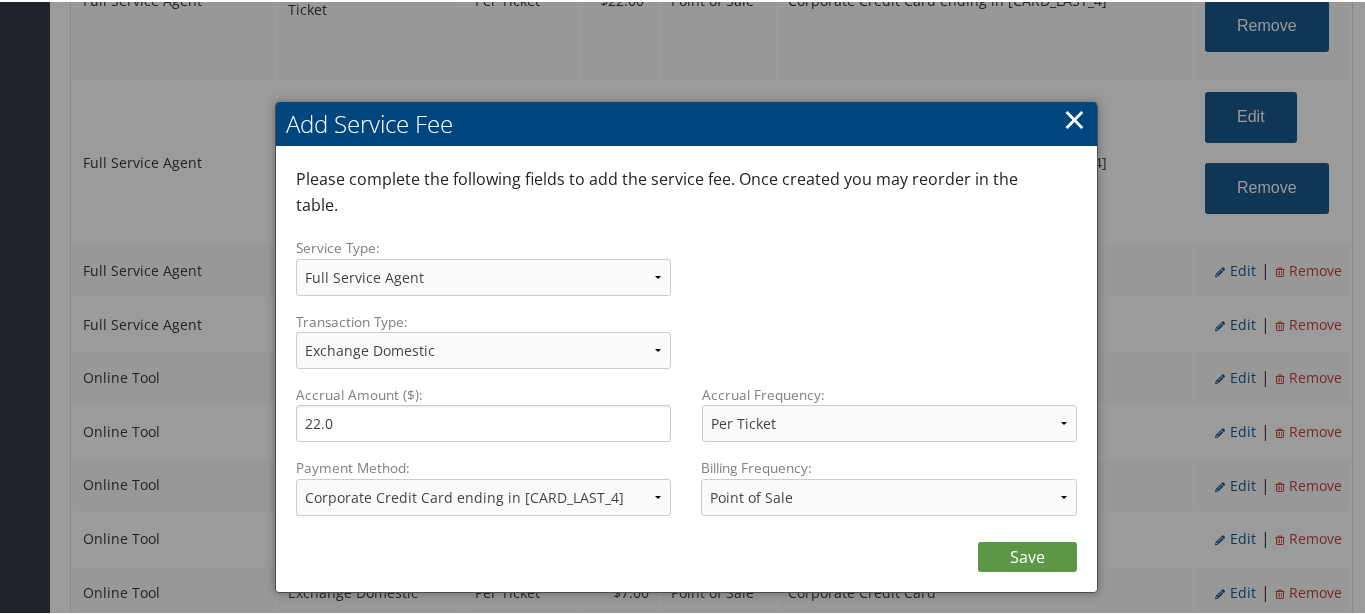 click on "Save" at bounding box center [687, 550] 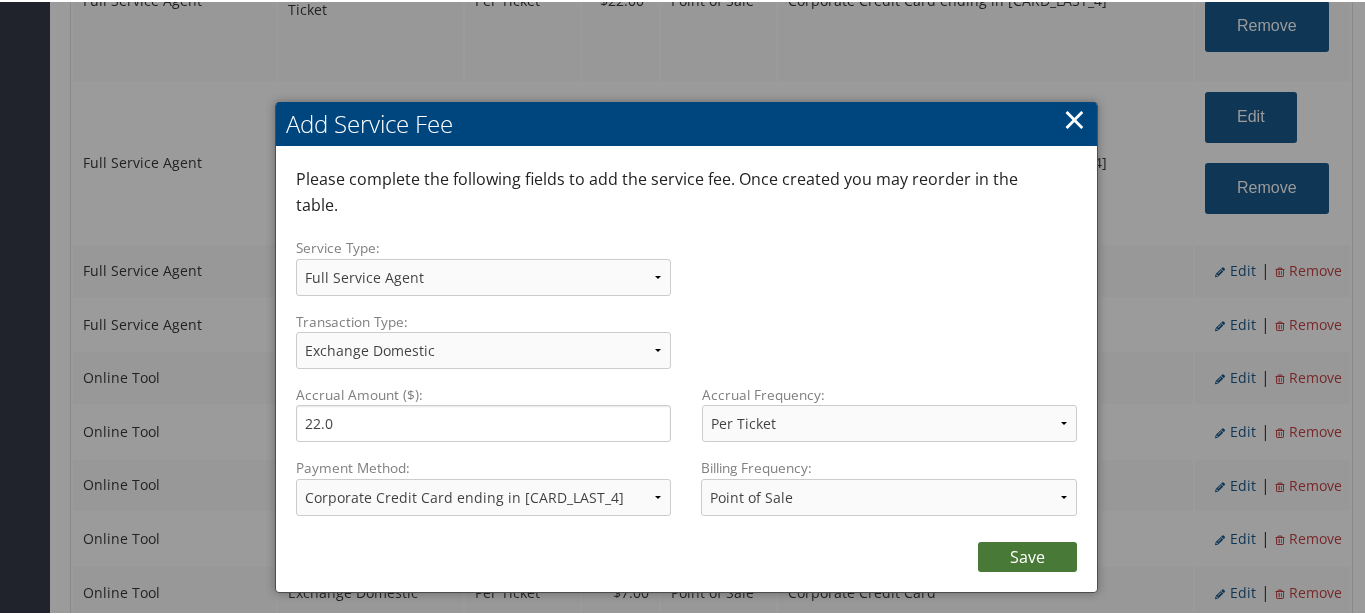 click on "Save" at bounding box center (1027, 555) 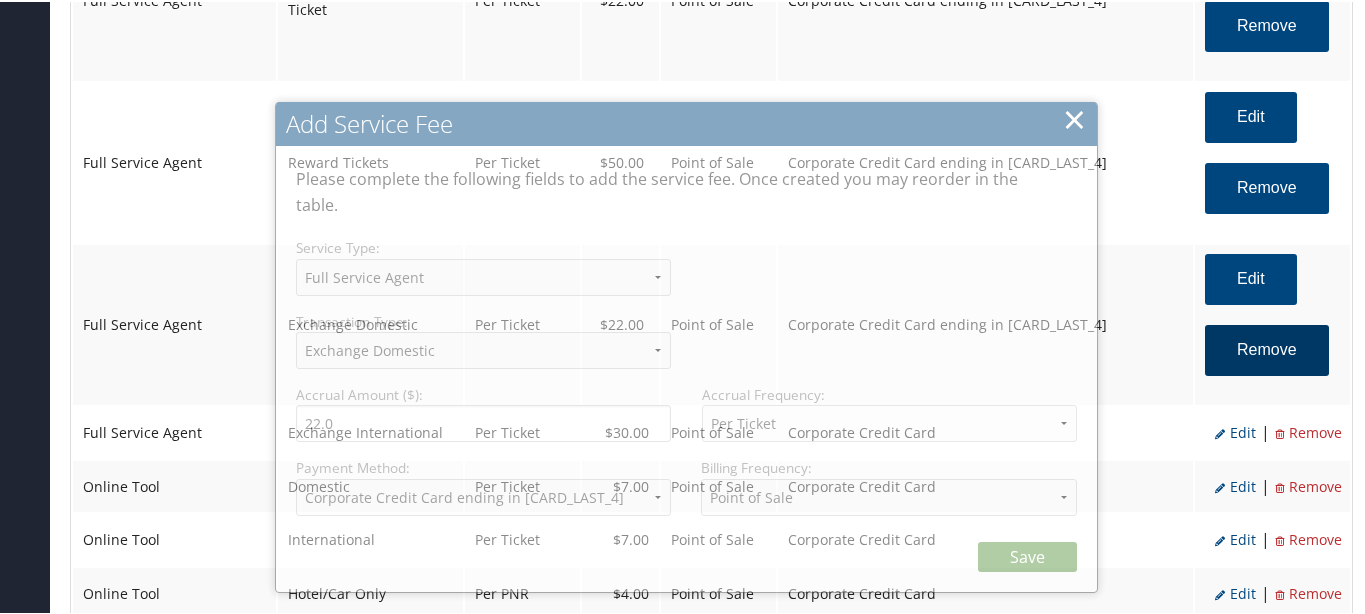 select on "2" 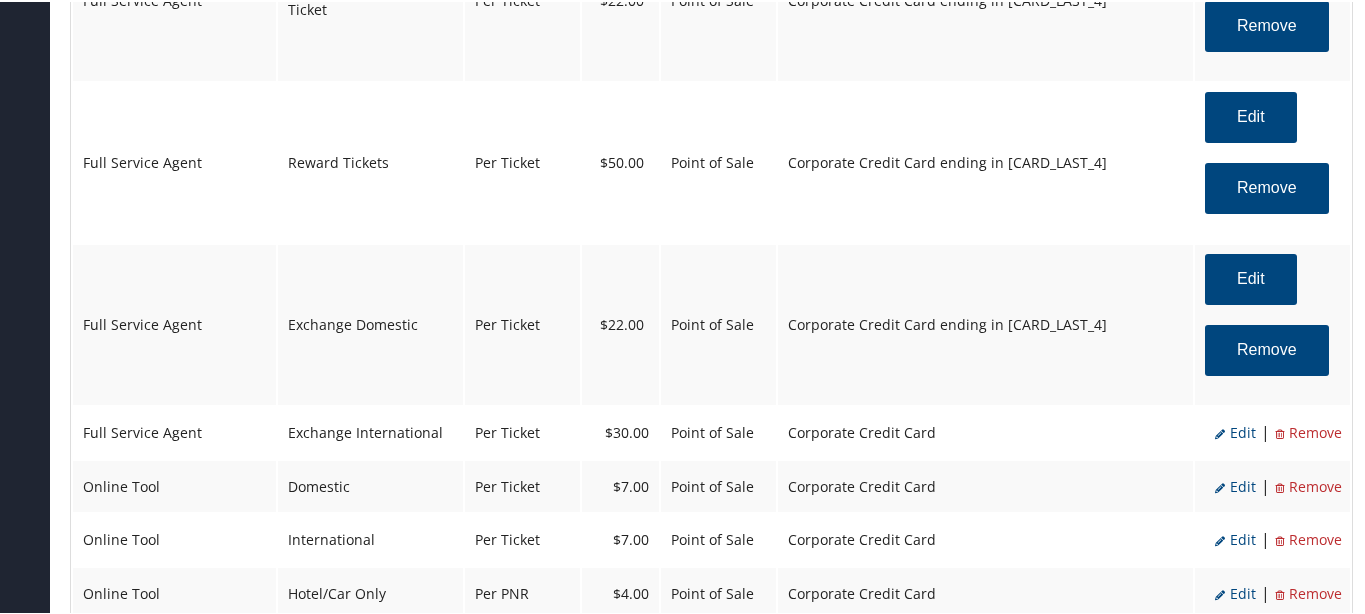 click on "Edit" at bounding box center [1235, 430] 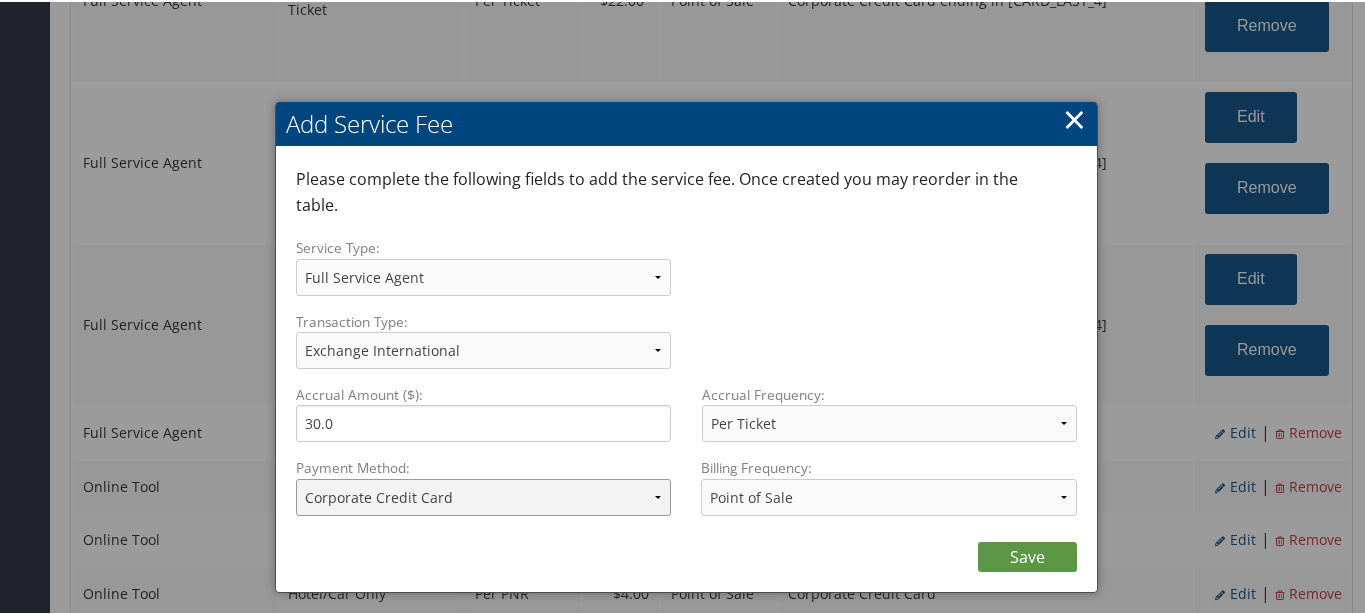 click on "ACH Transfer
Cash / Check (AR)
Corporate Credit Card
Ghost Credit Card
Hotel Guarantee Card
Individual Corp Credit Card
Service Fee Backup
Traveler Credit Card
Virtual Pay Lite Card
Corporate Credit Card ending in 6441
Virtual Pay Lite Card ending in 6441" at bounding box center [484, 495] 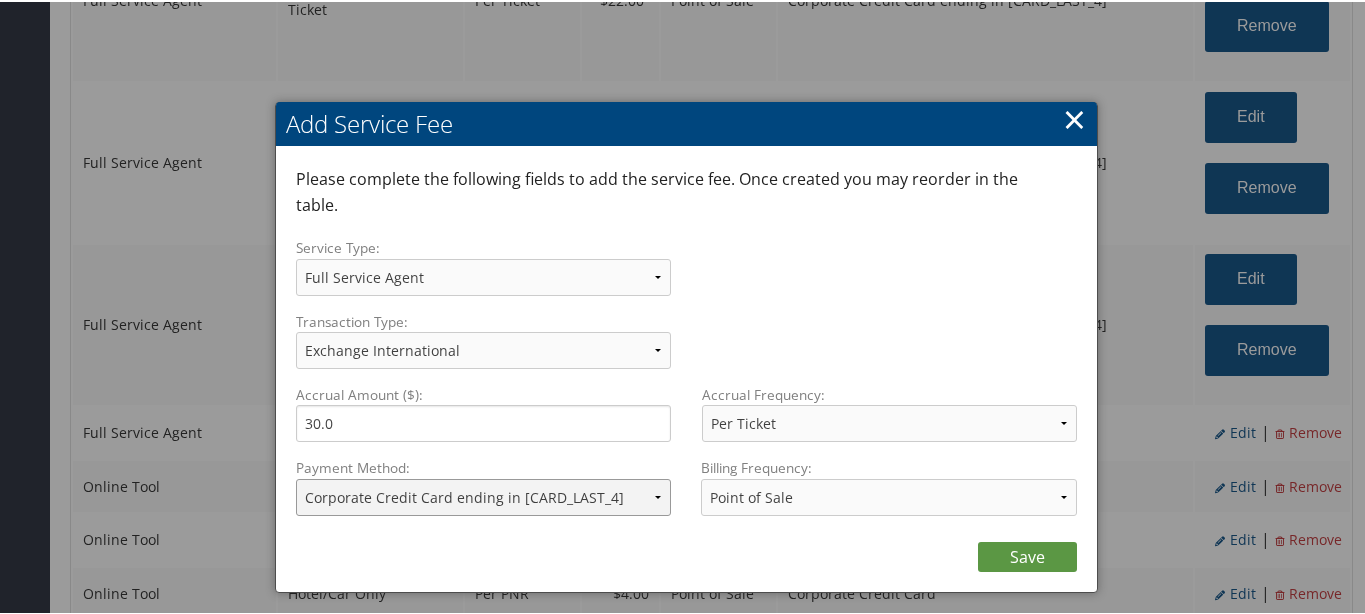 click on "ACH Transfer
Cash / Check (AR)
Corporate Credit Card
Ghost Credit Card
Hotel Guarantee Card
Individual Corp Credit Card
Service Fee Backup
Traveler Credit Card
Virtual Pay Lite Card
Corporate Credit Card ending in 6441
Virtual Pay Lite Card ending in 6441" at bounding box center (484, 495) 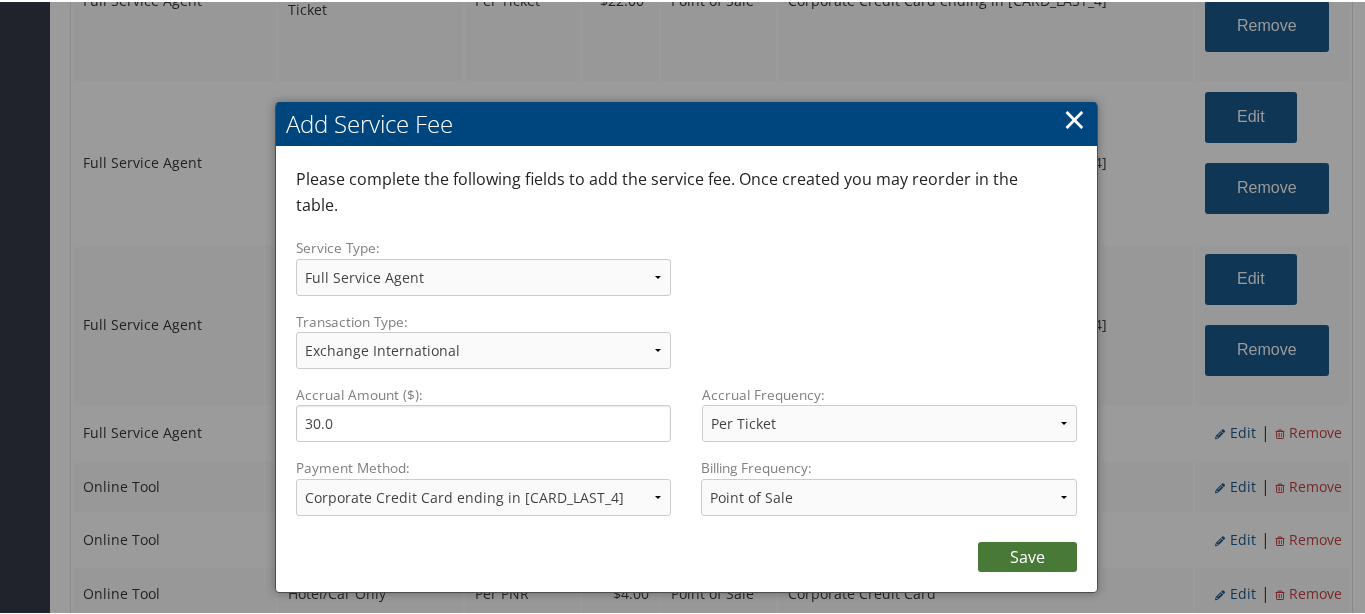 click on "Save" at bounding box center [1027, 555] 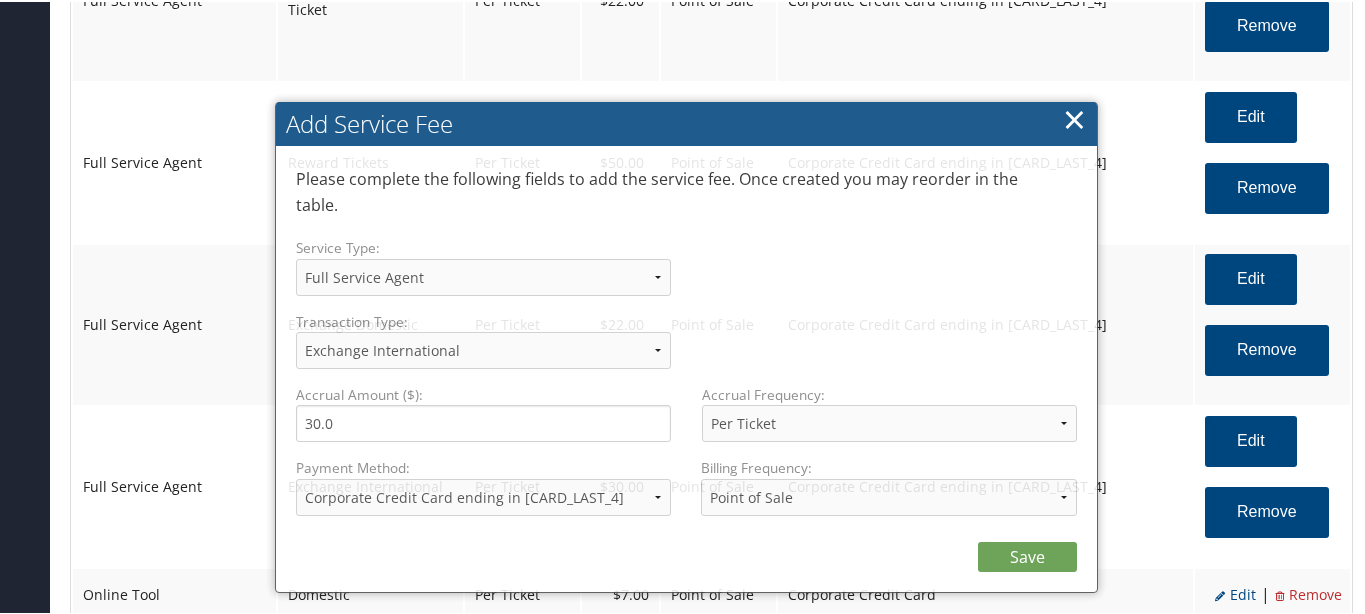 select on "2" 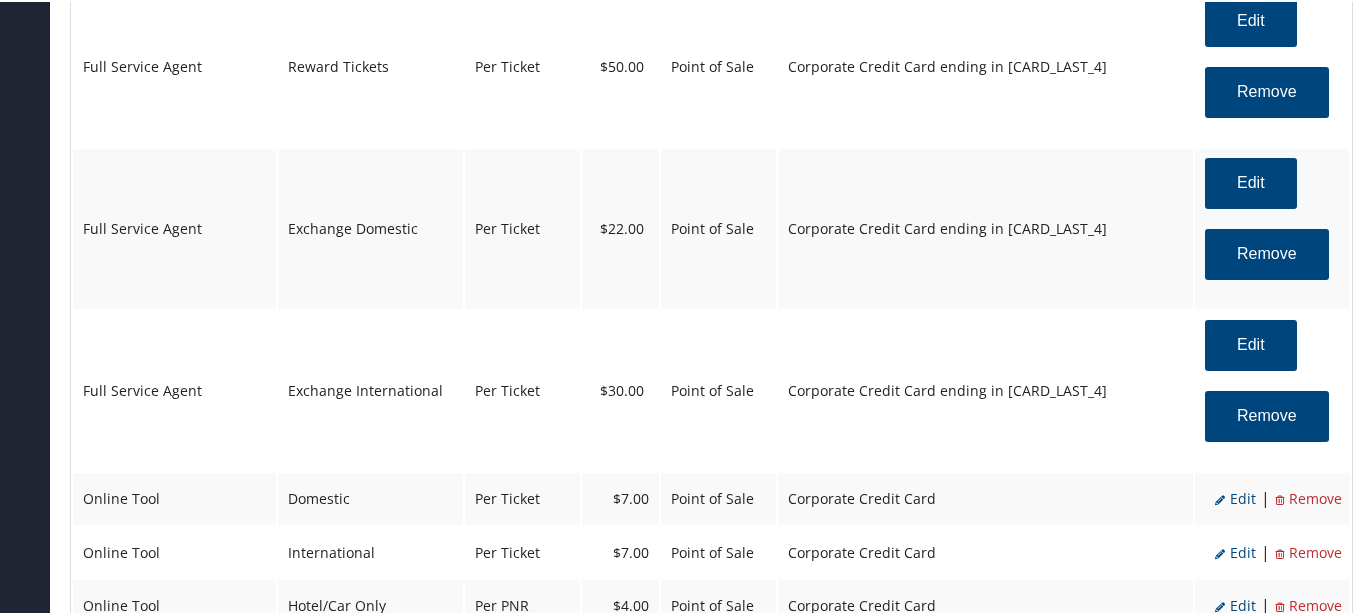scroll, scrollTop: 1986, scrollLeft: 0, axis: vertical 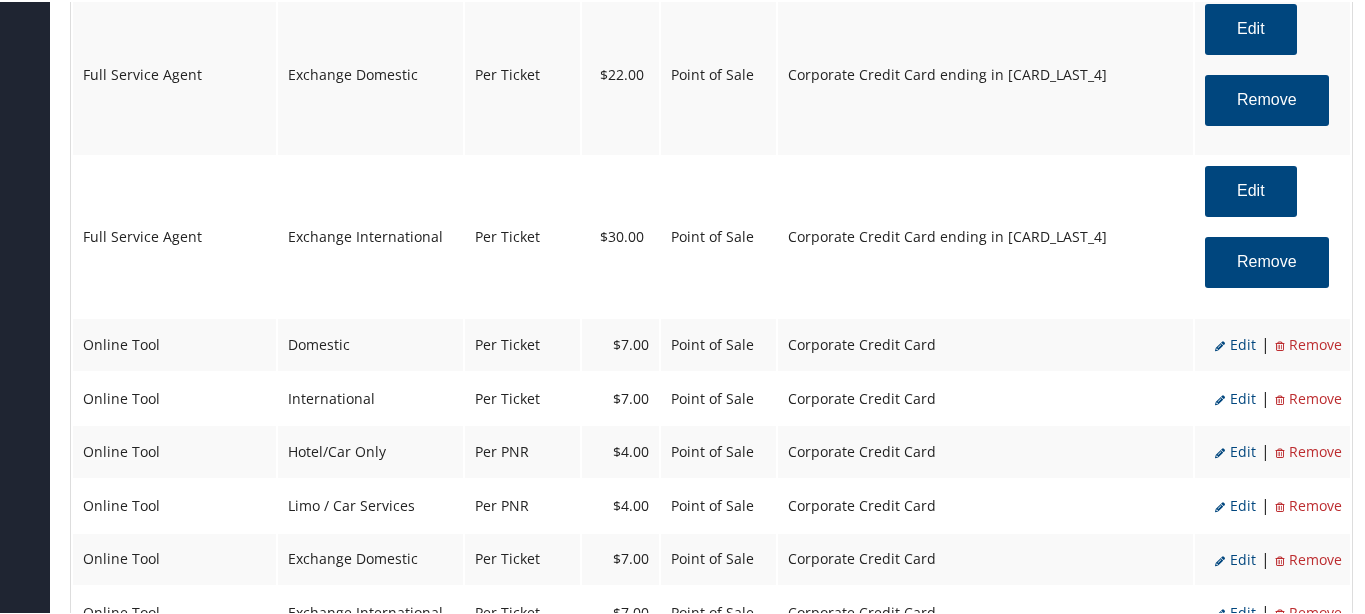 click on "Edit" at bounding box center [1235, 342] 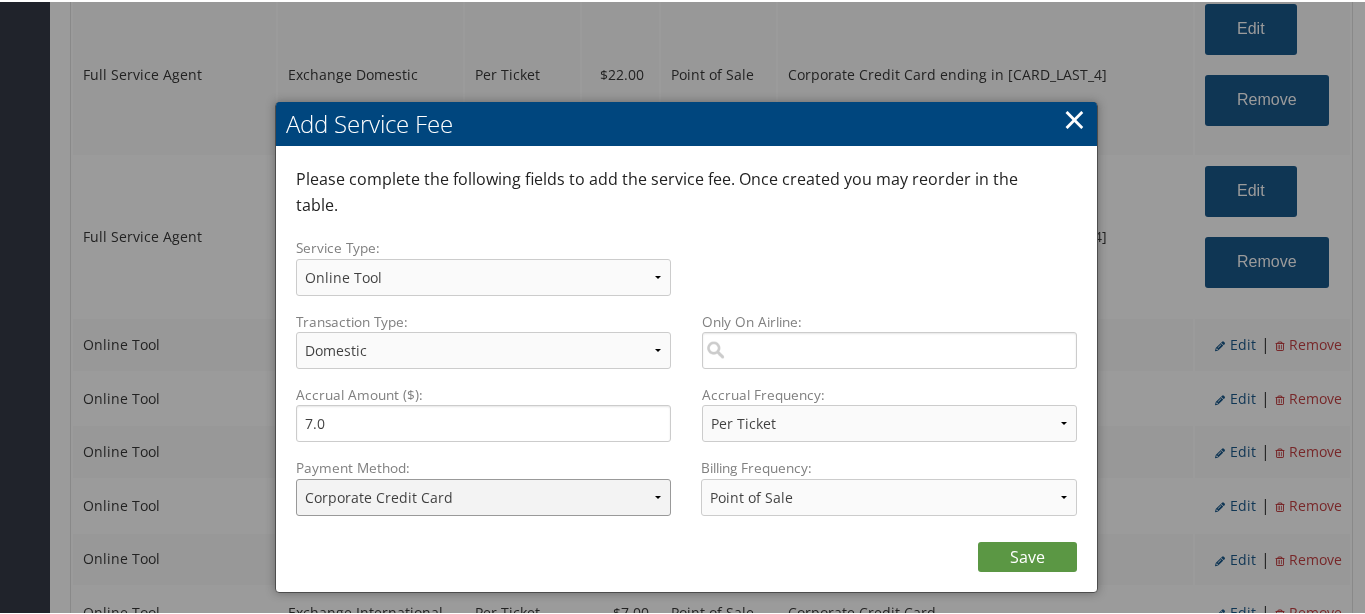 click on "ACH Transfer
Cash / Check (AR)
Corporate Credit Card
Ghost Credit Card
Hotel Guarantee Card
Individual Corp Credit Card
Service Fee Backup
Traveler Credit Card
Virtual Pay Lite Card
Corporate Credit Card ending in 6441
Virtual Pay Lite Card ending in 6441" at bounding box center [484, 495] 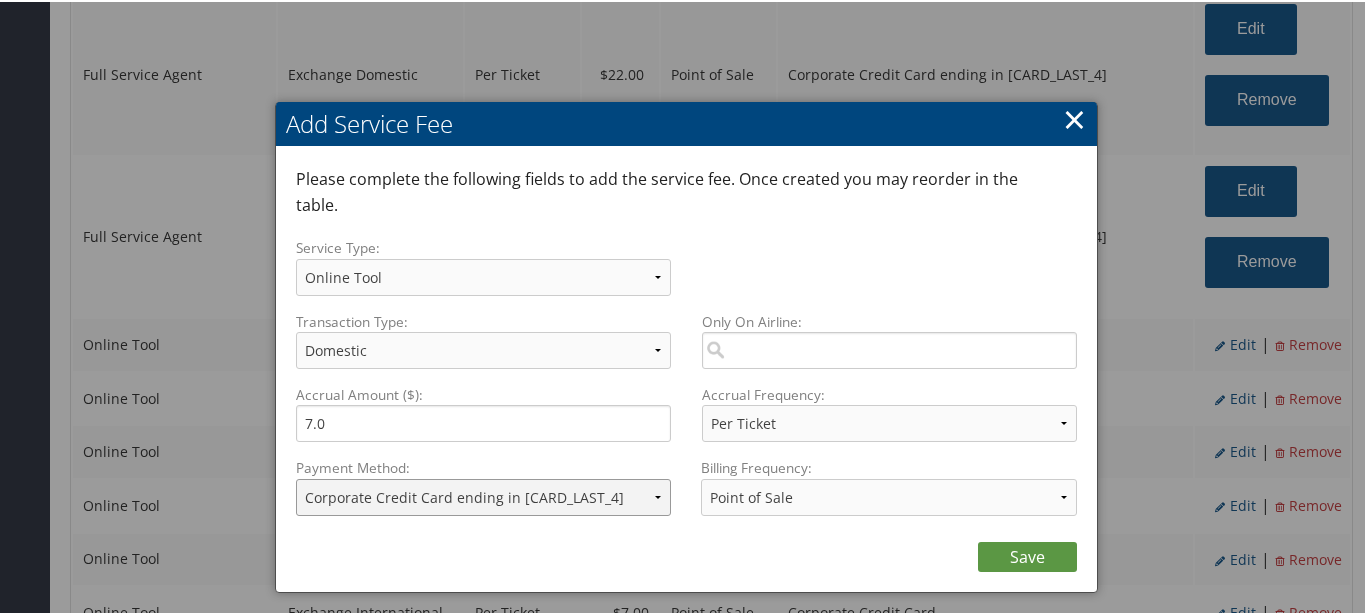 click on "ACH Transfer
Cash / Check (AR)
Corporate Credit Card
Ghost Credit Card
Hotel Guarantee Card
Individual Corp Credit Card
Service Fee Backup
Traveler Credit Card
Virtual Pay Lite Card
Corporate Credit Card ending in 6441
Virtual Pay Lite Card ending in 6441" at bounding box center [484, 495] 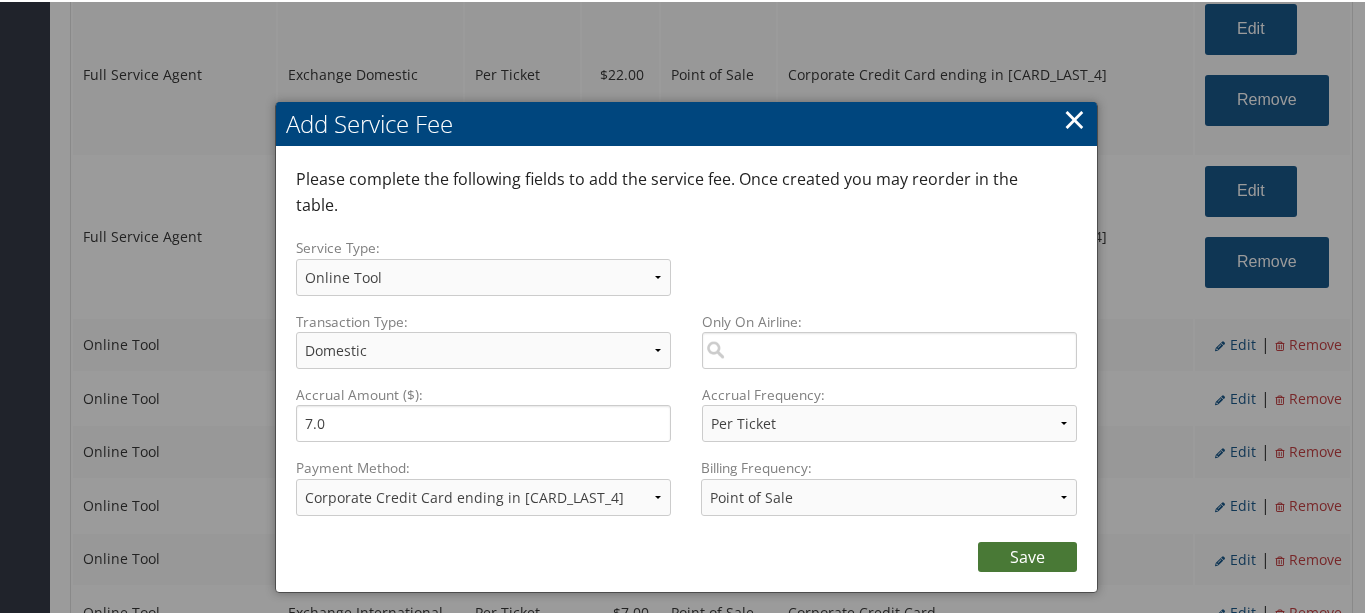 click on "Save" at bounding box center [1027, 555] 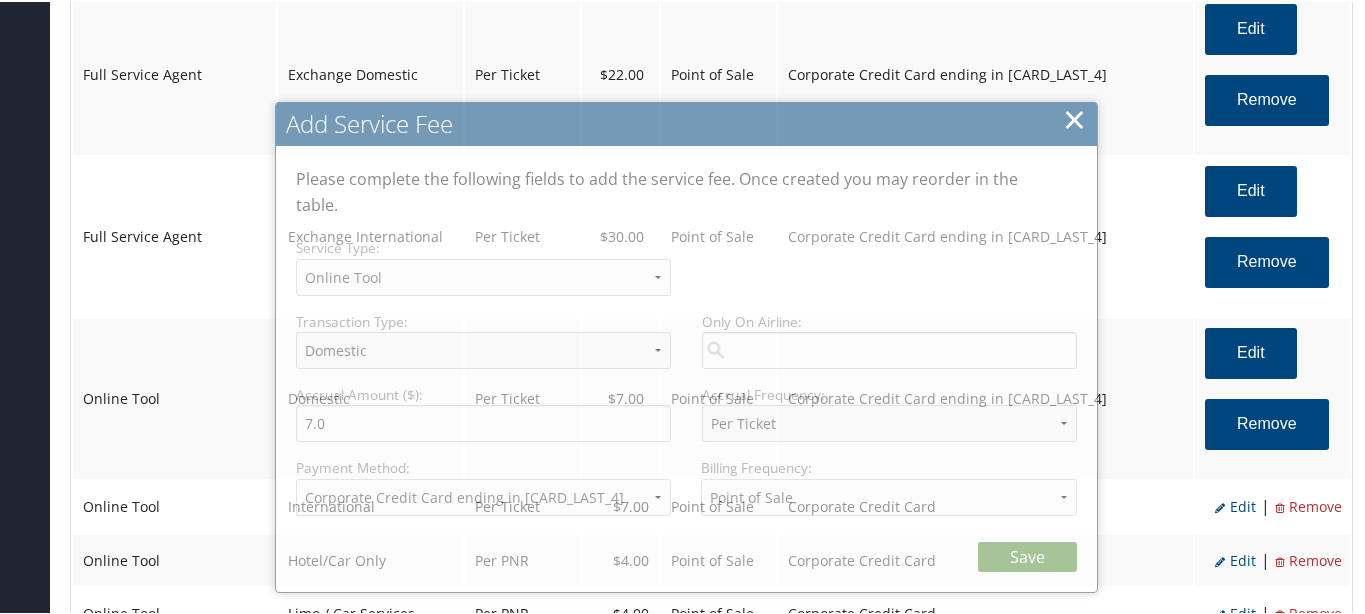 select on "6" 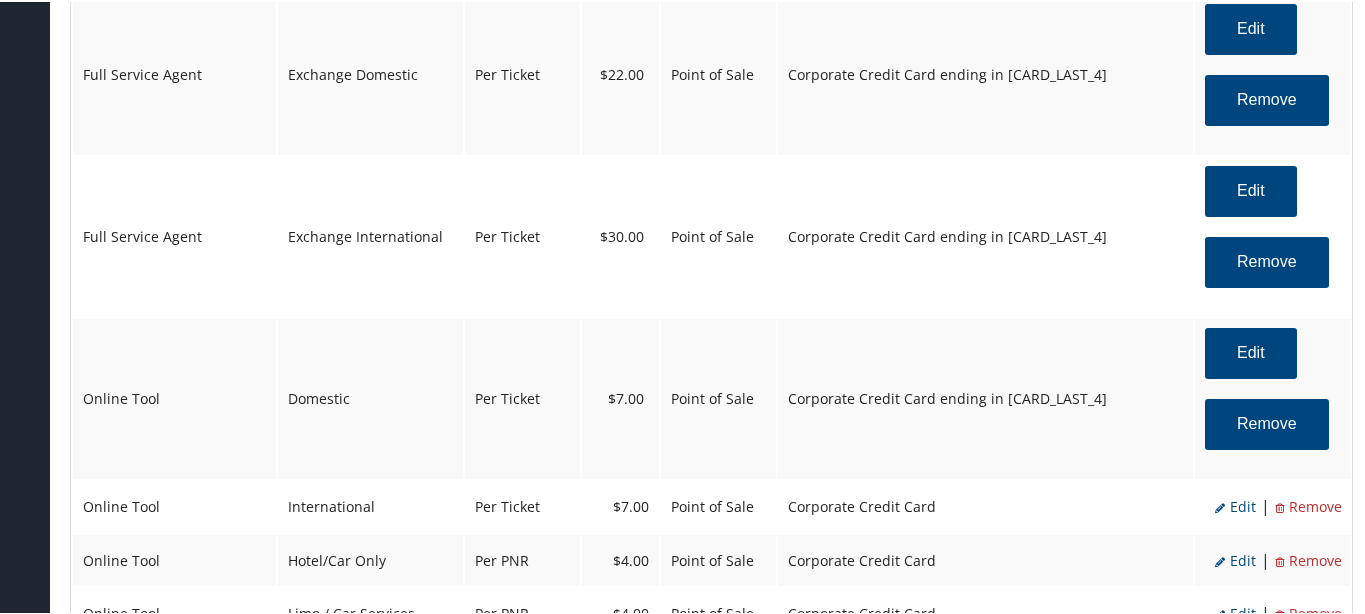 click on "Edit" at bounding box center [1235, 504] 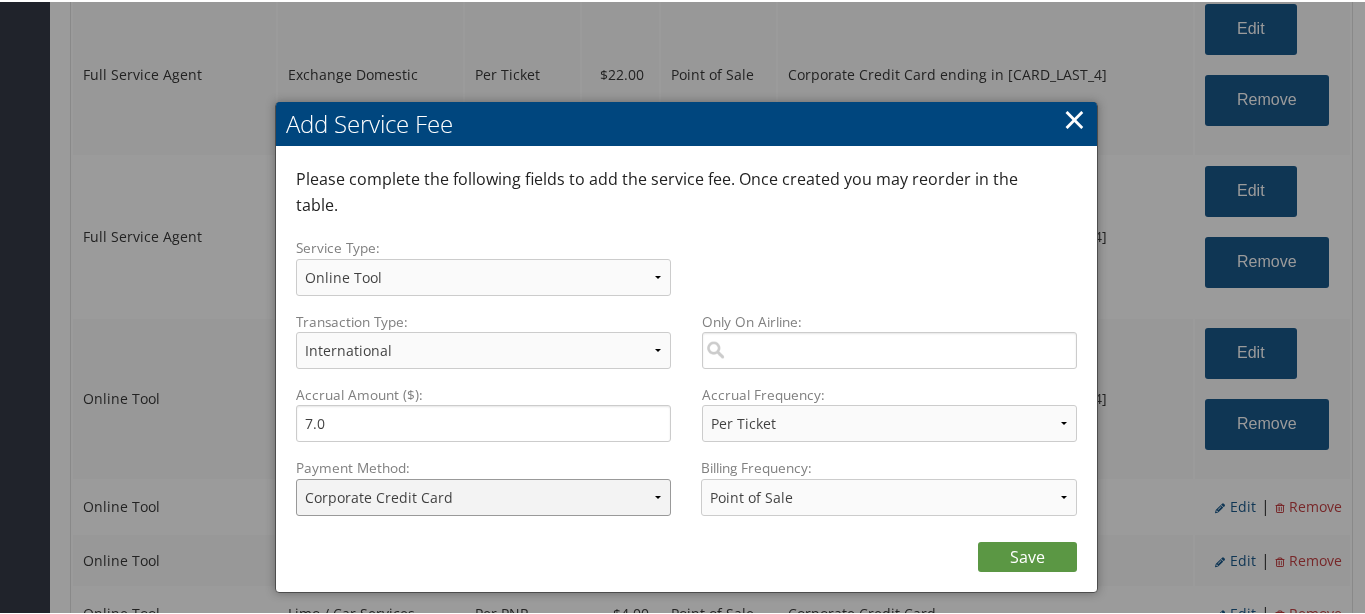 drag, startPoint x: 391, startPoint y: 466, endPoint x: 446, endPoint y: 467, distance: 55.00909 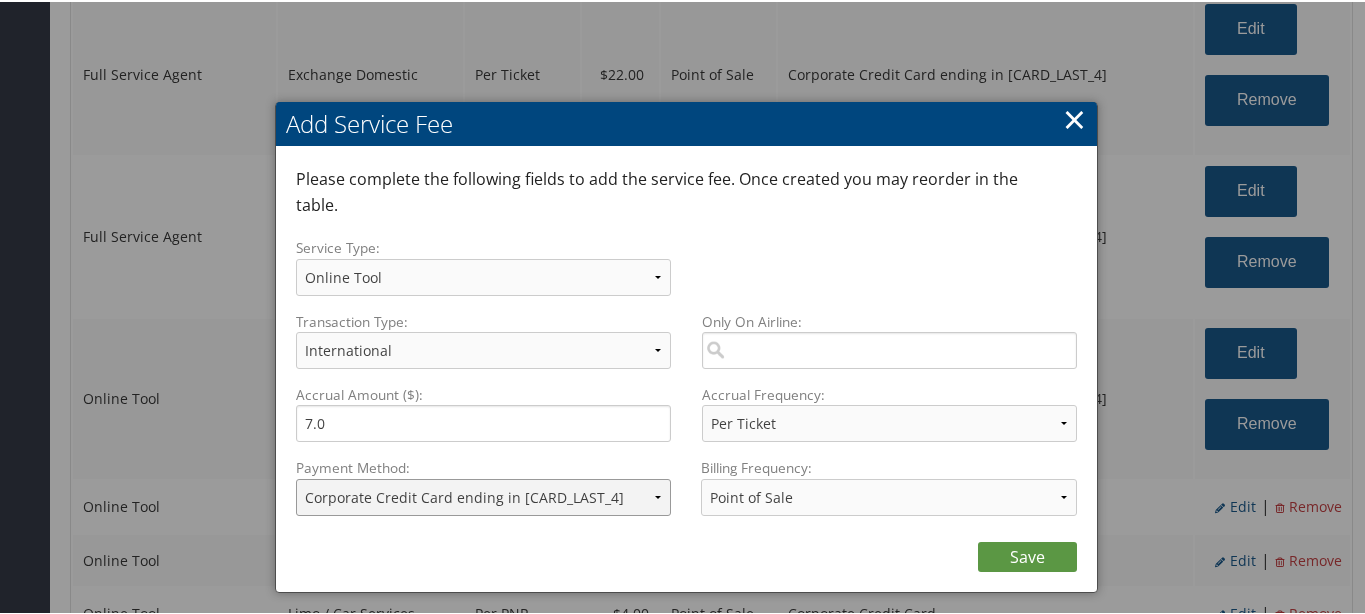 click on "ACH Transfer
Cash / Check (AR)
Corporate Credit Card
Ghost Credit Card
Hotel Guarantee Card
Individual Corp Credit Card
Service Fee Backup
Traveler Credit Card
Virtual Pay Lite Card
Corporate Credit Card ending in 6441
Virtual Pay Lite Card ending in 6441" at bounding box center (484, 495) 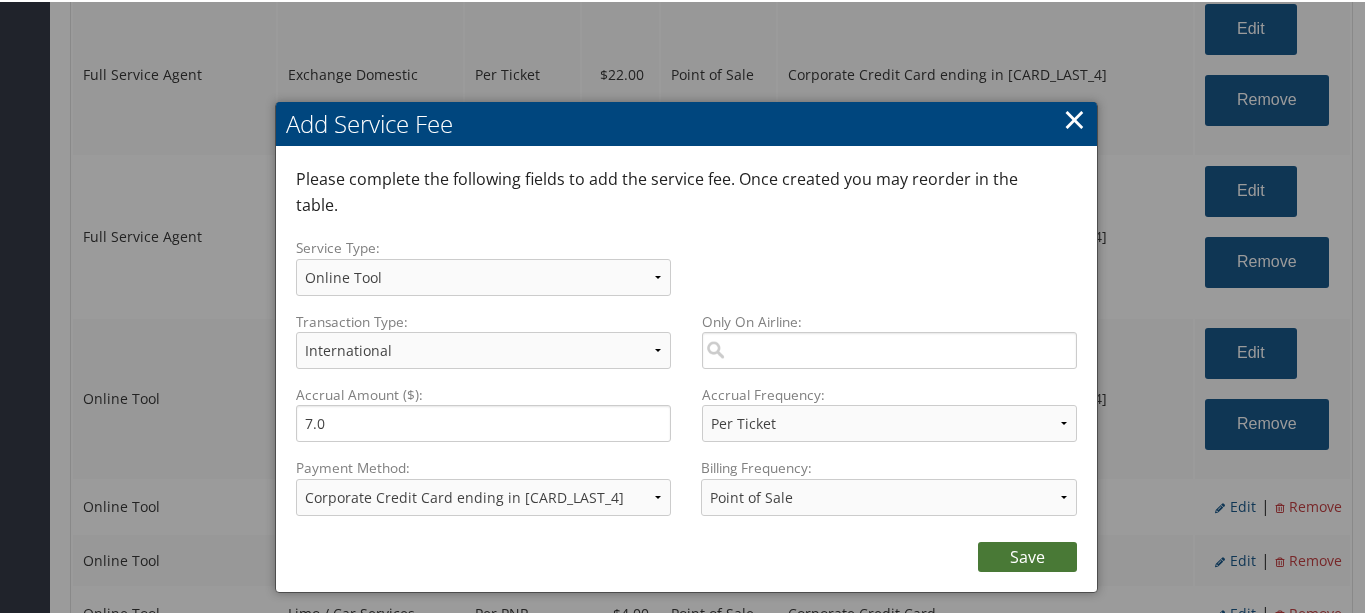 click on "Save" at bounding box center (1027, 555) 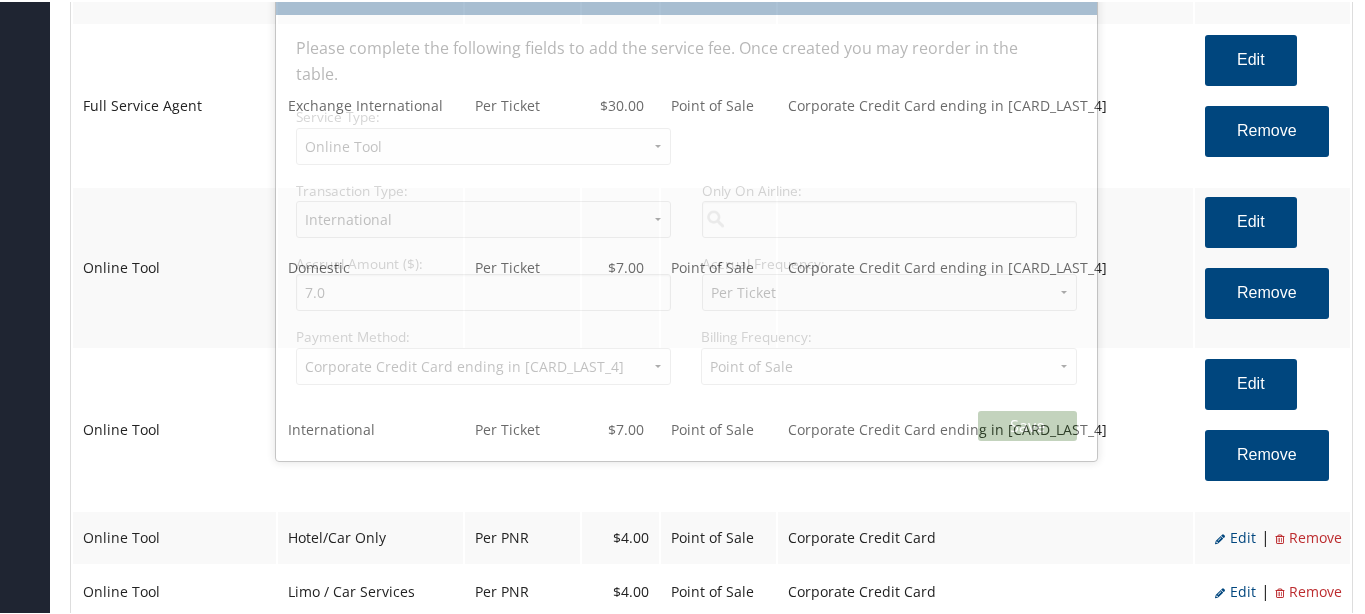 scroll, scrollTop: 2236, scrollLeft: 0, axis: vertical 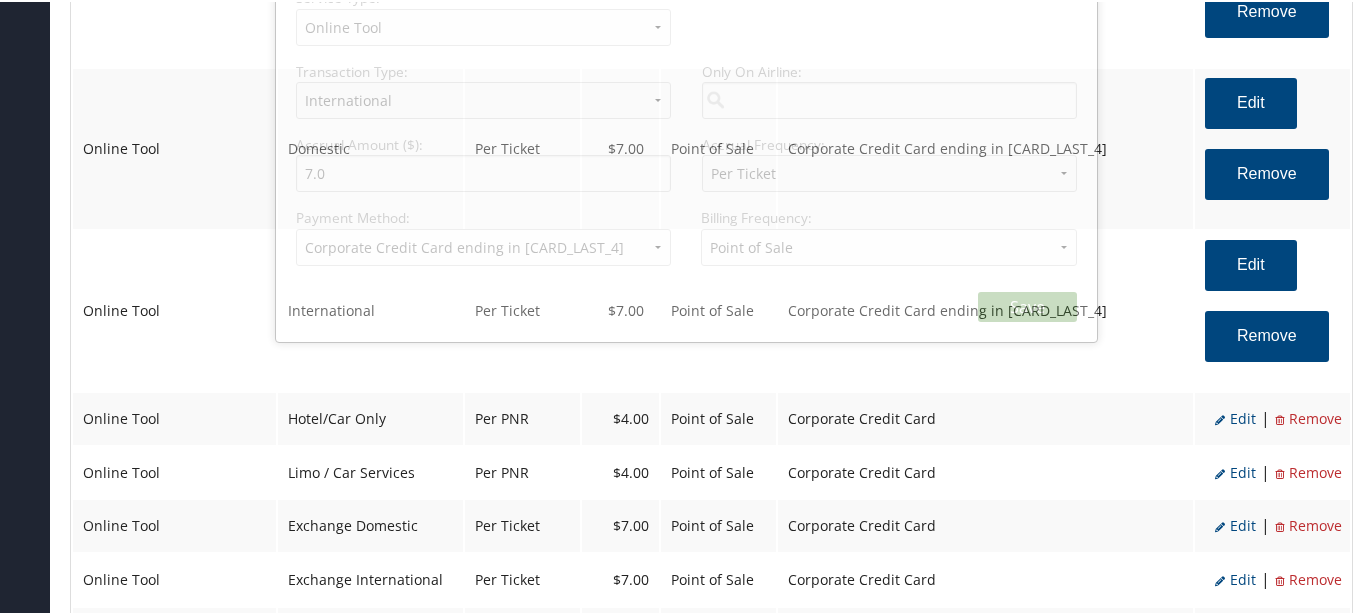 select on "6" 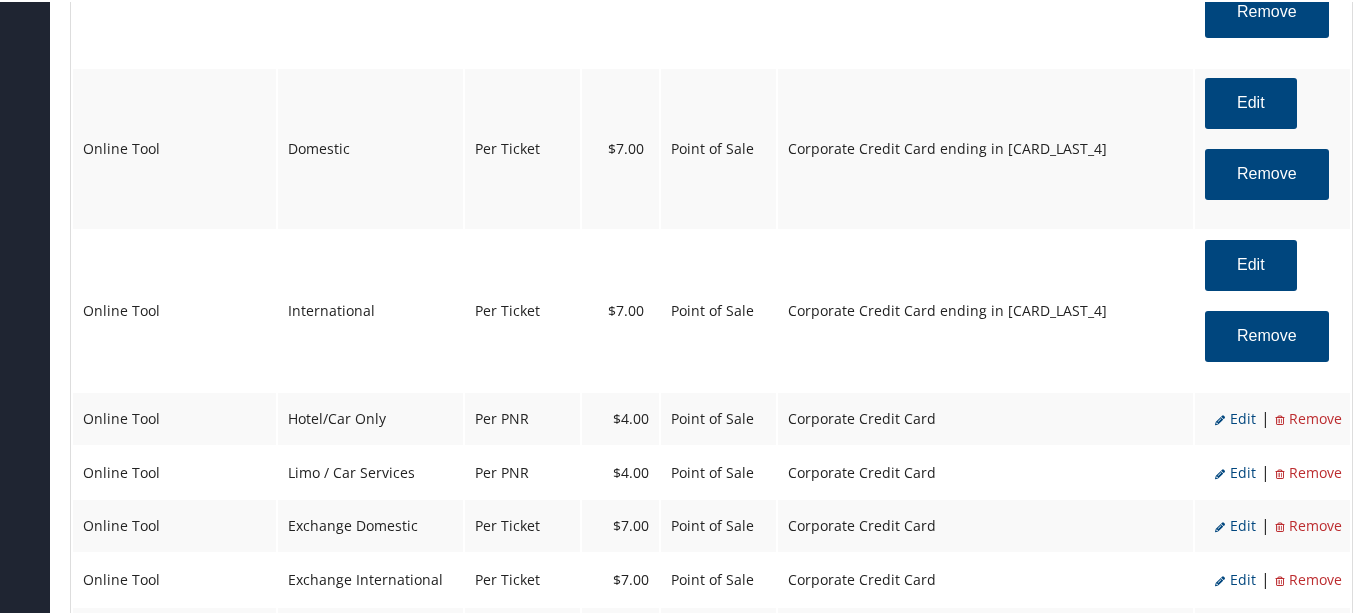 click on "Edit" at bounding box center (1235, 416) 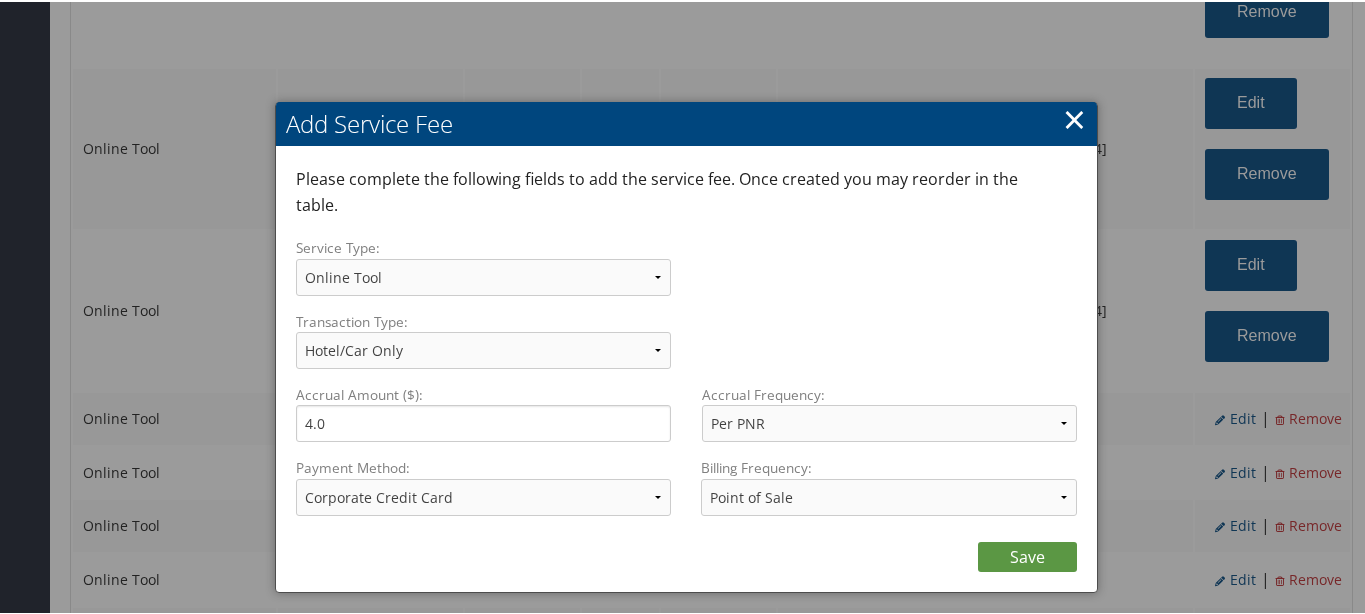 click on "Save" at bounding box center [687, 550] 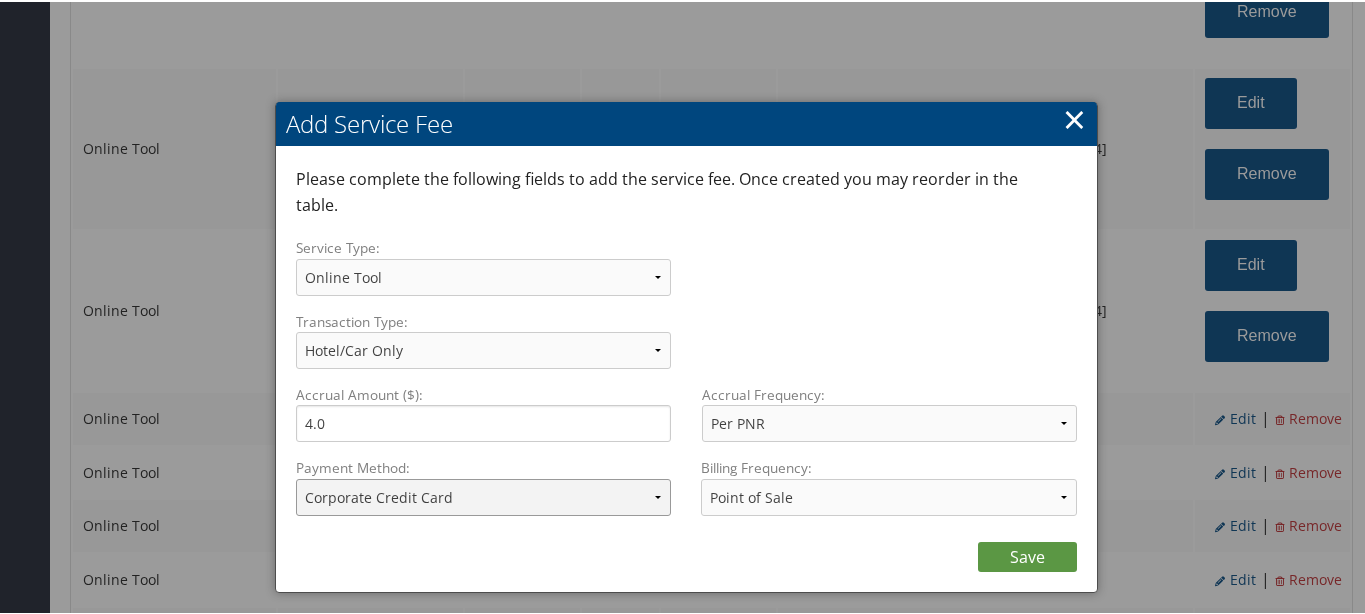 click on "ACH Transfer
Cash / Check (AR)
Corporate Credit Card
Ghost Credit Card
Hotel Guarantee Card
Individual Corp Credit Card
Service Fee Backup
Traveler Credit Card
Virtual Pay Lite Card
Corporate Credit Card ending in 6441
Virtual Pay Lite Card ending in 6441" at bounding box center (484, 495) 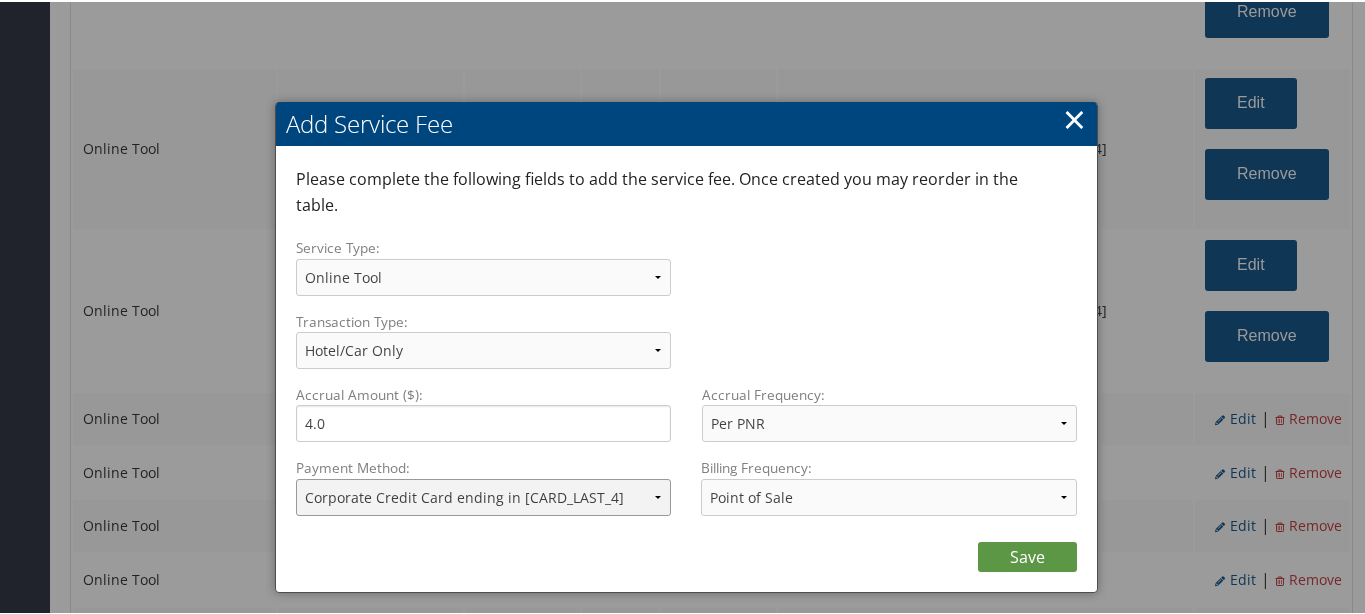 click on "ACH Transfer
Cash / Check (AR)
Corporate Credit Card
Ghost Credit Card
Hotel Guarantee Card
Individual Corp Credit Card
Service Fee Backup
Traveler Credit Card
Virtual Pay Lite Card
Corporate Credit Card ending in 6441
Virtual Pay Lite Card ending in 6441" at bounding box center (484, 495) 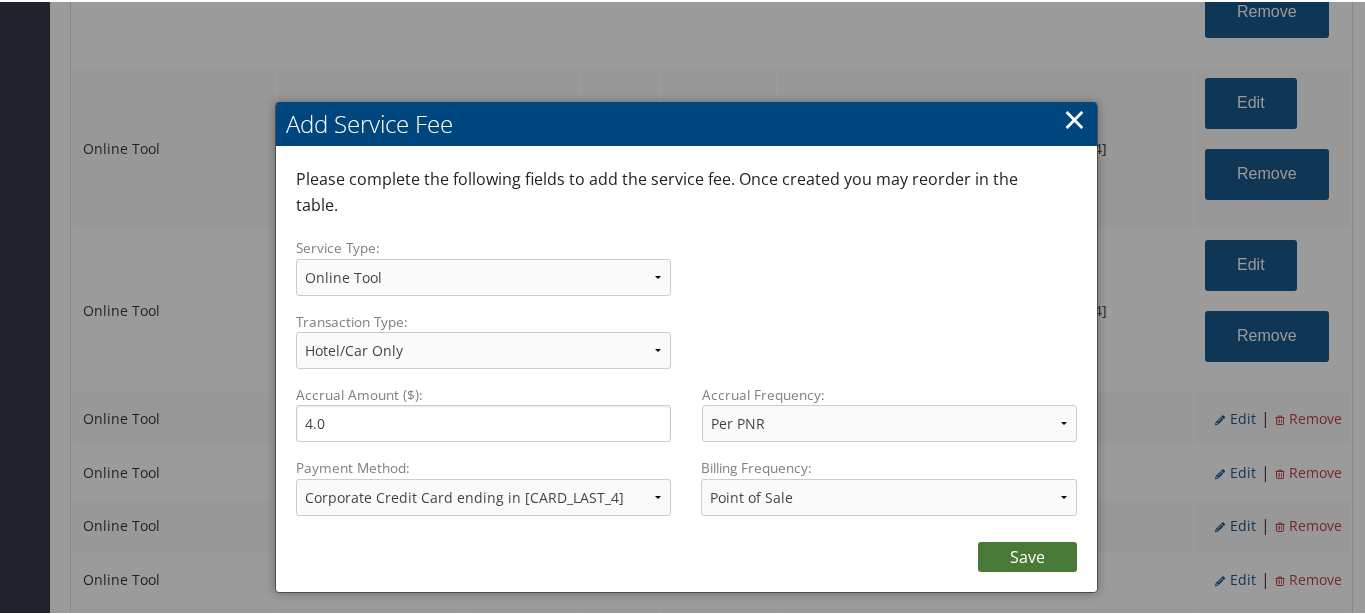 click on "Save" at bounding box center [1027, 555] 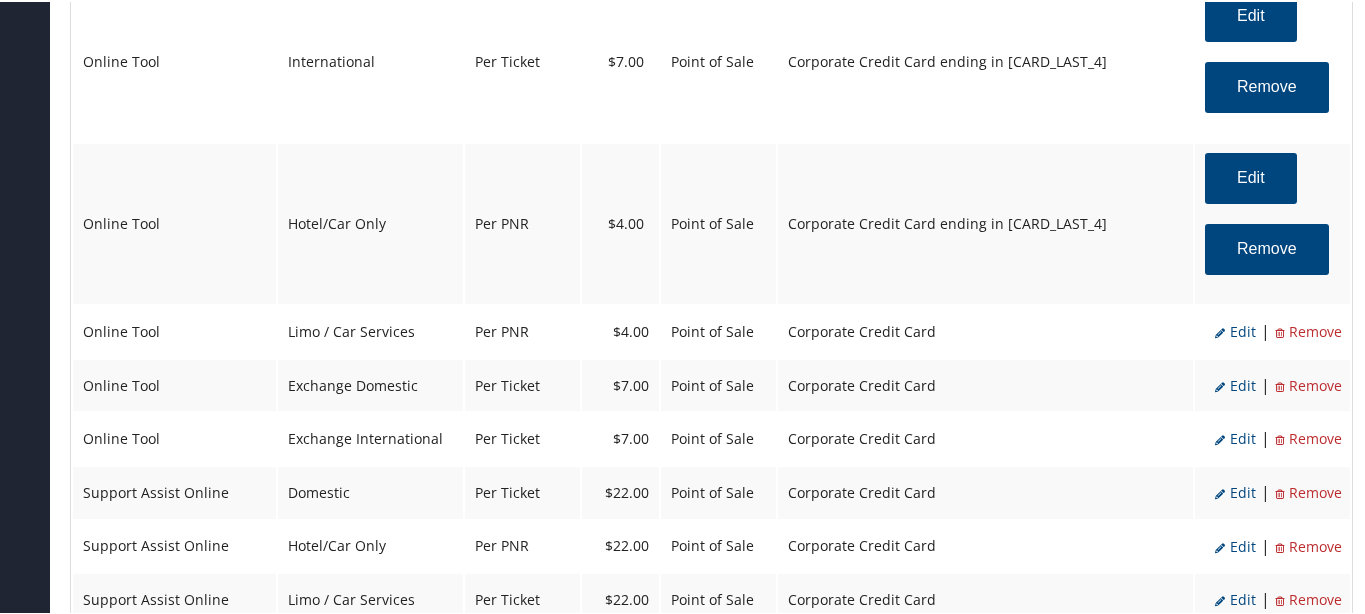 scroll, scrollTop: 2486, scrollLeft: 0, axis: vertical 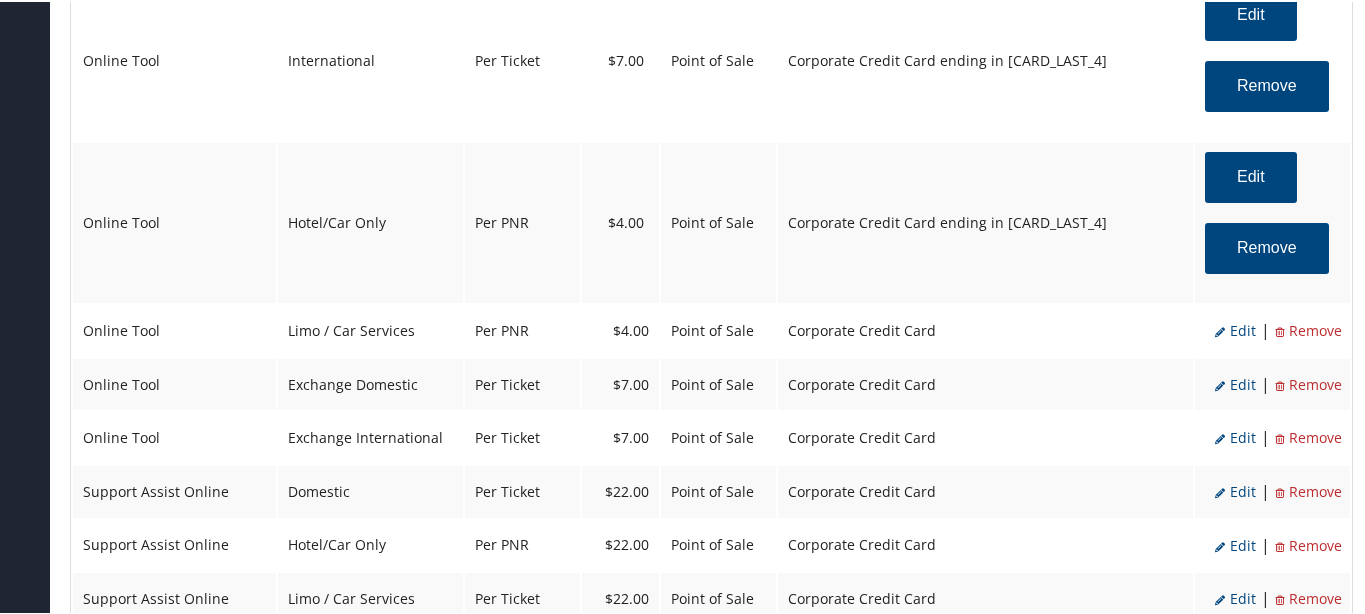 click on "Edit" at bounding box center [1235, 328] 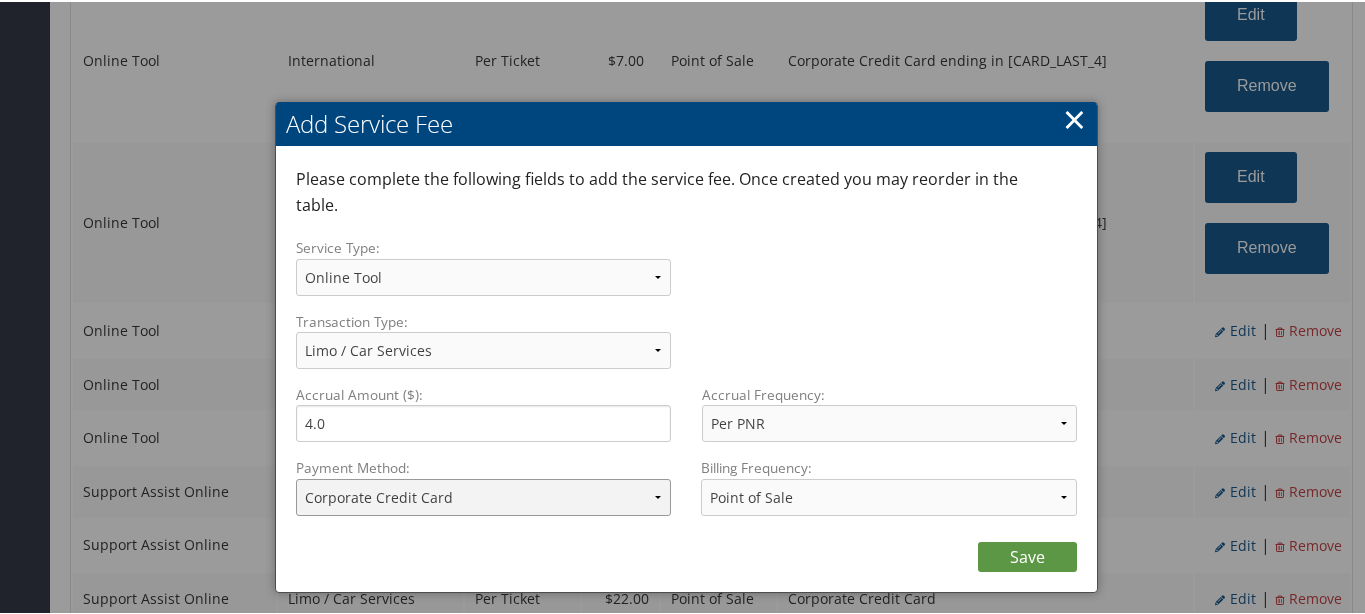 click on "ACH Transfer
Cash / Check (AR)
Corporate Credit Card
Ghost Credit Card
Hotel Guarantee Card
Individual Corp Credit Card
Service Fee Backup
Traveler Credit Card
Virtual Pay Lite Card
Corporate Credit Card ending in 6441
Virtual Pay Lite Card ending in 6441" at bounding box center (484, 495) 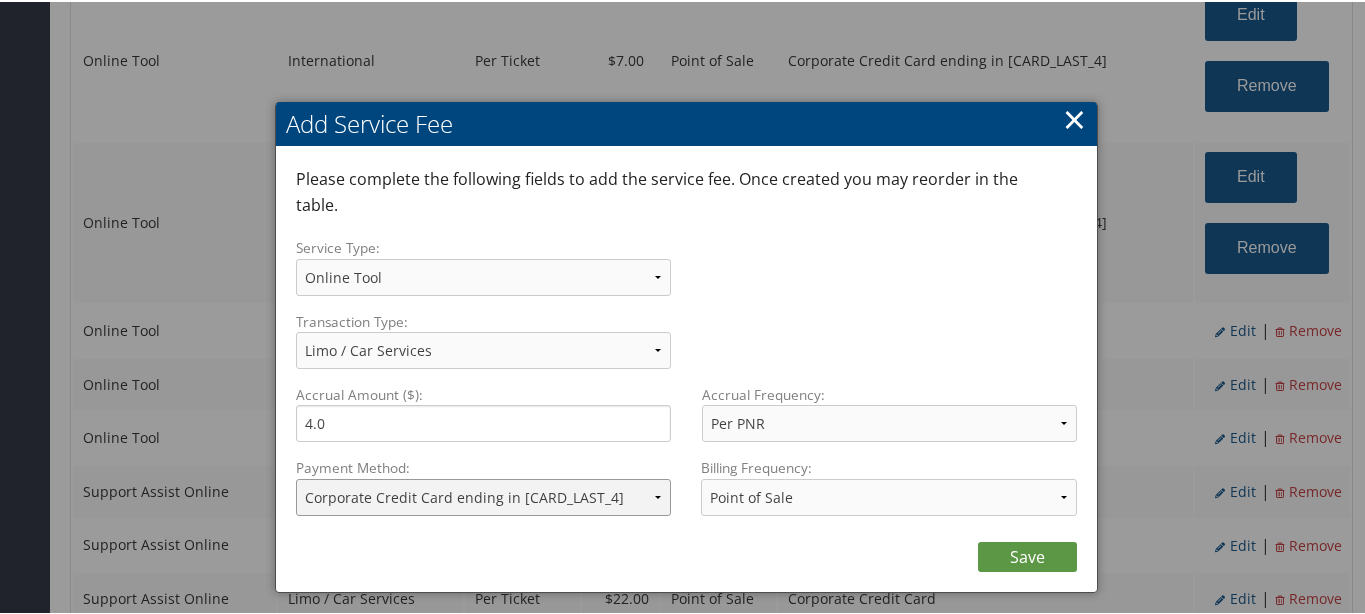 click on "ACH Transfer
Cash / Check (AR)
Corporate Credit Card
Ghost Credit Card
Hotel Guarantee Card
Individual Corp Credit Card
Service Fee Backup
Traveler Credit Card
Virtual Pay Lite Card
Corporate Credit Card ending in 6441
Virtual Pay Lite Card ending in 6441" at bounding box center [484, 495] 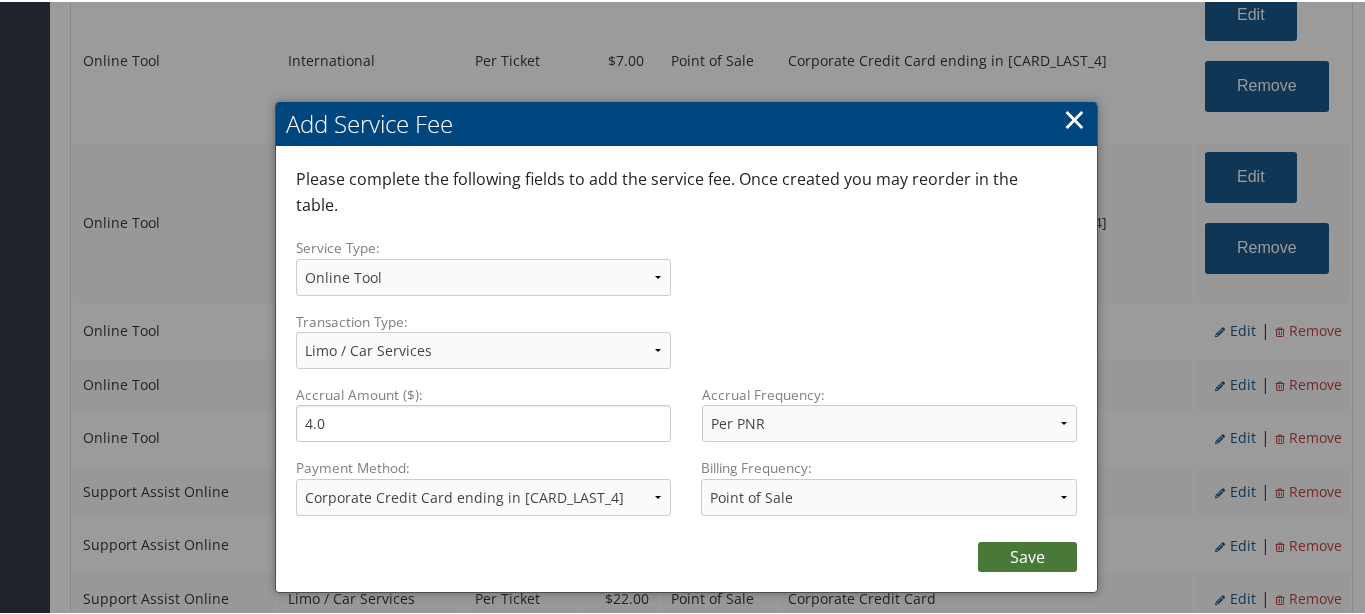 click on "Save" at bounding box center (1027, 555) 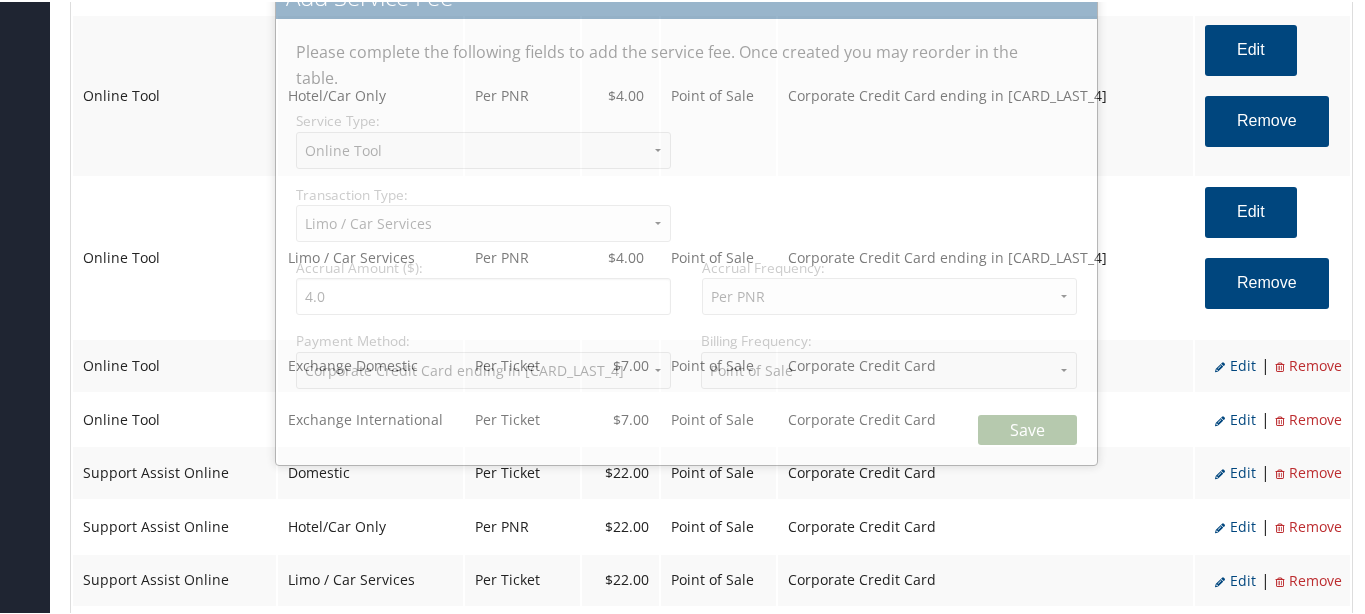 select on "6" 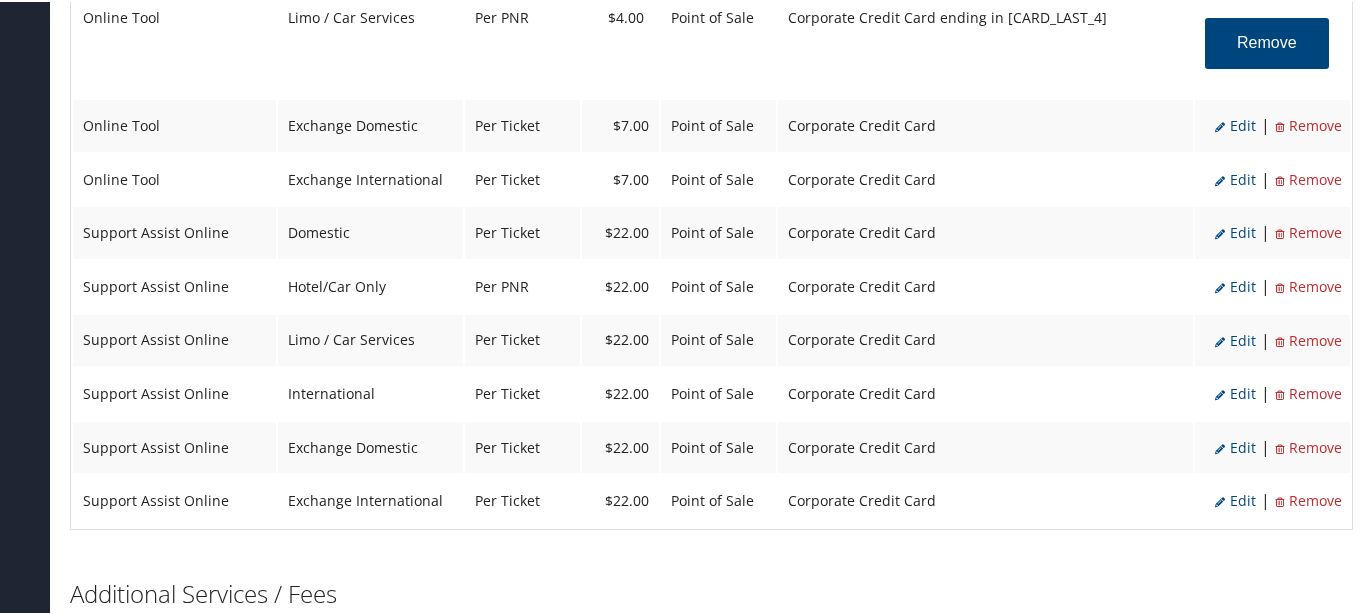 scroll, scrollTop: 2861, scrollLeft: 0, axis: vertical 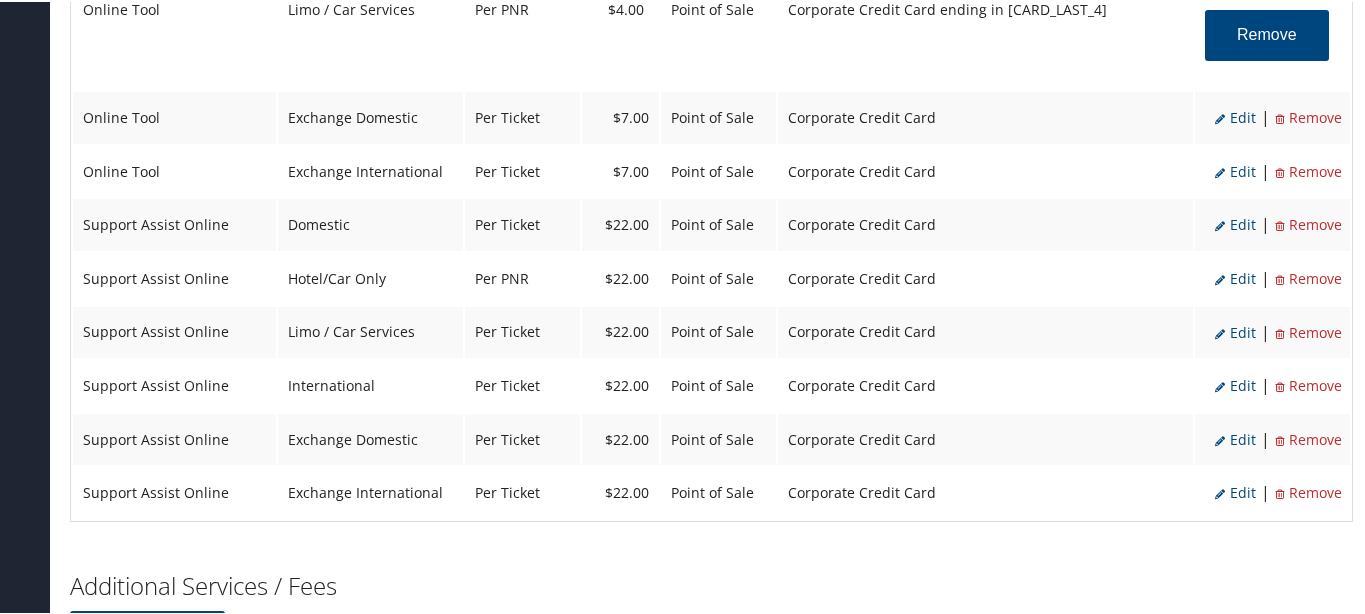 click on "Edit" at bounding box center (1235, 115) 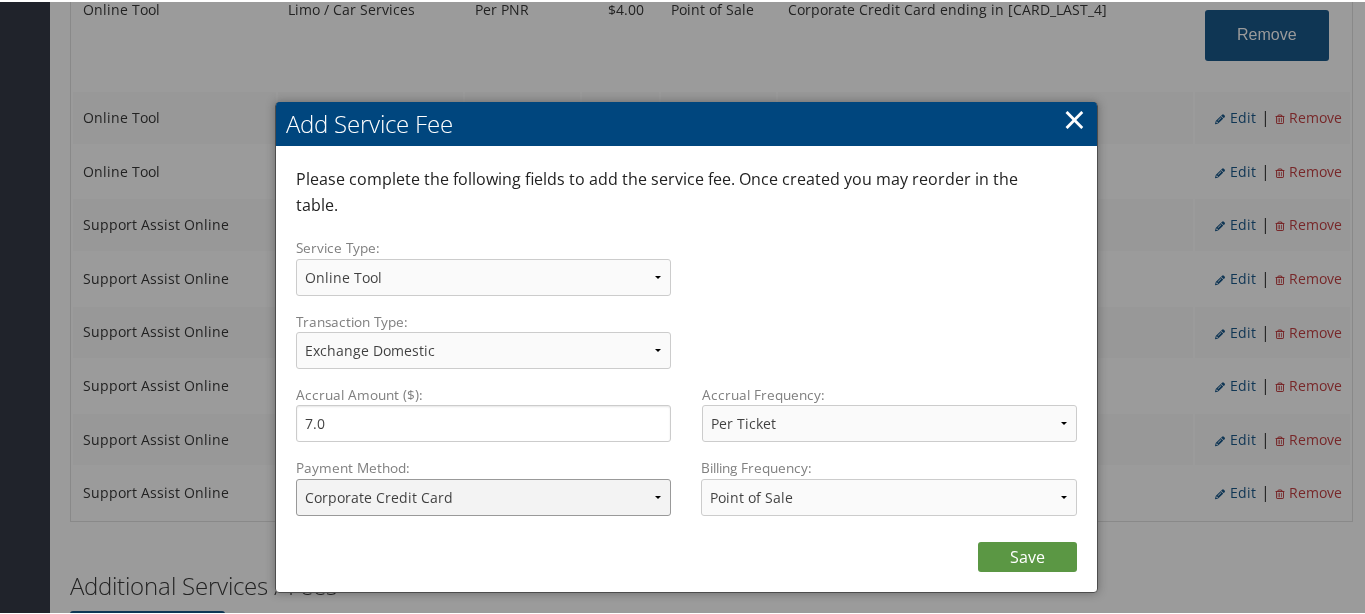 click on "ACH Transfer
Cash / Check (AR)
Corporate Credit Card
Ghost Credit Card
Hotel Guarantee Card
Individual Corp Credit Card
Service Fee Backup
Traveler Credit Card
Virtual Pay Lite Card
Corporate Credit Card ending in 6441
Virtual Pay Lite Card ending in 6441" at bounding box center (484, 495) 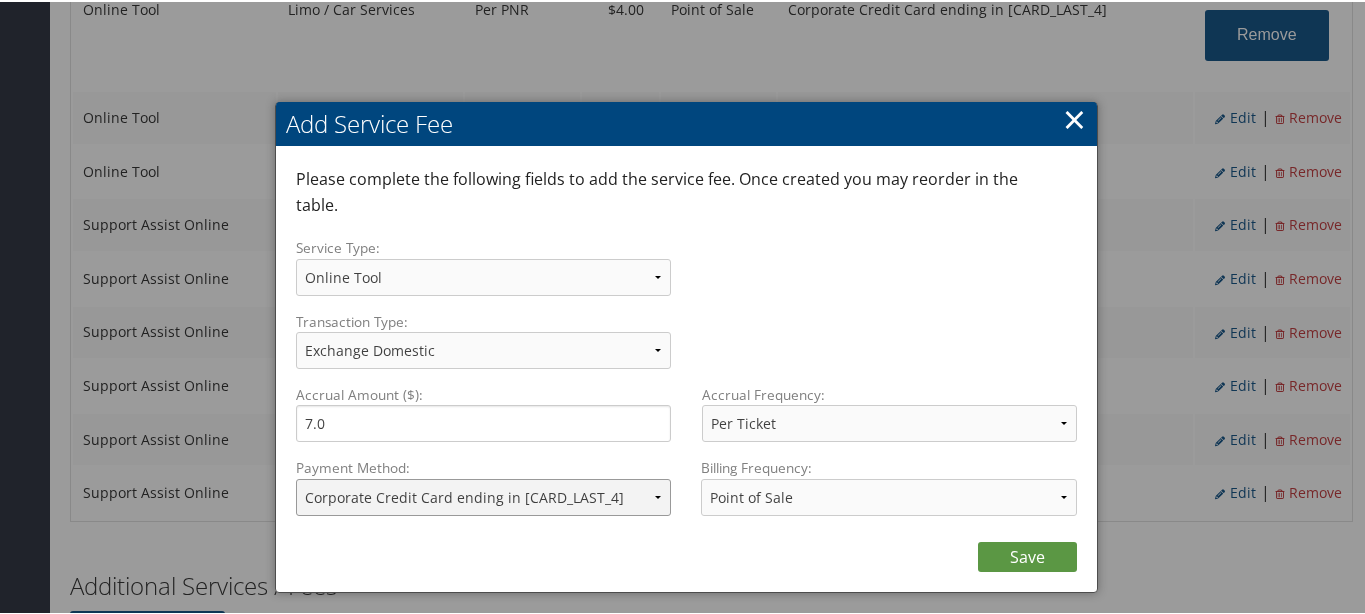 click on "ACH Transfer
Cash / Check (AR)
Corporate Credit Card
Ghost Credit Card
Hotel Guarantee Card
Individual Corp Credit Card
Service Fee Backup
Traveler Credit Card
Virtual Pay Lite Card
Corporate Credit Card ending in 6441
Virtual Pay Lite Card ending in 6441" at bounding box center [484, 495] 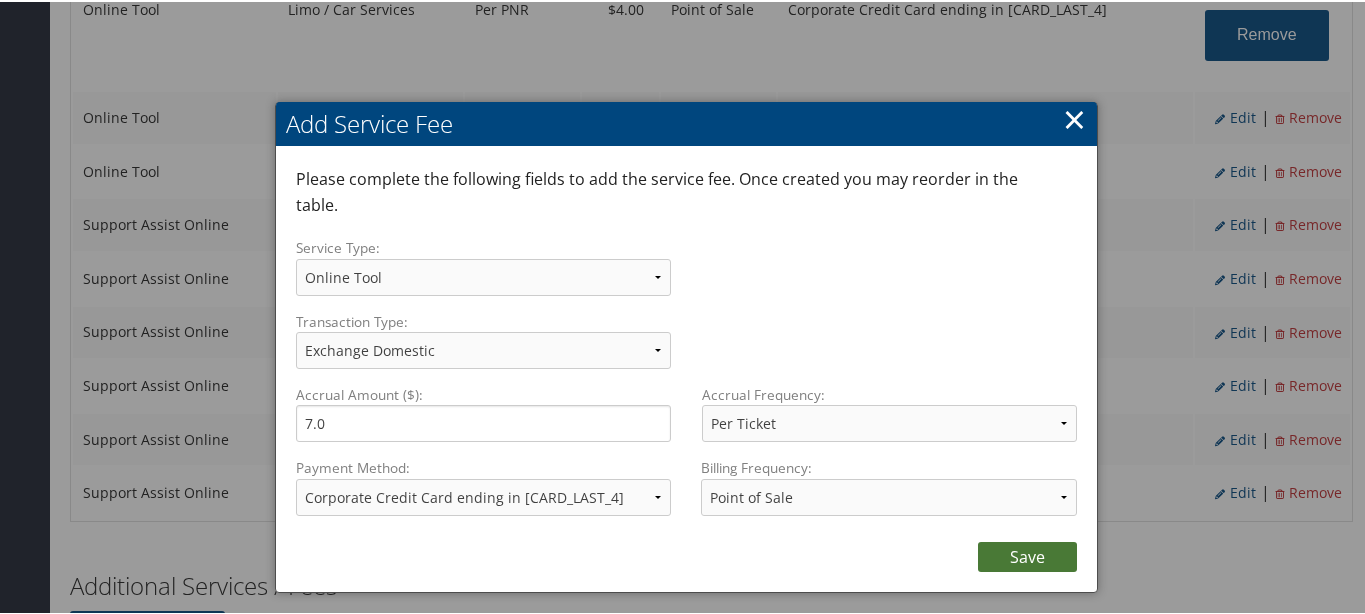 click on "Save" at bounding box center [1027, 555] 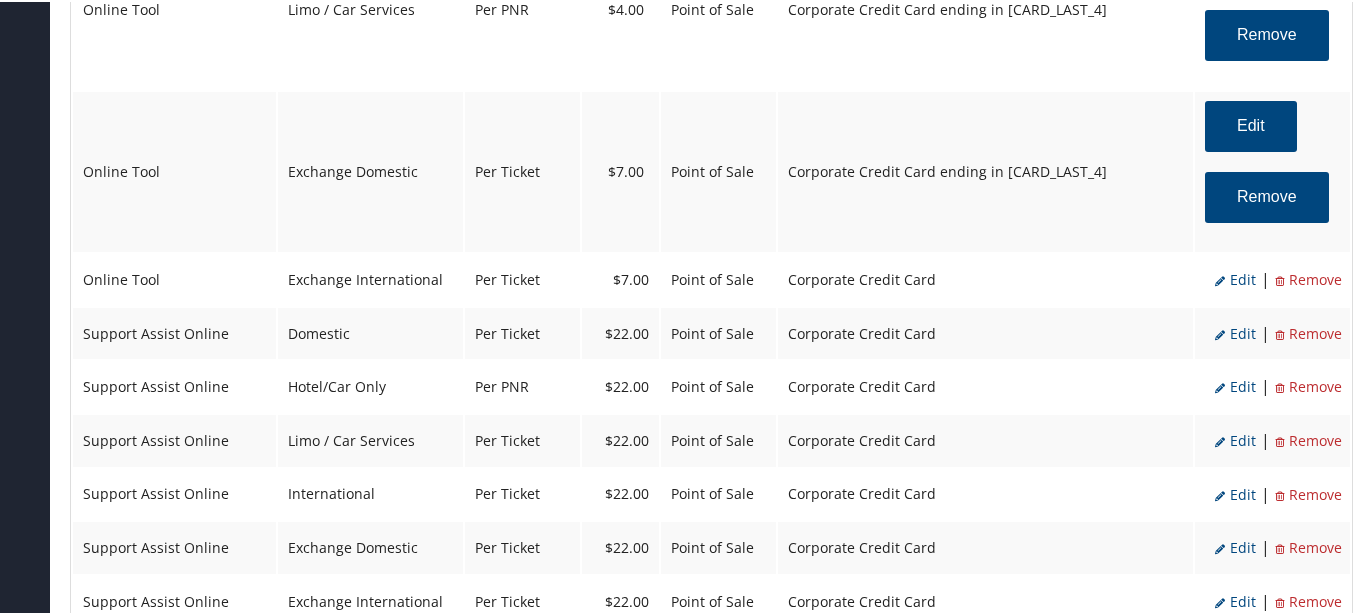 scroll, scrollTop: 2986, scrollLeft: 0, axis: vertical 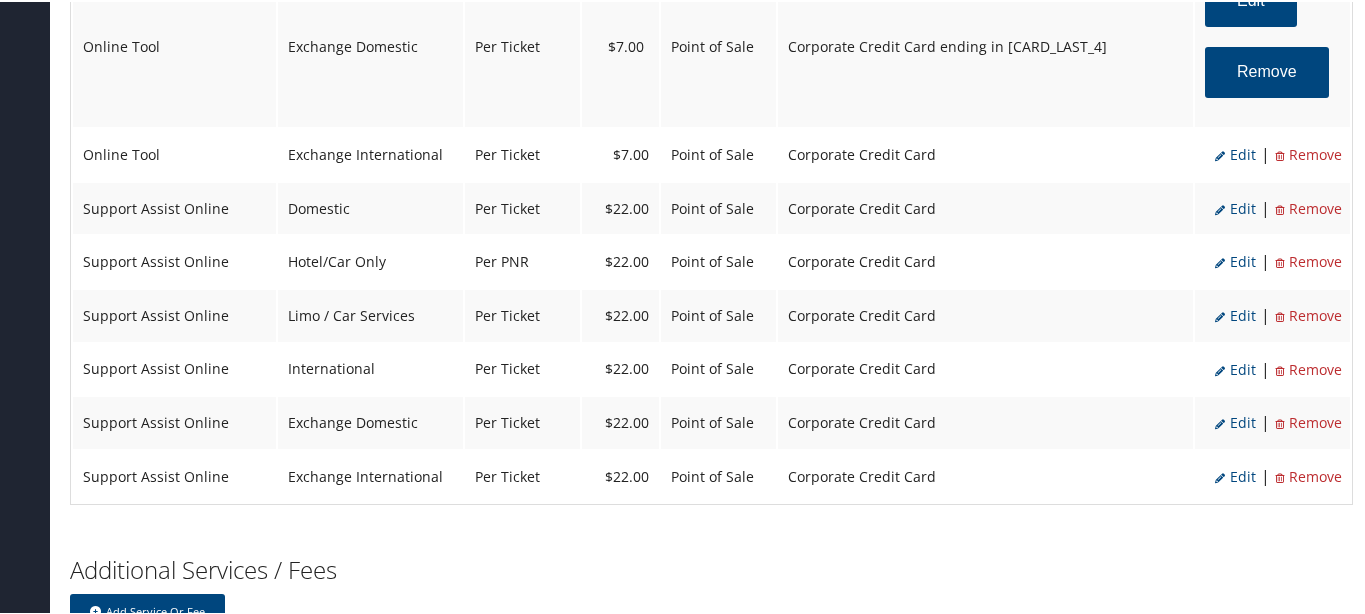 click on "Edit" at bounding box center (1235, 152) 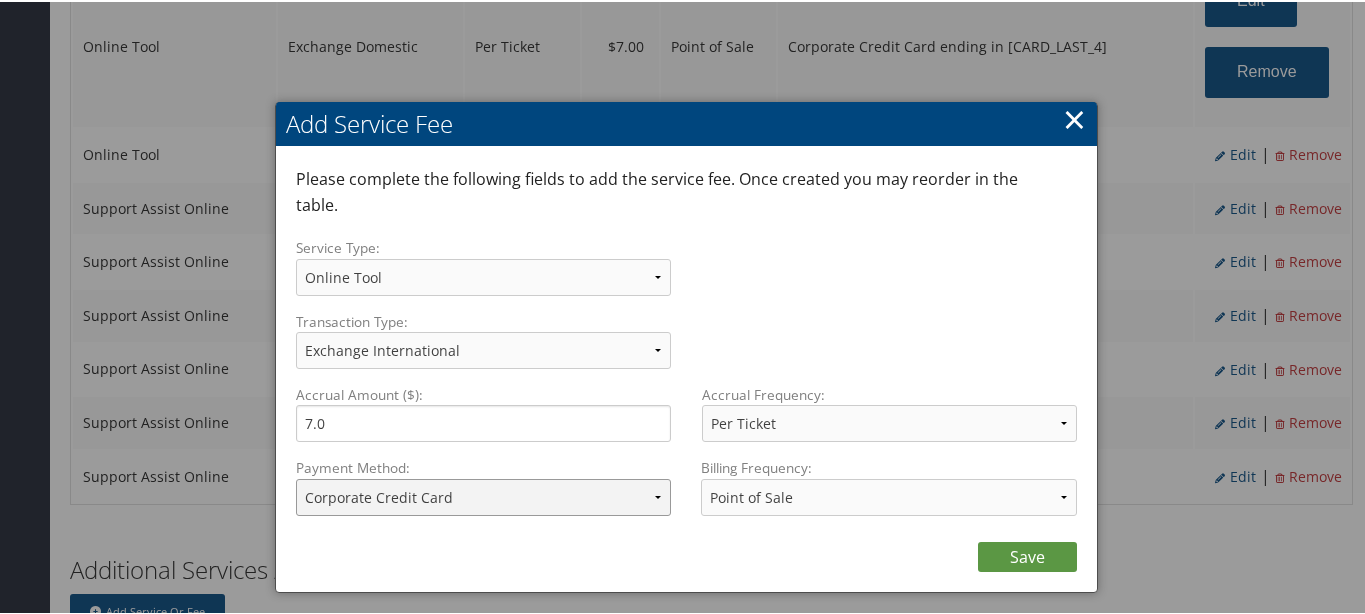 click on "ACH Transfer
Cash / Check (AR)
Corporate Credit Card
Ghost Credit Card
Hotel Guarantee Card
Individual Corp Credit Card
Service Fee Backup
Traveler Credit Card
Virtual Pay Lite Card
Corporate Credit Card ending in 6441
Virtual Pay Lite Card ending in 6441" at bounding box center (484, 495) 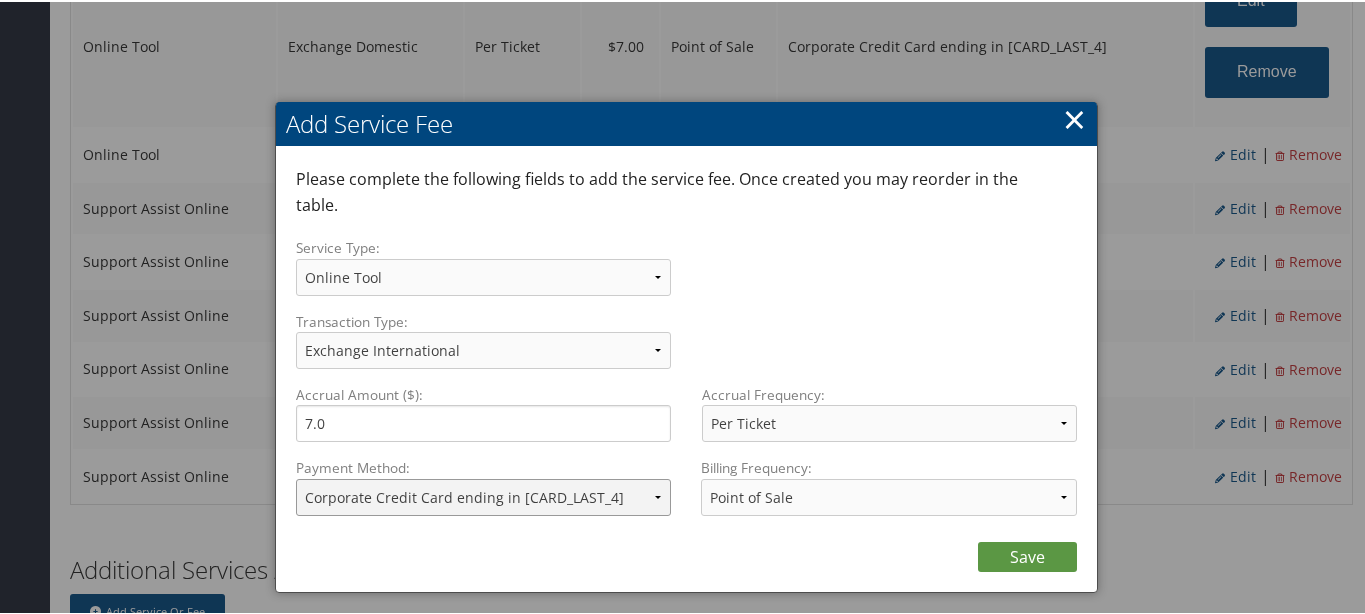 click on "ACH Transfer
Cash / Check (AR)
Corporate Credit Card
Ghost Credit Card
Hotel Guarantee Card
Individual Corp Credit Card
Service Fee Backup
Traveler Credit Card
Virtual Pay Lite Card
Corporate Credit Card ending in 6441
Virtual Pay Lite Card ending in 6441" at bounding box center (484, 495) 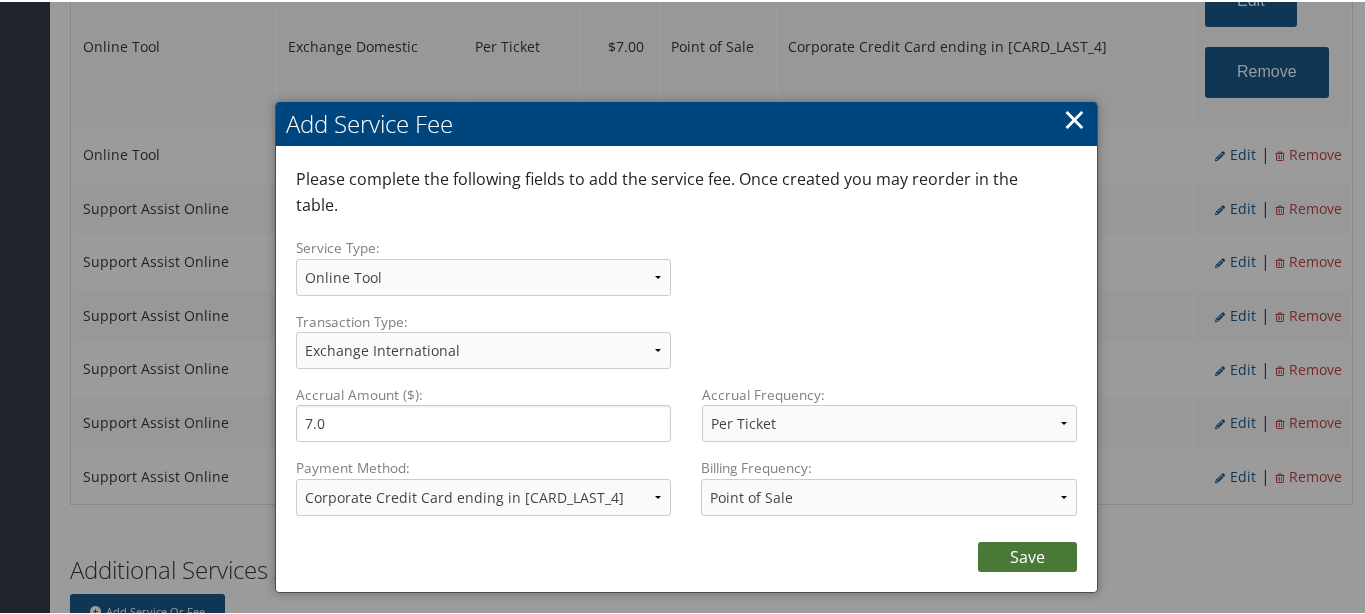 click on "Save" at bounding box center (1027, 555) 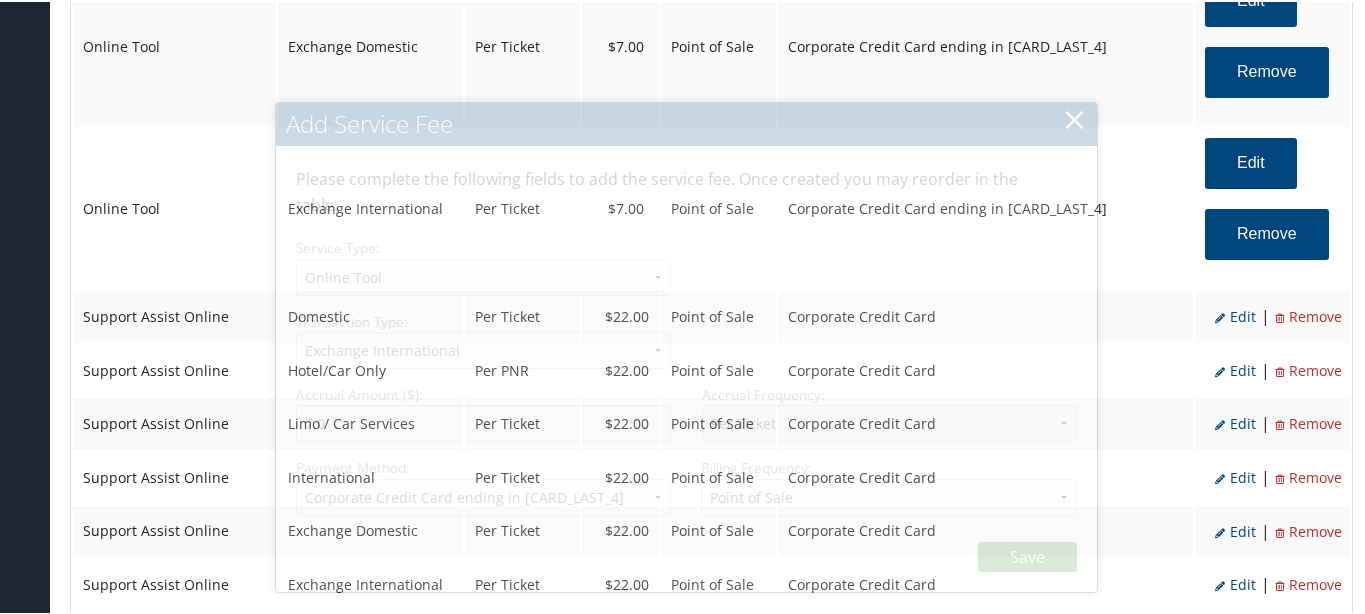 select on "6" 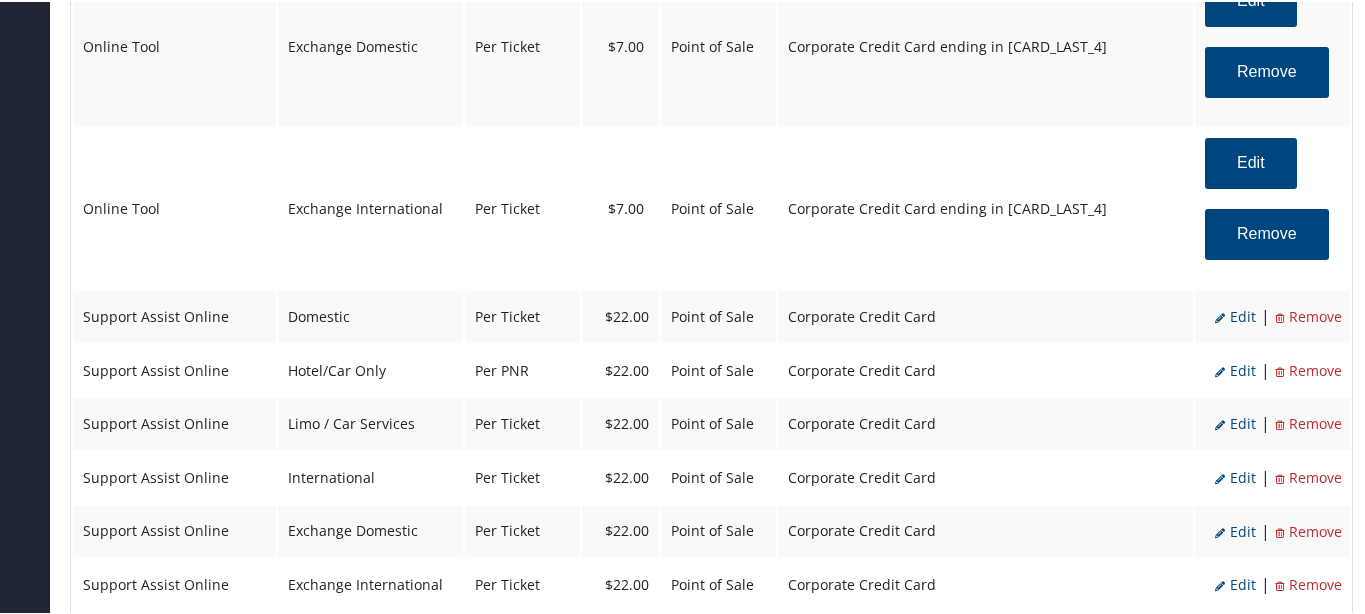 click on "Edit" at bounding box center (1235, 315) 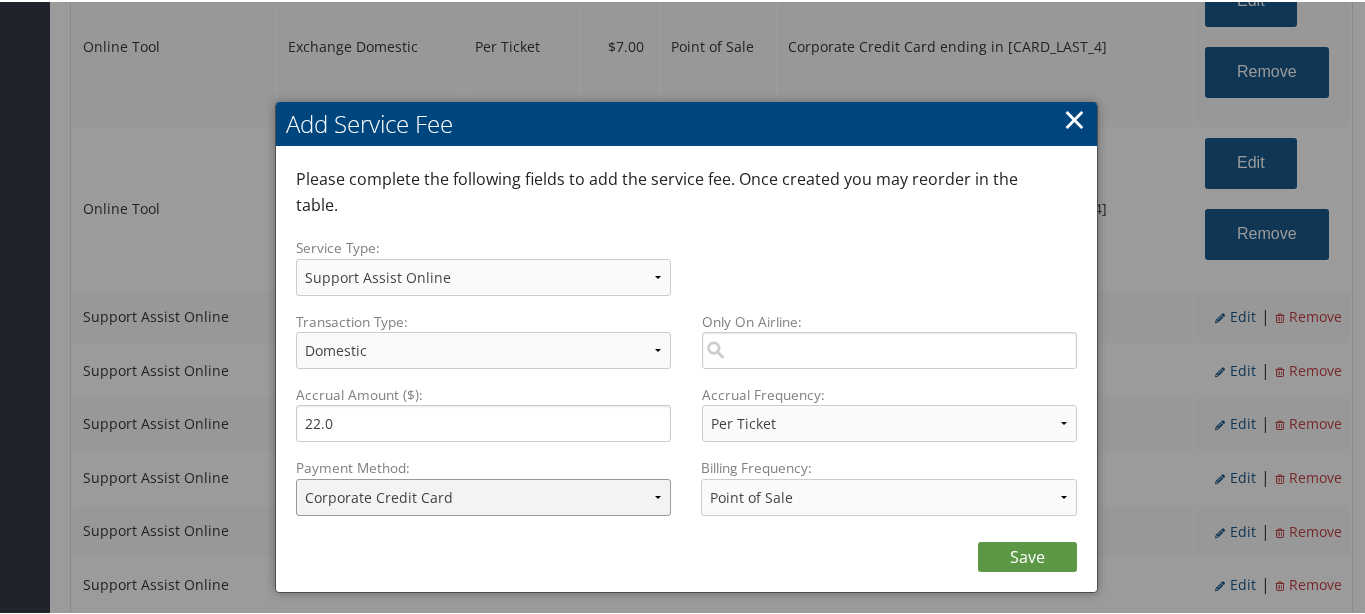 click on "ACH Transfer
Cash / Check (AR)
Corporate Credit Card
Ghost Credit Card
Hotel Guarantee Card
Individual Corp Credit Card
Service Fee Backup
Traveler Credit Card
Virtual Pay Lite Card
Corporate Credit Card ending in 6441
Virtual Pay Lite Card ending in 6441" at bounding box center (484, 495) 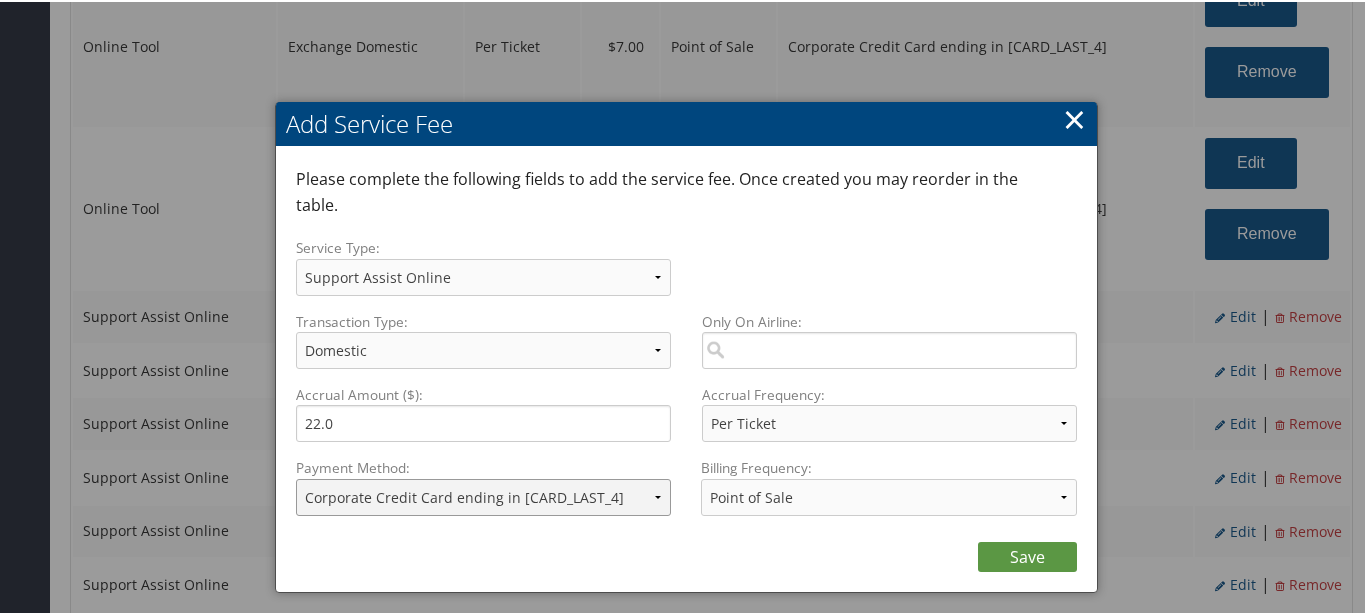 click on "ACH Transfer
Cash / Check (AR)
Corporate Credit Card
Ghost Credit Card
Hotel Guarantee Card
Individual Corp Credit Card
Service Fee Backup
Traveler Credit Card
Virtual Pay Lite Card
Corporate Credit Card ending in 6441
Virtual Pay Lite Card ending in 6441" at bounding box center (484, 495) 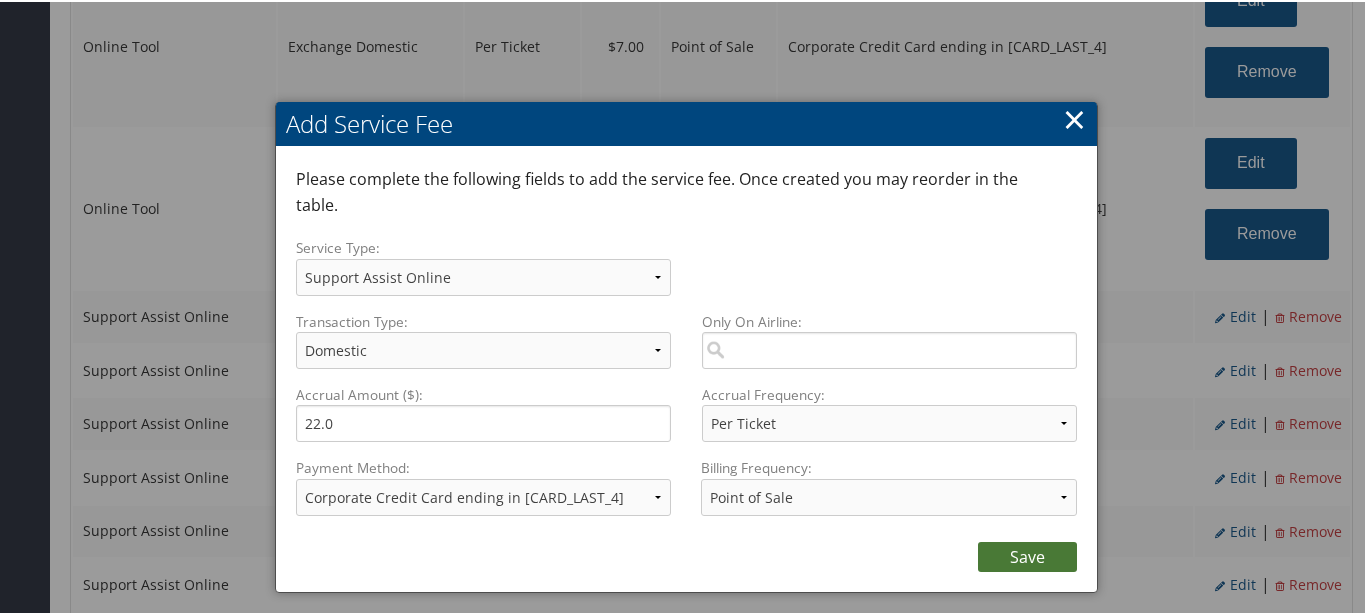 click on "Save" at bounding box center (1027, 555) 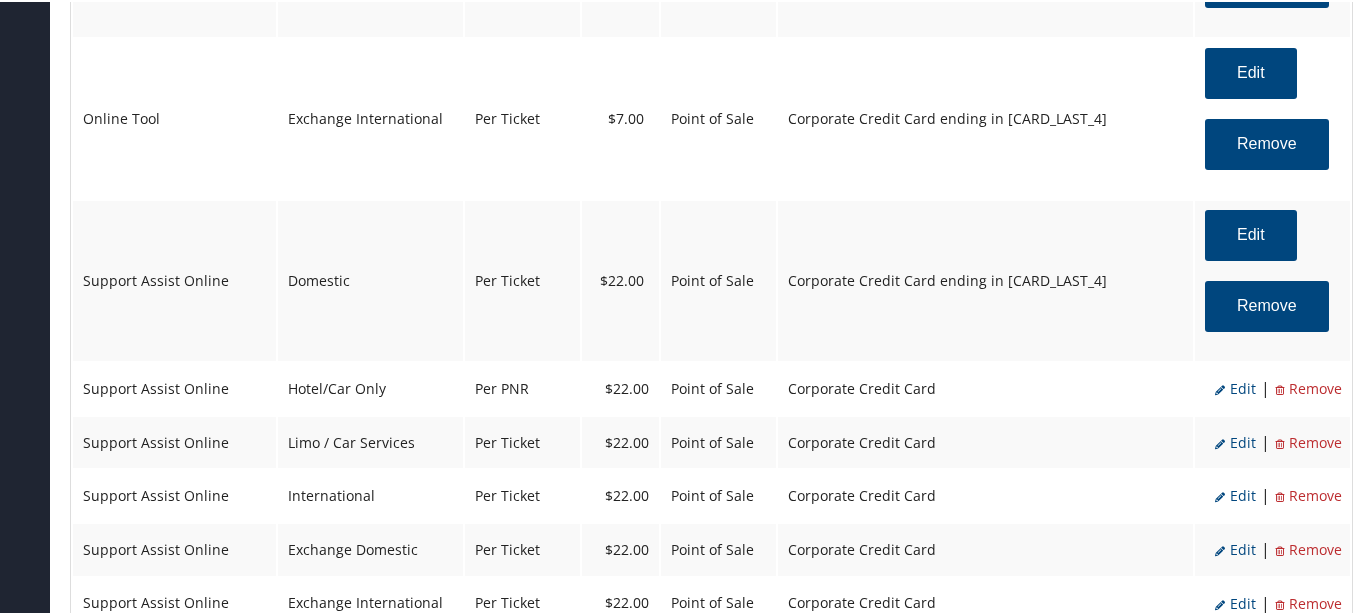 scroll, scrollTop: 3111, scrollLeft: 0, axis: vertical 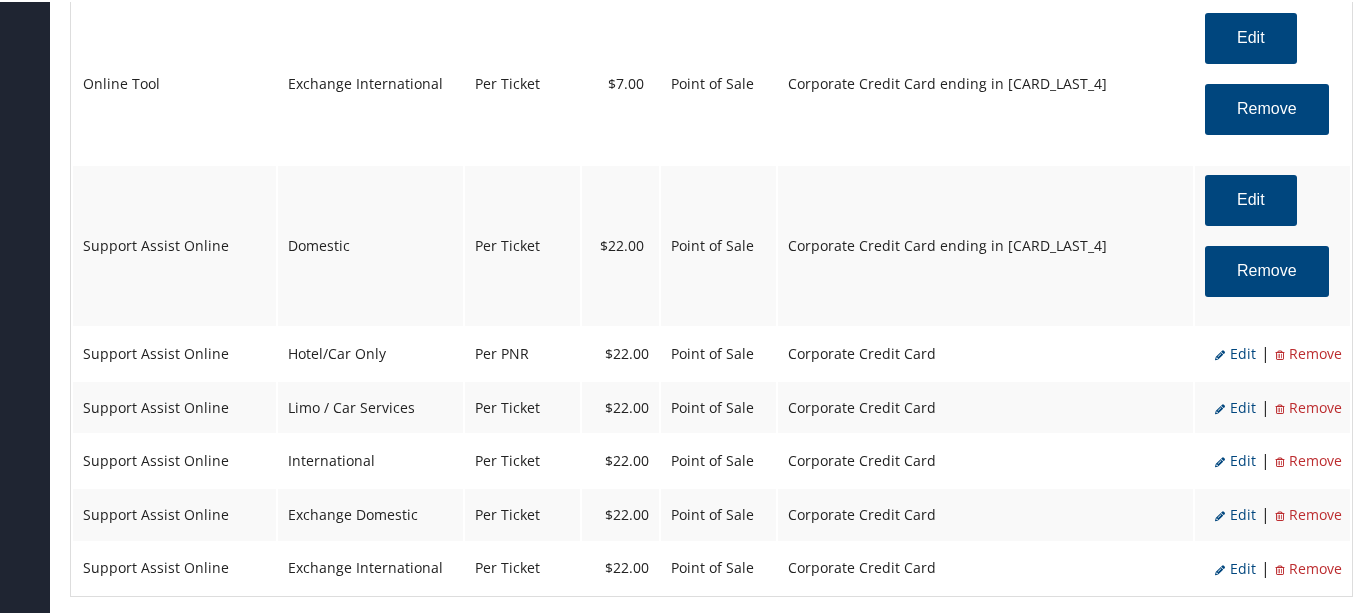 click on "Edit" at bounding box center [1235, 351] 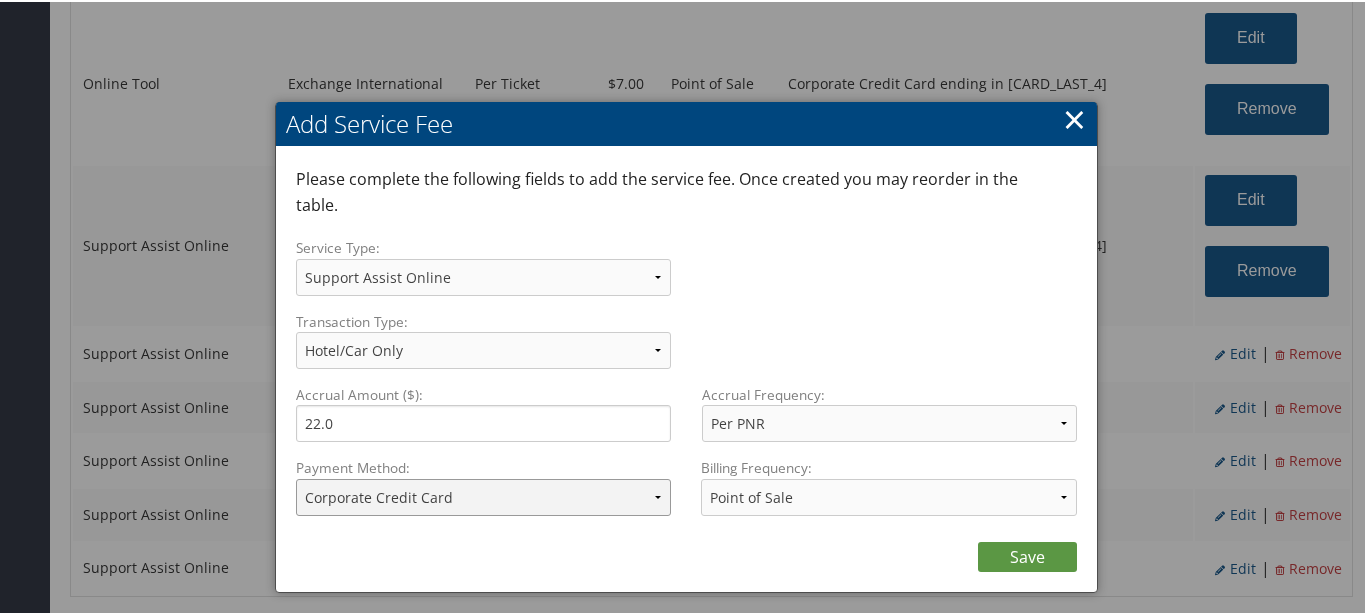 click on "ACH Transfer
Cash / Check (AR)
Corporate Credit Card
Ghost Credit Card
Hotel Guarantee Card
Individual Corp Credit Card
Service Fee Backup
Traveler Credit Card
Virtual Pay Lite Card
Corporate Credit Card ending in 6441
Virtual Pay Lite Card ending in 6441" at bounding box center (484, 495) 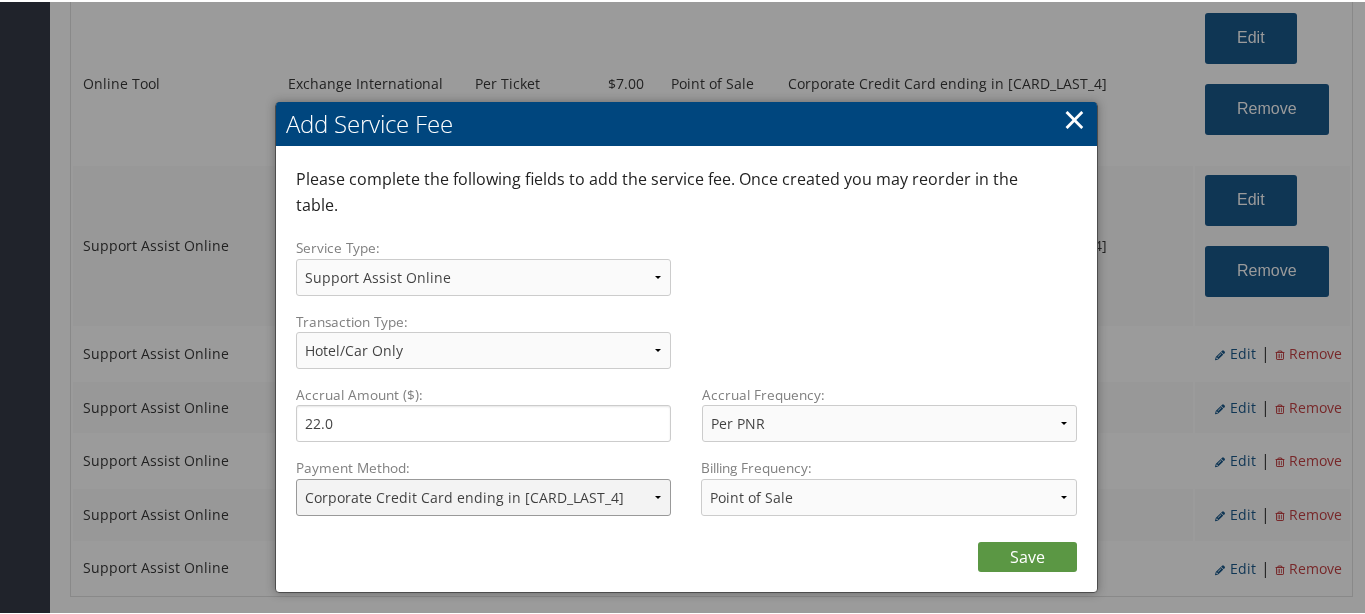click on "ACH Transfer
Cash / Check (AR)
Corporate Credit Card
Ghost Credit Card
Hotel Guarantee Card
Individual Corp Credit Card
Service Fee Backup
Traveler Credit Card
Virtual Pay Lite Card
Corporate Credit Card ending in 6441
Virtual Pay Lite Card ending in 6441" at bounding box center (484, 495) 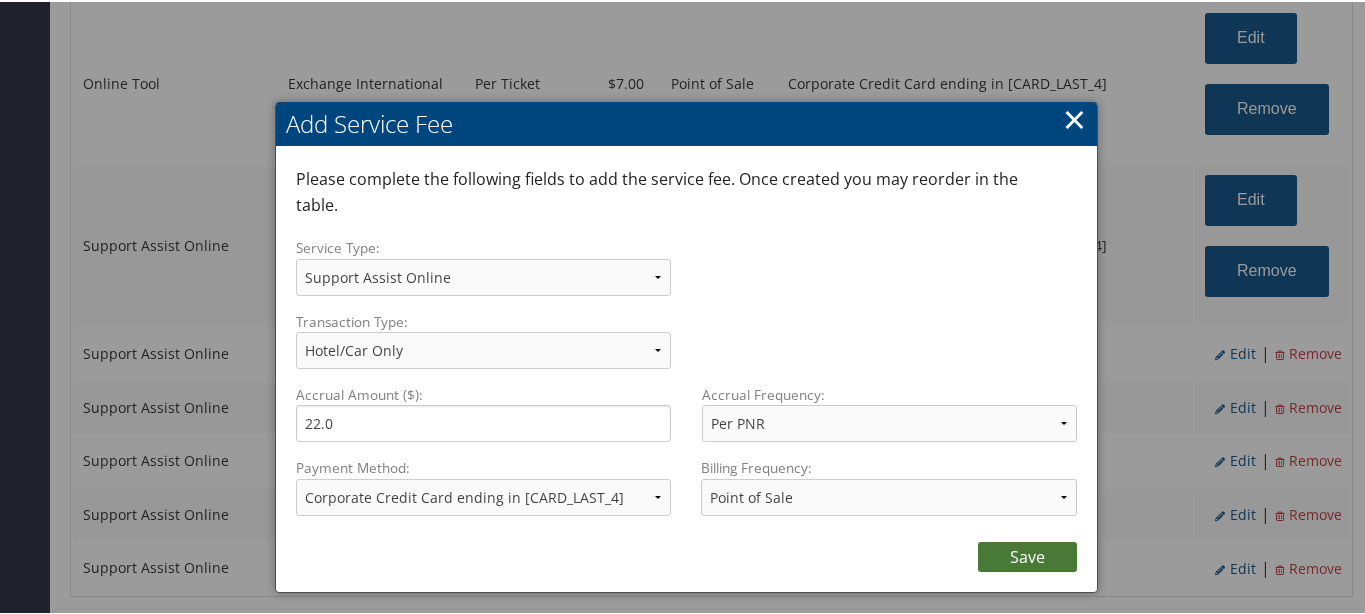 click on "Save" at bounding box center (1027, 555) 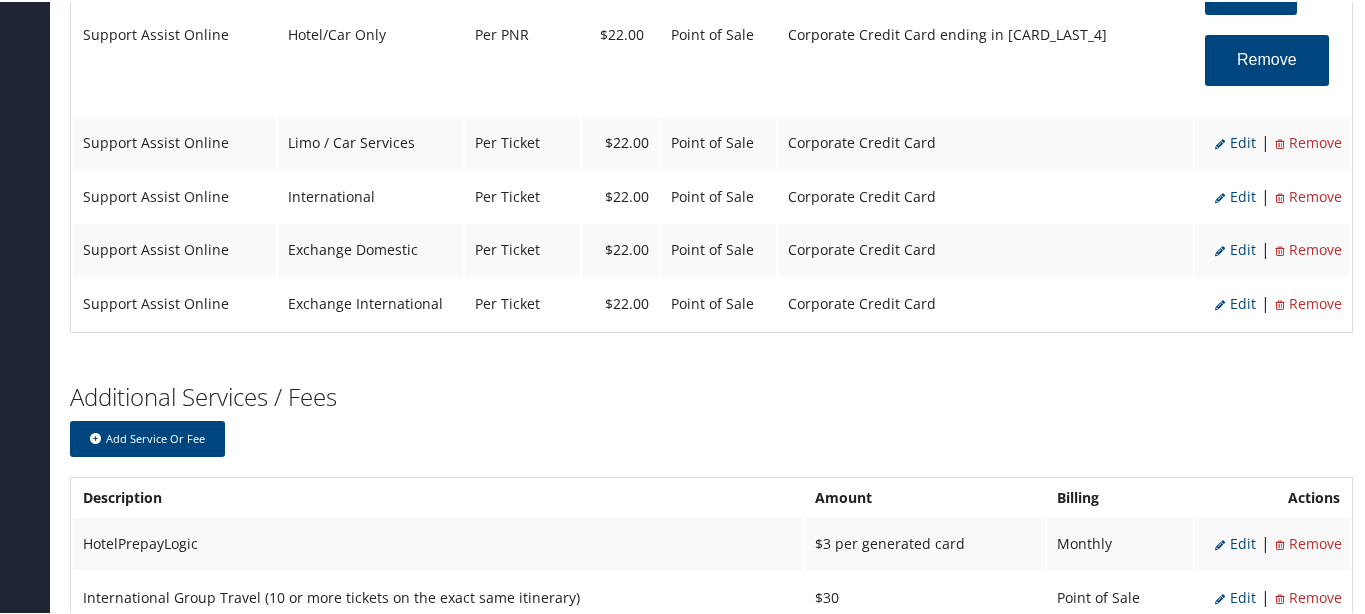 scroll, scrollTop: 3486, scrollLeft: 0, axis: vertical 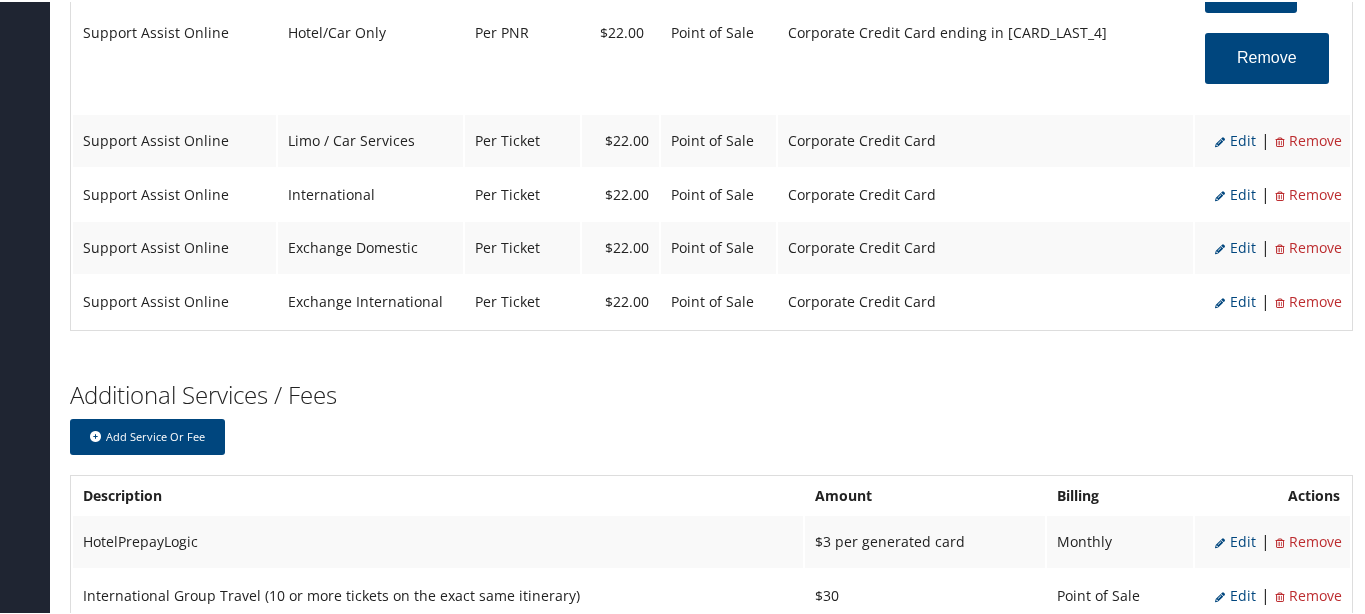 click on "Edit" at bounding box center (1235, 138) 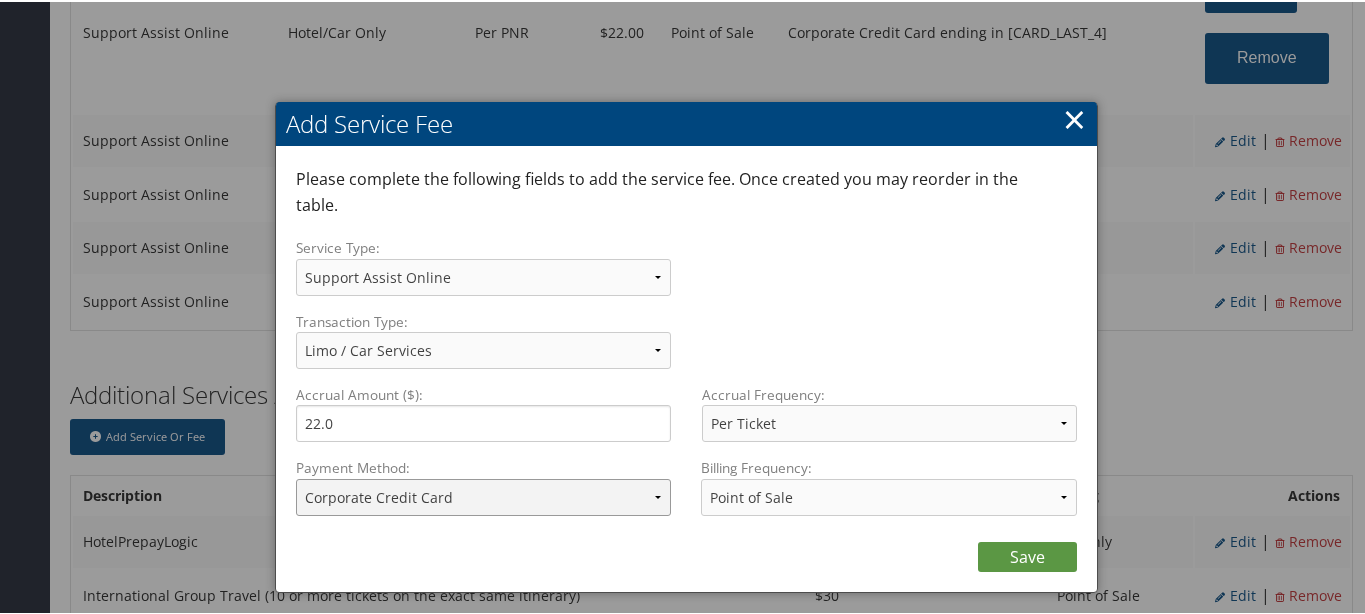 click on "ACH Transfer
Cash / Check (AR)
Corporate Credit Card
Ghost Credit Card
Hotel Guarantee Card
Individual Corp Credit Card
Service Fee Backup
Traveler Credit Card
Virtual Pay Lite Card
Corporate Credit Card ending in 6441
Virtual Pay Lite Card ending in 6441" at bounding box center [484, 495] 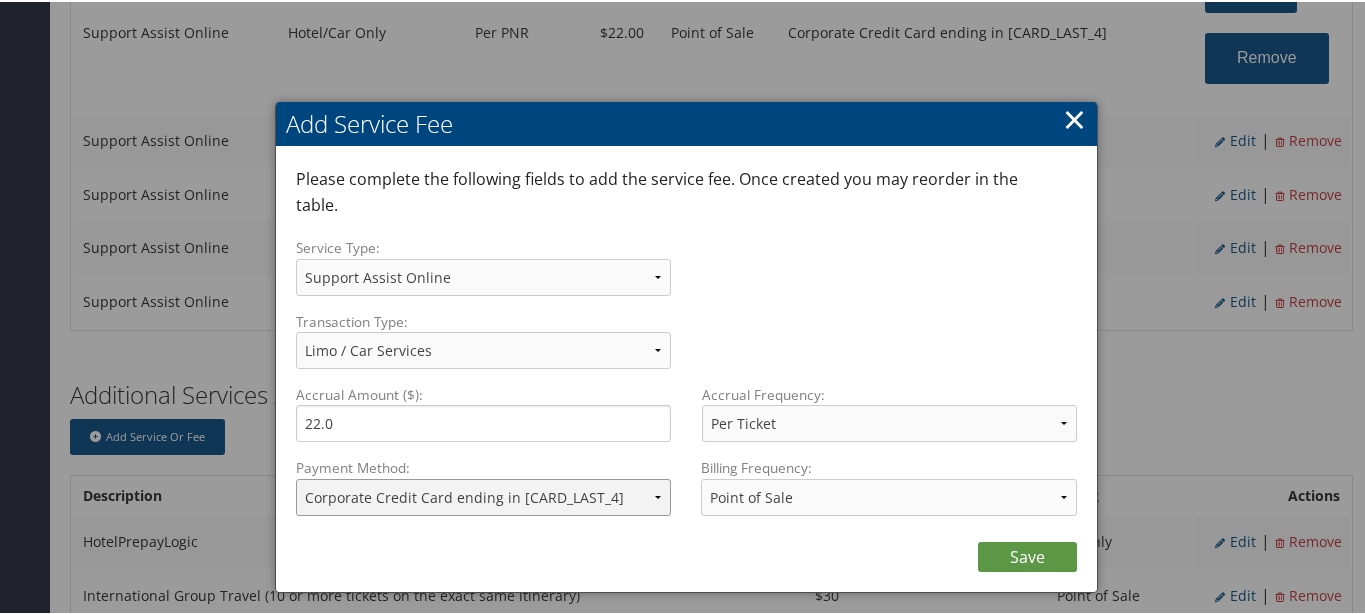 click on "ACH Transfer
Cash / Check (AR)
Corporate Credit Card
Ghost Credit Card
Hotel Guarantee Card
Individual Corp Credit Card
Service Fee Backup
Traveler Credit Card
Virtual Pay Lite Card
Corporate Credit Card ending in 6441
Virtual Pay Lite Card ending in 6441" at bounding box center (484, 495) 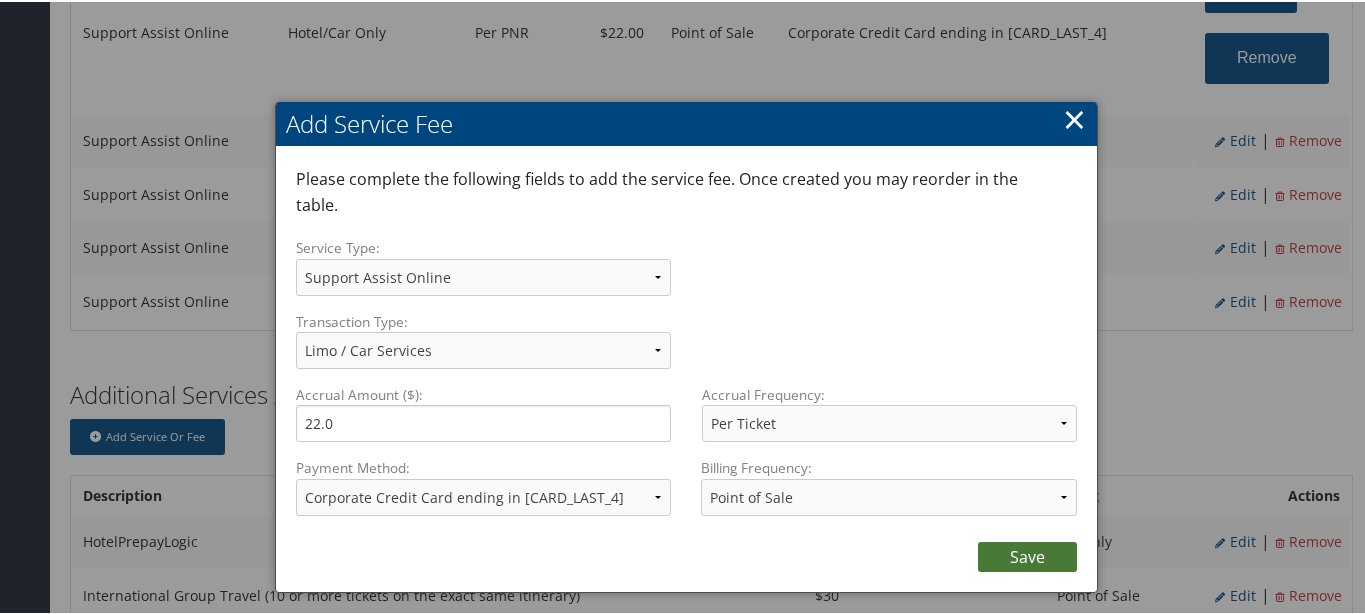click on "Save" at bounding box center [1027, 555] 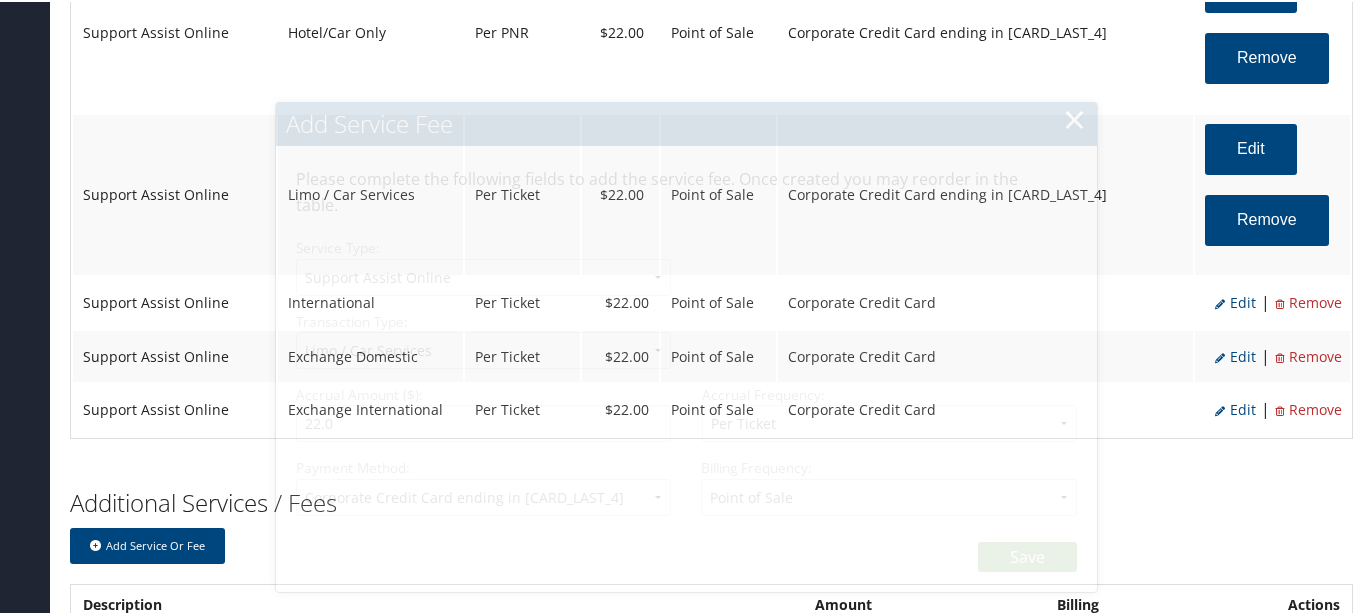 select on "12" 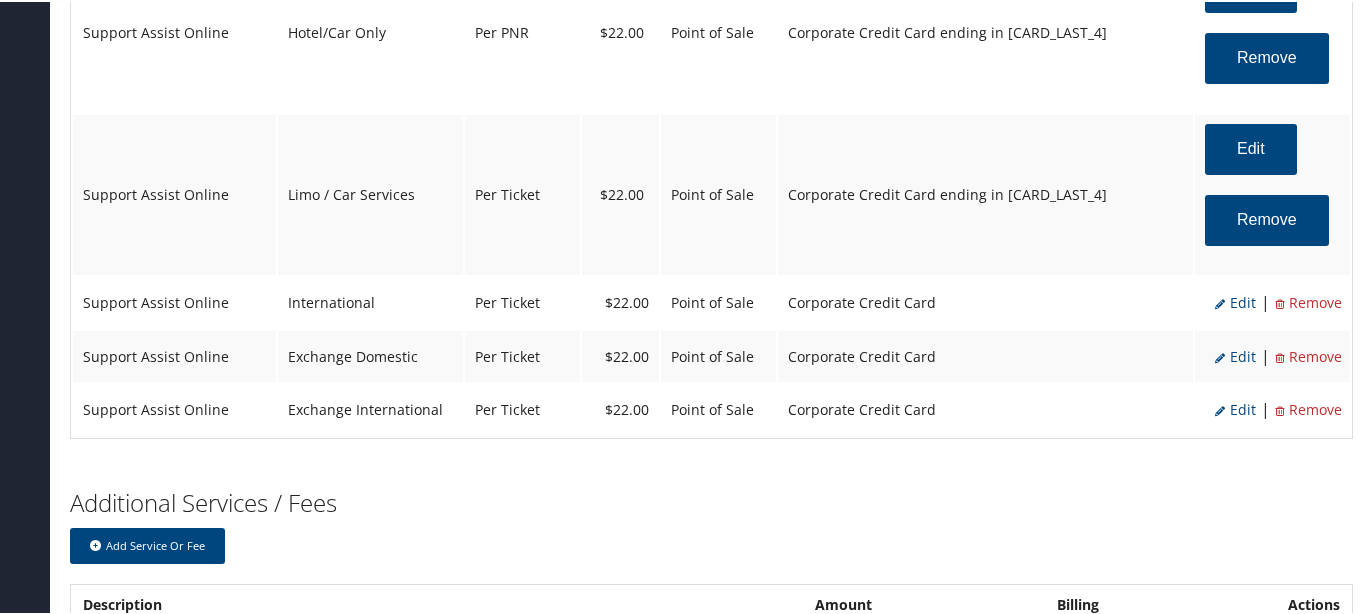 click on "Edit" at bounding box center (1235, 300) 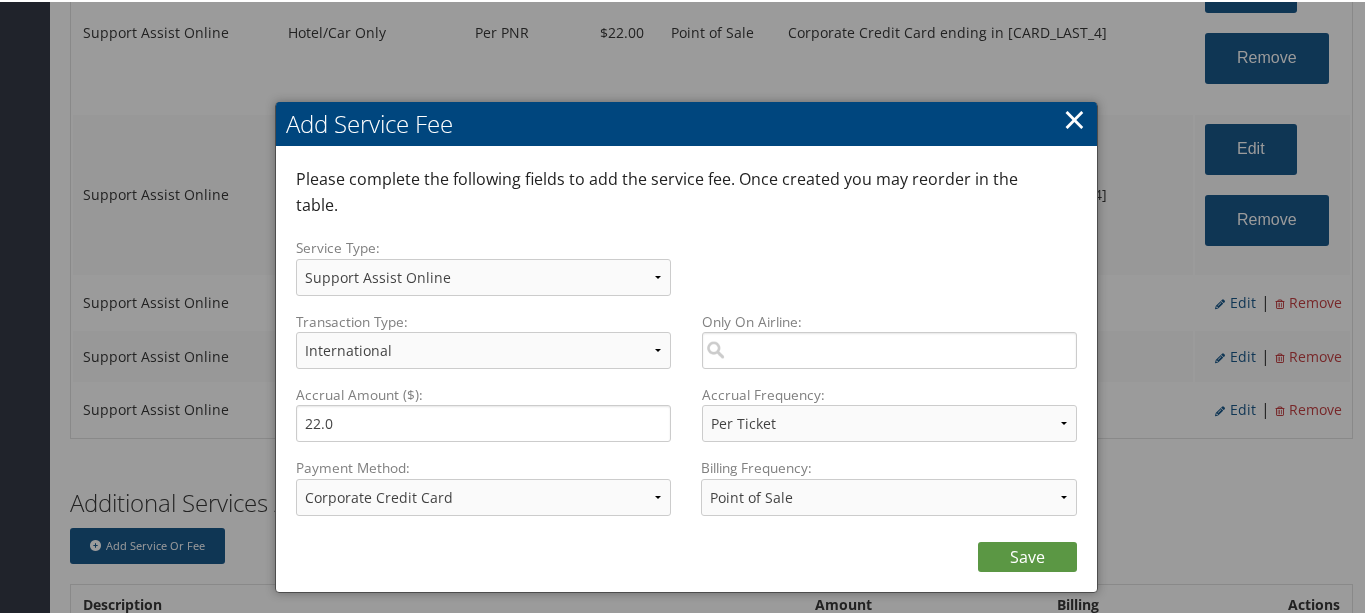 click on "Payment Method:" at bounding box center [484, 466] 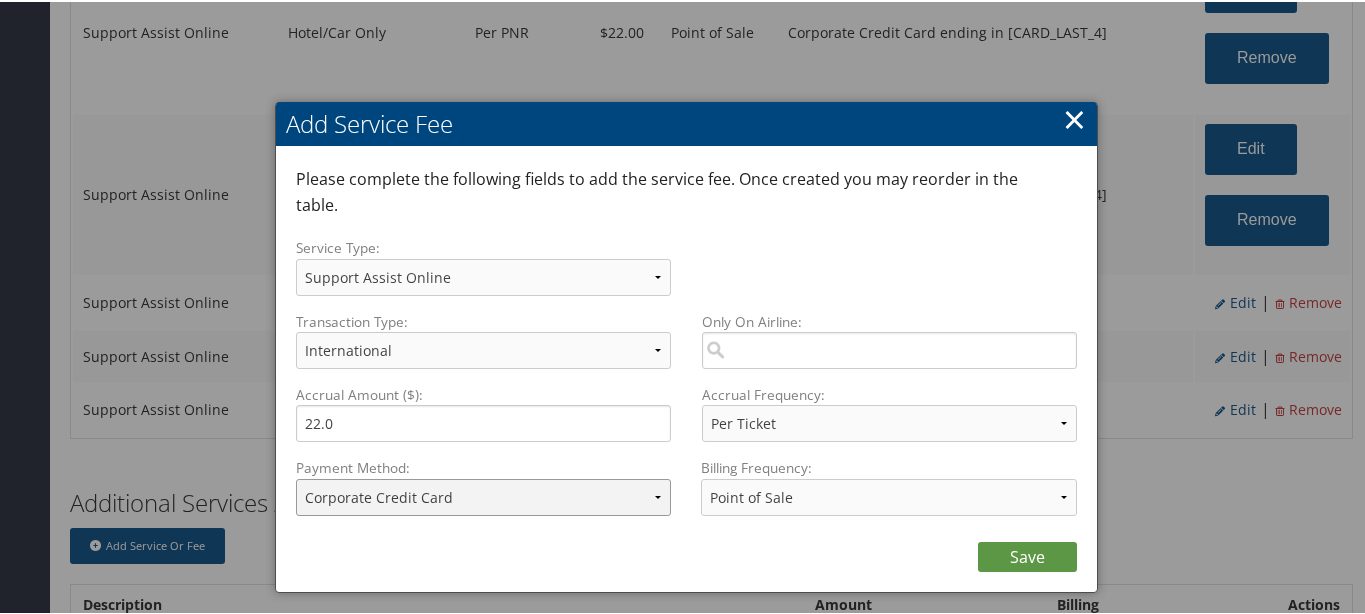 click on "ACH Transfer
Cash / Check (AR)
Corporate Credit Card
Ghost Credit Card
Hotel Guarantee Card
Individual Corp Credit Card
Service Fee Backup
Traveler Credit Card
Virtual Pay Lite Card
Corporate Credit Card ending in 6441
Virtual Pay Lite Card ending in 6441" at bounding box center (484, 495) 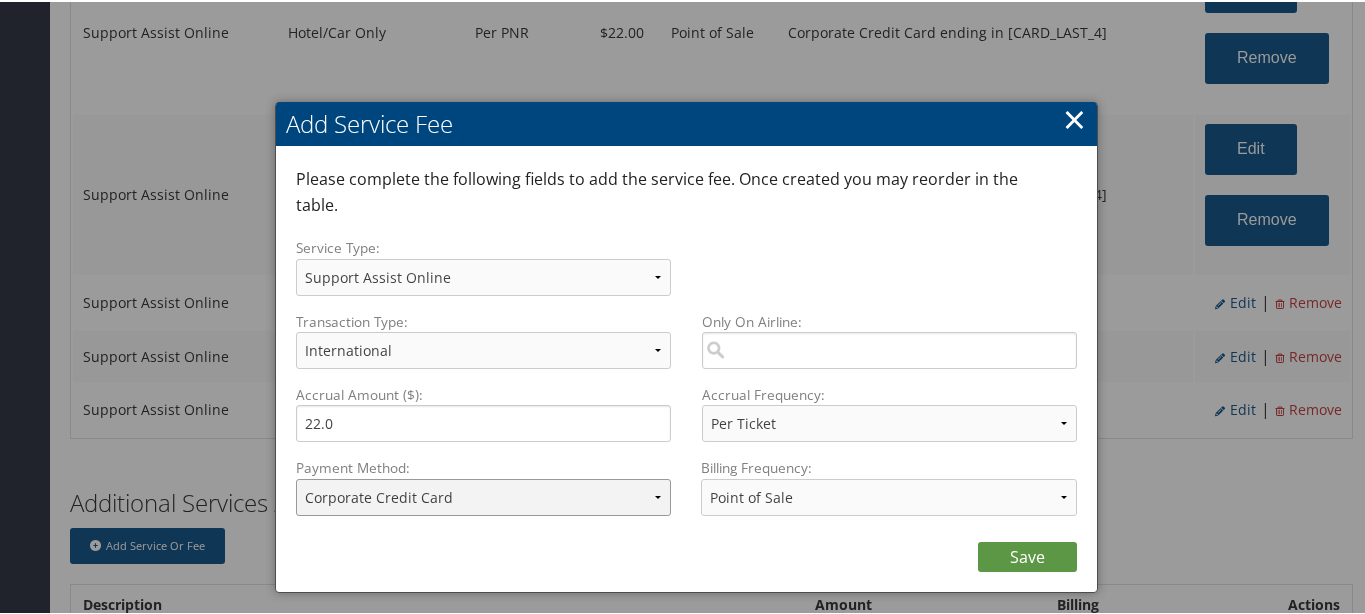 click on "ACH Transfer
Cash / Check (AR)
Corporate Credit Card
Ghost Credit Card
Hotel Guarantee Card
Individual Corp Credit Card
Service Fee Backup
Traveler Credit Card
Virtual Pay Lite Card
Corporate Credit Card ending in 6441
Virtual Pay Lite Card ending in 6441" at bounding box center [484, 495] 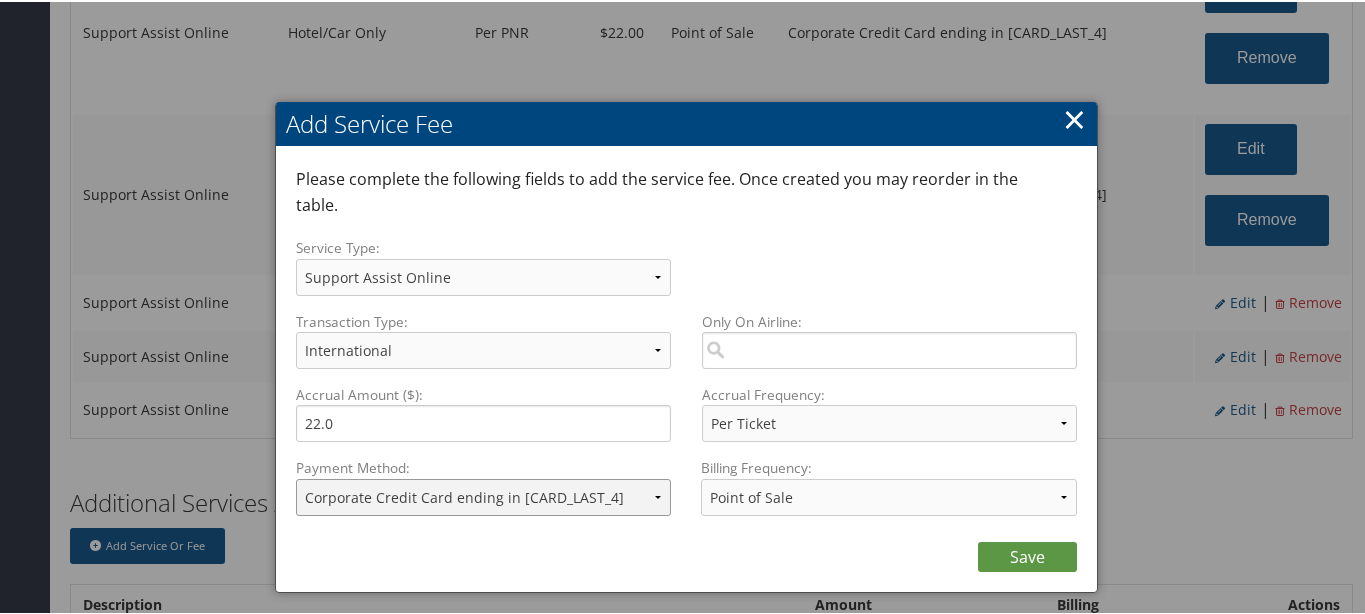 click on "ACH Transfer
Cash / Check (AR)
Corporate Credit Card
Ghost Credit Card
Hotel Guarantee Card
Individual Corp Credit Card
Service Fee Backup
Traveler Credit Card
Virtual Pay Lite Card
Corporate Credit Card ending in 6441
Virtual Pay Lite Card ending in 6441" at bounding box center (484, 495) 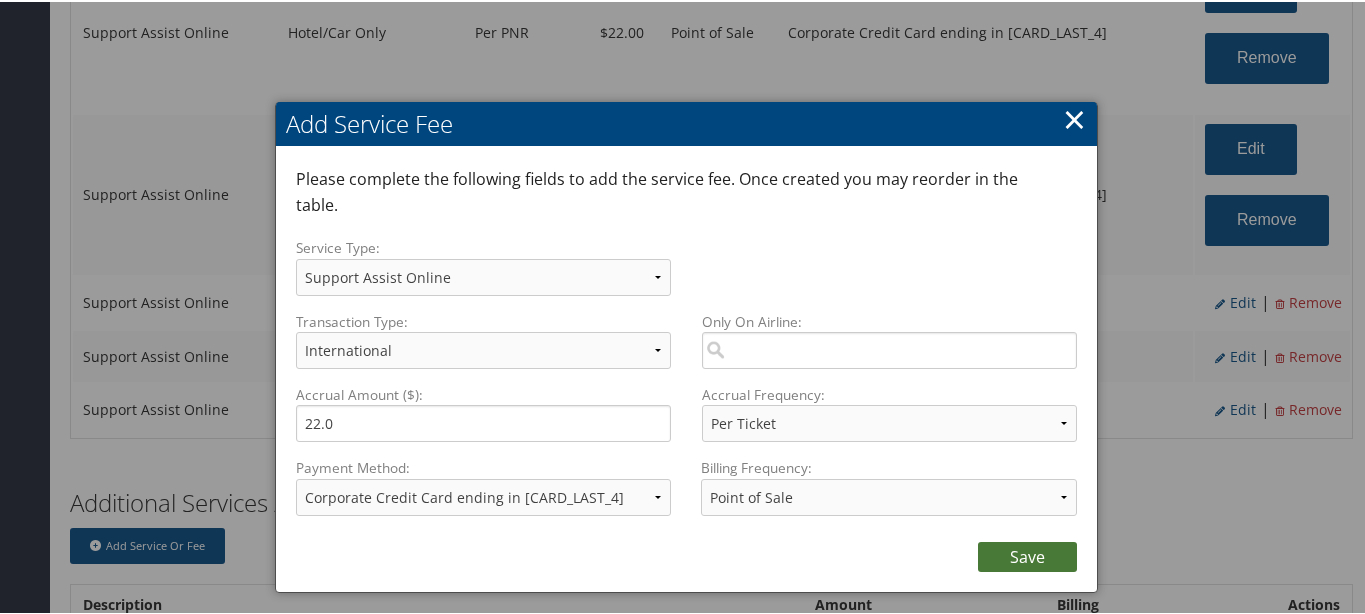 click on "Save" at bounding box center (1027, 555) 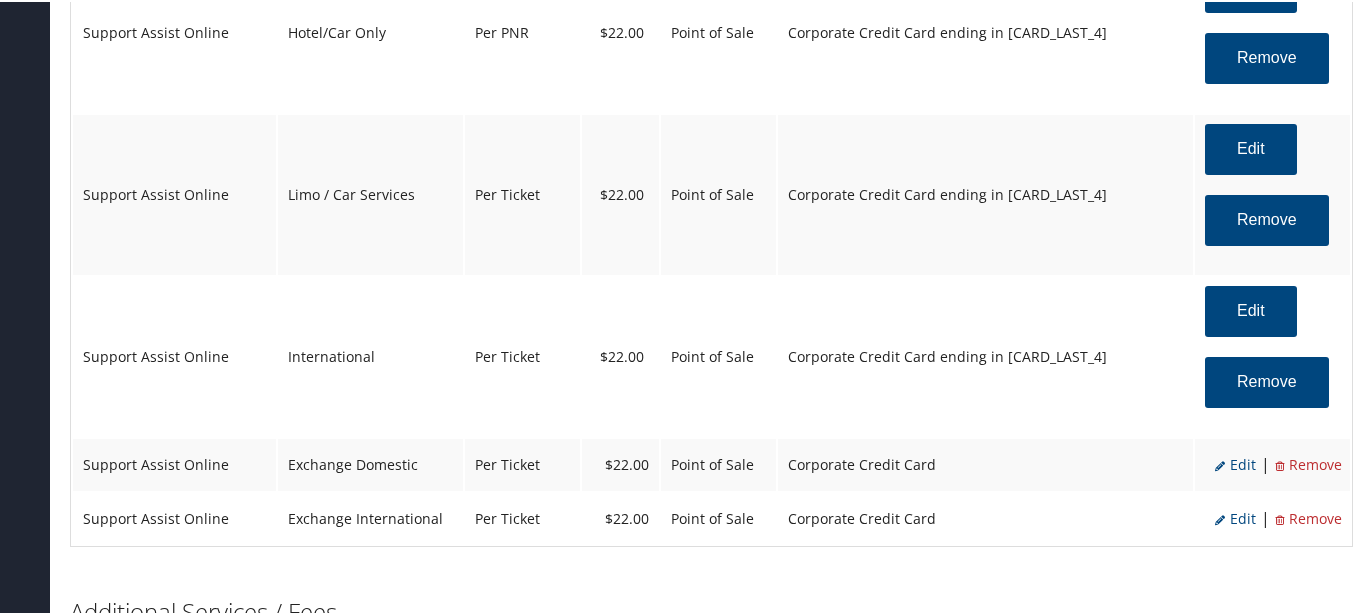 click on "Edit" at bounding box center (1235, 462) 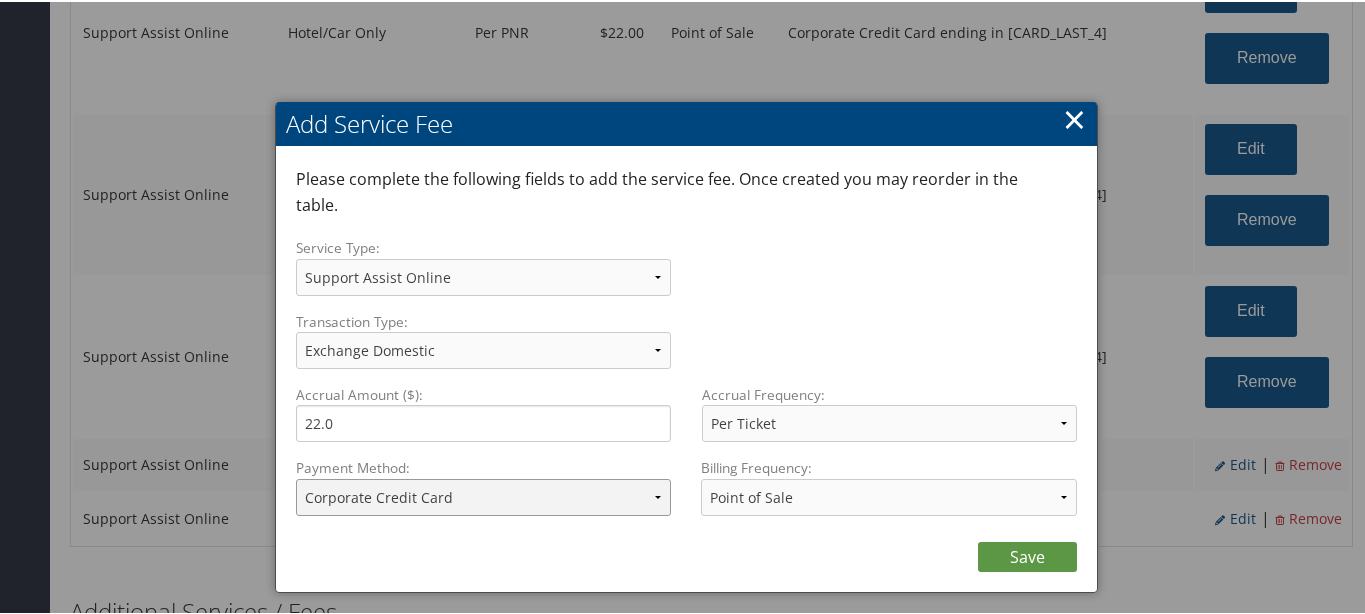 click on "ACH Transfer
Cash / Check (AR)
Corporate Credit Card
Ghost Credit Card
Hotel Guarantee Card
Individual Corp Credit Card
Service Fee Backup
Traveler Credit Card
Virtual Pay Lite Card
Corporate Credit Card ending in 6441
Virtual Pay Lite Card ending in 6441" at bounding box center [484, 495] 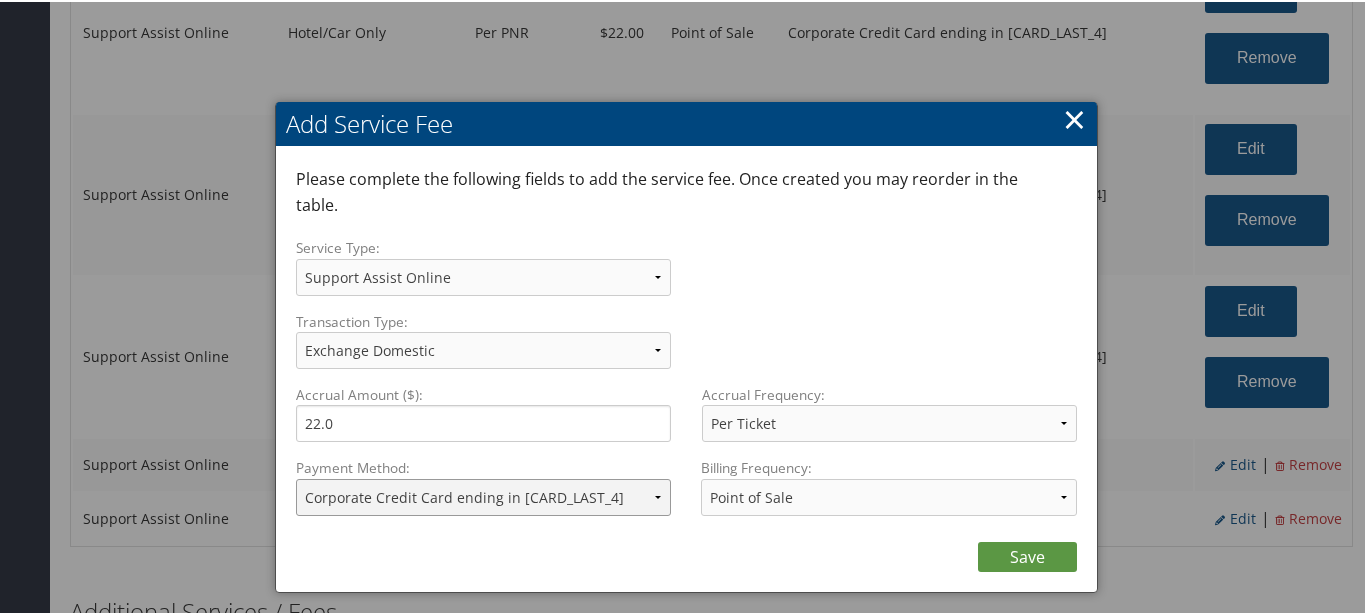 click on "ACH Transfer
Cash / Check (AR)
Corporate Credit Card
Ghost Credit Card
Hotel Guarantee Card
Individual Corp Credit Card
Service Fee Backup
Traveler Credit Card
Virtual Pay Lite Card
Corporate Credit Card ending in 6441
Virtual Pay Lite Card ending in 6441" at bounding box center [484, 495] 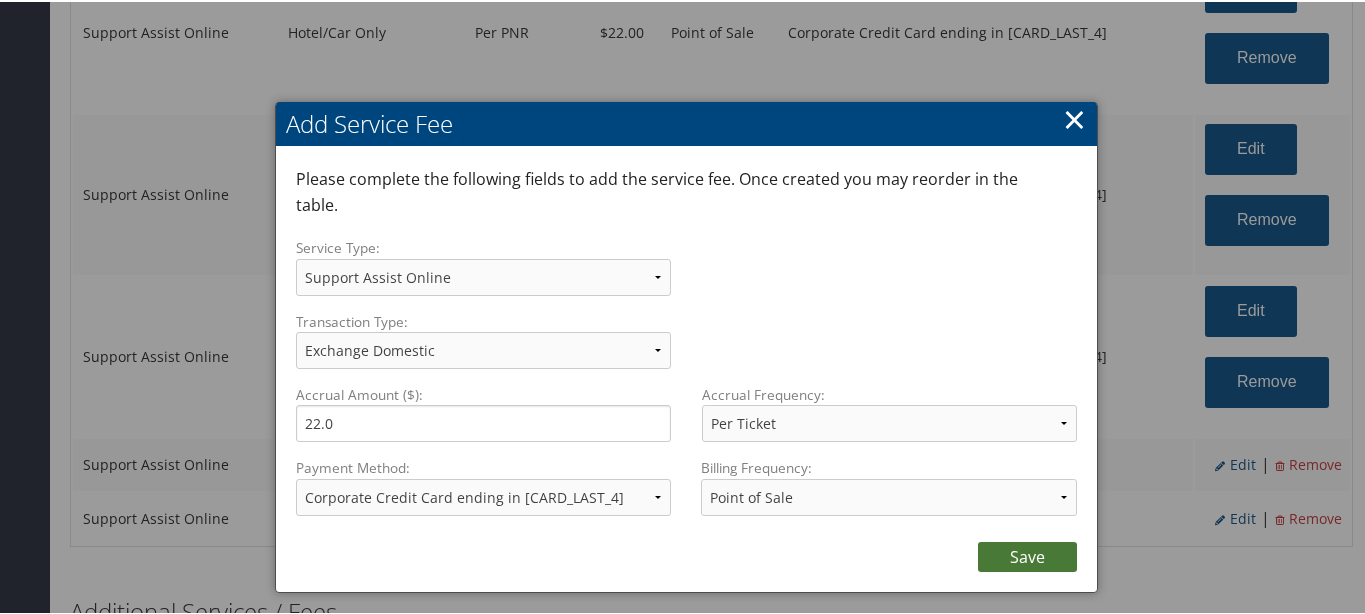 click on "Save" at bounding box center (1027, 555) 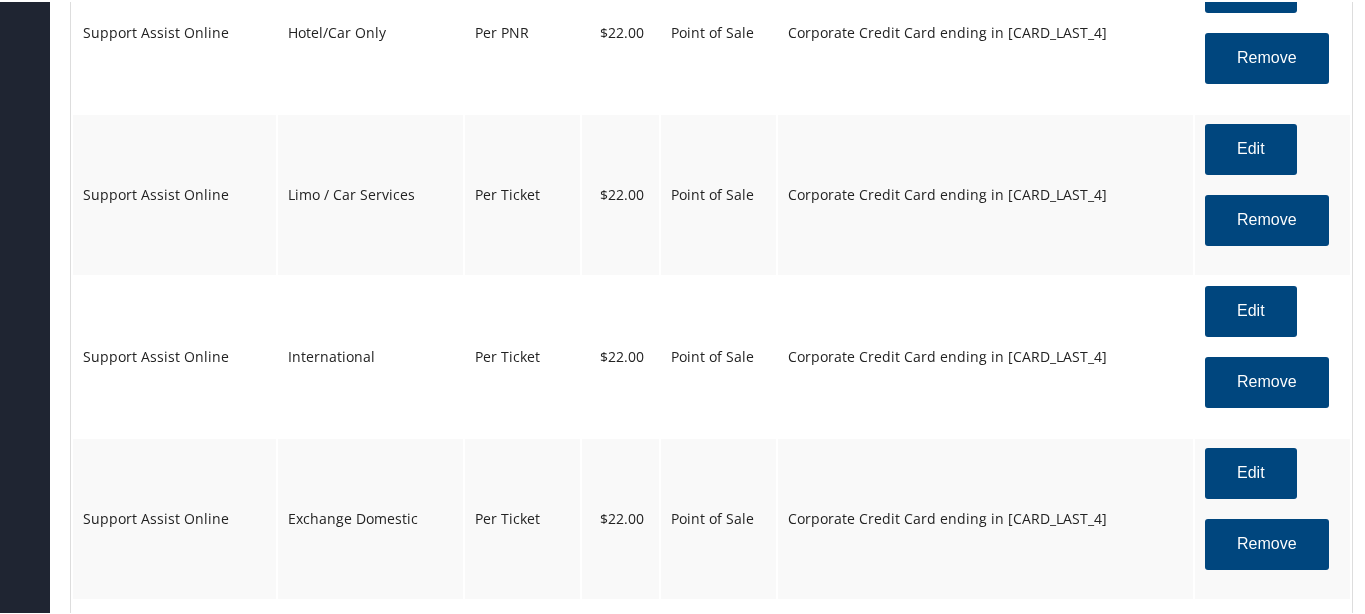 scroll, scrollTop: 3611, scrollLeft: 0, axis: vertical 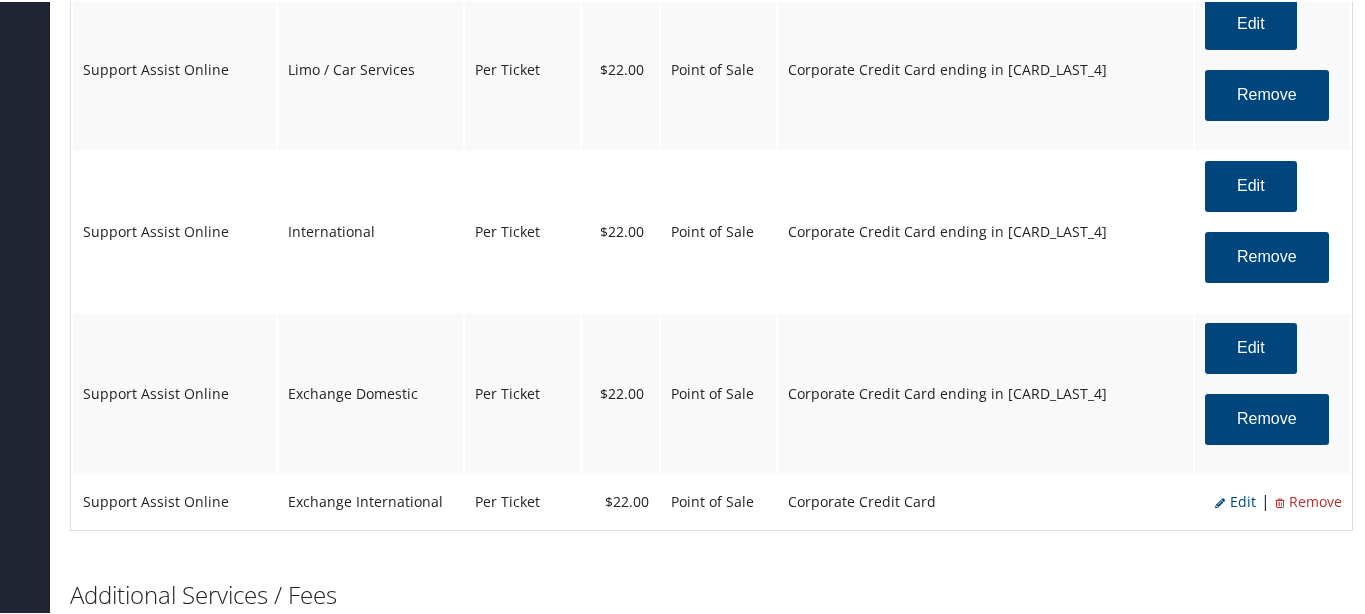 click on "Edit" at bounding box center [1235, 499] 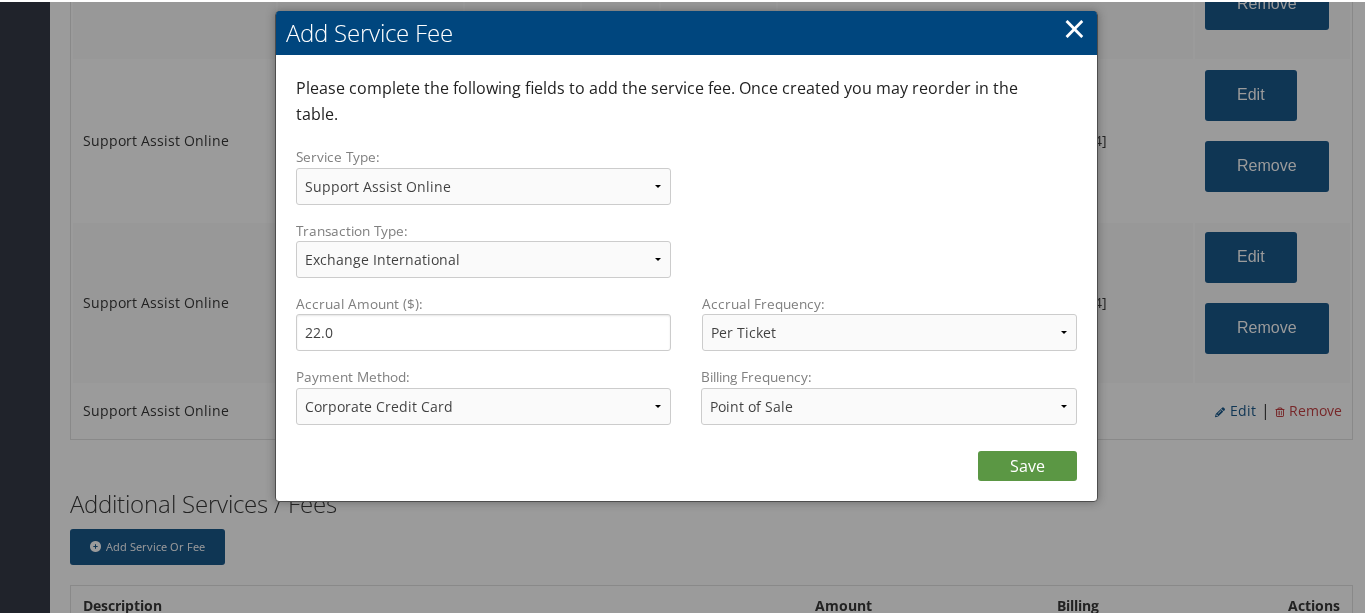 scroll, scrollTop: 3736, scrollLeft: 0, axis: vertical 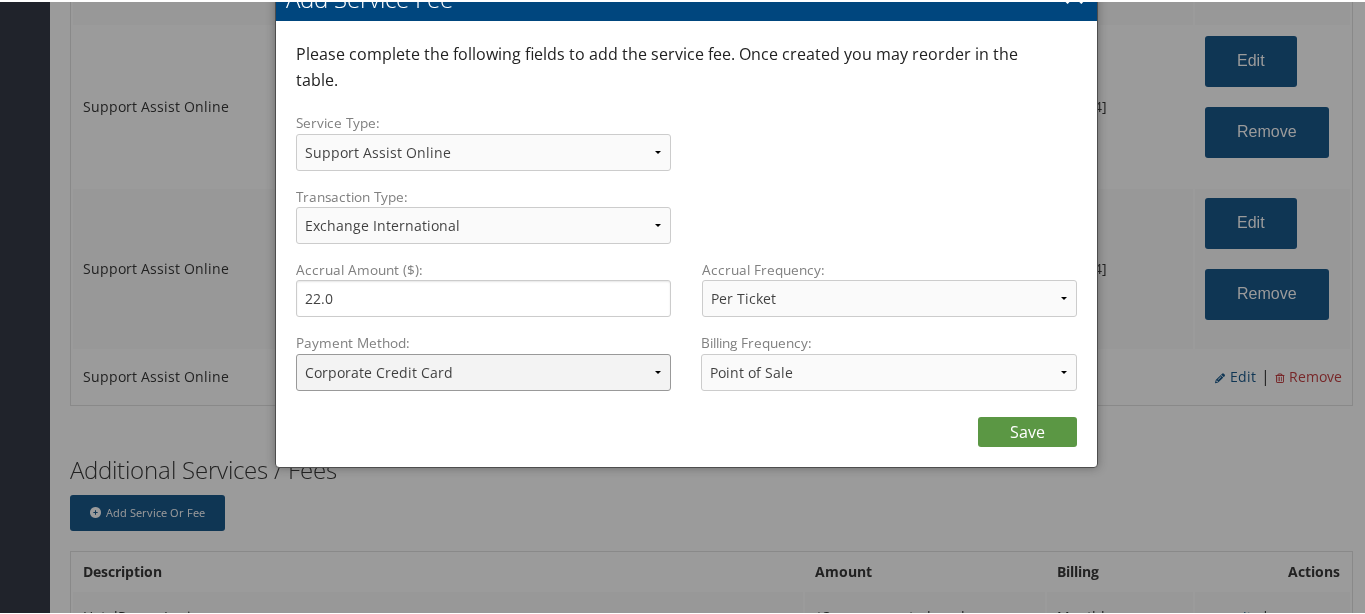 click on "ACH Transfer
Cash / Check (AR)
Corporate Credit Card
Ghost Credit Card
Hotel Guarantee Card
Individual Corp Credit Card
Service Fee Backup
Traveler Credit Card
Virtual Pay Lite Card
Corporate Credit Card ending in 6441
Virtual Pay Lite Card ending in 6441" at bounding box center [484, 370] 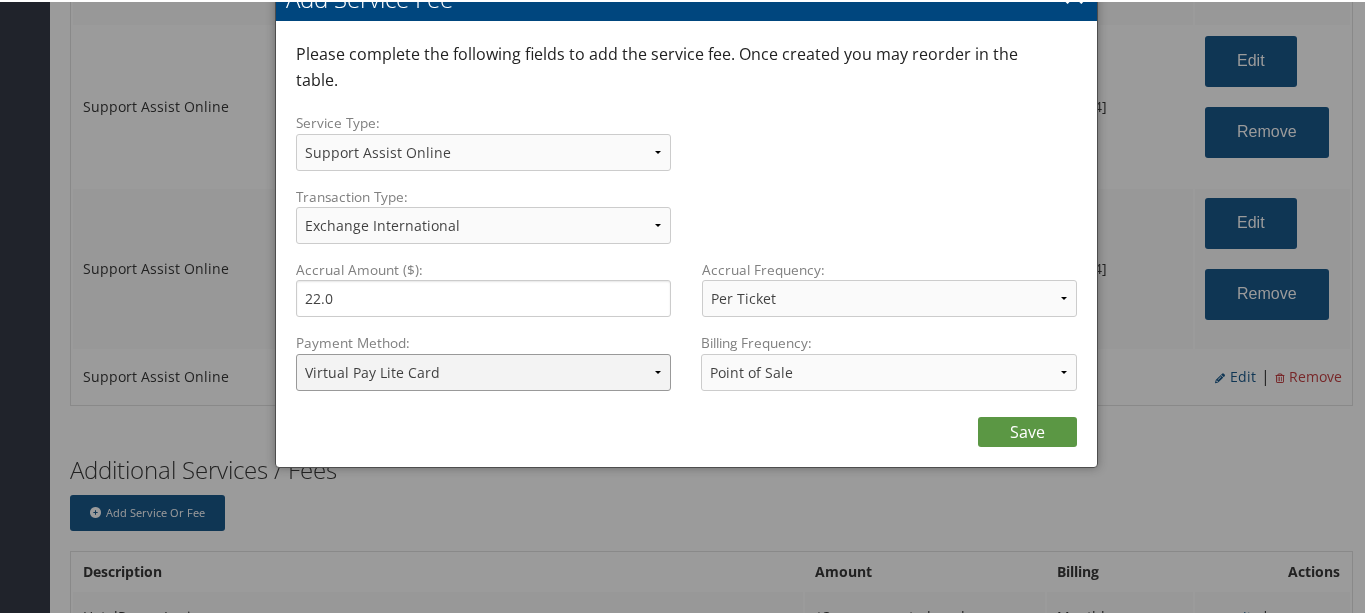 click on "ACH Transfer
Cash / Check (AR)
Corporate Credit Card
Ghost Credit Card
Hotel Guarantee Card
Individual Corp Credit Card
Service Fee Backup
Traveler Credit Card
Virtual Pay Lite Card
Corporate Credit Card ending in 6441
Virtual Pay Lite Card ending in 6441" at bounding box center (484, 370) 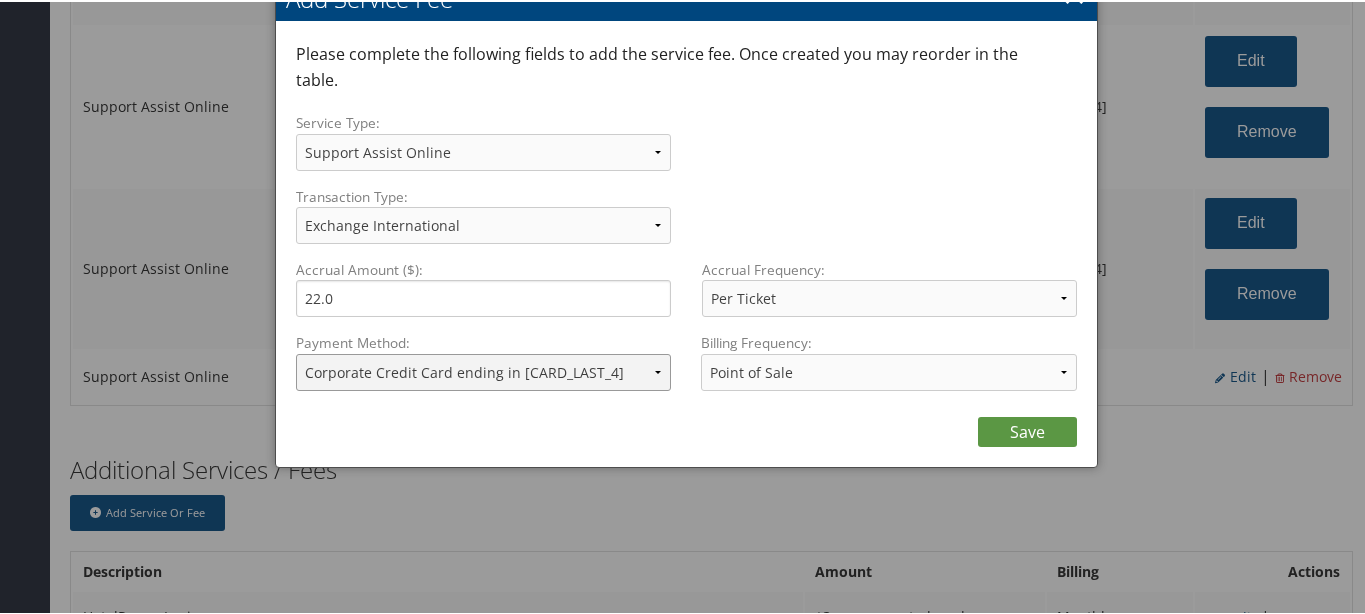 click on "ACH Transfer
Cash / Check (AR)
Corporate Credit Card
Ghost Credit Card
Hotel Guarantee Card
Individual Corp Credit Card
Service Fee Backup
Traveler Credit Card
Virtual Pay Lite Card
Corporate Credit Card ending in 6441
Virtual Pay Lite Card ending in 6441" at bounding box center (484, 370) 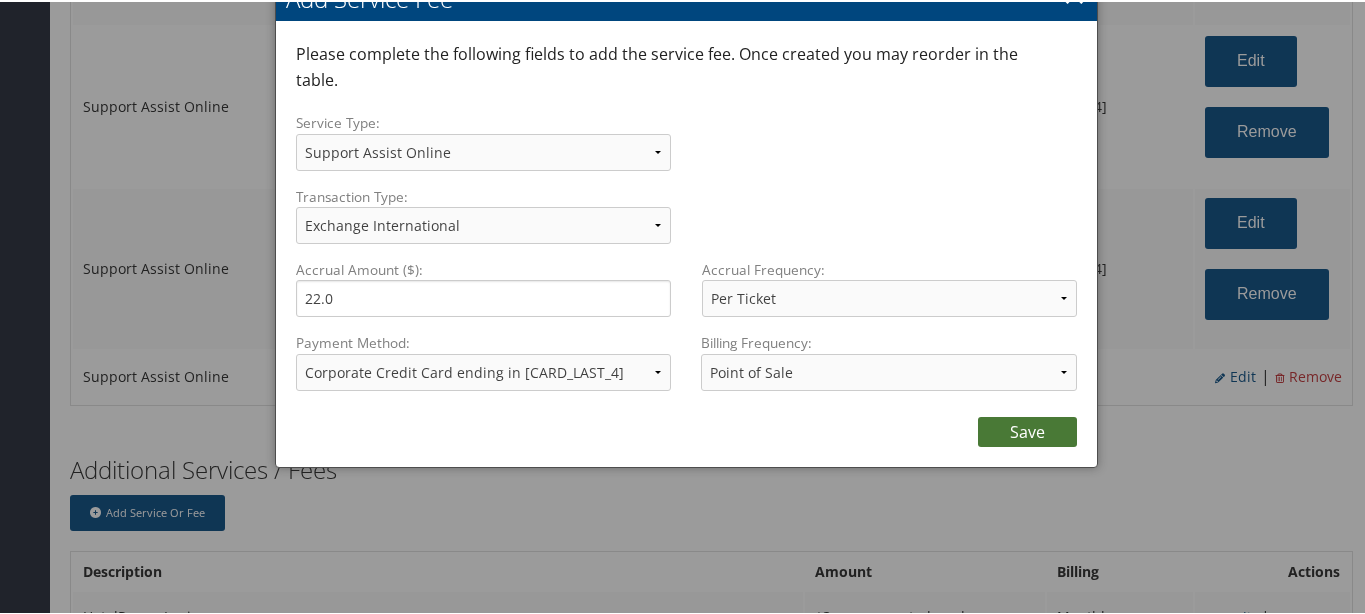 click on "Save" at bounding box center (1027, 430) 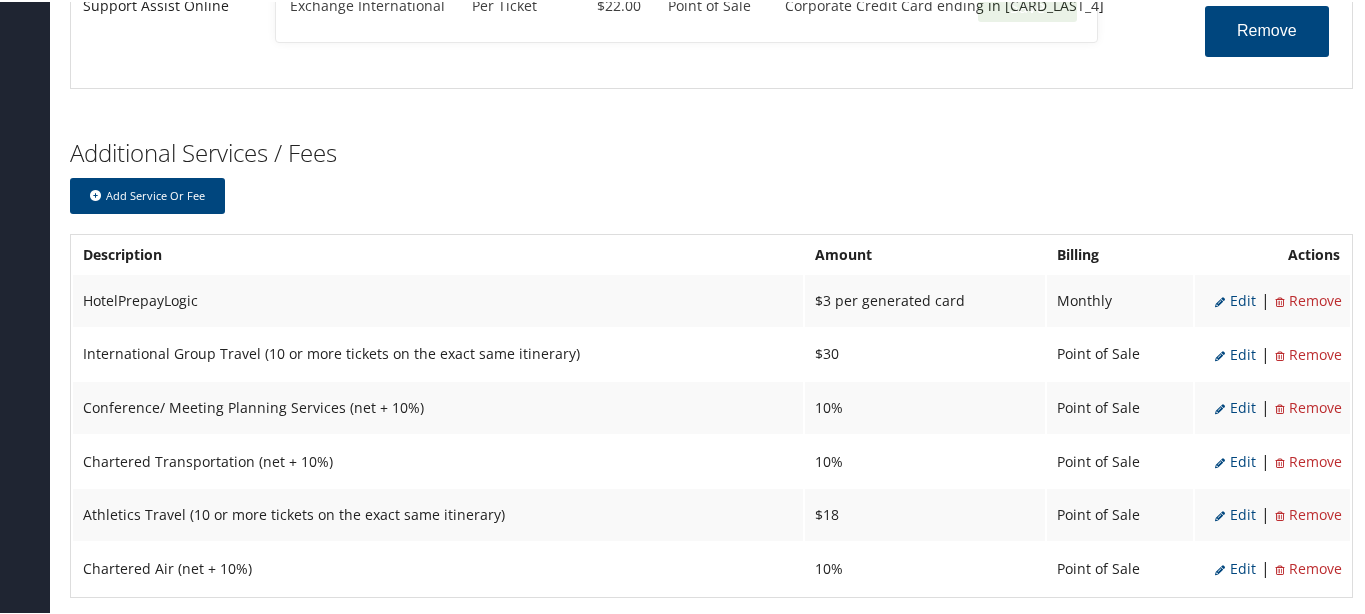 scroll, scrollTop: 4283, scrollLeft: 0, axis: vertical 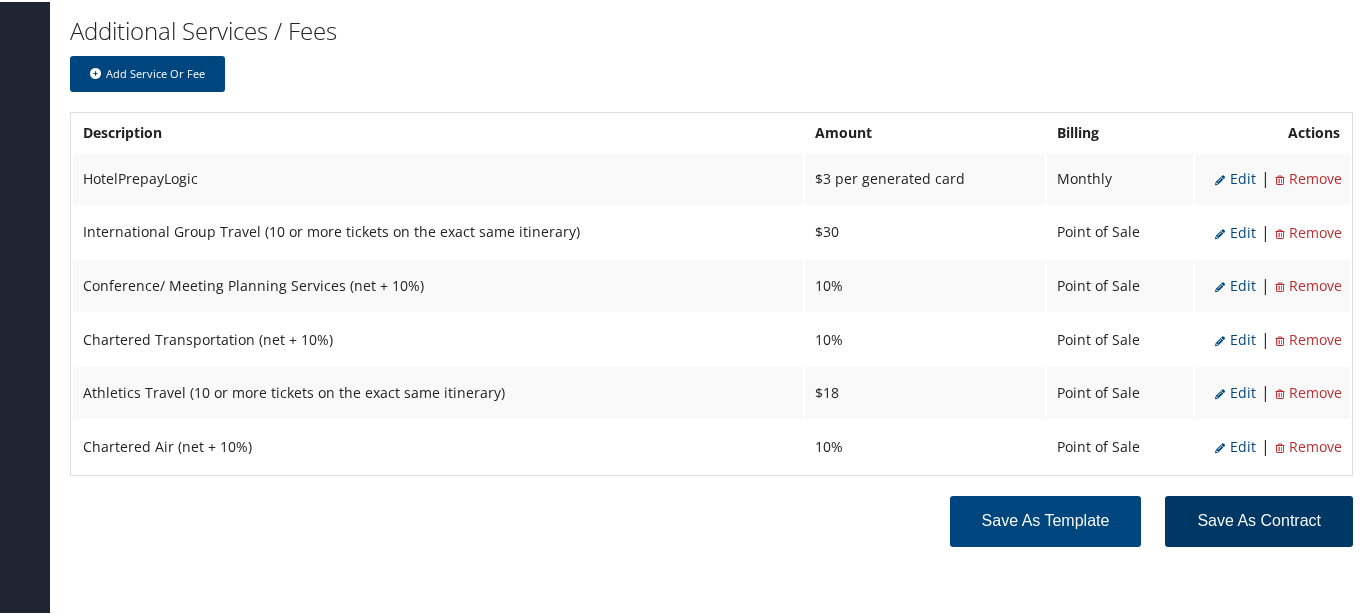 click on "Save as Contract" at bounding box center [1259, 519] 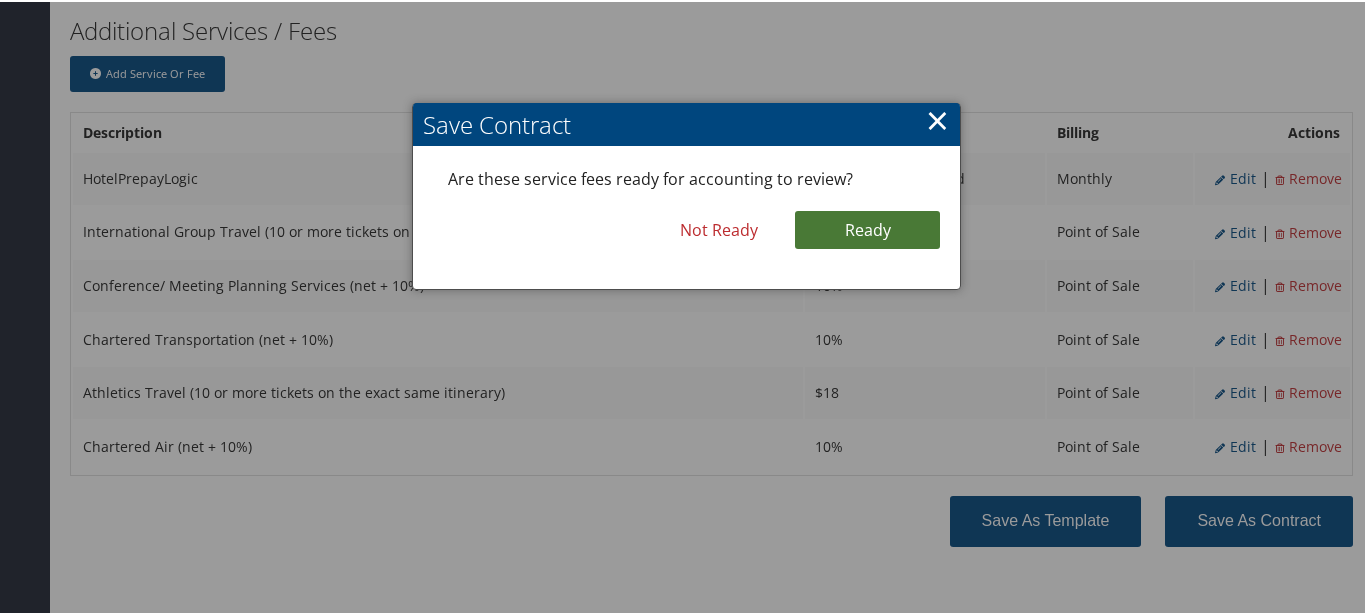 click on "Ready" at bounding box center [867, 228] 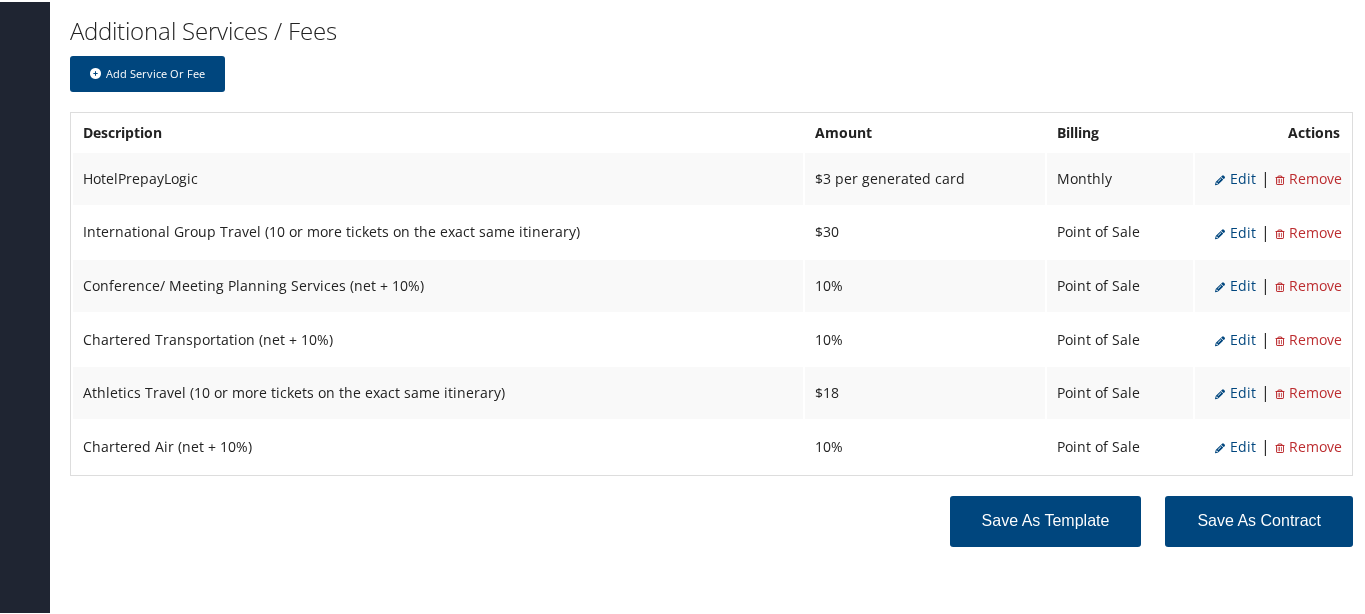 scroll, scrollTop: 4347, scrollLeft: 0, axis: vertical 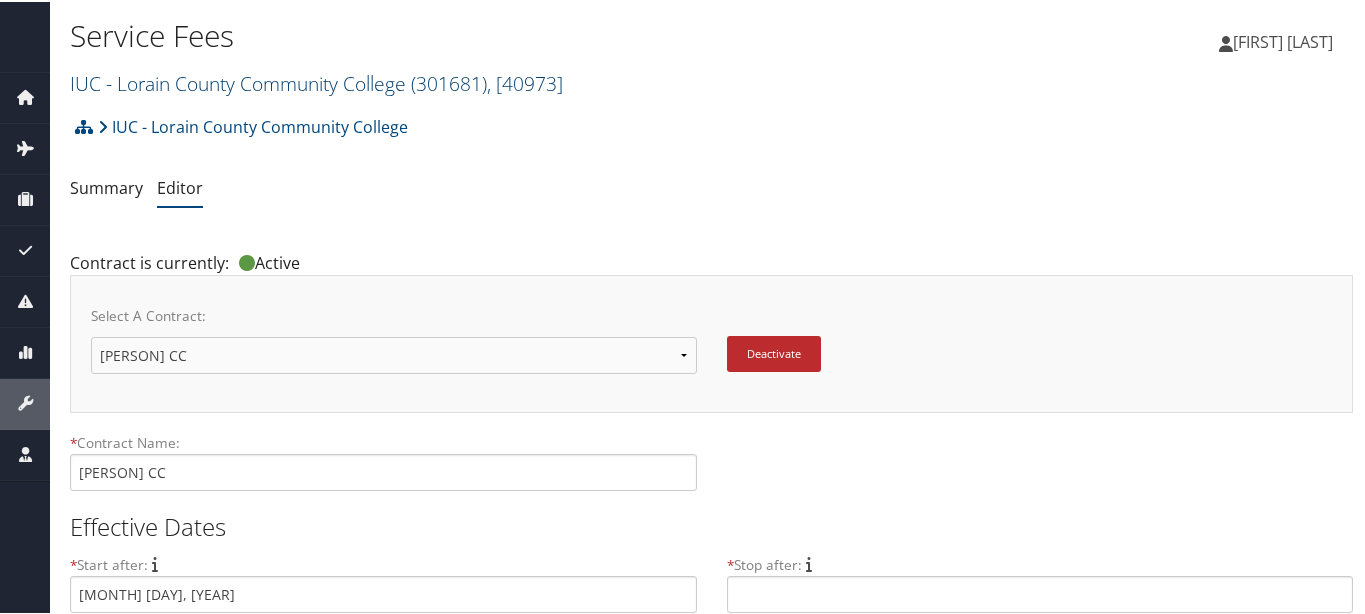 click on "IUC - Lorain County Community College   ( 301681 )  , [ 40973 ]" at bounding box center (316, 81) 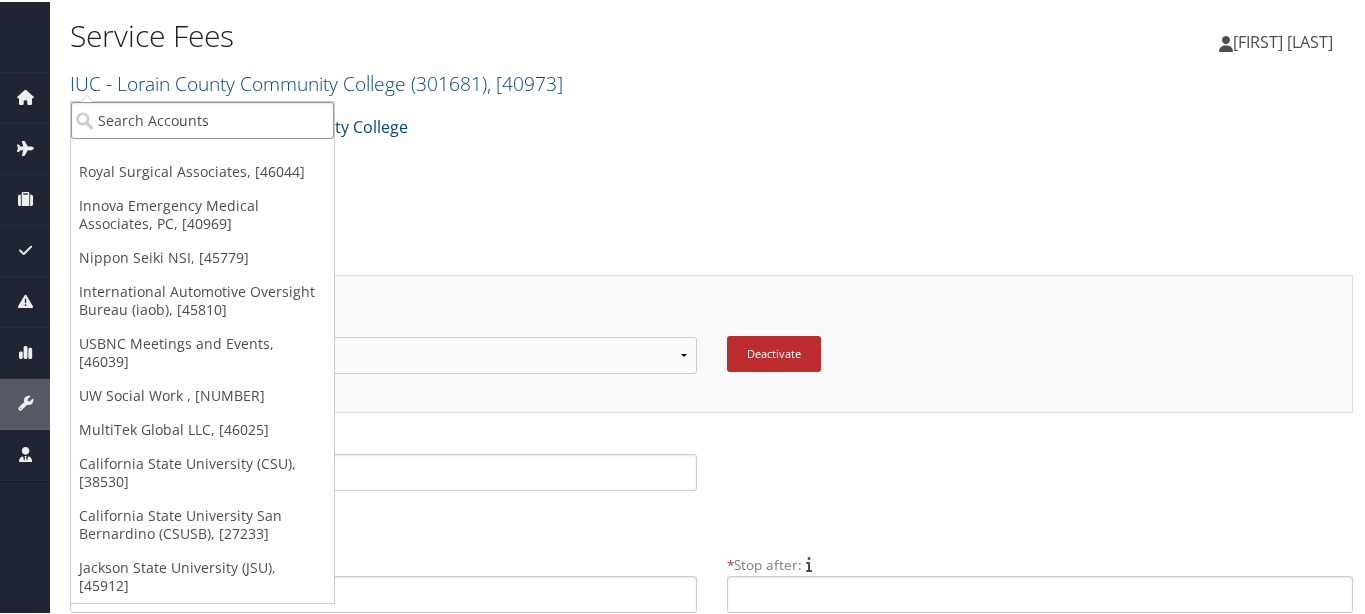 click at bounding box center (202, 118) 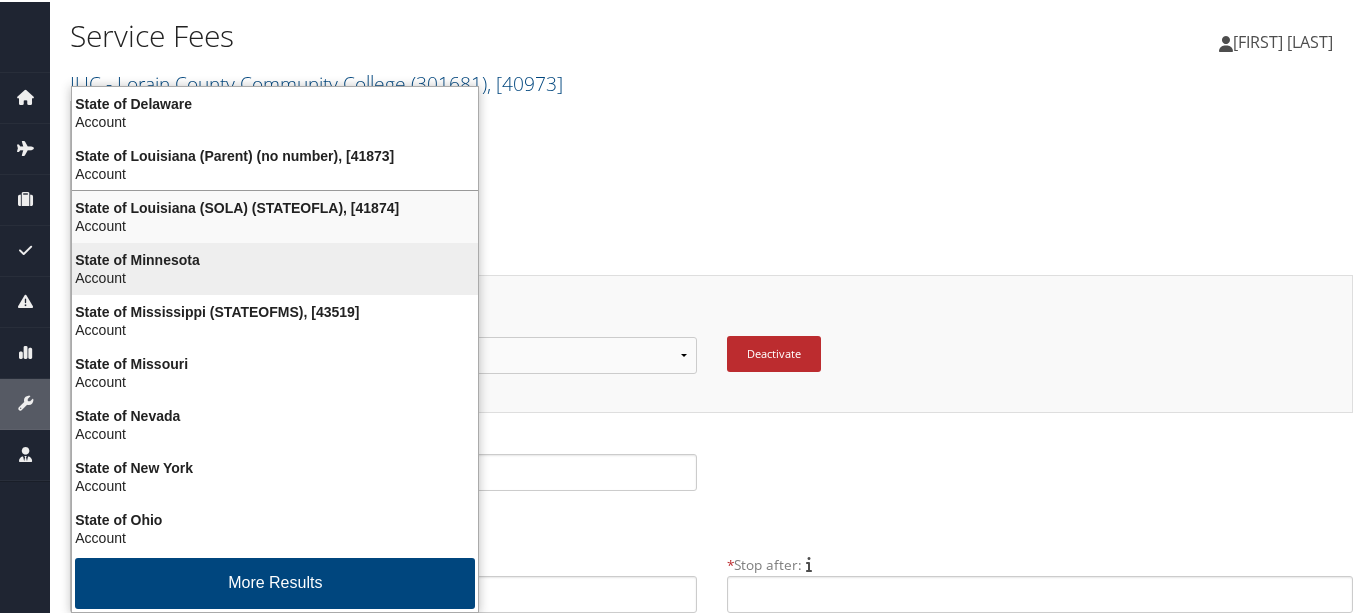 scroll, scrollTop: 2, scrollLeft: 0, axis: vertical 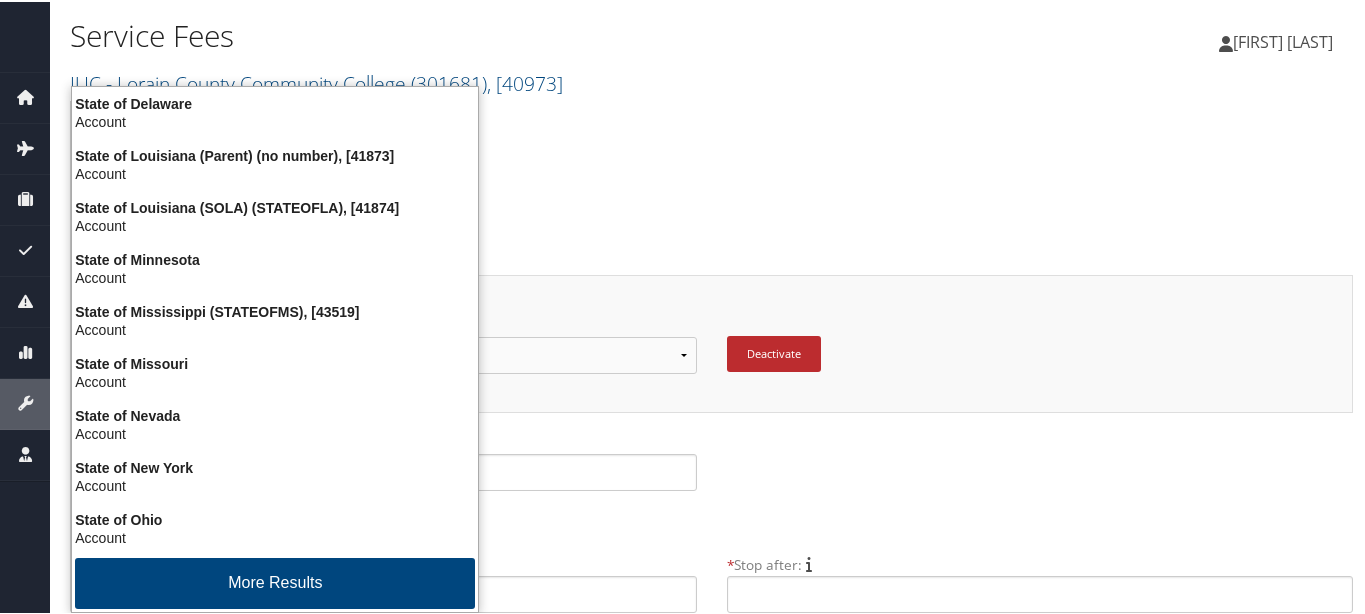 type on "state" 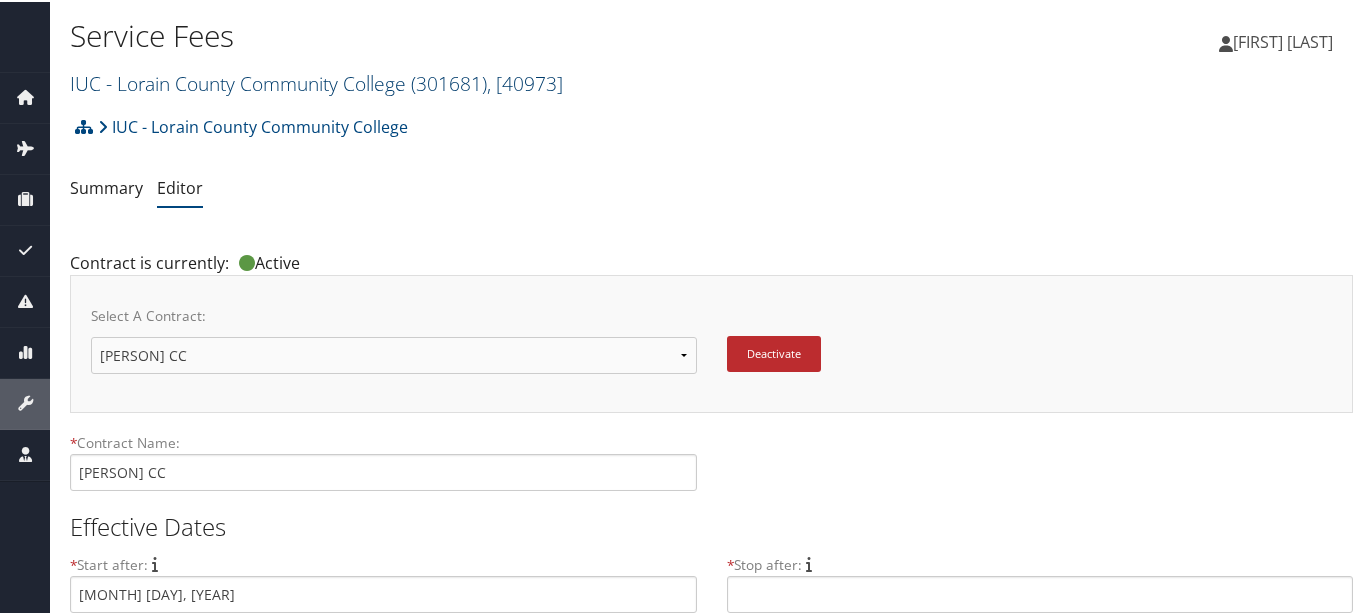 click on "IUC - Lorain County Community College   ( 301681 )  , [ 40973 ]" at bounding box center [316, 81] 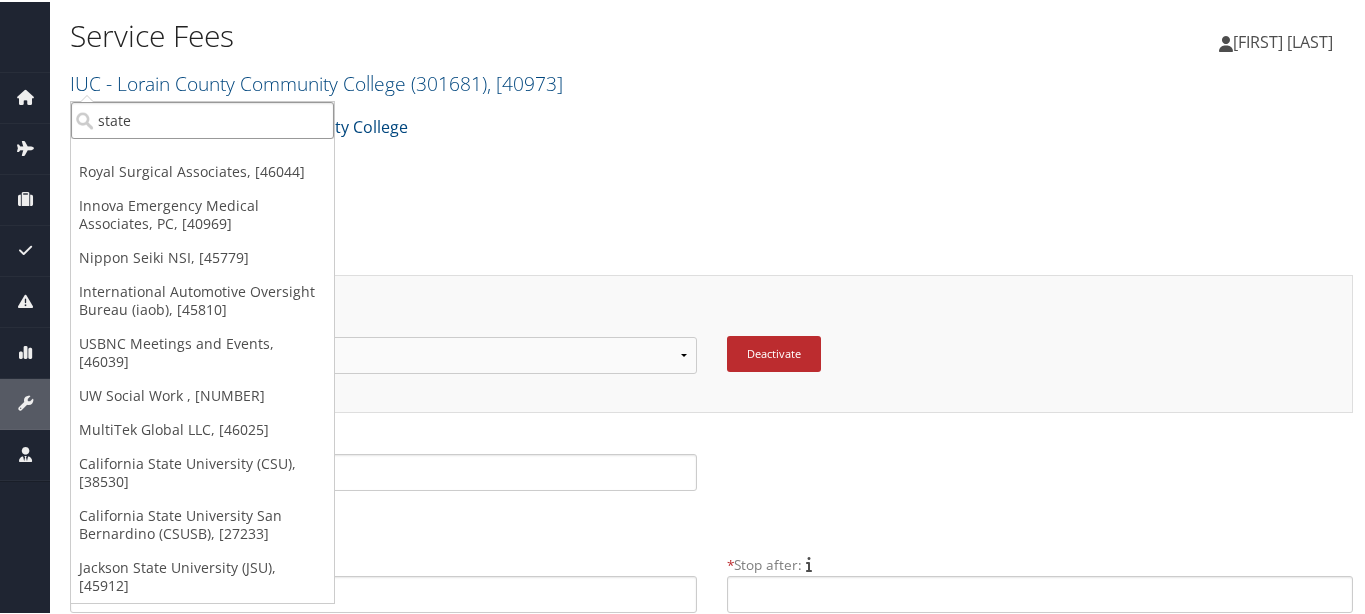 click on "state" at bounding box center [202, 118] 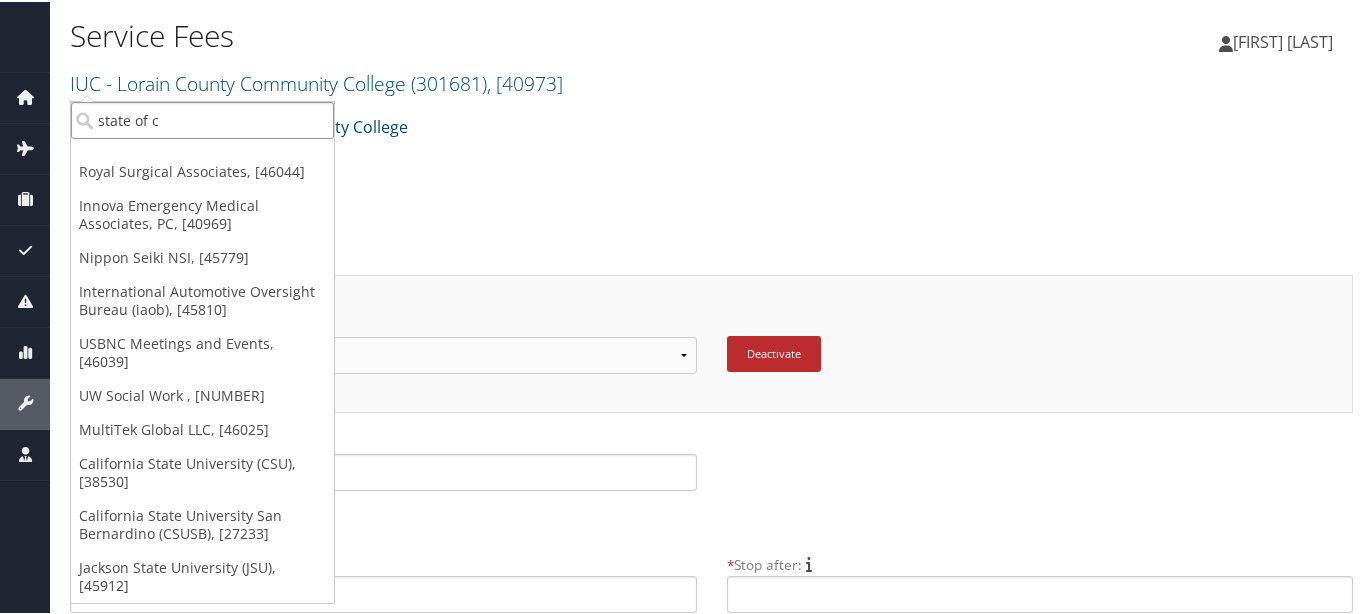 type on "state of co" 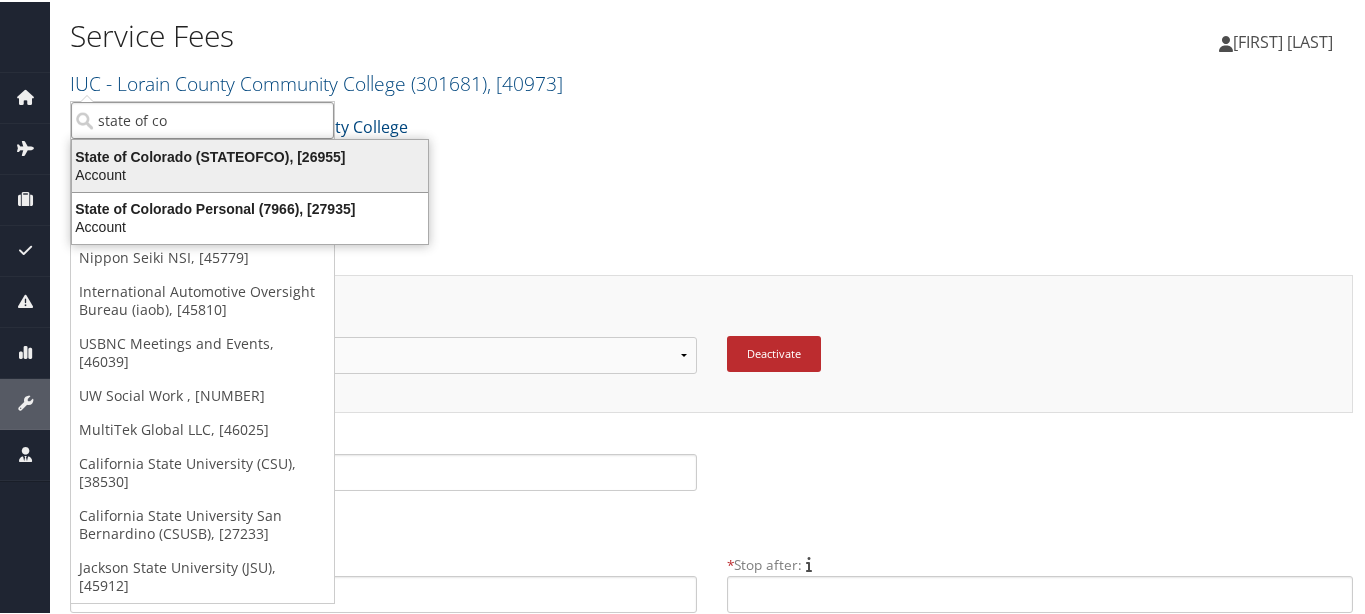 click on "Account" at bounding box center (250, 173) 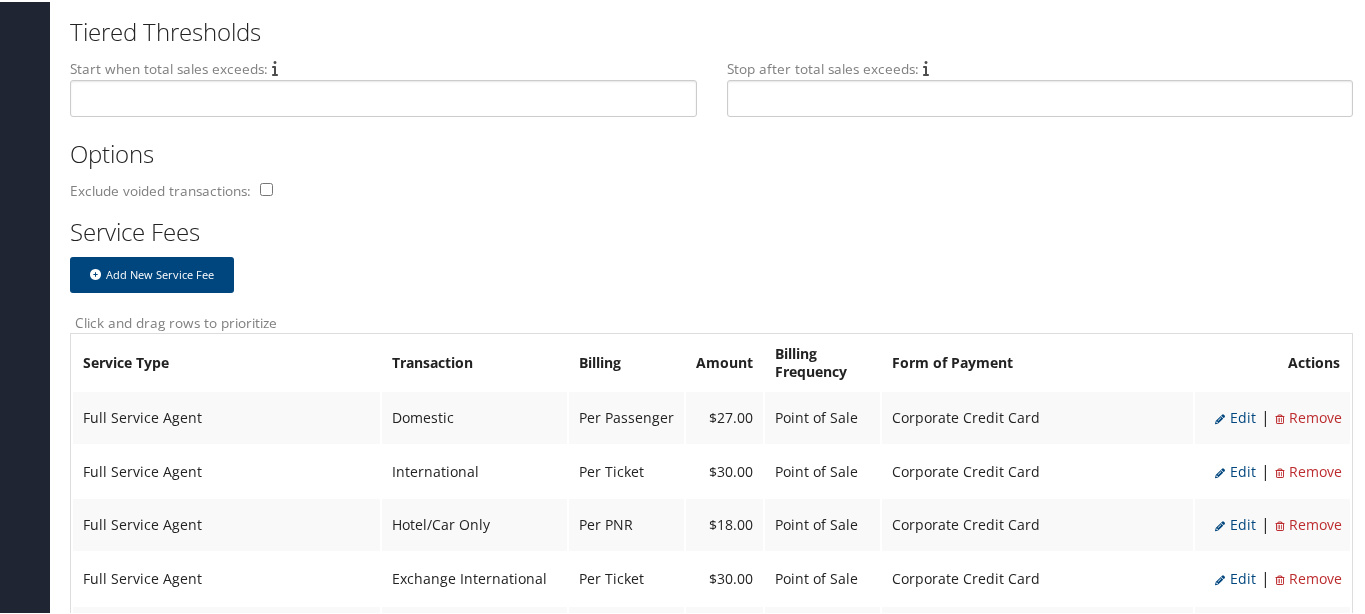 scroll, scrollTop: 625, scrollLeft: 0, axis: vertical 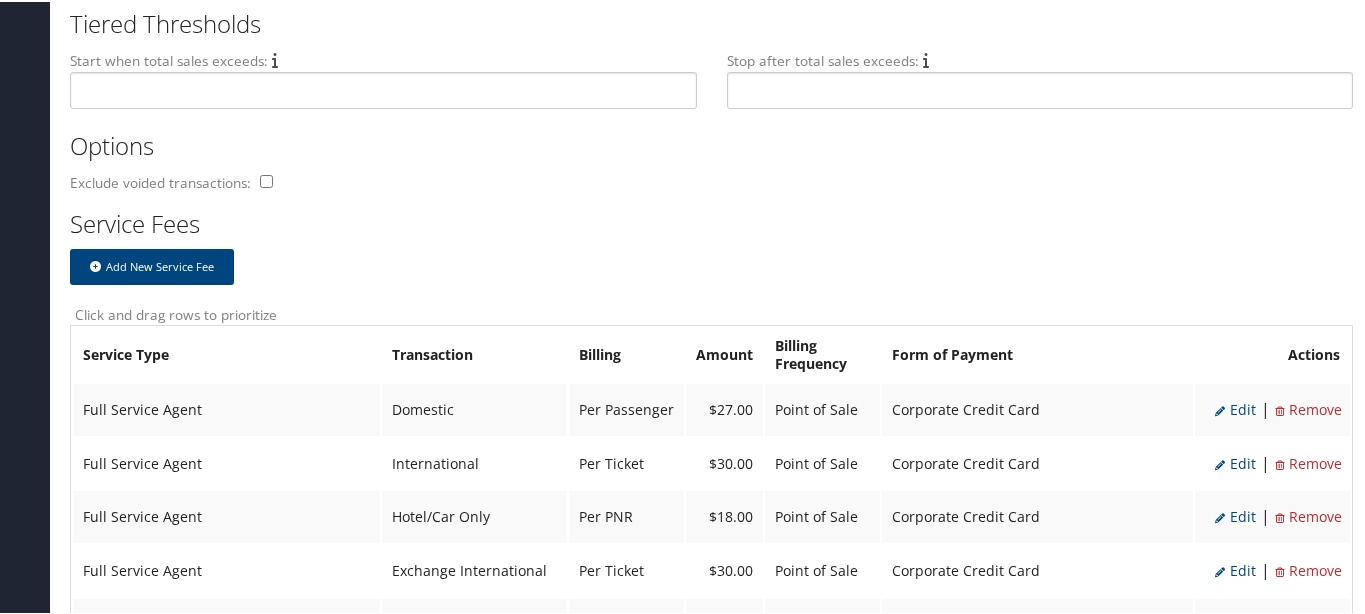 click on "Edit" at bounding box center (1235, 407) 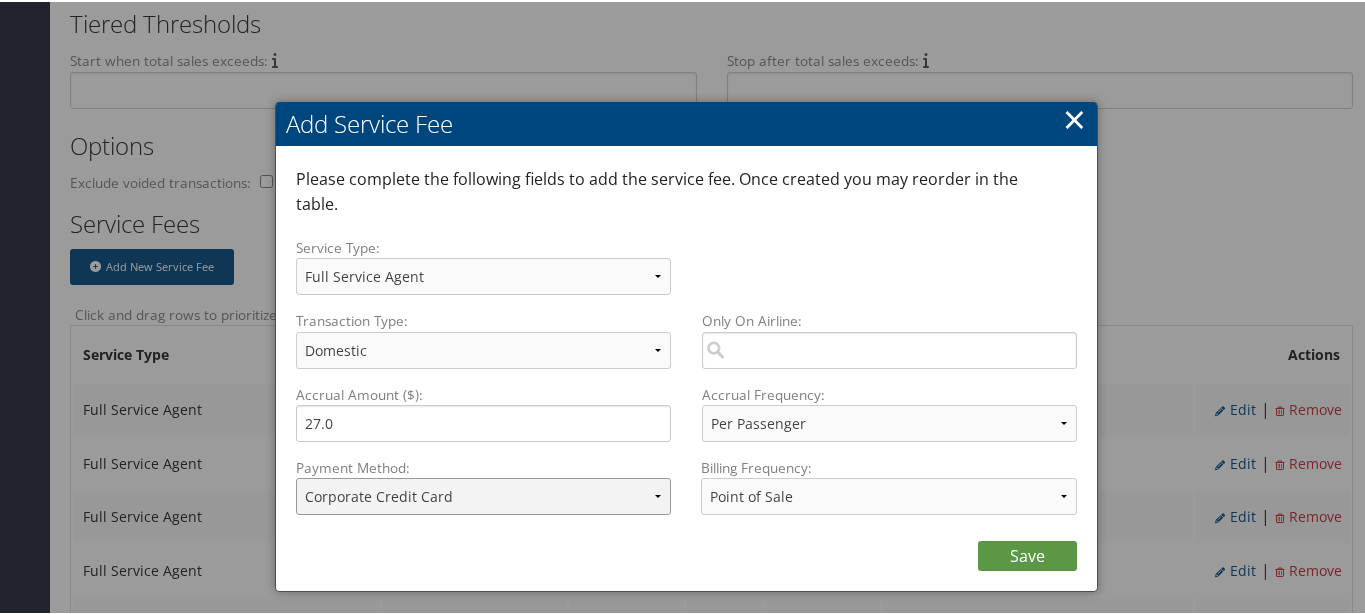 click on "ACH Transfer
Cash / Check (AR)
Corporate Credit Card
Ghost Credit Card
Hotel Guarantee Card
Individual Corp Credit Card
Service Fee Backup
Traveler Credit Card
Virtual Pay Lite Card" at bounding box center (484, 494) 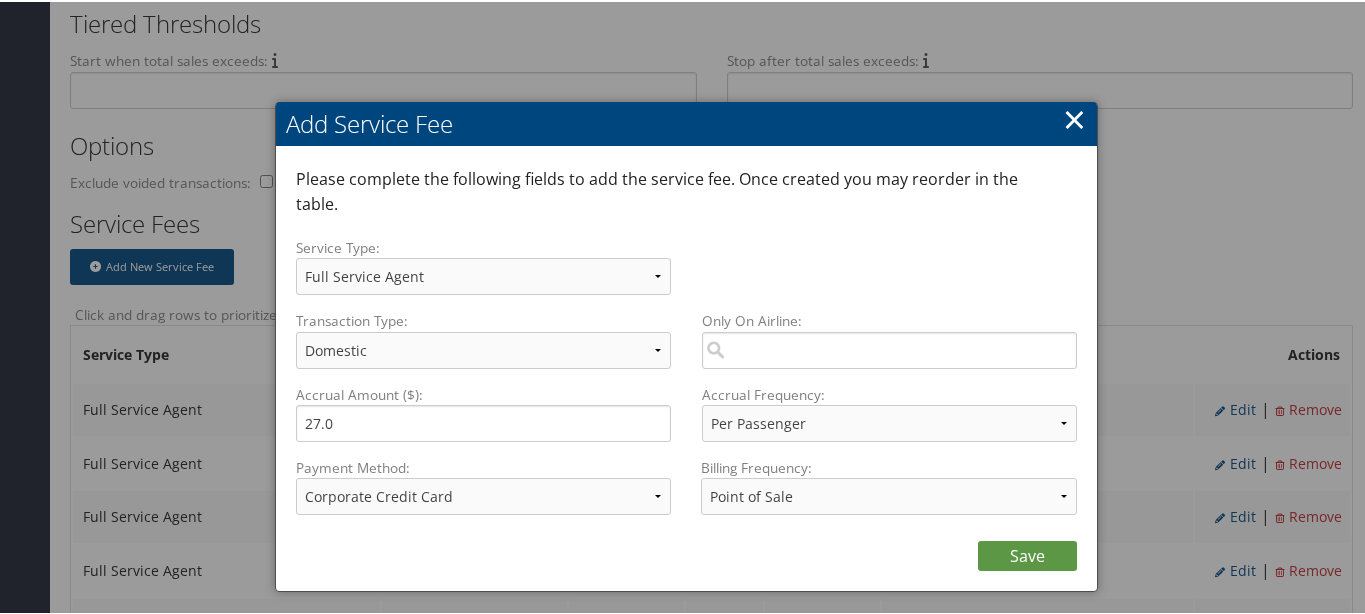 click on "×" at bounding box center [1074, 117] 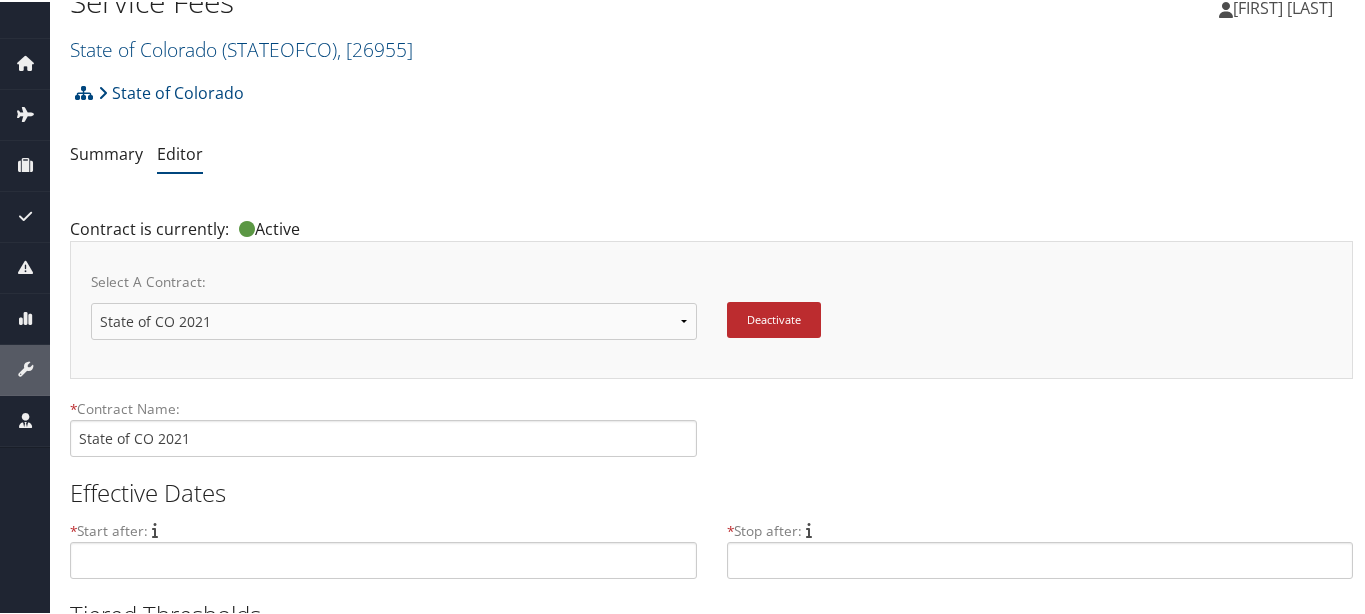 scroll, scrollTop: 0, scrollLeft: 0, axis: both 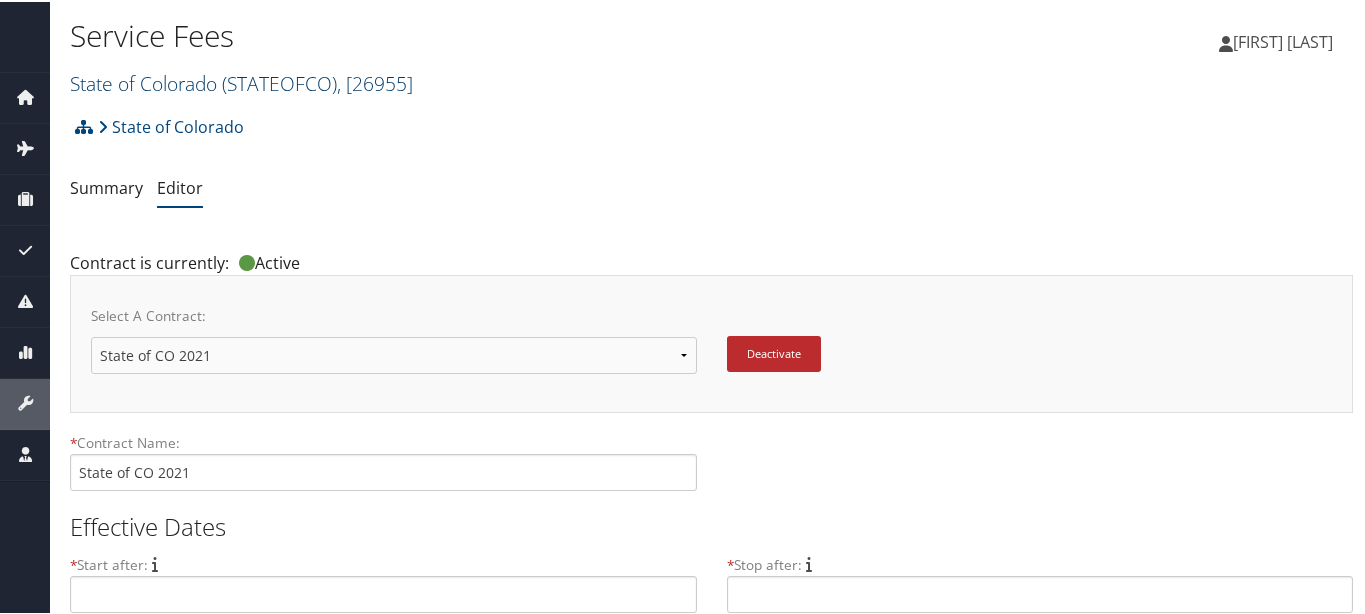 click on "State of Colorado   ( STATEOFCO )  , [ 26955 ]" at bounding box center [241, 81] 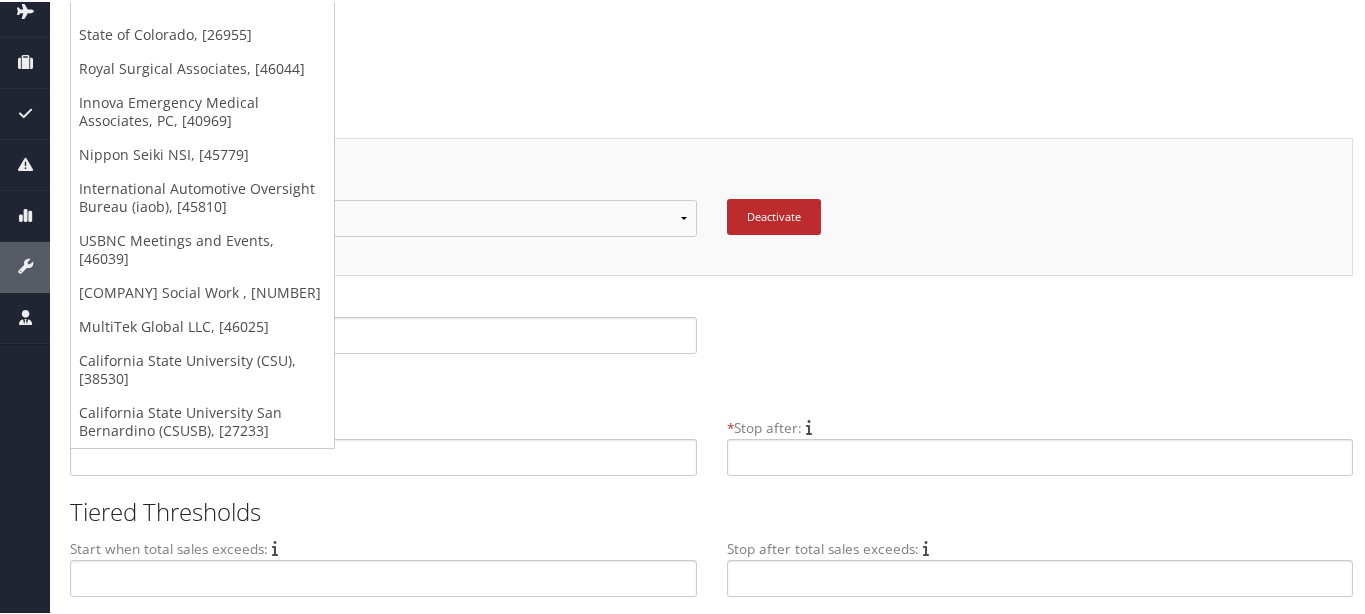 scroll, scrollTop: 0, scrollLeft: 0, axis: both 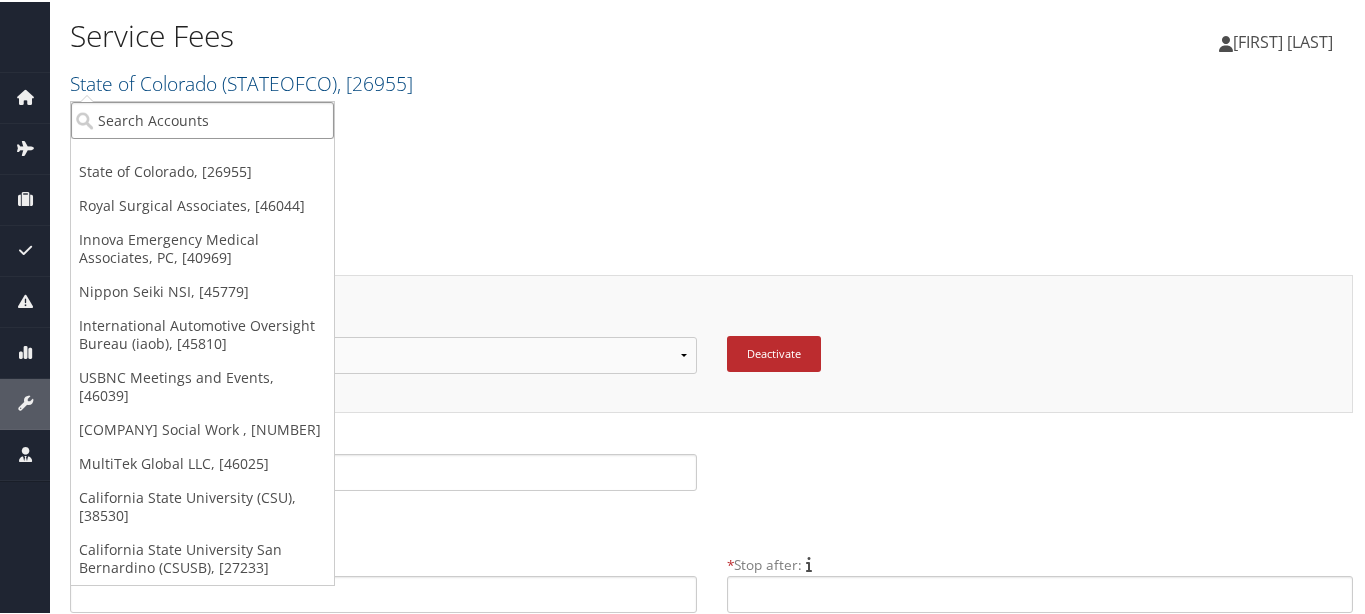 click at bounding box center (202, 118) 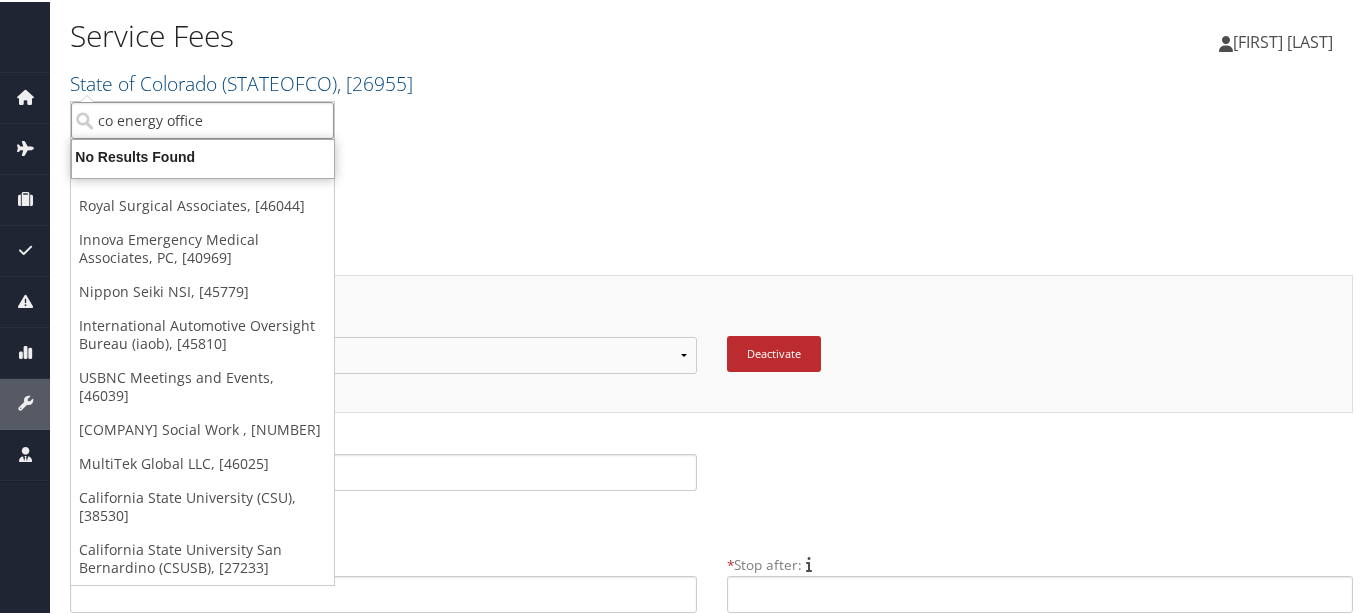 type on "co energy office" 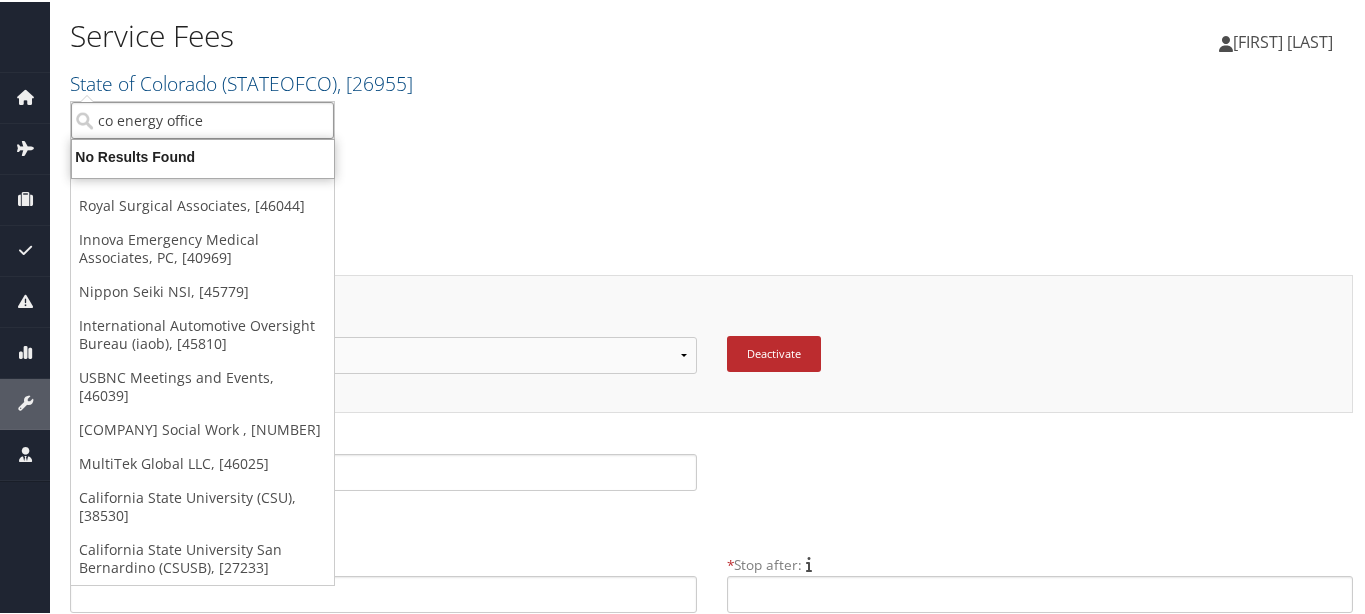 click on "co energy office" at bounding box center [202, 118] 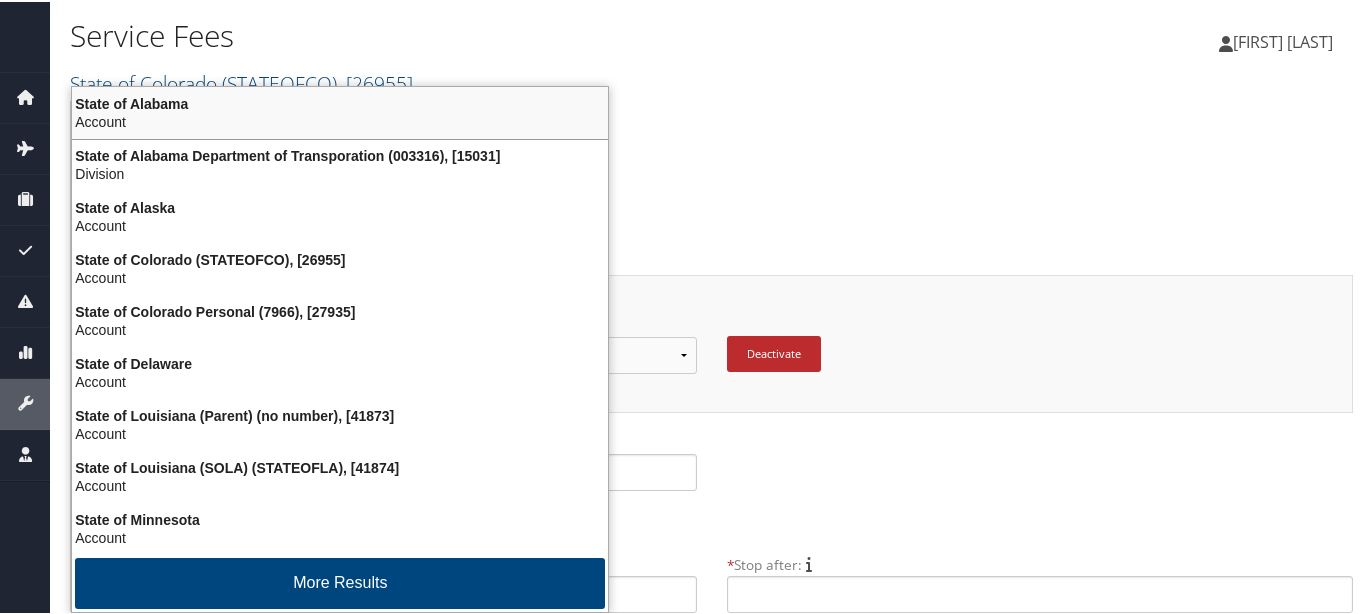 type on "state of" 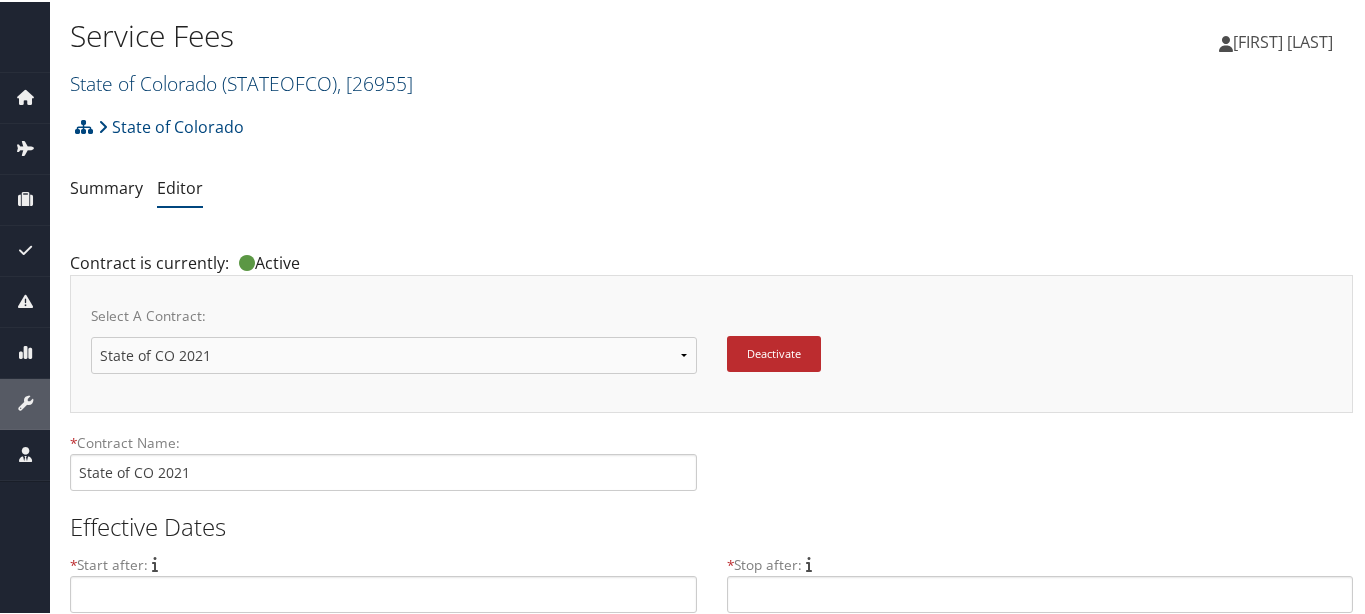 click on "( STATEOFCO )" at bounding box center [279, 81] 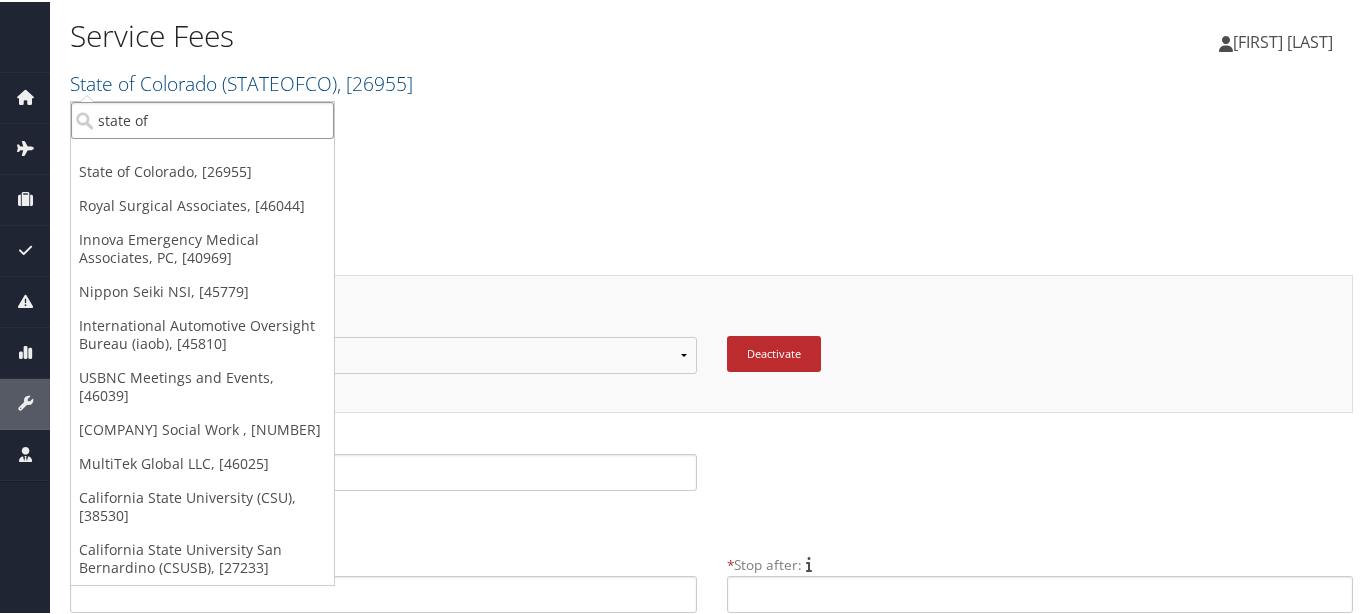 click on "state of" at bounding box center [202, 118] 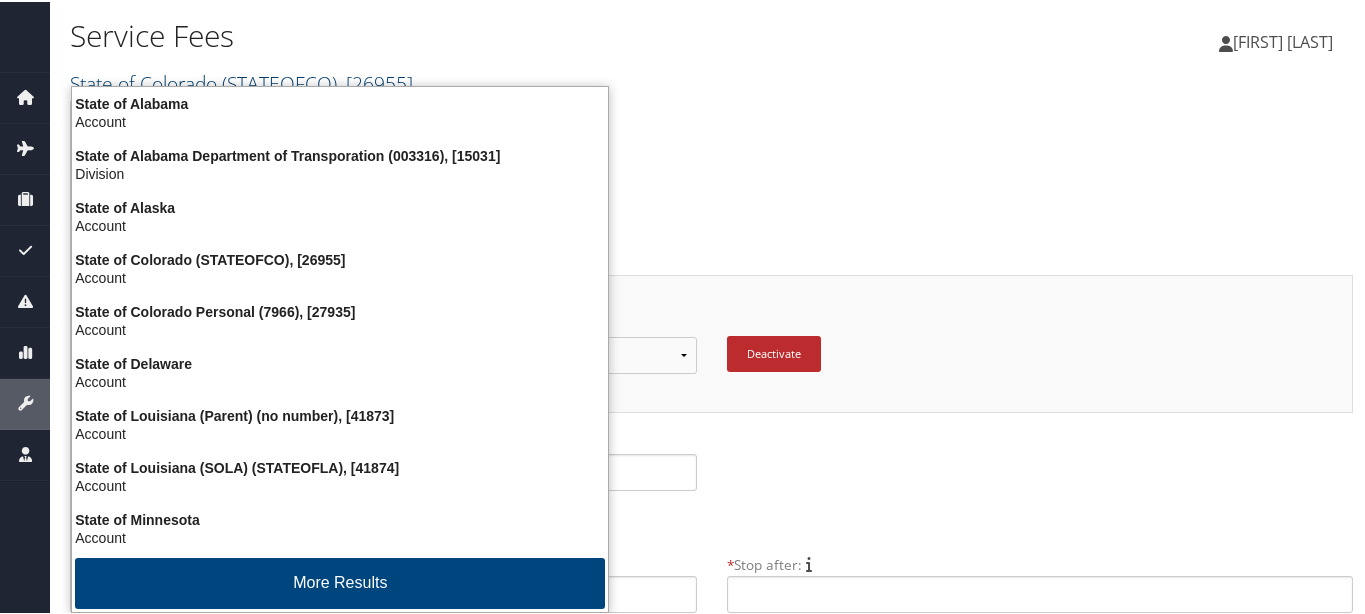 type on "state of" 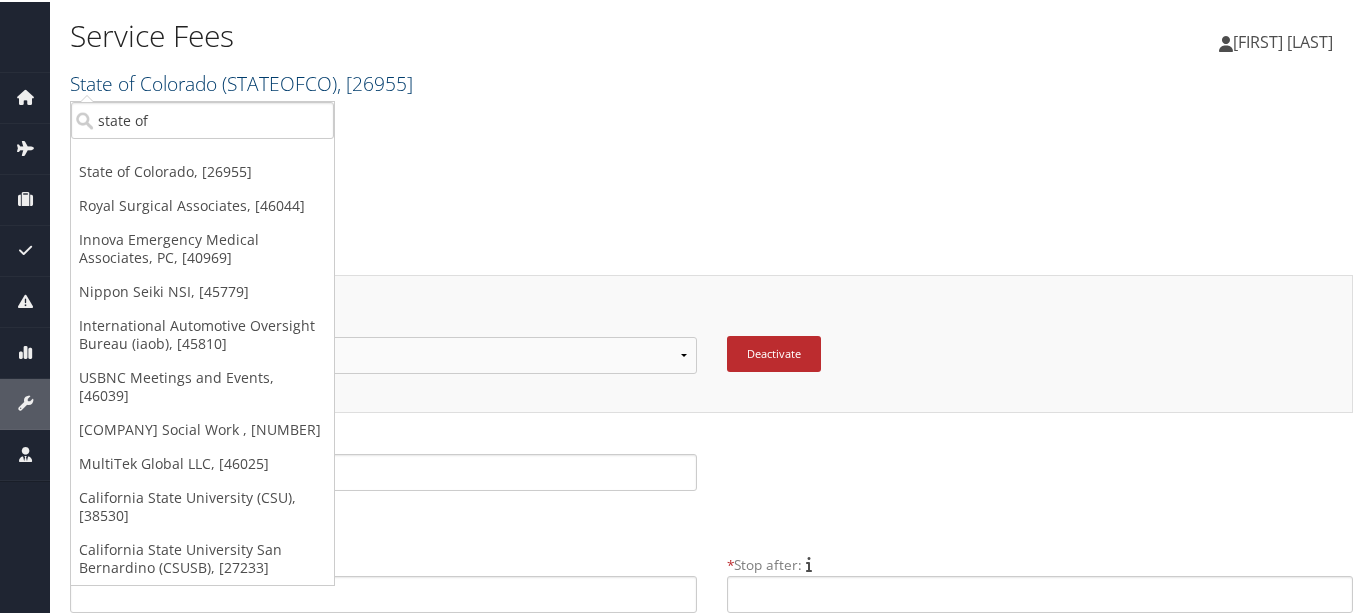 click on "( STATEOFCO )" at bounding box center [279, 81] 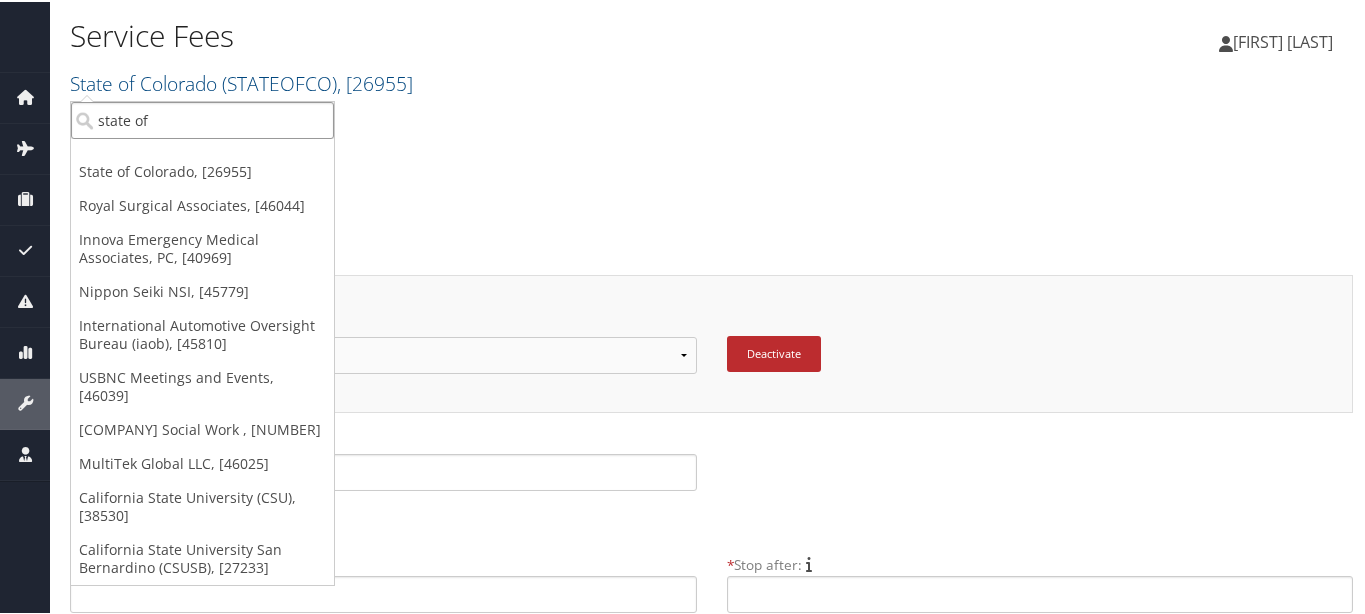 click on "state of" at bounding box center (202, 118) 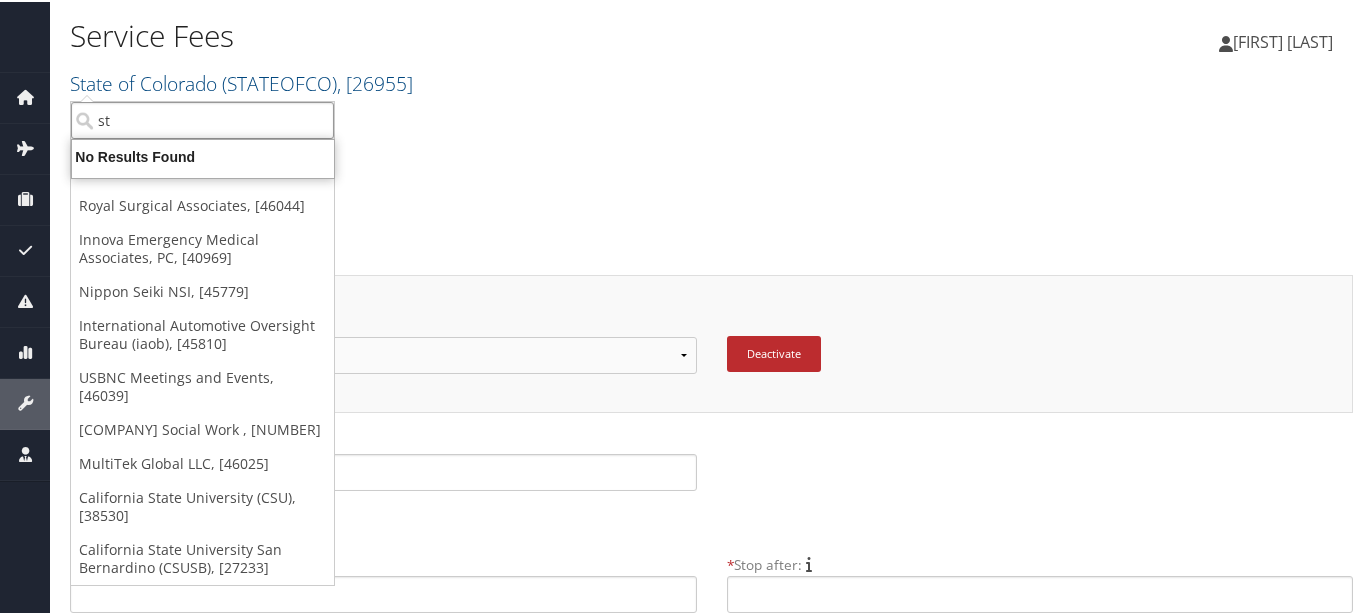 type on "s" 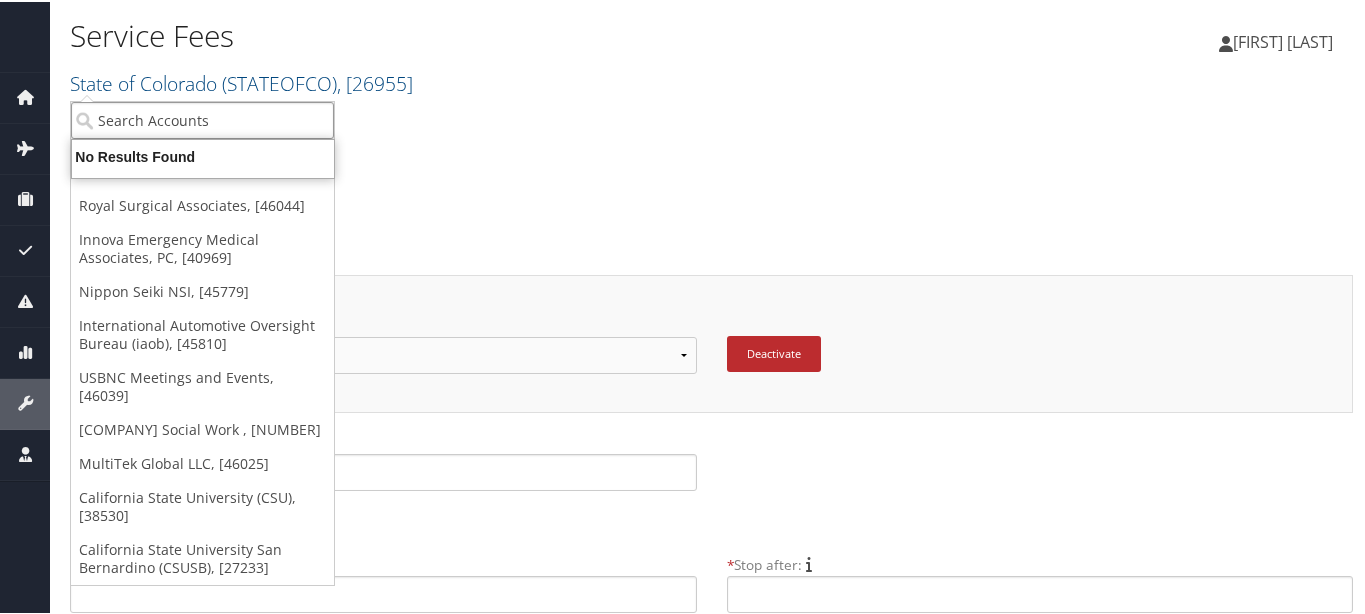 type 